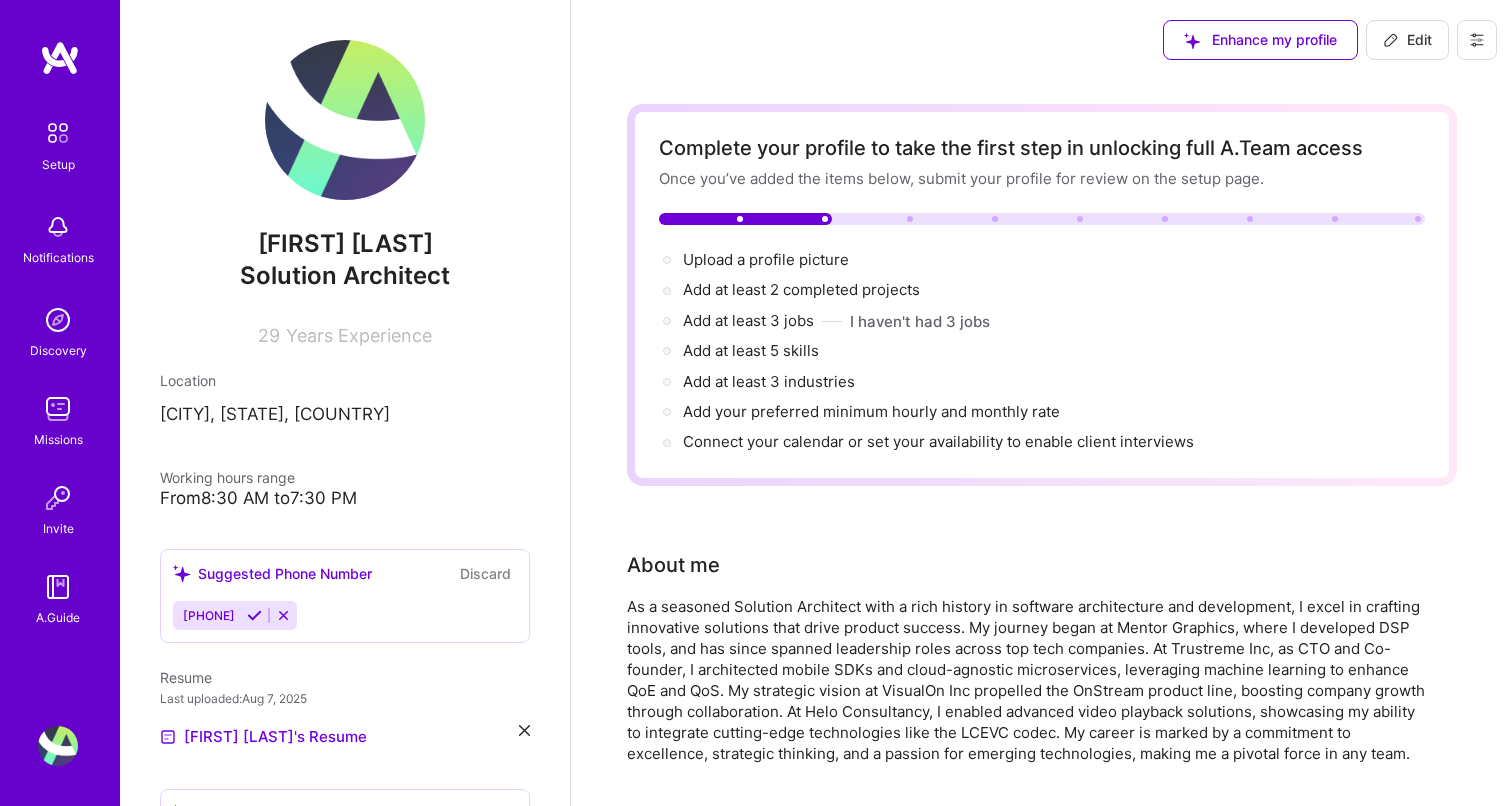 scroll, scrollTop: 515, scrollLeft: 0, axis: vertical 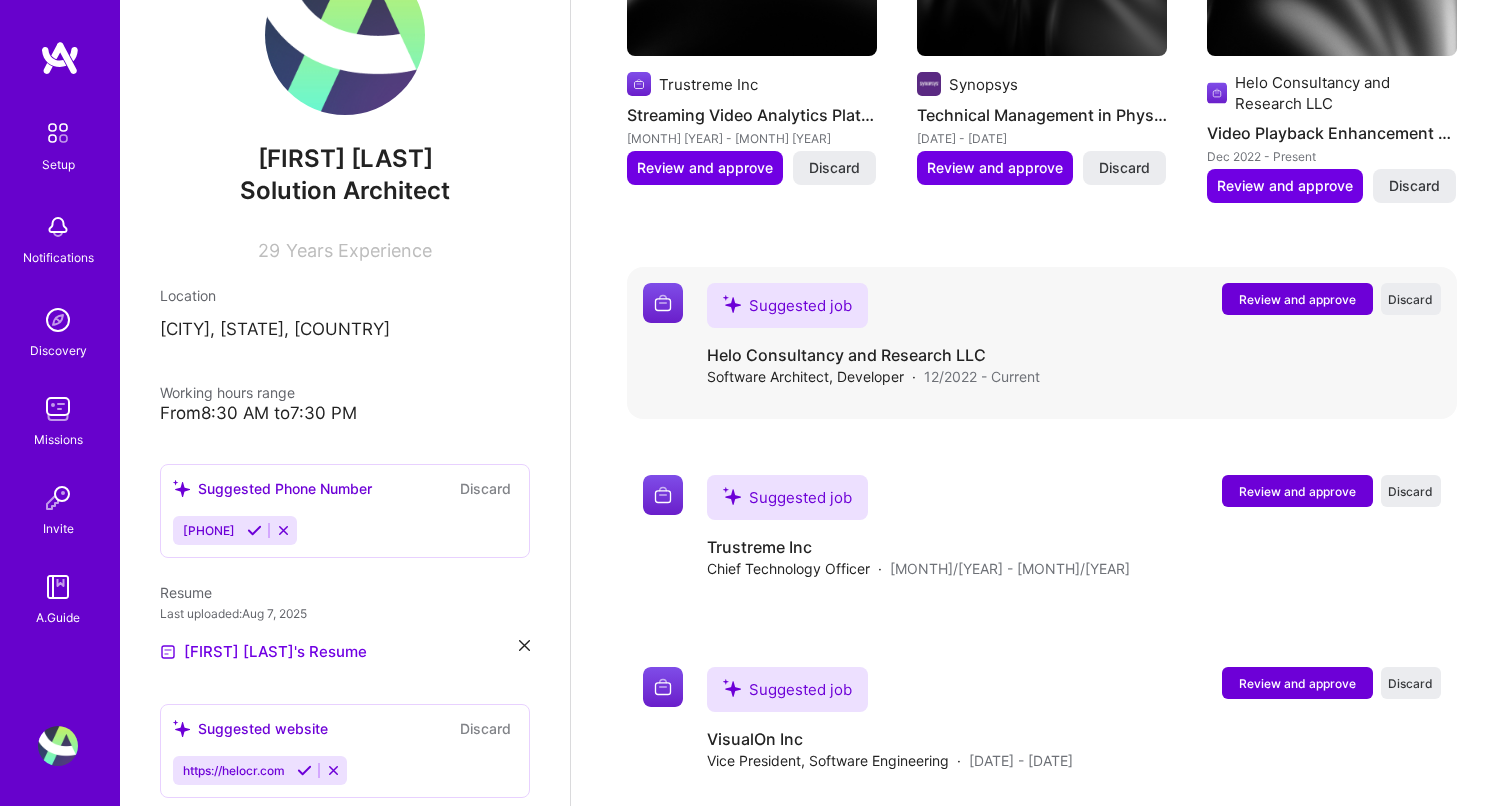 click on "Review and approve" at bounding box center (1297, 299) 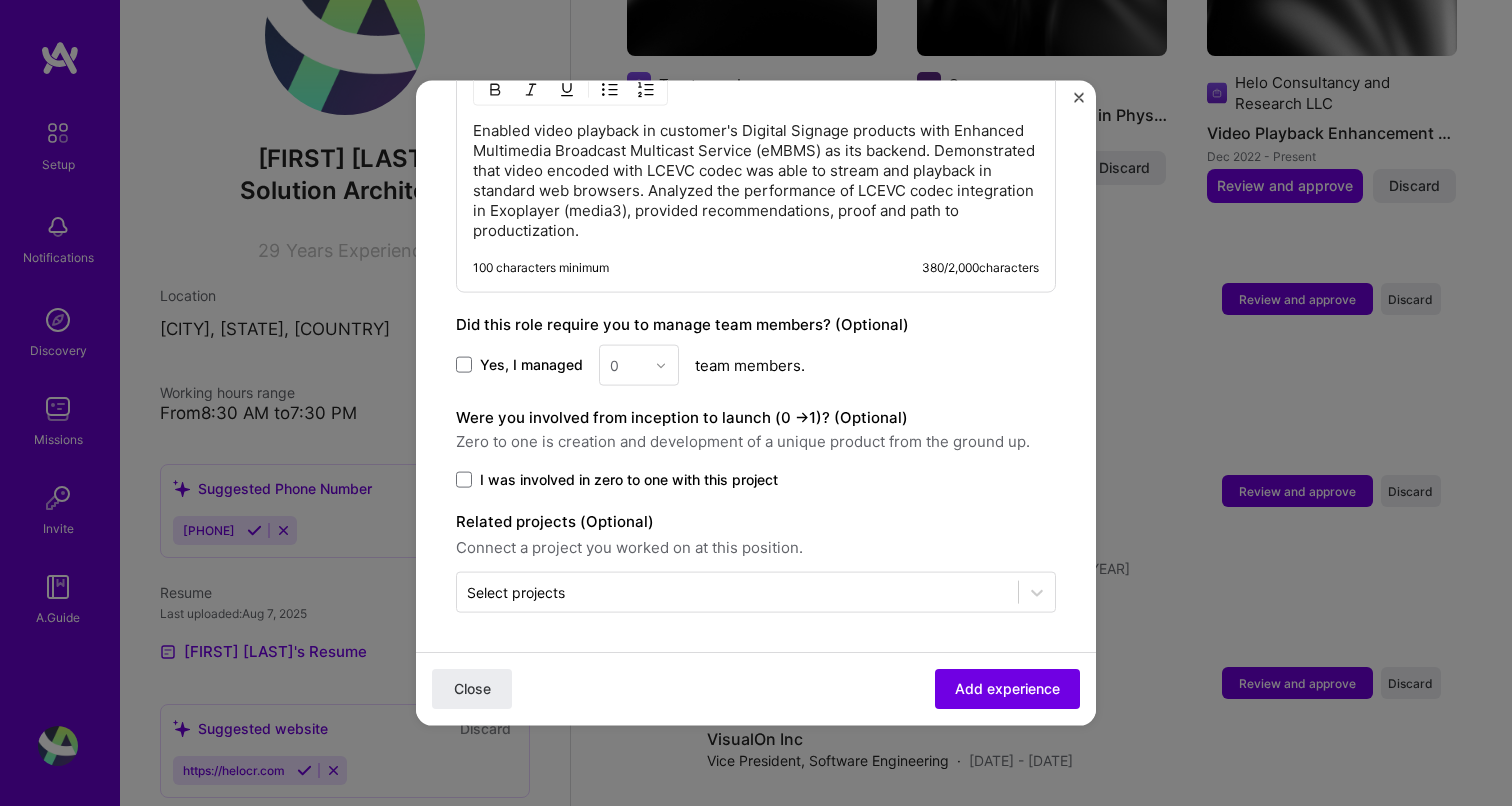 scroll, scrollTop: 903, scrollLeft: 0, axis: vertical 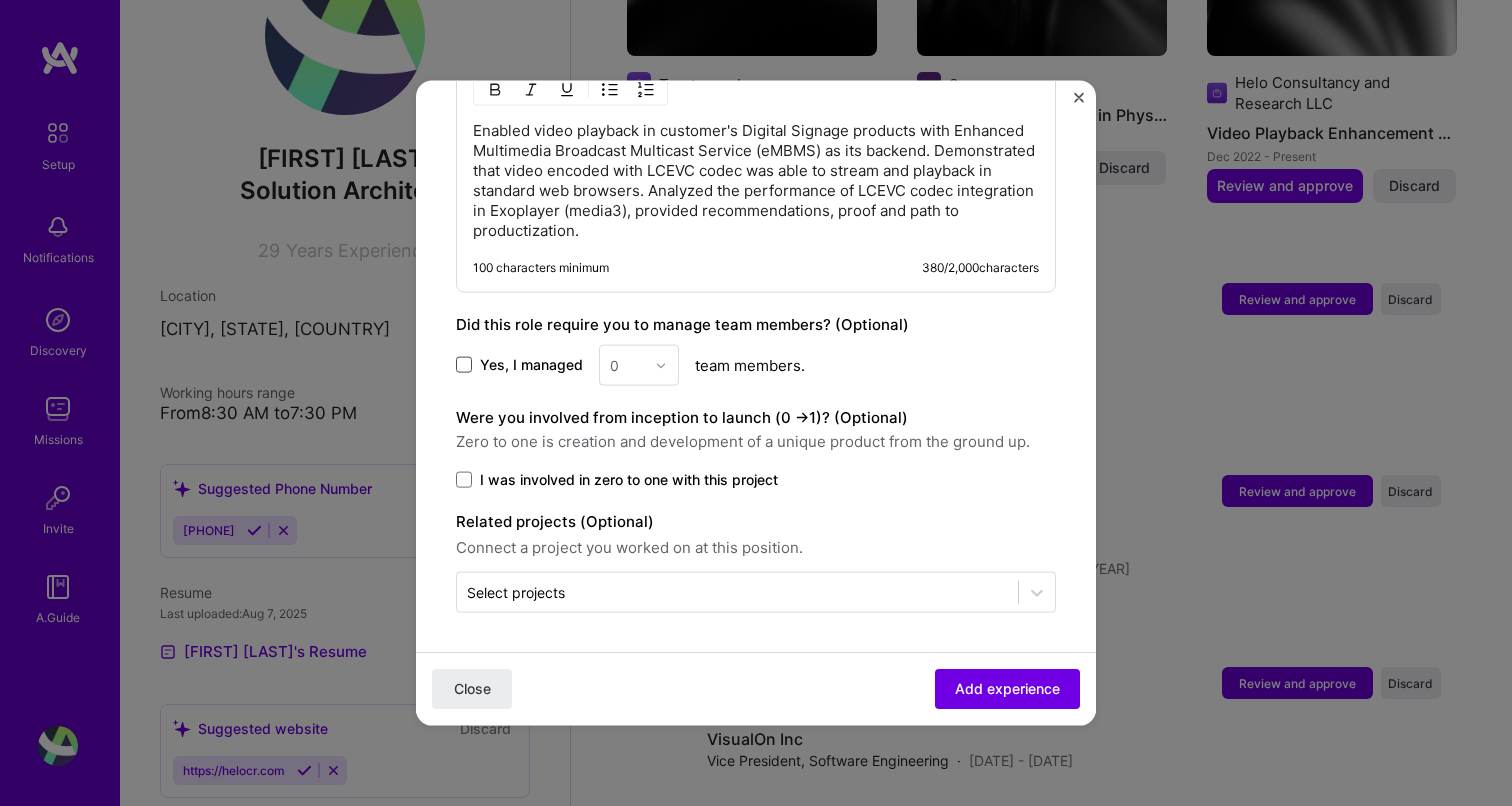 click at bounding box center [464, 365] 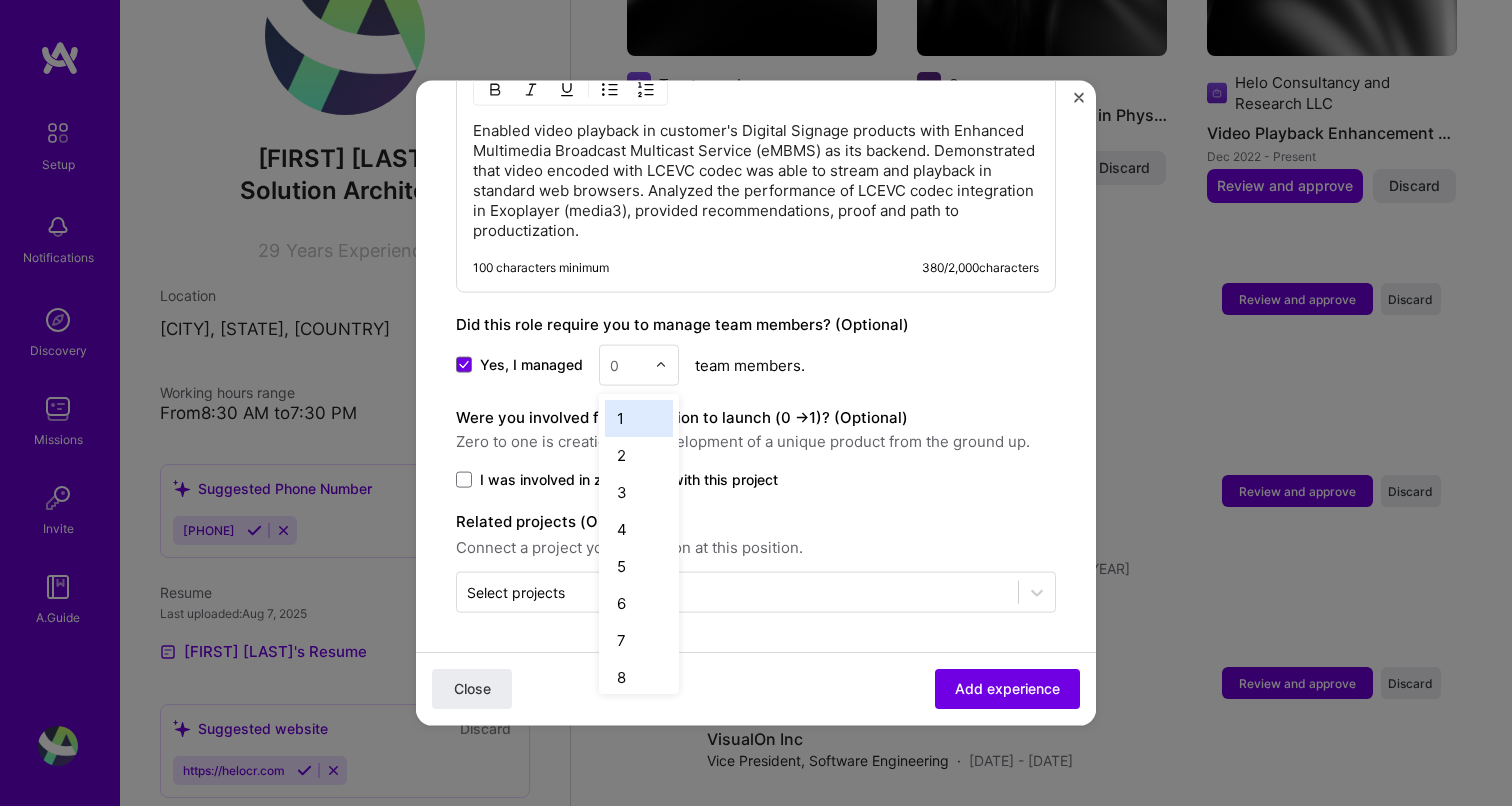 click at bounding box center [661, 365] 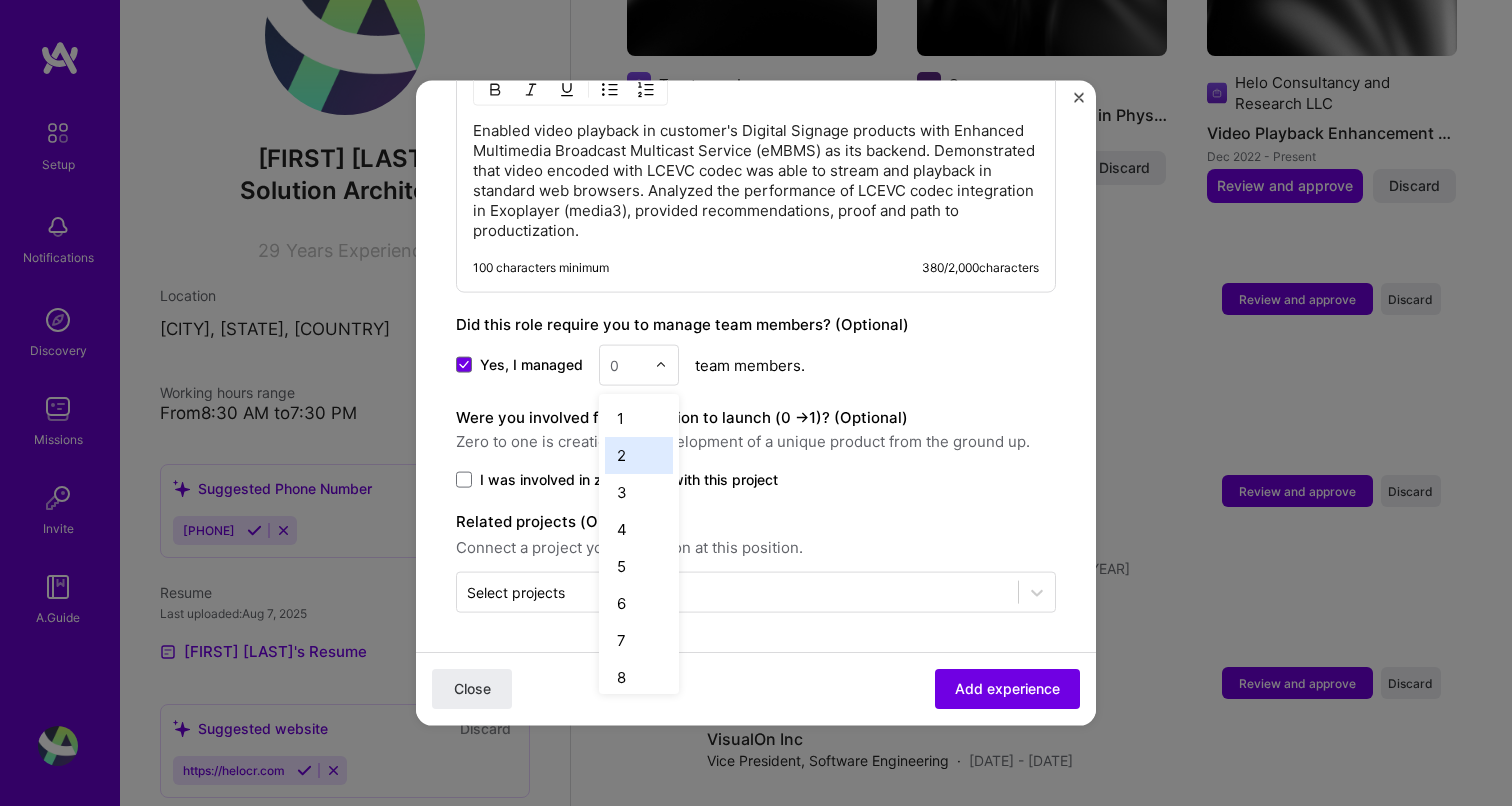click on "2" at bounding box center [639, 455] 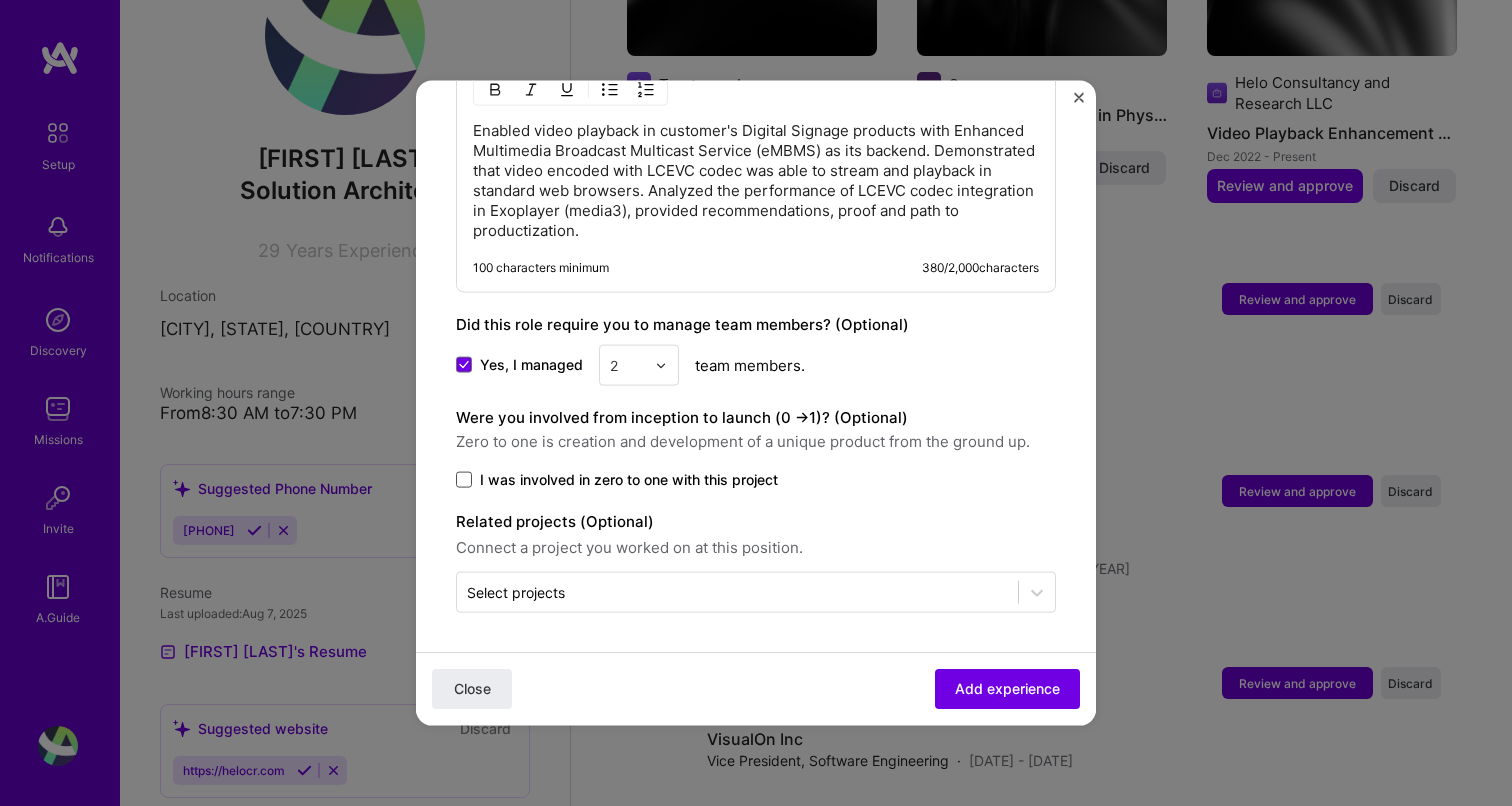 click at bounding box center [464, 480] 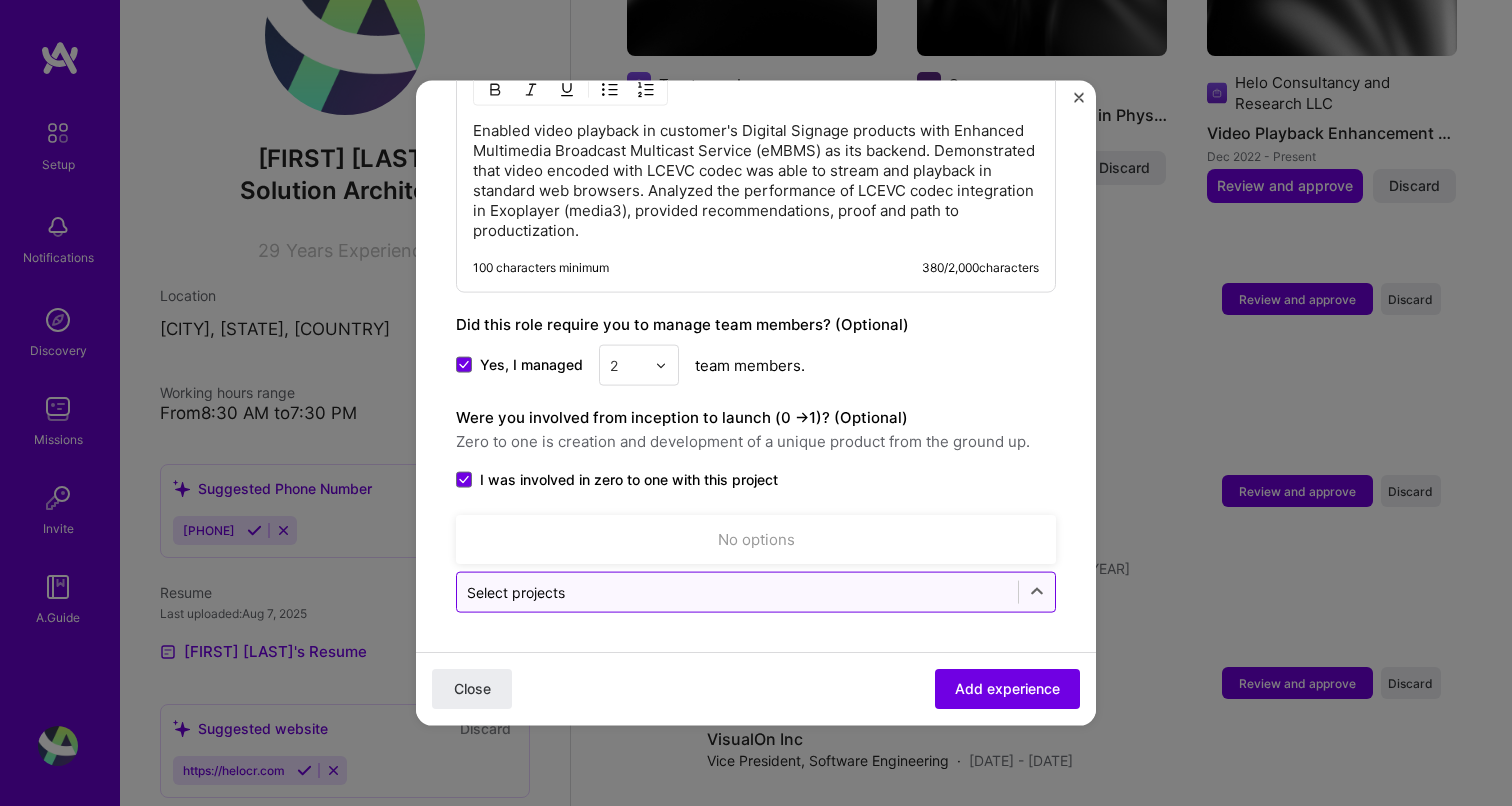 click on "Select projects" at bounding box center (516, 592) 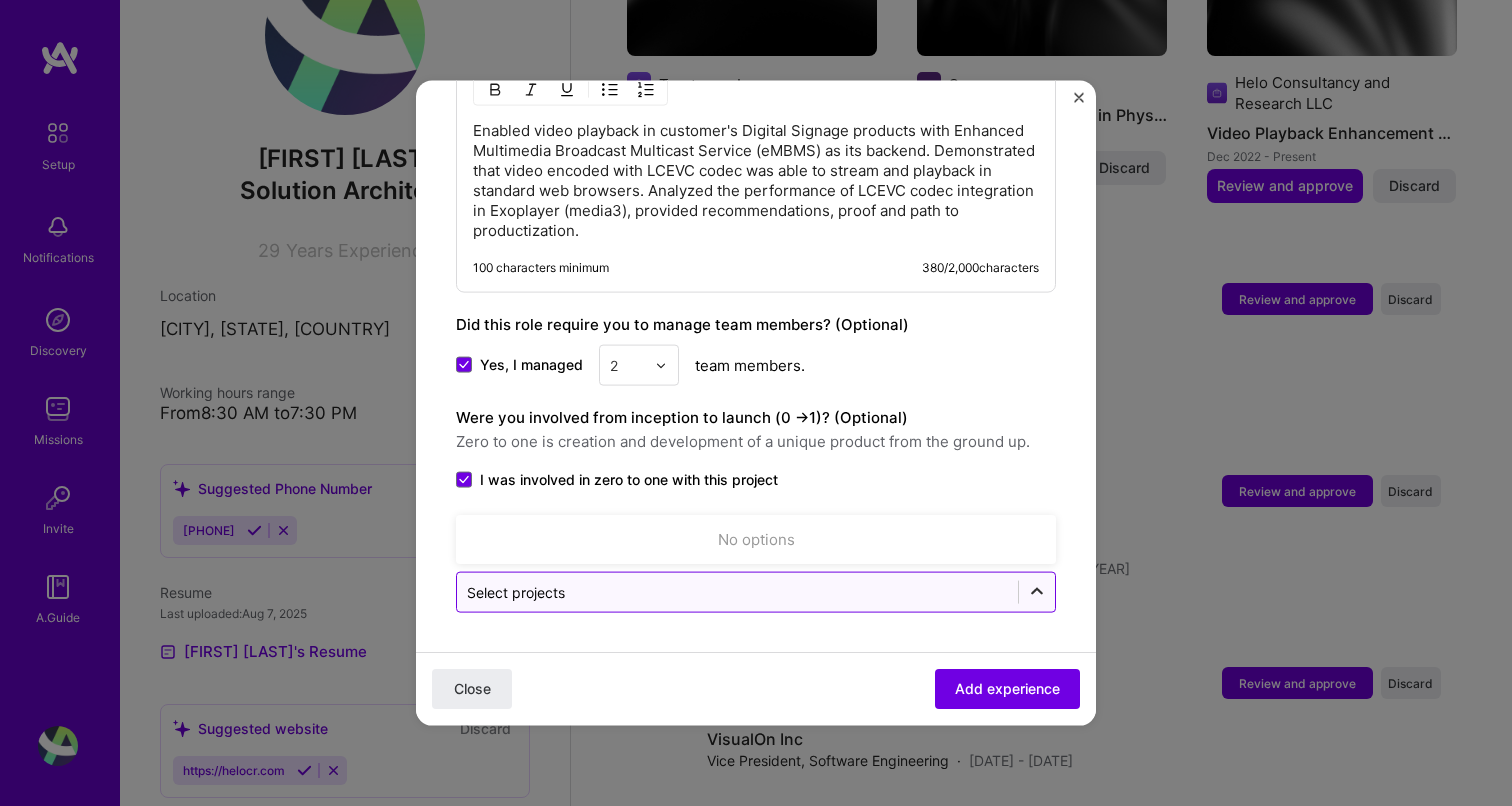click 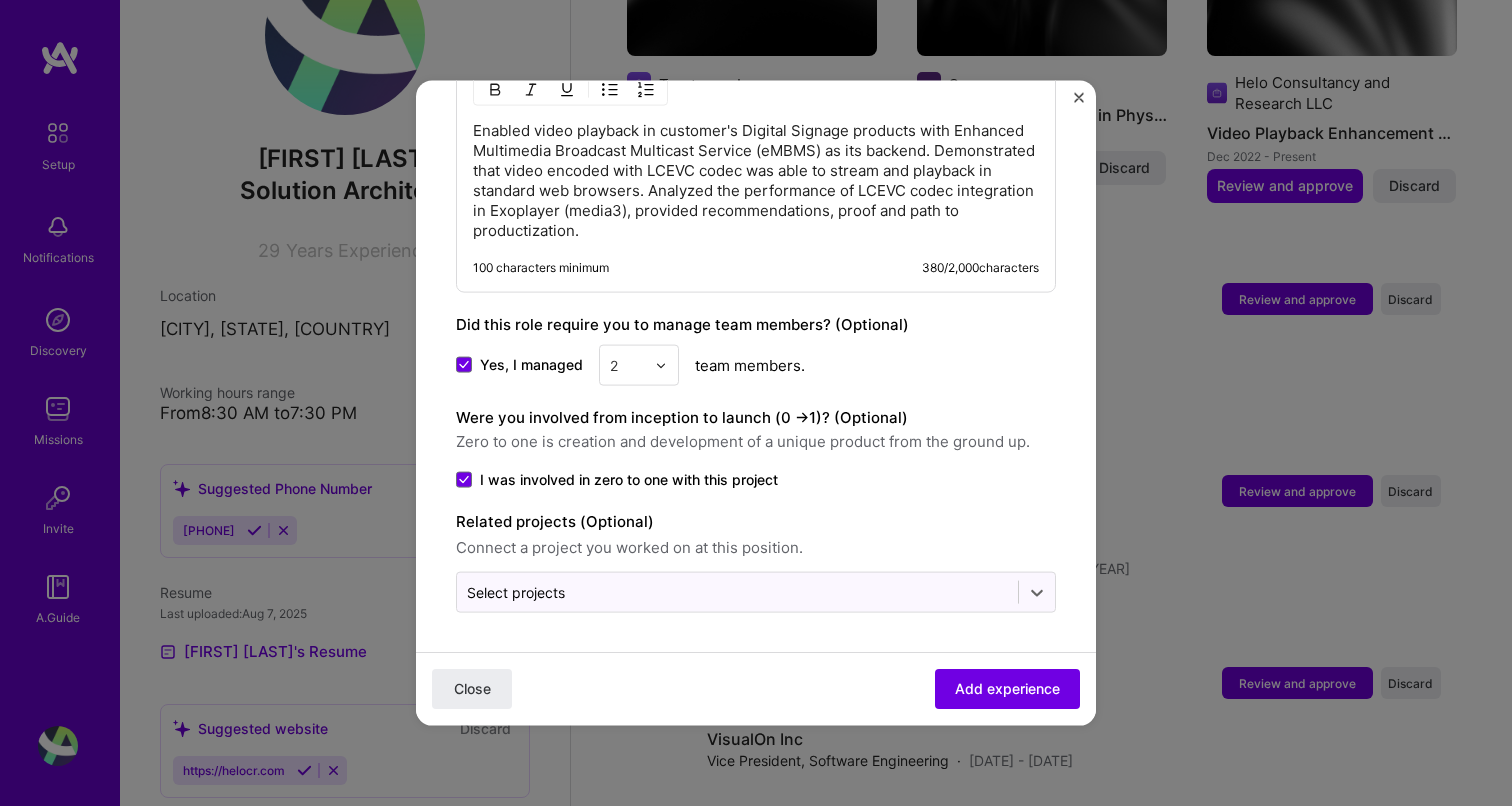 scroll, scrollTop: 903, scrollLeft: 0, axis: vertical 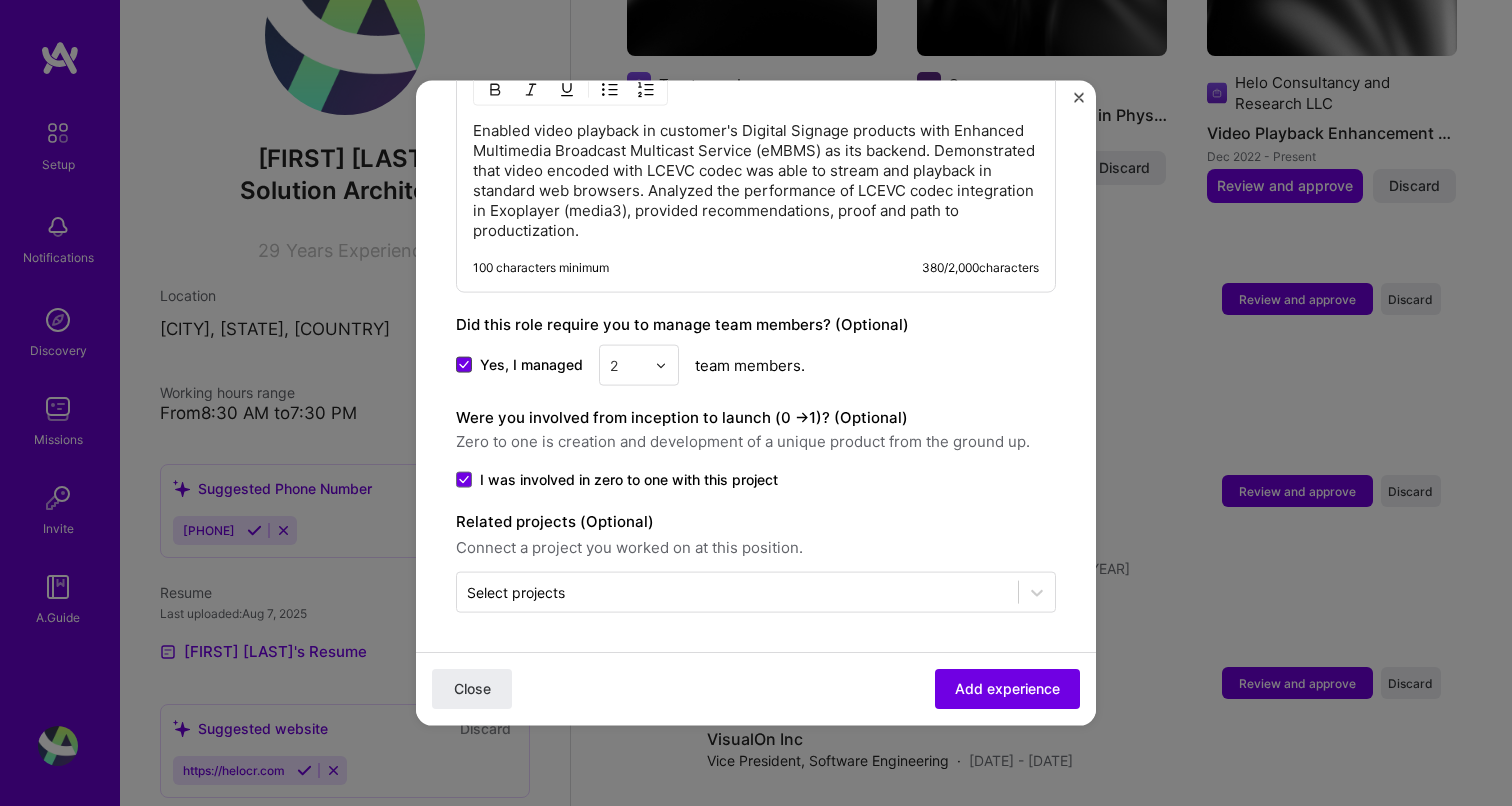 click 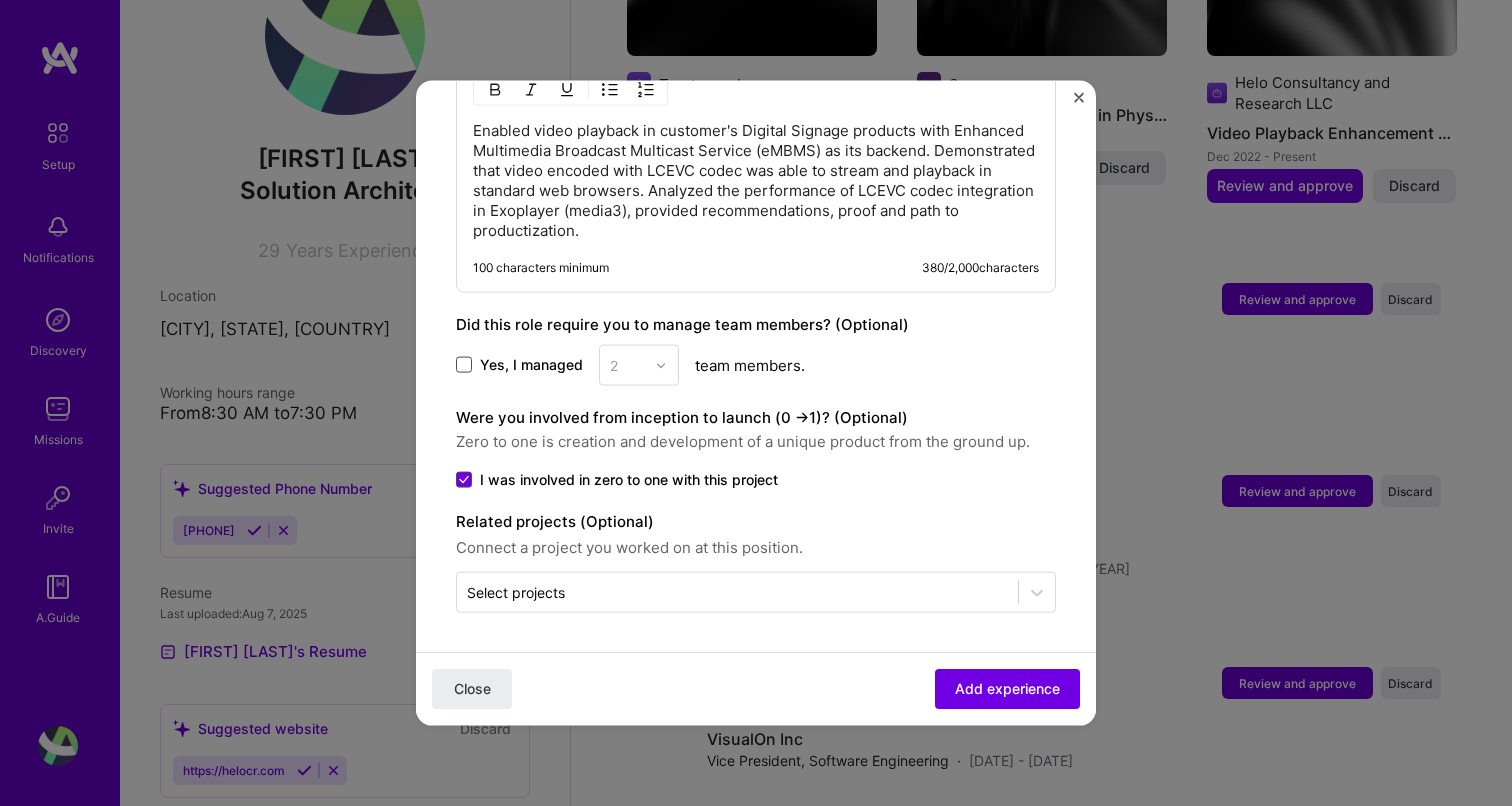 click 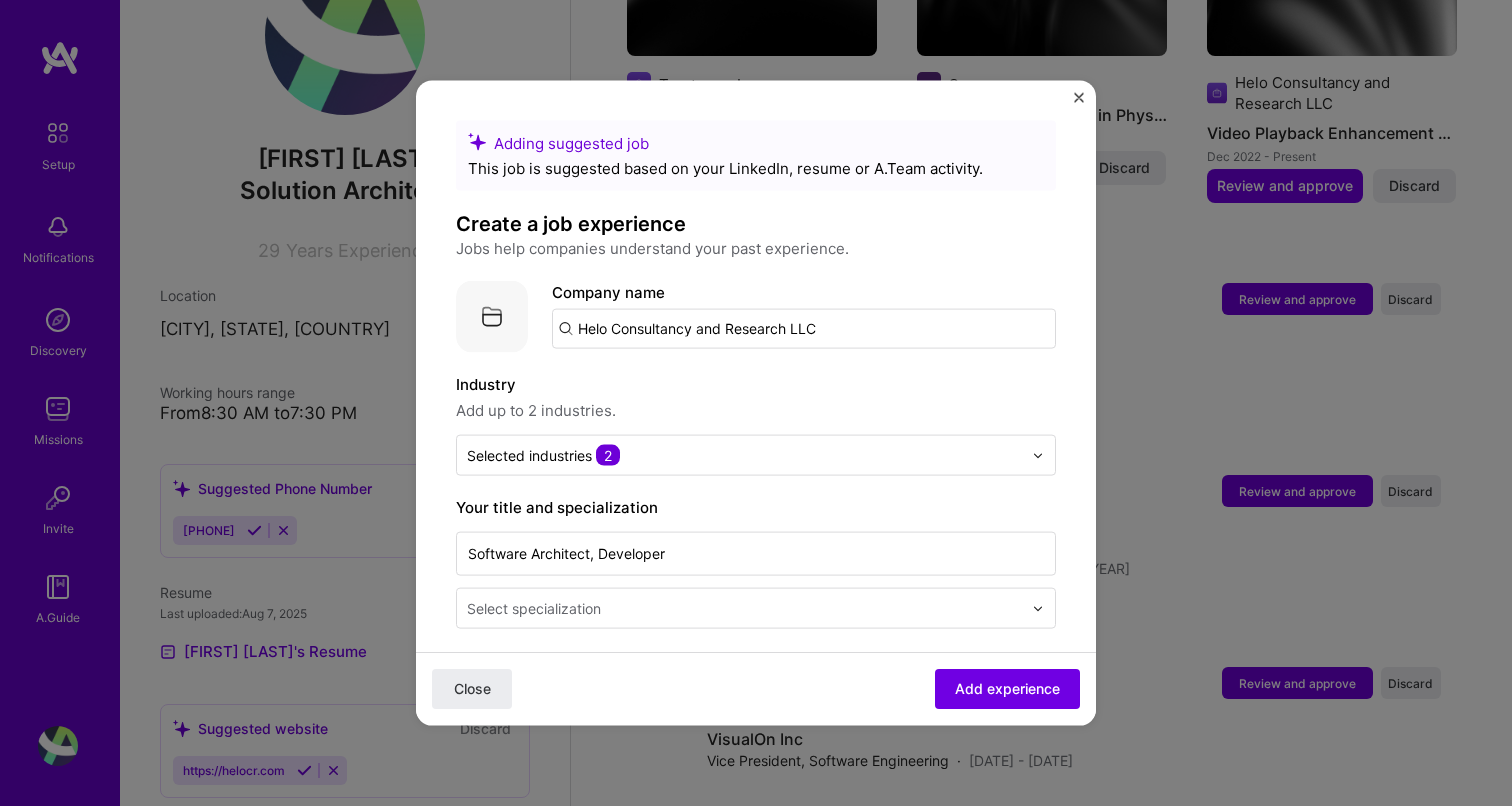 scroll, scrollTop: 0, scrollLeft: 0, axis: both 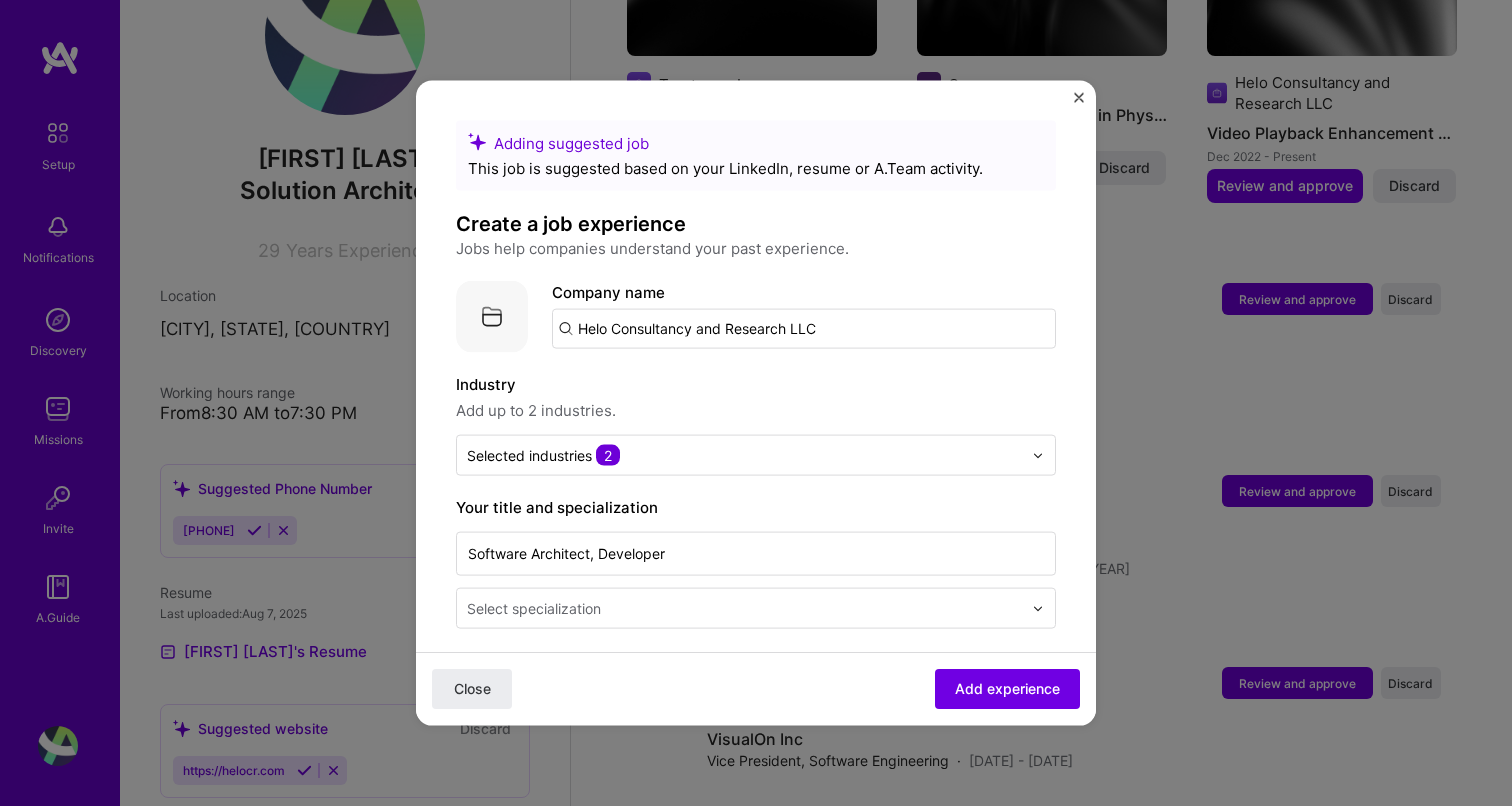click at bounding box center [1079, 98] 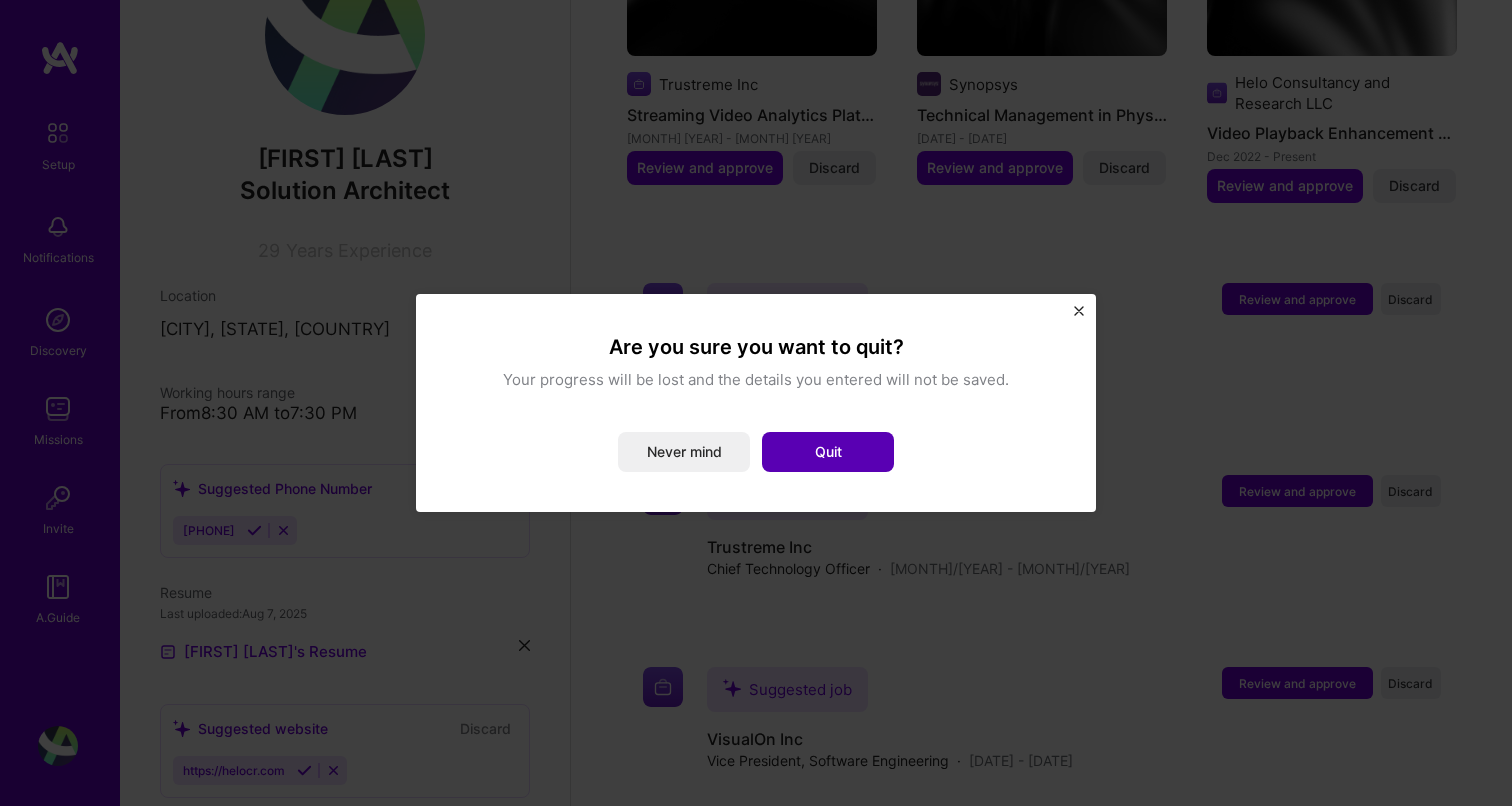 click on "Quit" at bounding box center (828, 452) 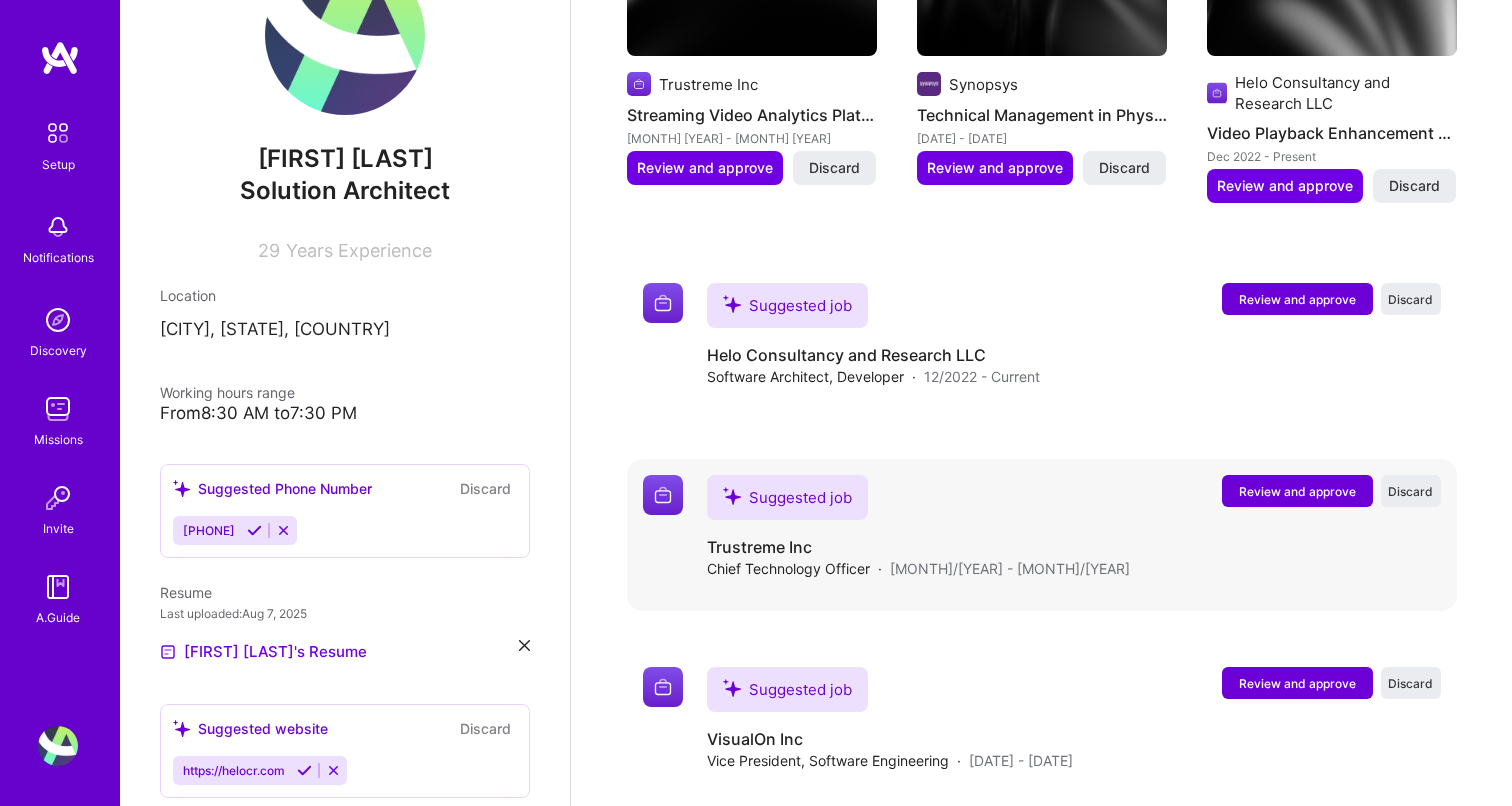click on "Review and approve" at bounding box center (1297, 491) 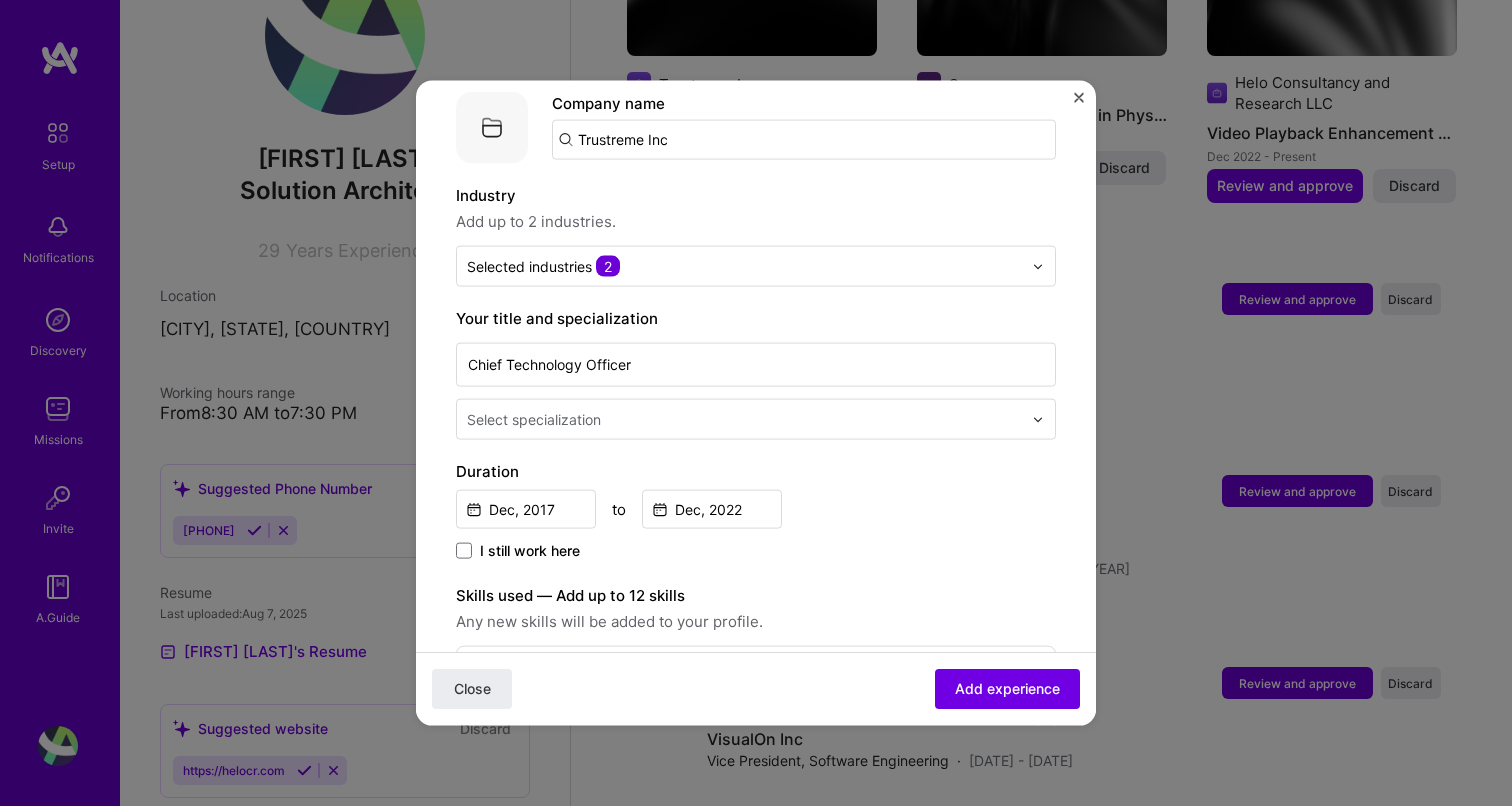 scroll, scrollTop: 268, scrollLeft: 0, axis: vertical 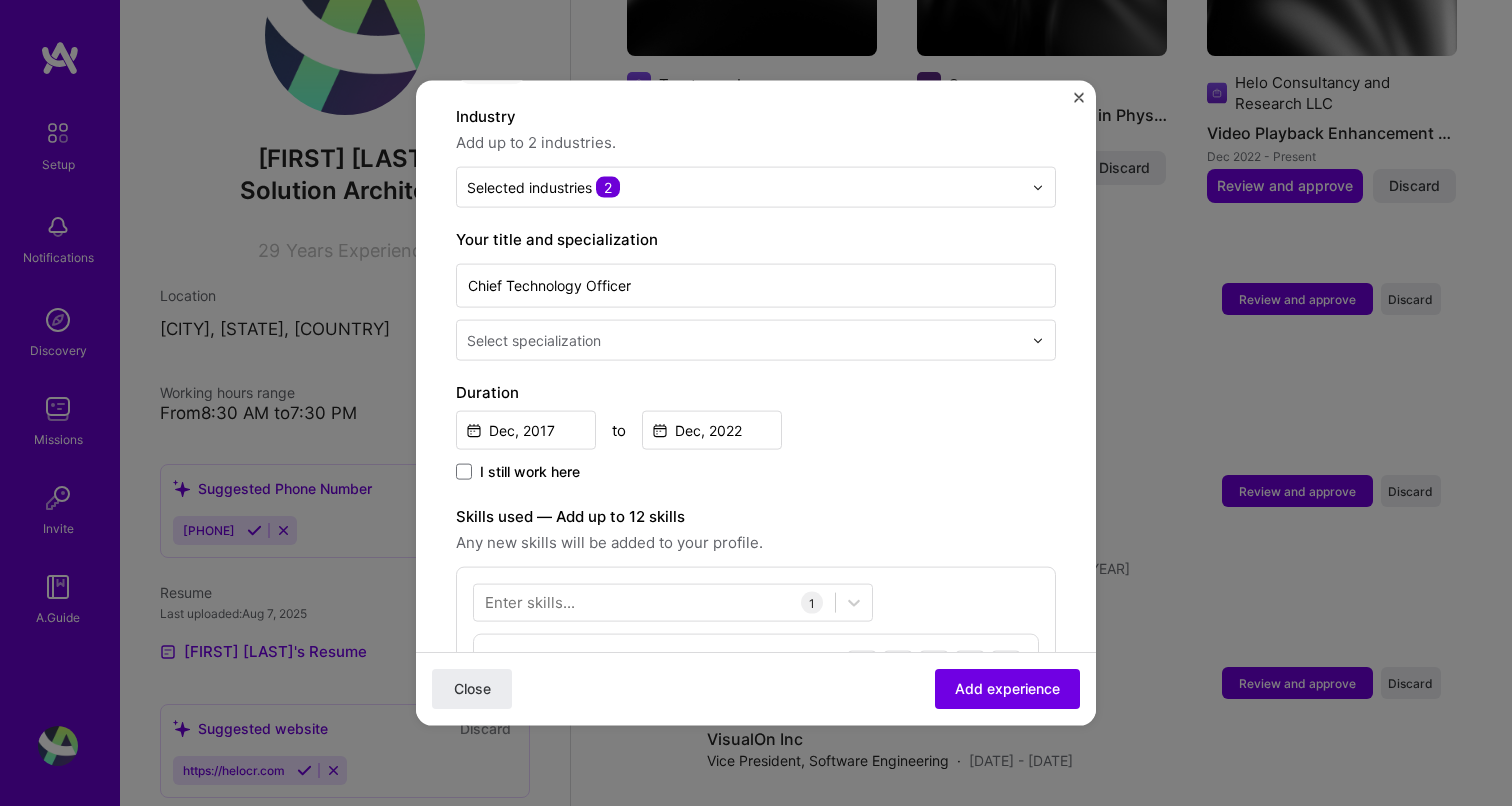 click at bounding box center [746, 340] 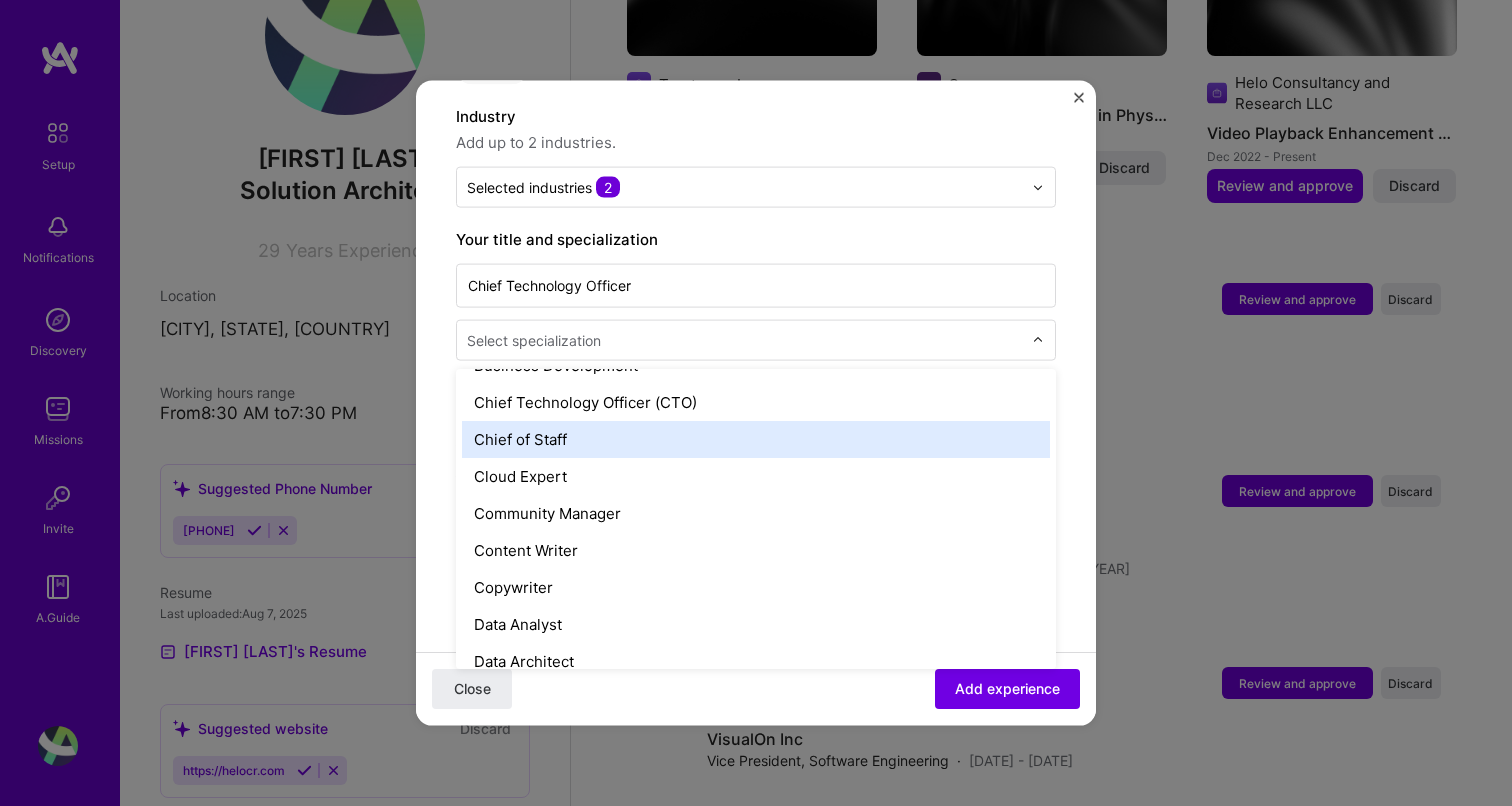 scroll, scrollTop: 503, scrollLeft: 0, axis: vertical 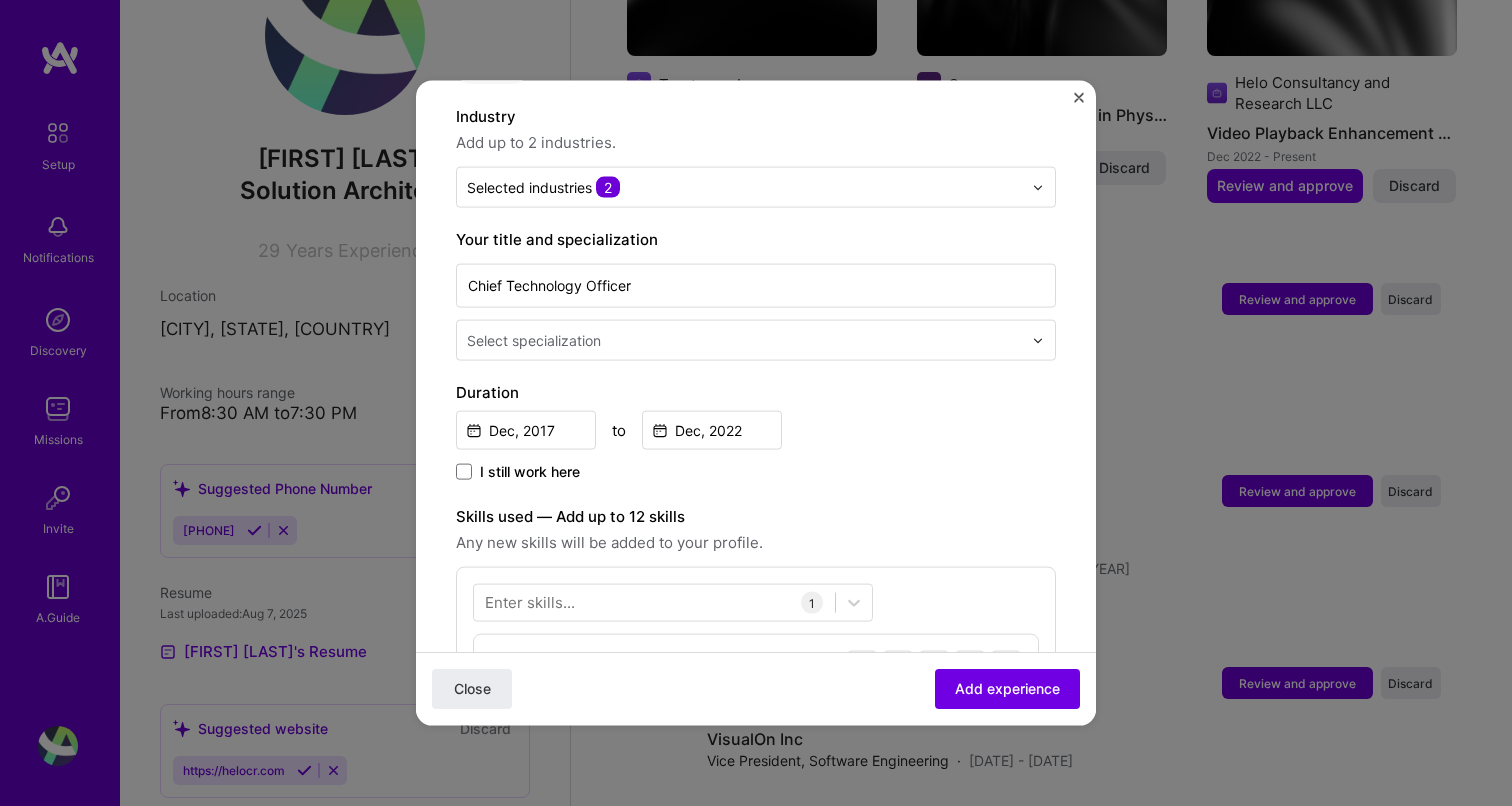 click on "Adding suggested job This job is suggested based on your LinkedIn, resume or A.Team activity. Create a job experience Jobs help companies understand your past experience. Company logo Company name Trustreme Inc
Industry Add up to 2 industries. Selected industries 2 Your title and specialization Chief Technology Officer Select specialization Duration [MONTH], [YEAR]
to [MONTH], [YEAR]
I still work here Skills used — Add up to 12 skills Any new skills will be added to your profile. Enter skills... 1 Machine Learning 1 2 3 4 5 Description Streaming Video Analytics: analyze, learn, predict, and perfect. As CTO and Co-founder, architected and developed mobile SDKs and cloud-agnostic microservices to address Quality of Experience (QoE) and Quality of Service (QoS) utilizing machine learning. Gained extensive knowledge in cloud data ingest, storage, analysis and reporting. 100 characters minimum 336 / 2,000 0 >" at bounding box center (756, 635) 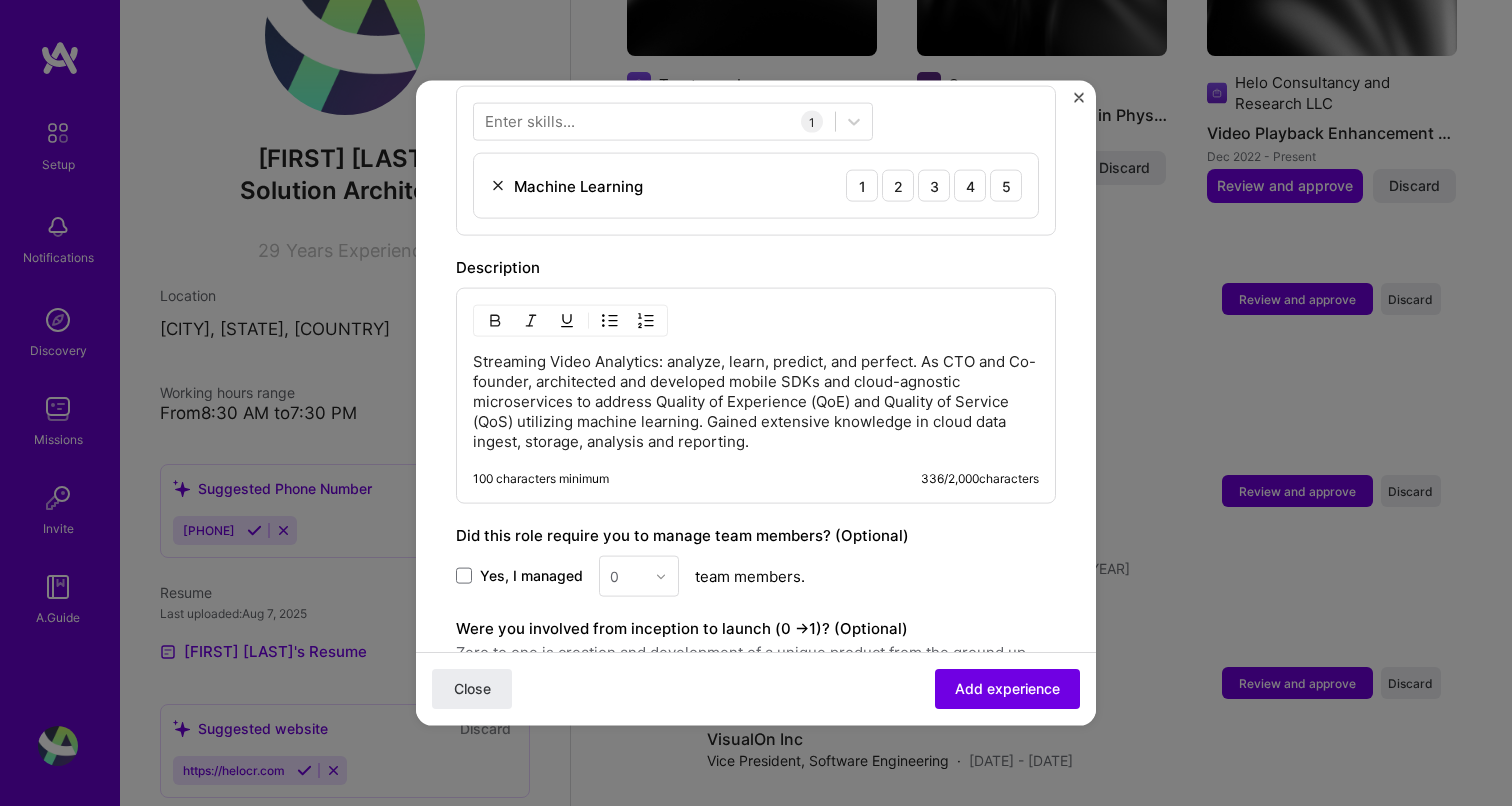 scroll, scrollTop: 747, scrollLeft: 0, axis: vertical 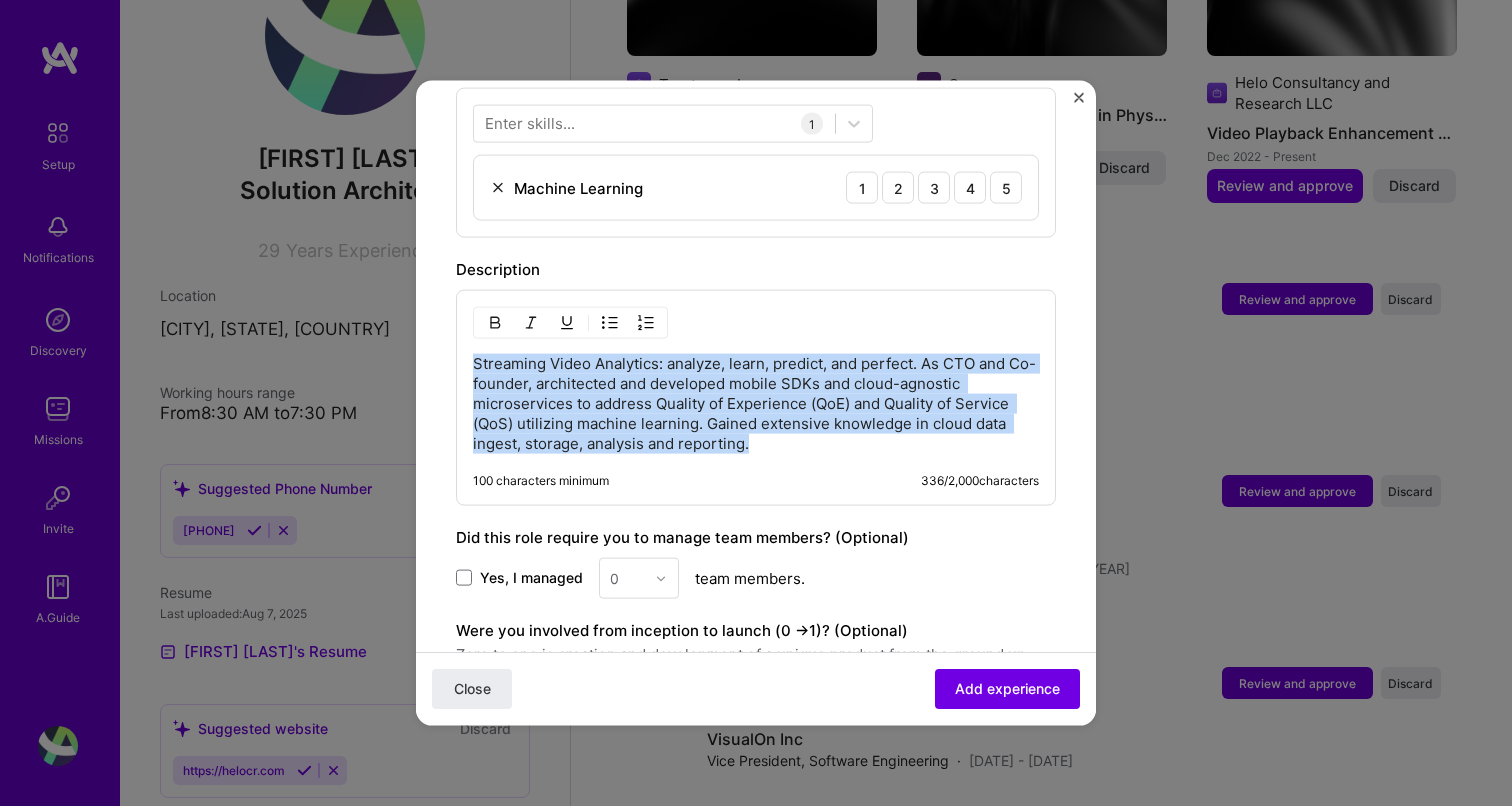 drag, startPoint x: 762, startPoint y: 450, endPoint x: 472, endPoint y: 332, distance: 313.08786 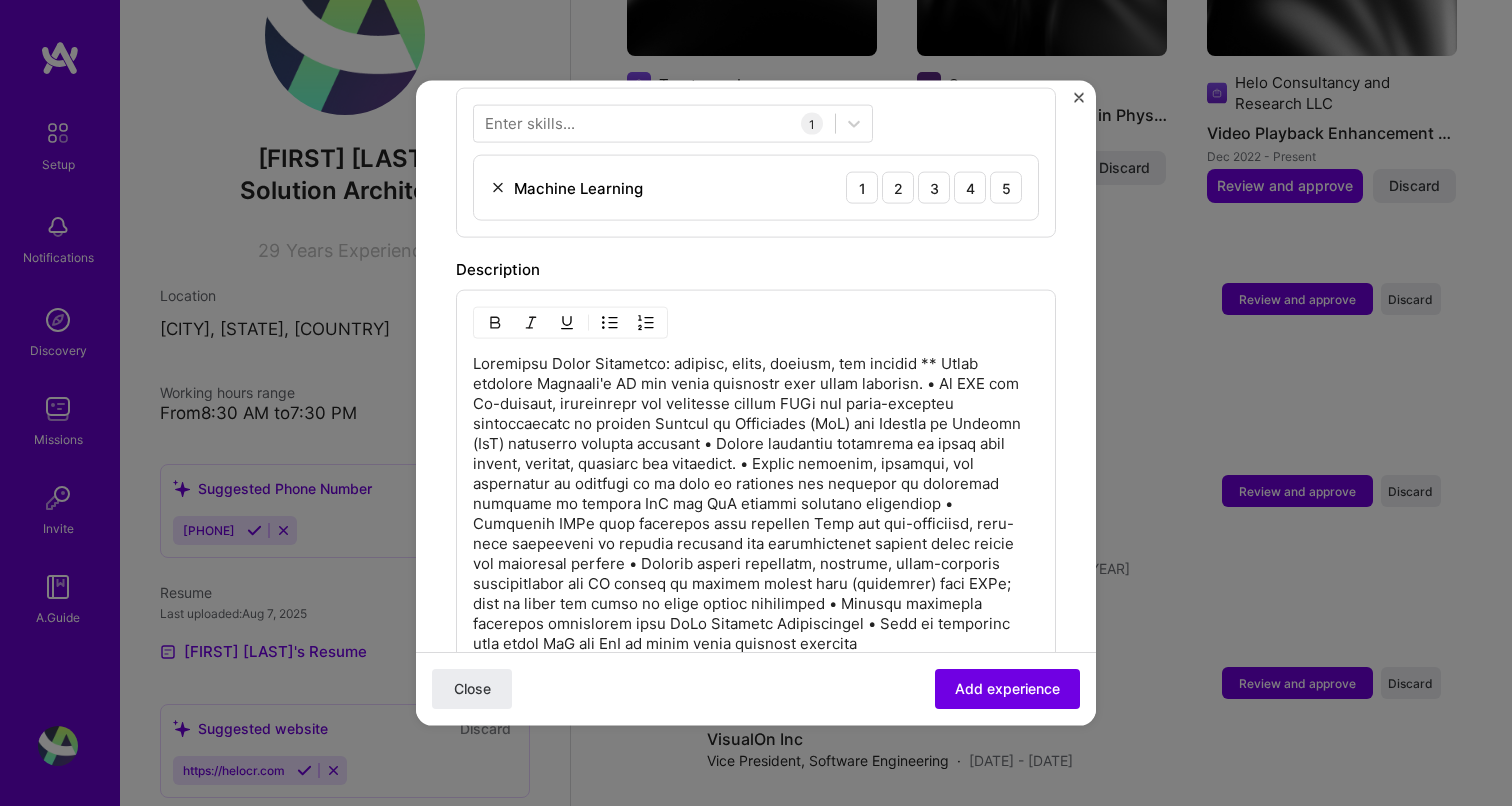 click at bounding box center (756, 504) 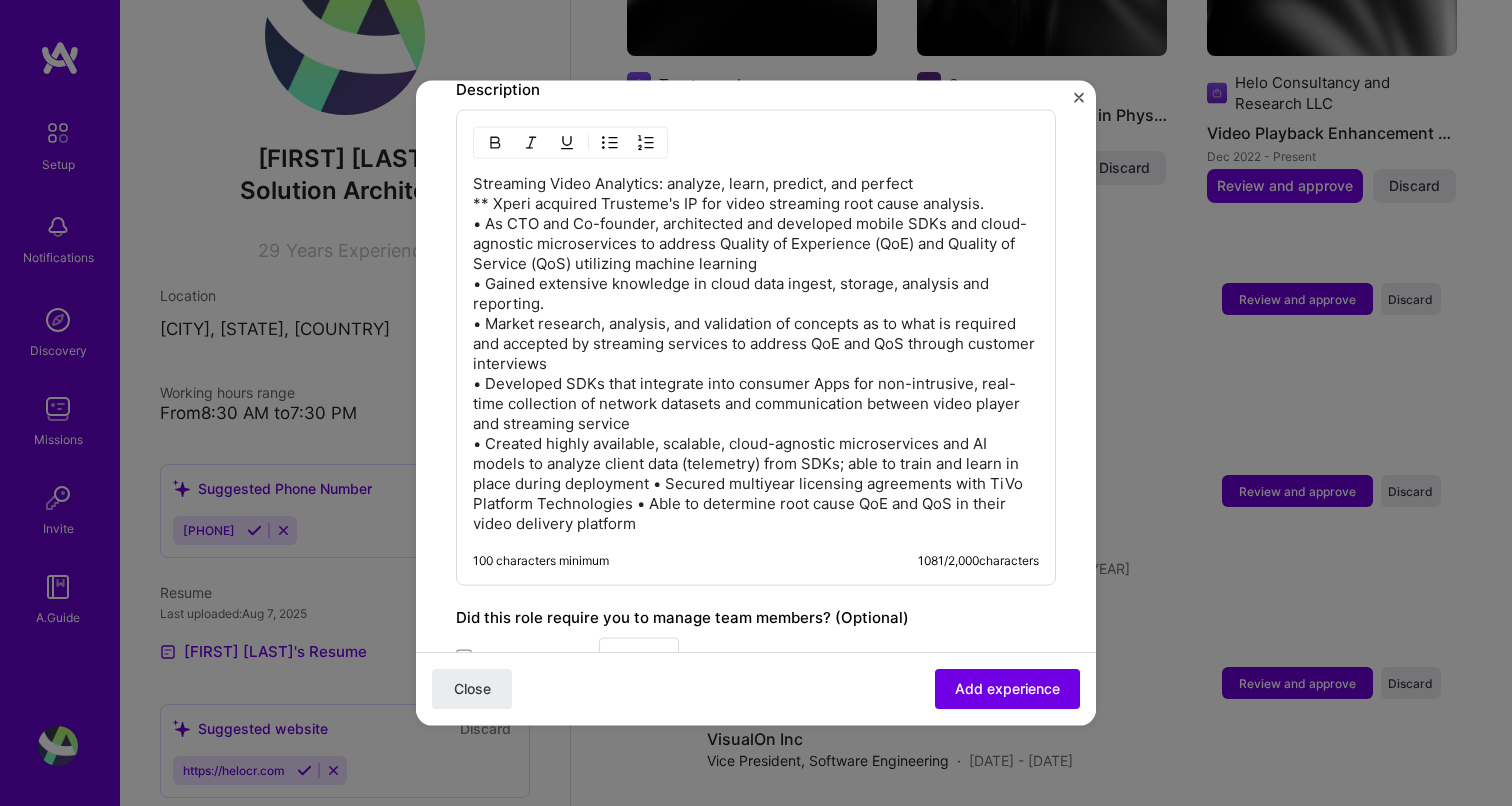scroll, scrollTop: 934, scrollLeft: 0, axis: vertical 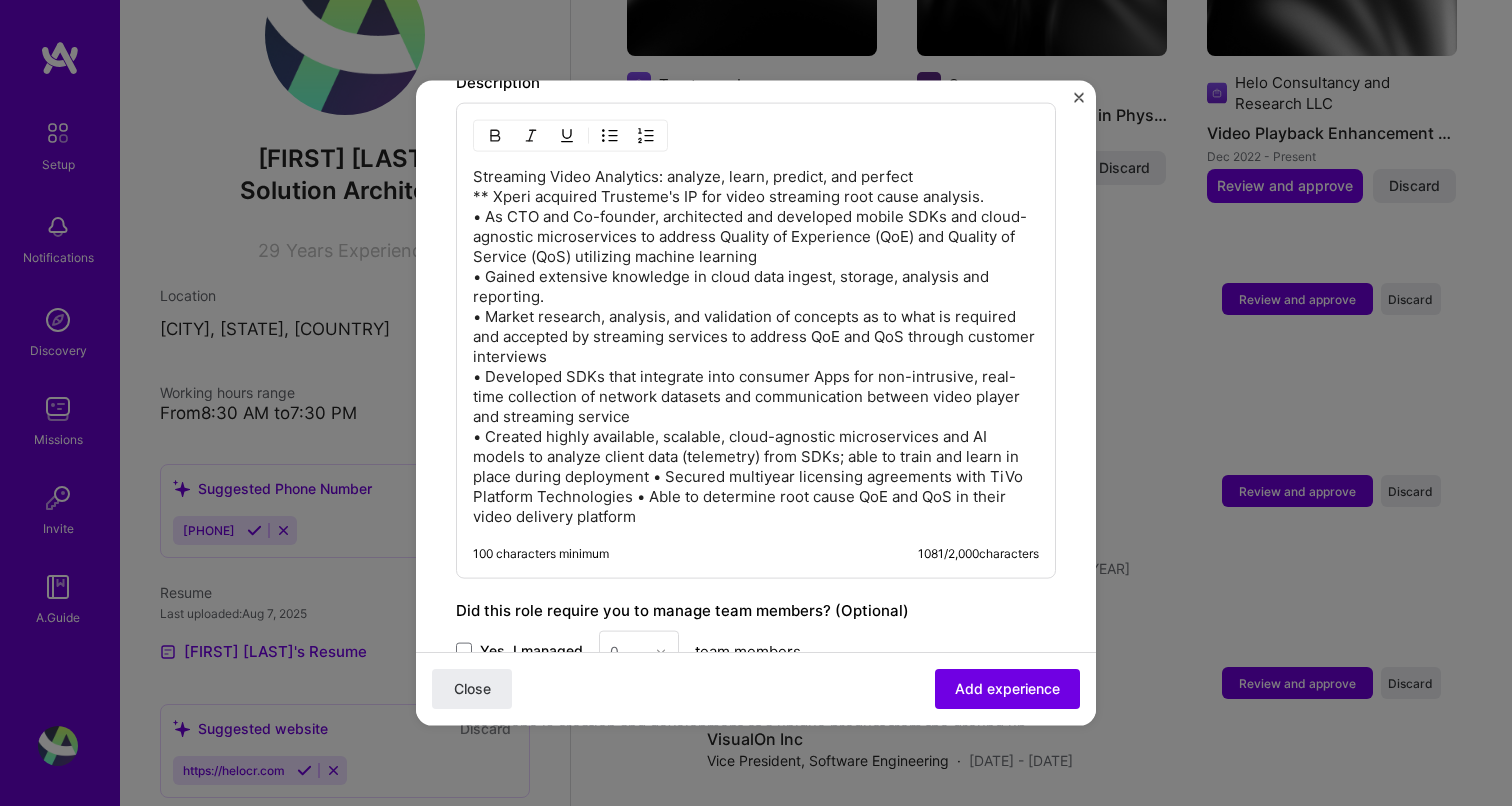 click on "Streaming Video Analytics: analyze, learn, predict, and perfect  ** Xperi acquired Trusteme's IP for video streaming root cause analysis.  • As CTO and Co-founder, architected and developed mobile SDKs and cloud-agnostic microservices to address Quality of Experience (QoE) and Quality of Service (QoS) utilizing machine learning  • Gained extensive knowledge in cloud data ingest, storage, analysis and reporting.  • Market research, analysis, and validation of concepts as to what is required and accepted by streaming services to address QoE and QoS through customer interviews  • Developed SDKs that integrate into consumer Apps for non-intrusive, real-time collection of network datasets and communication between video player and streaming service" at bounding box center [756, 347] 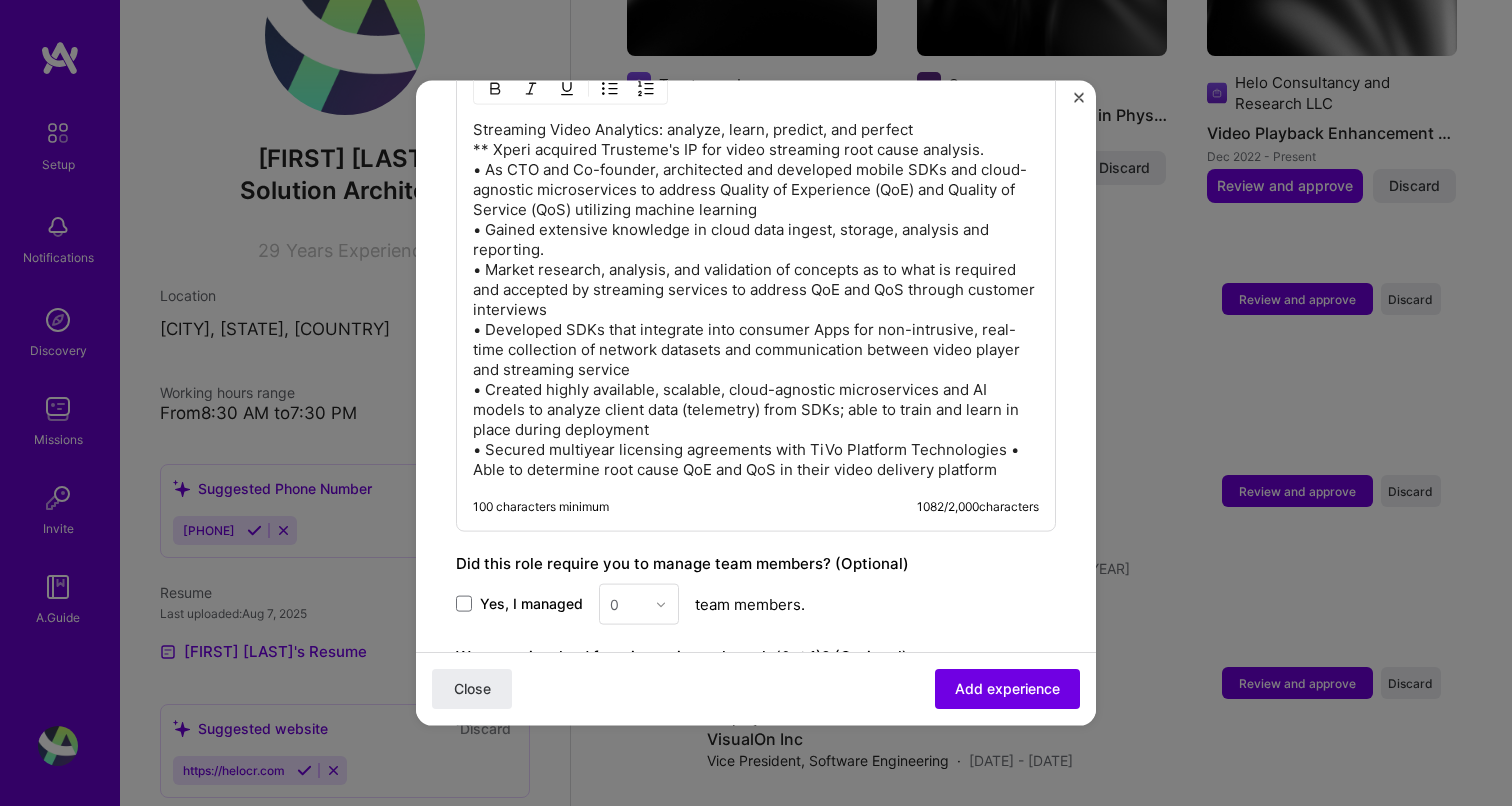 scroll, scrollTop: 1002, scrollLeft: 0, axis: vertical 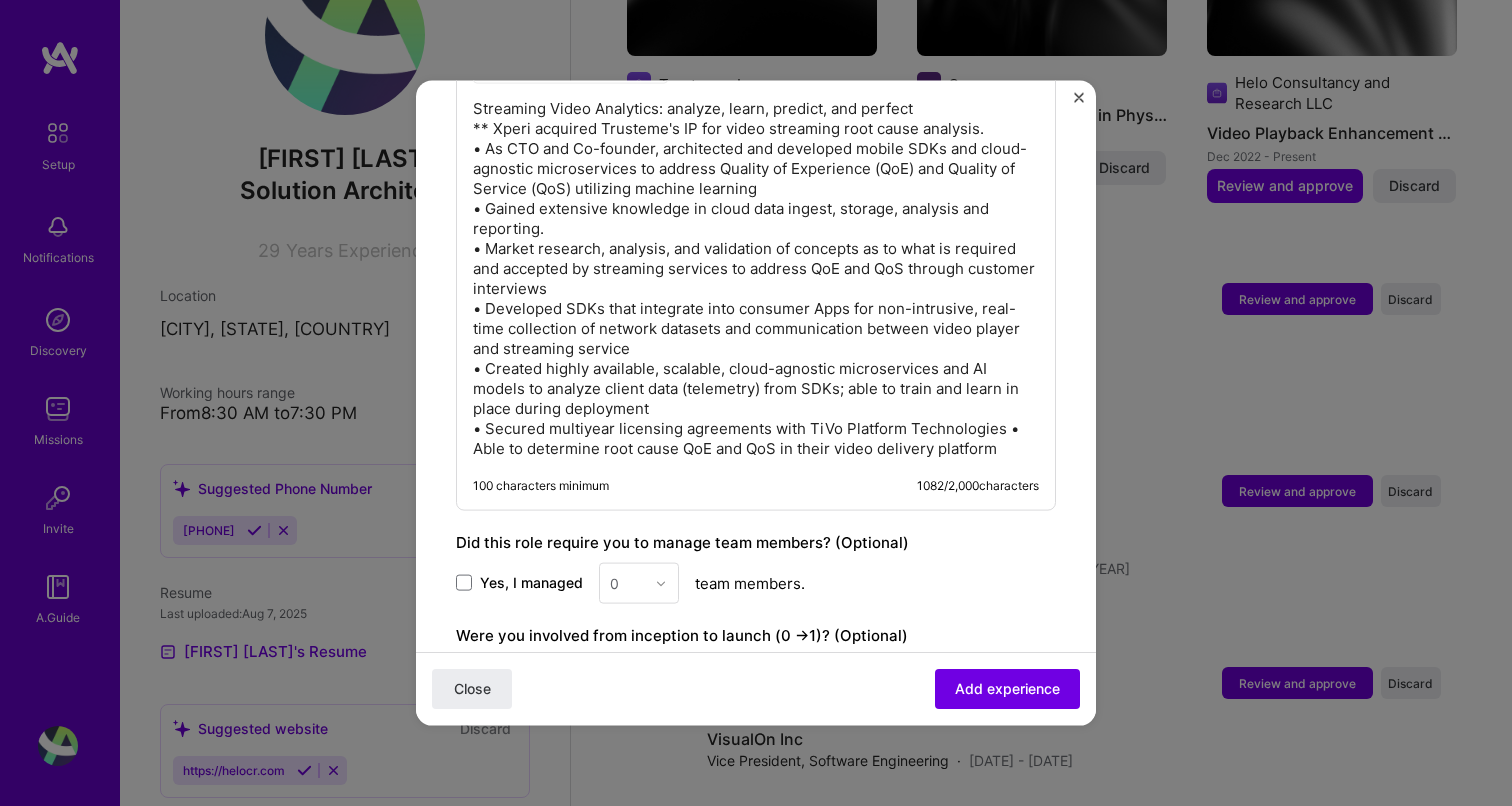 click on "Streaming Video Analytics: analyze, learn, predict, and perfect  ** Xperi acquired Trusteme's IP for video streaming root cause analysis.  • As CTO and Co-founder, architected and developed mobile SDKs and cloud-agnostic microservices to address Quality of Experience (QoE) and Quality of Service (QoS) utilizing machine learning  • Gained extensive knowledge in cloud data ingest, storage, analysis and reporting.  • Market research, analysis, and validation of concepts as to what is required and accepted by streaming services to address QoE and QoS through customer interviews  • Developed SDKs that integrate into consumer Apps for non-intrusive, real-time collection of network datasets and communication between video player and streaming service  • Created highly available, scalable, cloud-agnostic microservices and AI models to analyze client data (telemetry) from SDKs; able to train and learn in place during deployment" at bounding box center [756, 279] 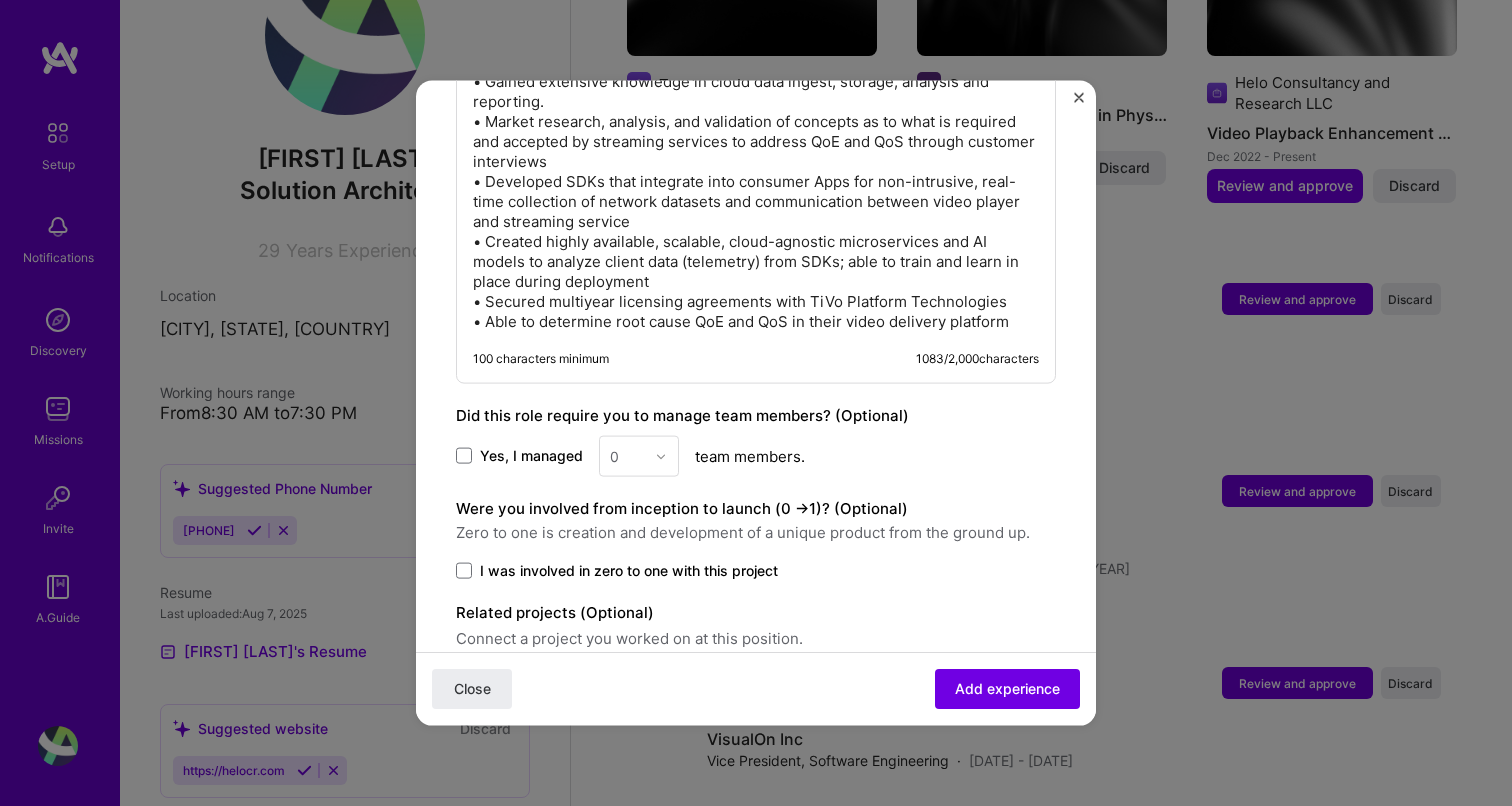 scroll, scrollTop: 1136, scrollLeft: 0, axis: vertical 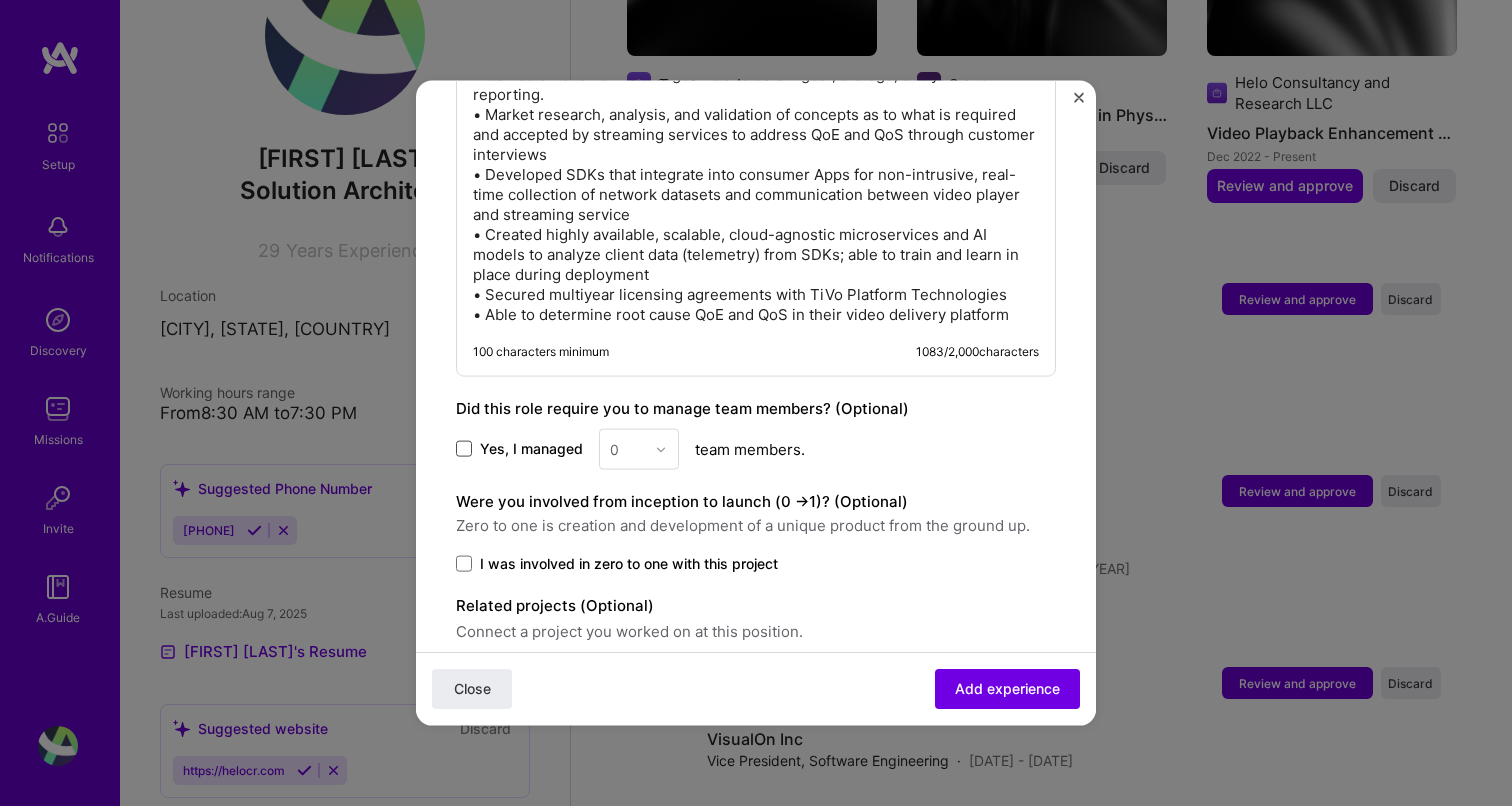 click at bounding box center [464, 449] 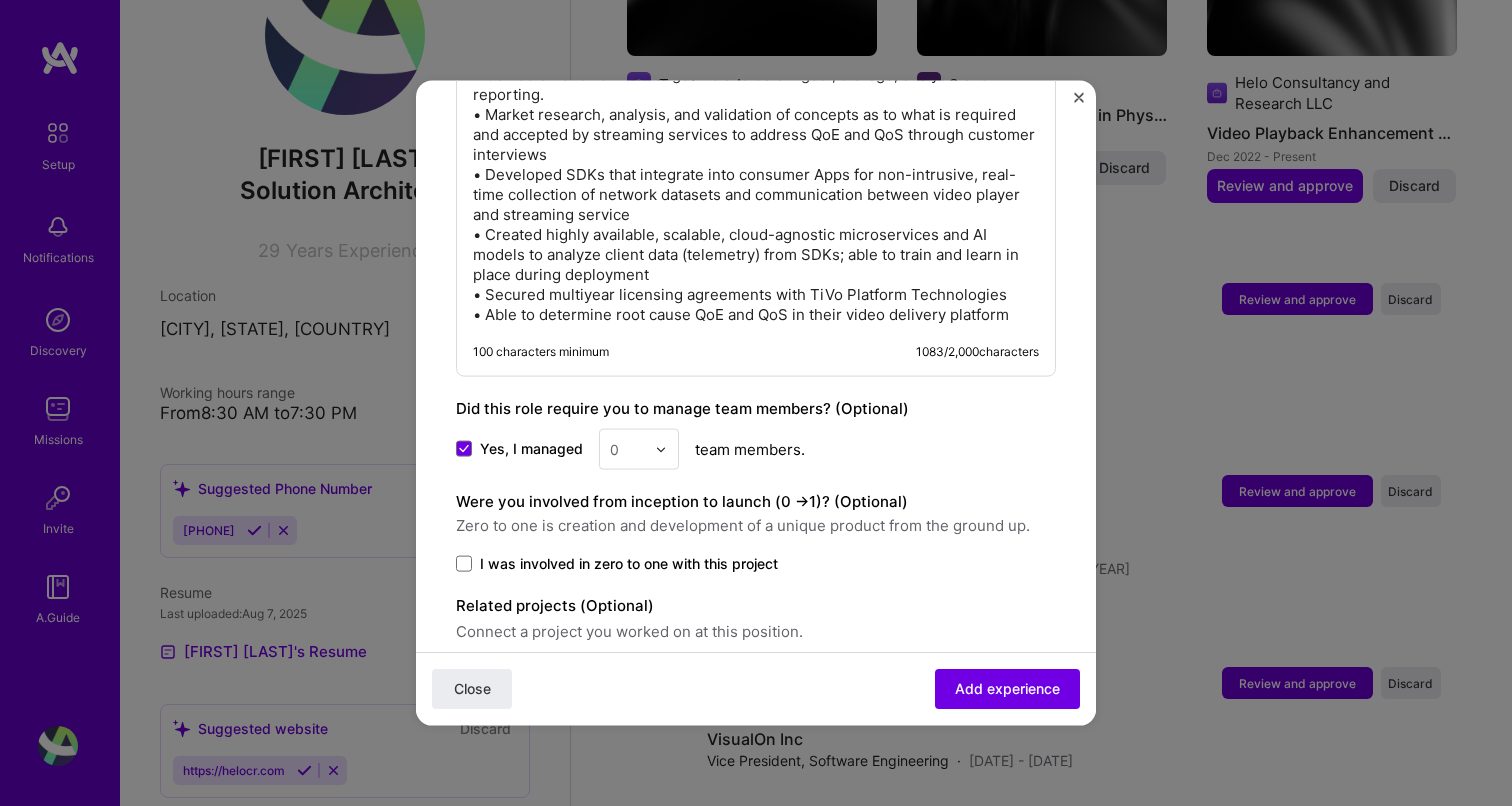 click at bounding box center [661, 449] 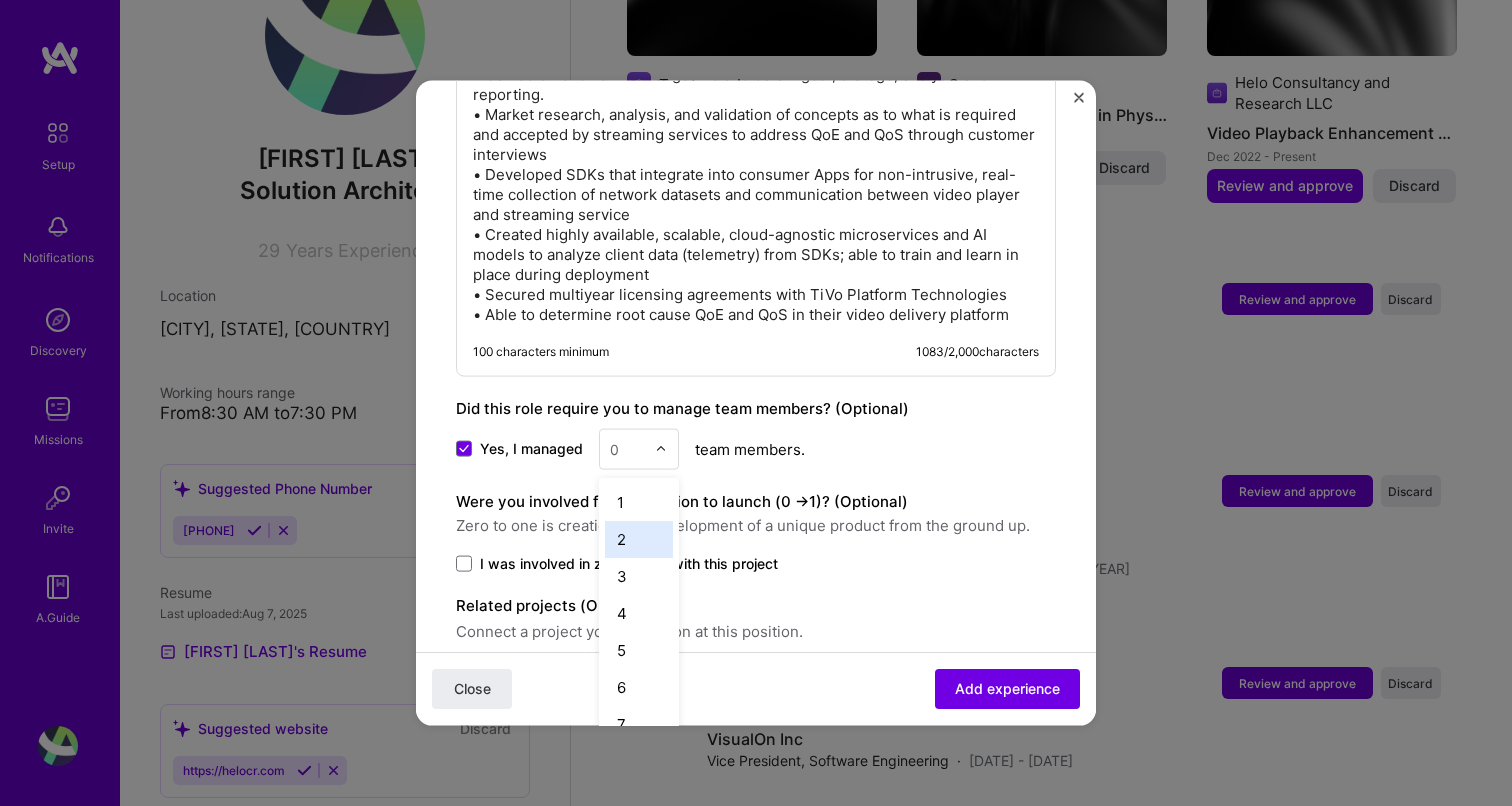 click on "2" at bounding box center (639, 539) 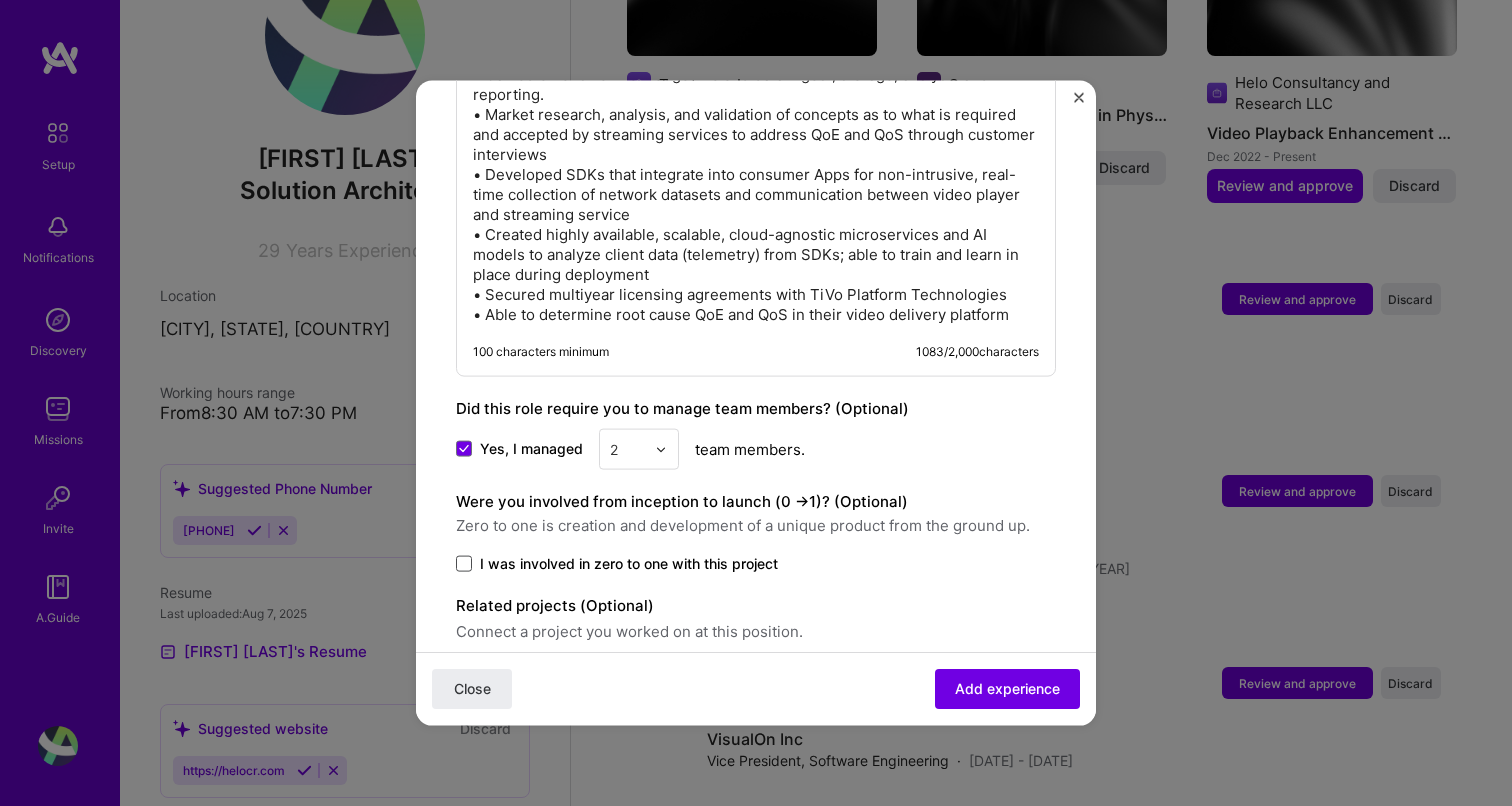 click at bounding box center [464, 564] 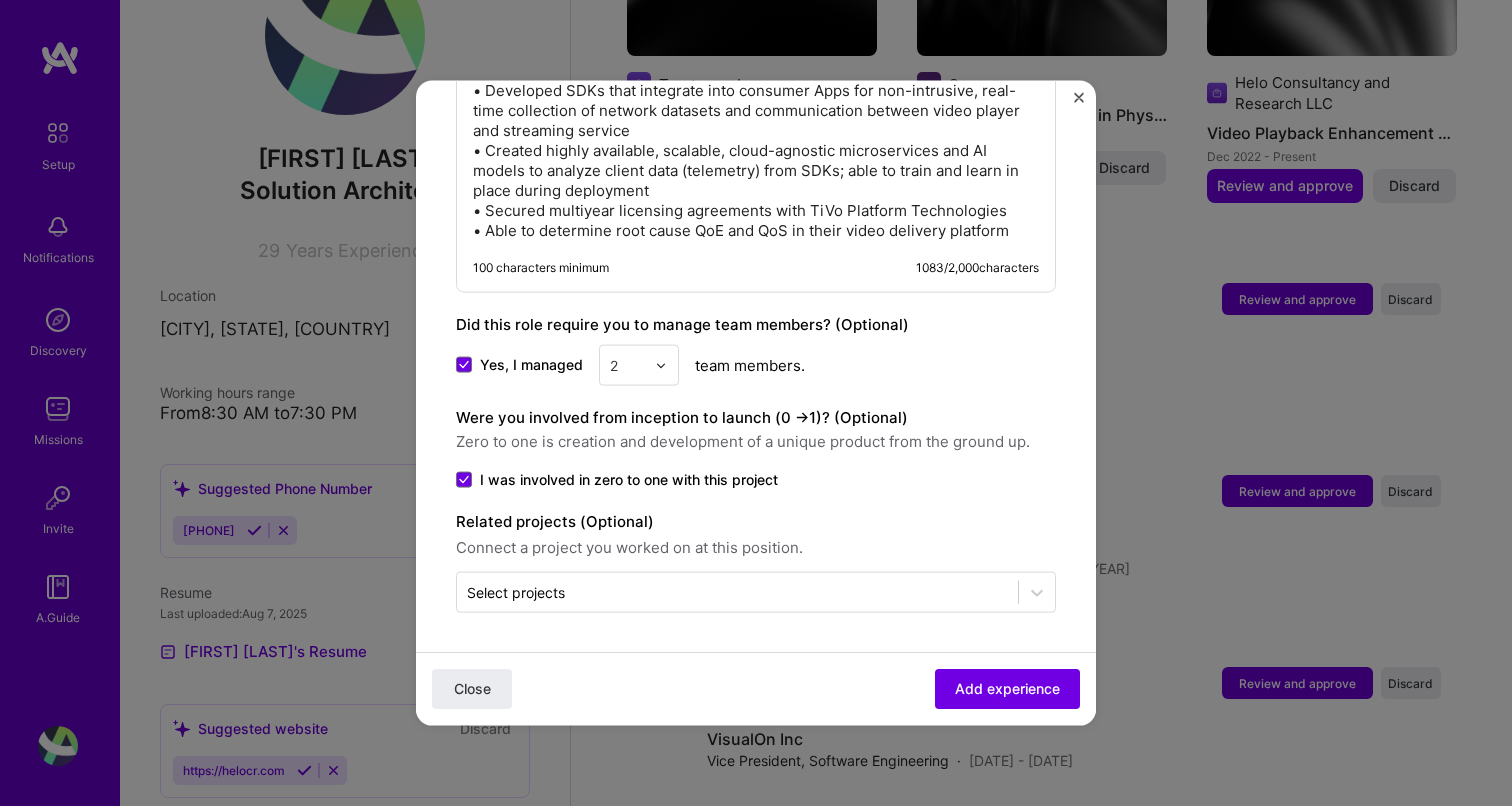 scroll, scrollTop: 1220, scrollLeft: 0, axis: vertical 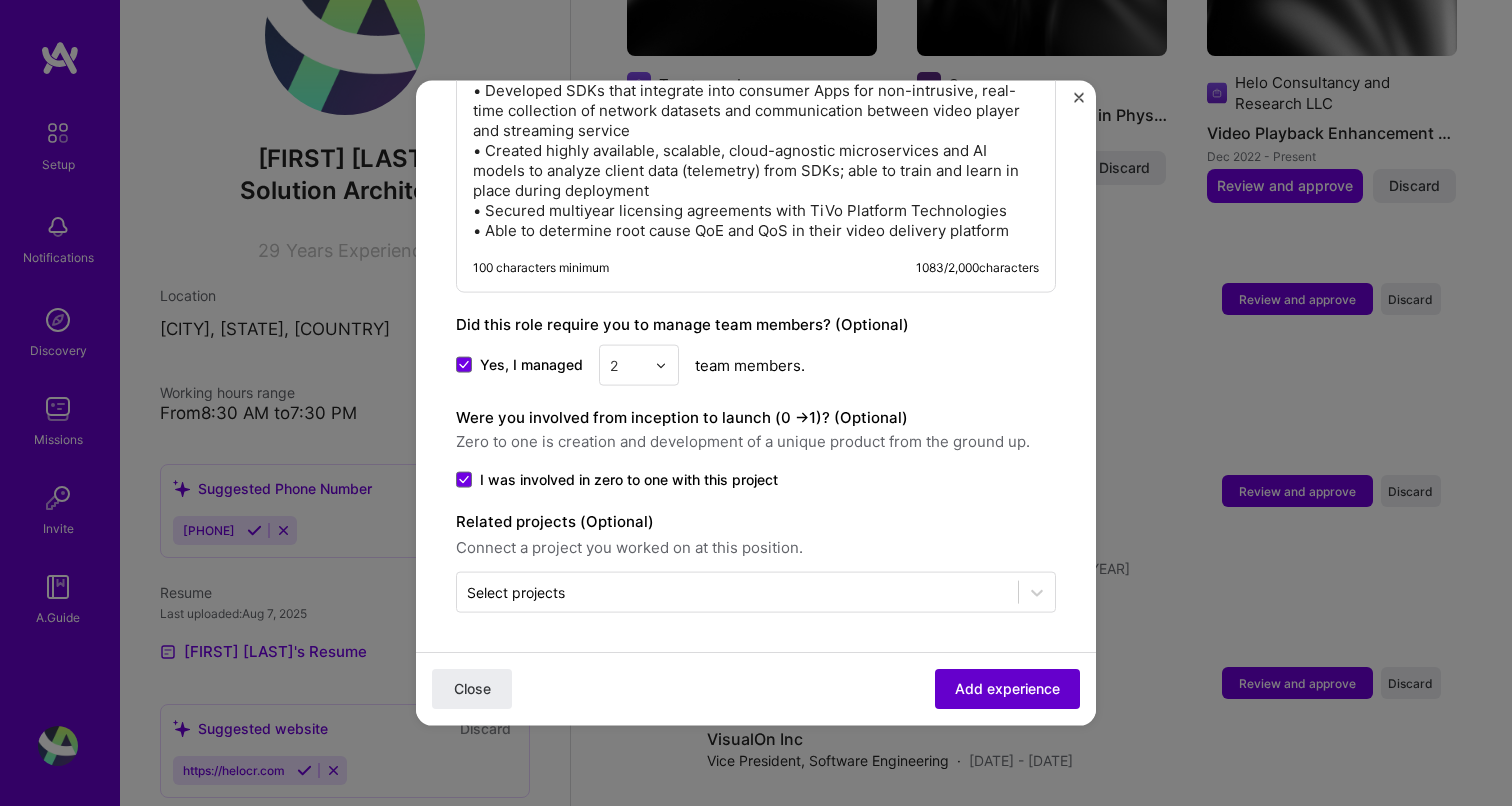 click on "Add experience" at bounding box center (1007, 689) 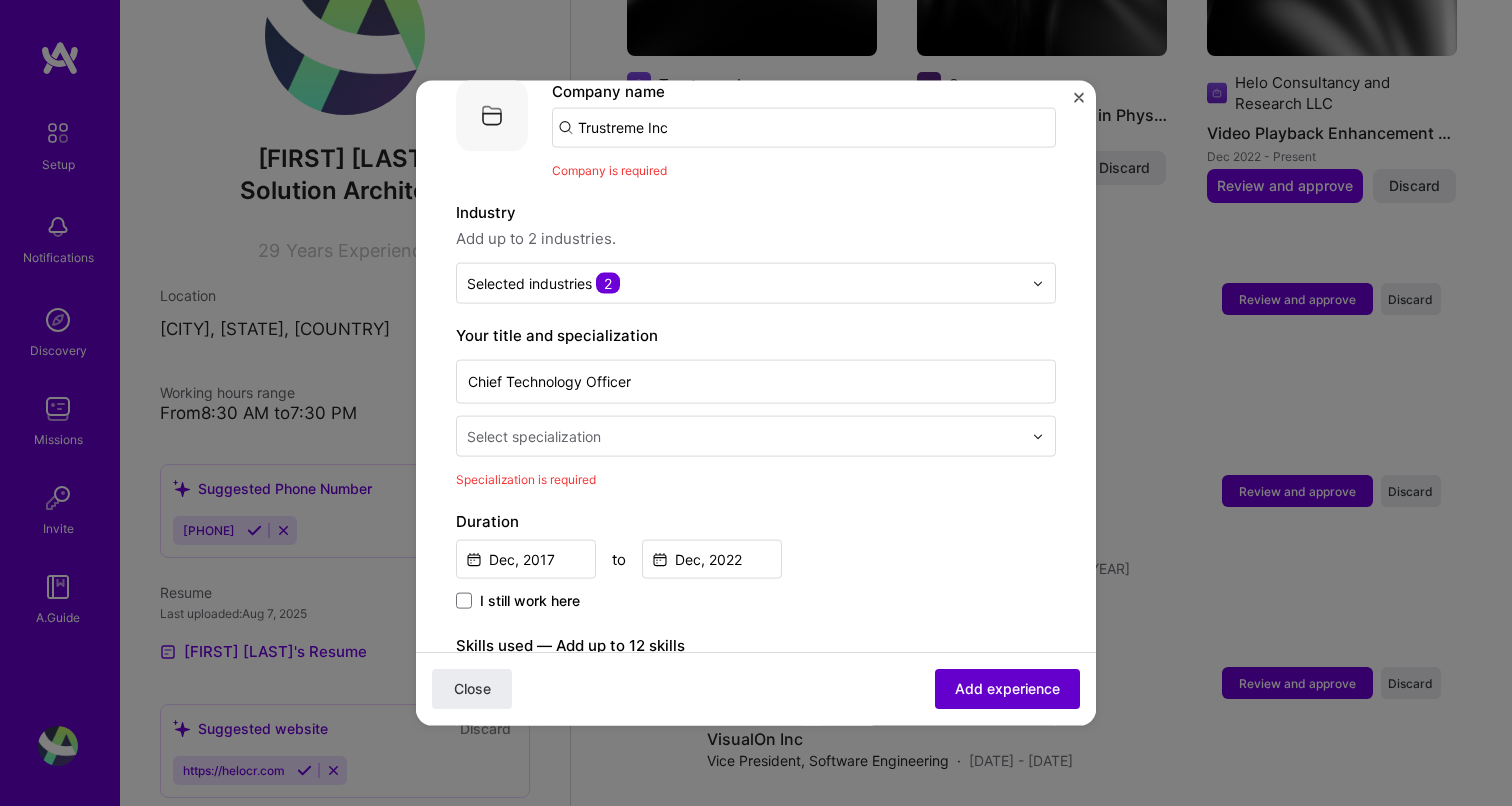 scroll, scrollTop: 200, scrollLeft: 0, axis: vertical 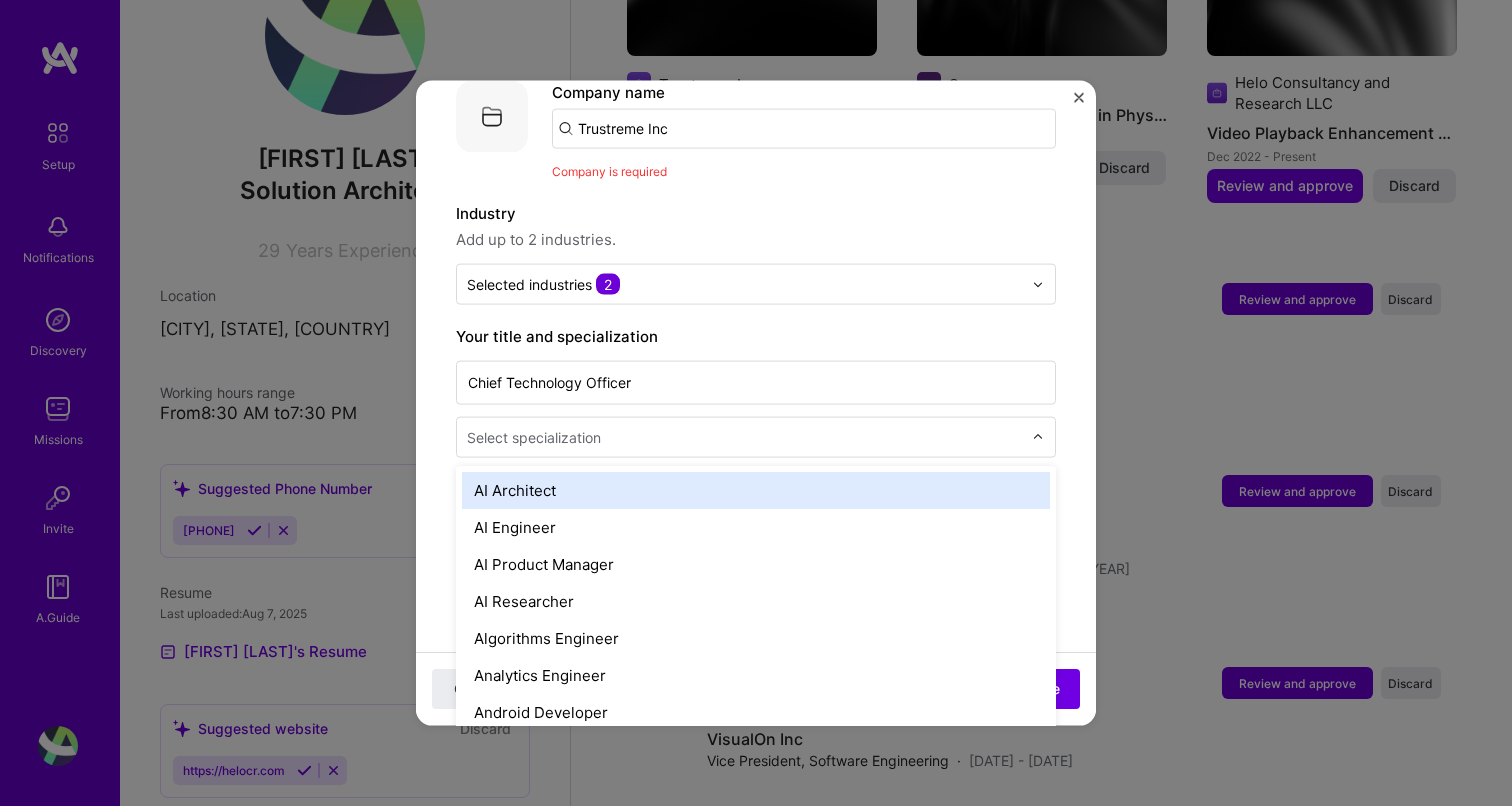 click at bounding box center (1038, 437) 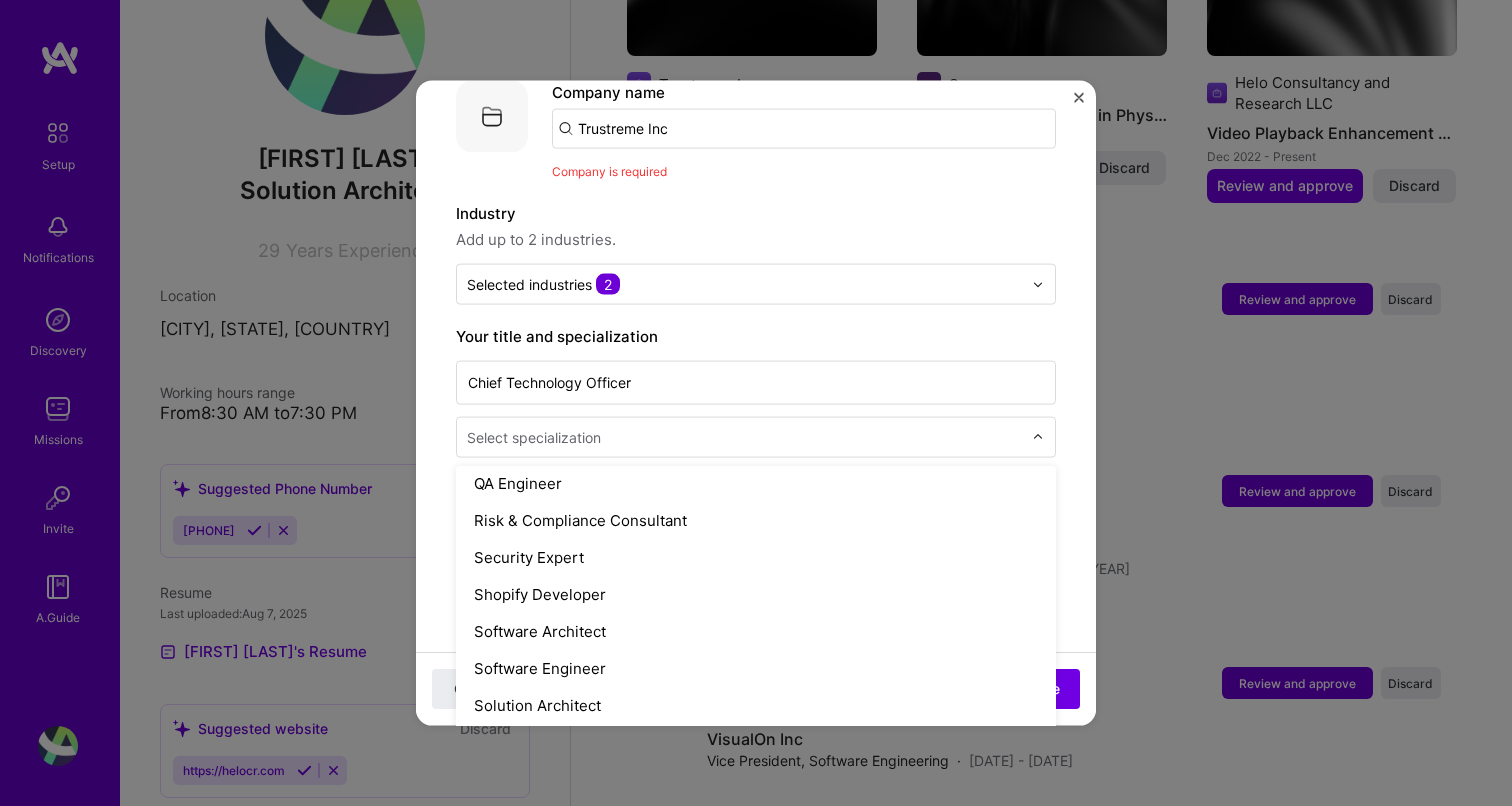 scroll, scrollTop: 2046, scrollLeft: 0, axis: vertical 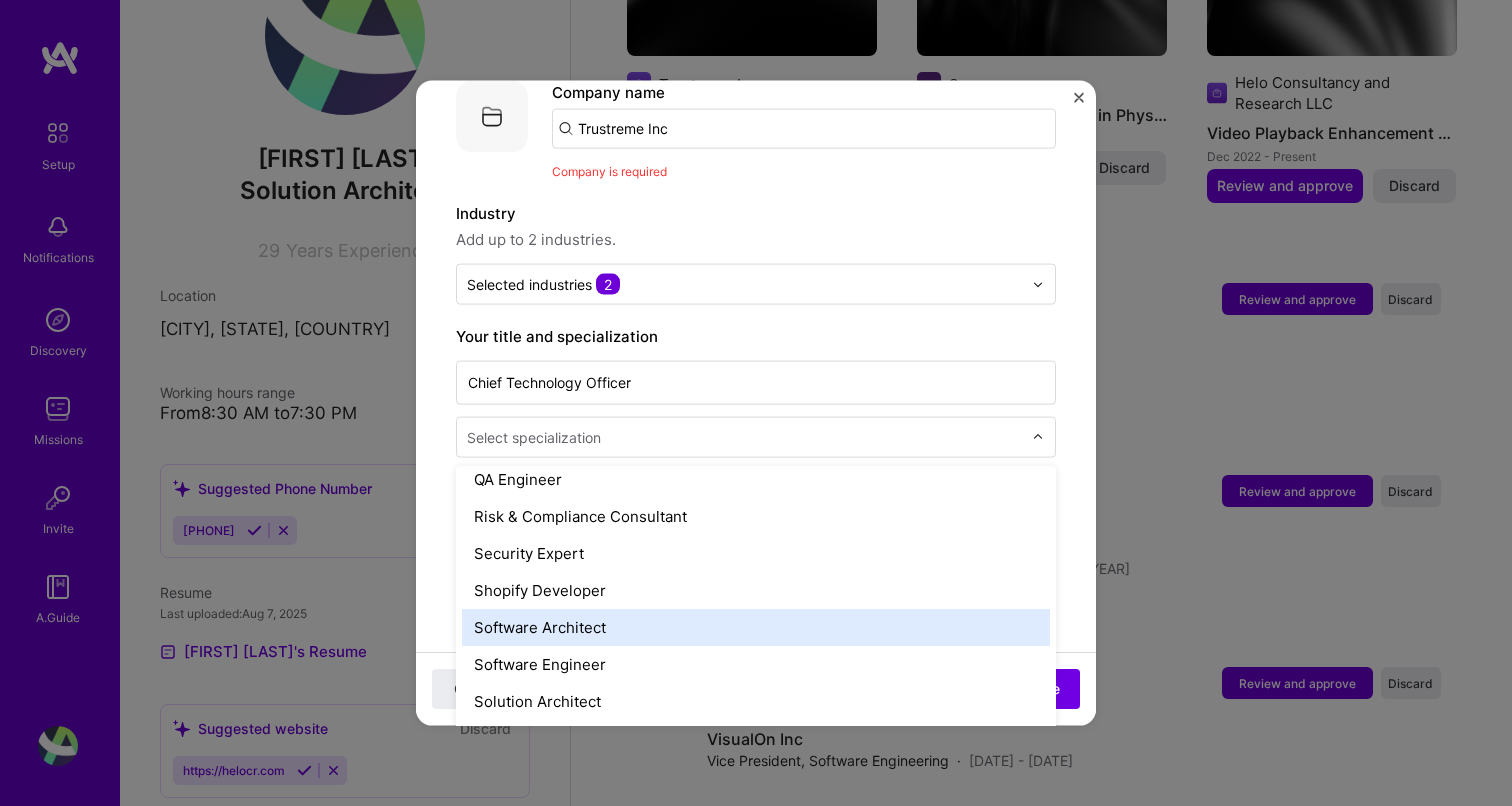 click on "Software Architect" at bounding box center (756, 627) 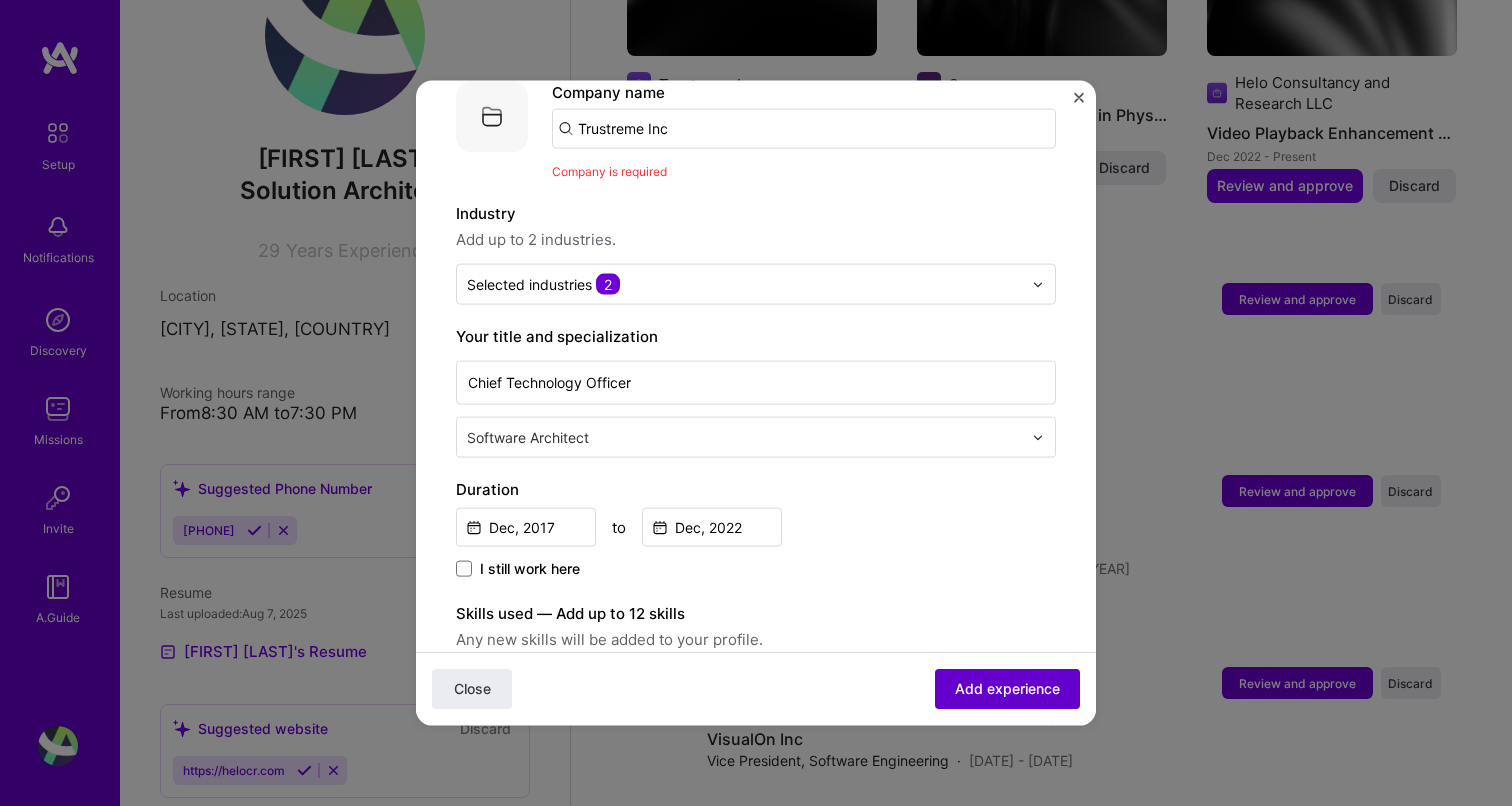 click on "Add experience" at bounding box center [1007, 689] 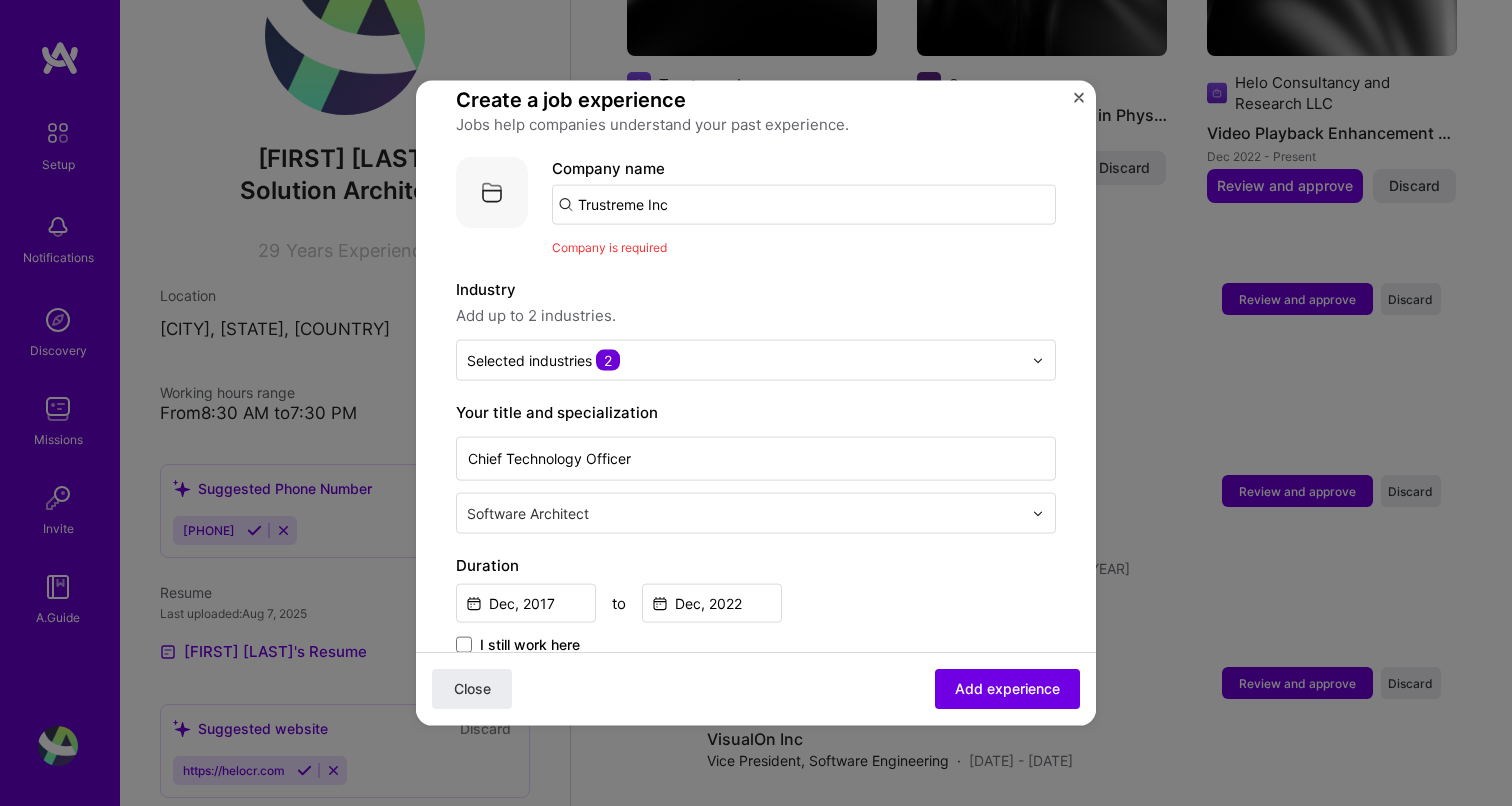 scroll, scrollTop: 100, scrollLeft: 0, axis: vertical 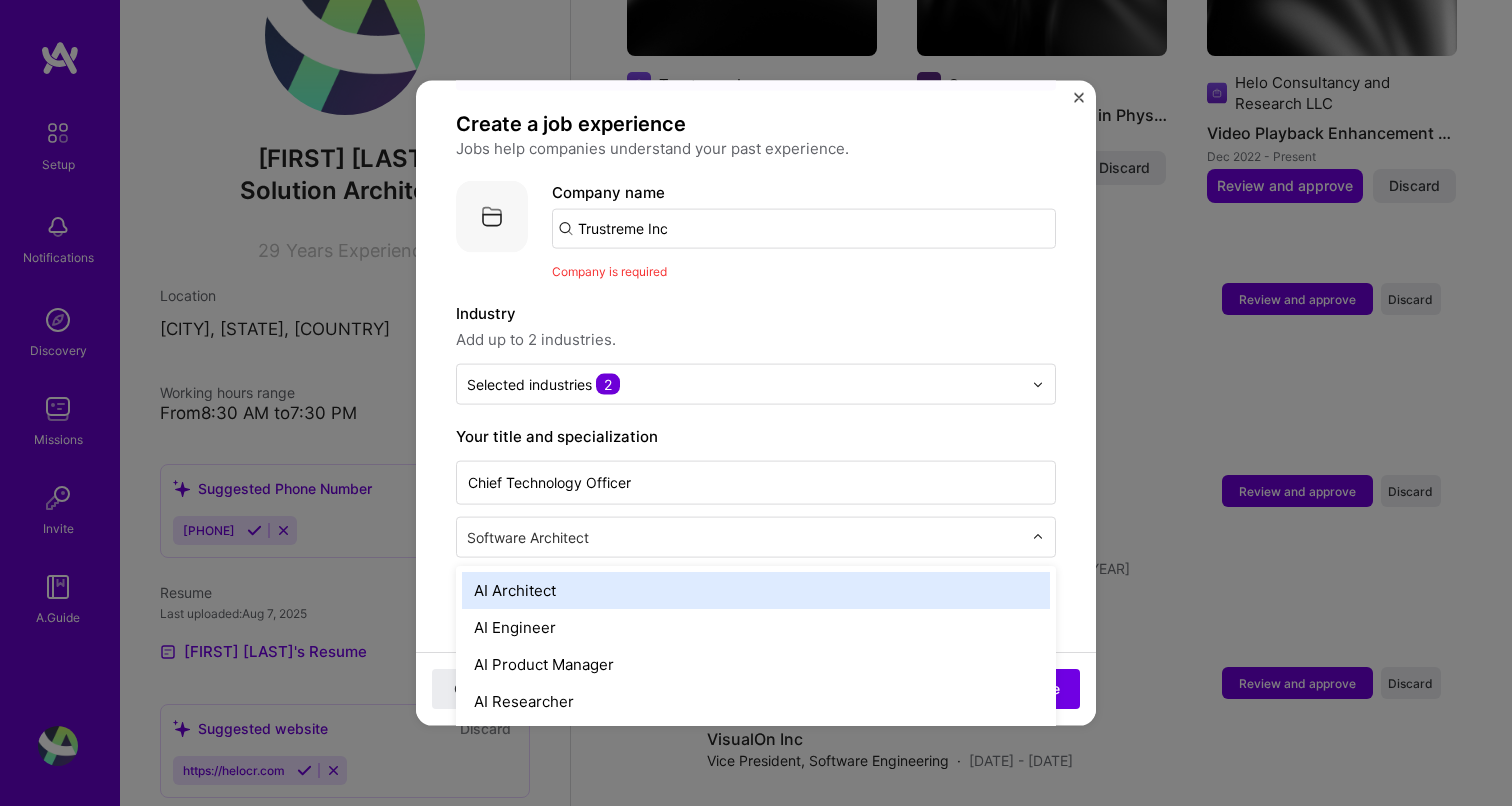 click at bounding box center (1038, 537) 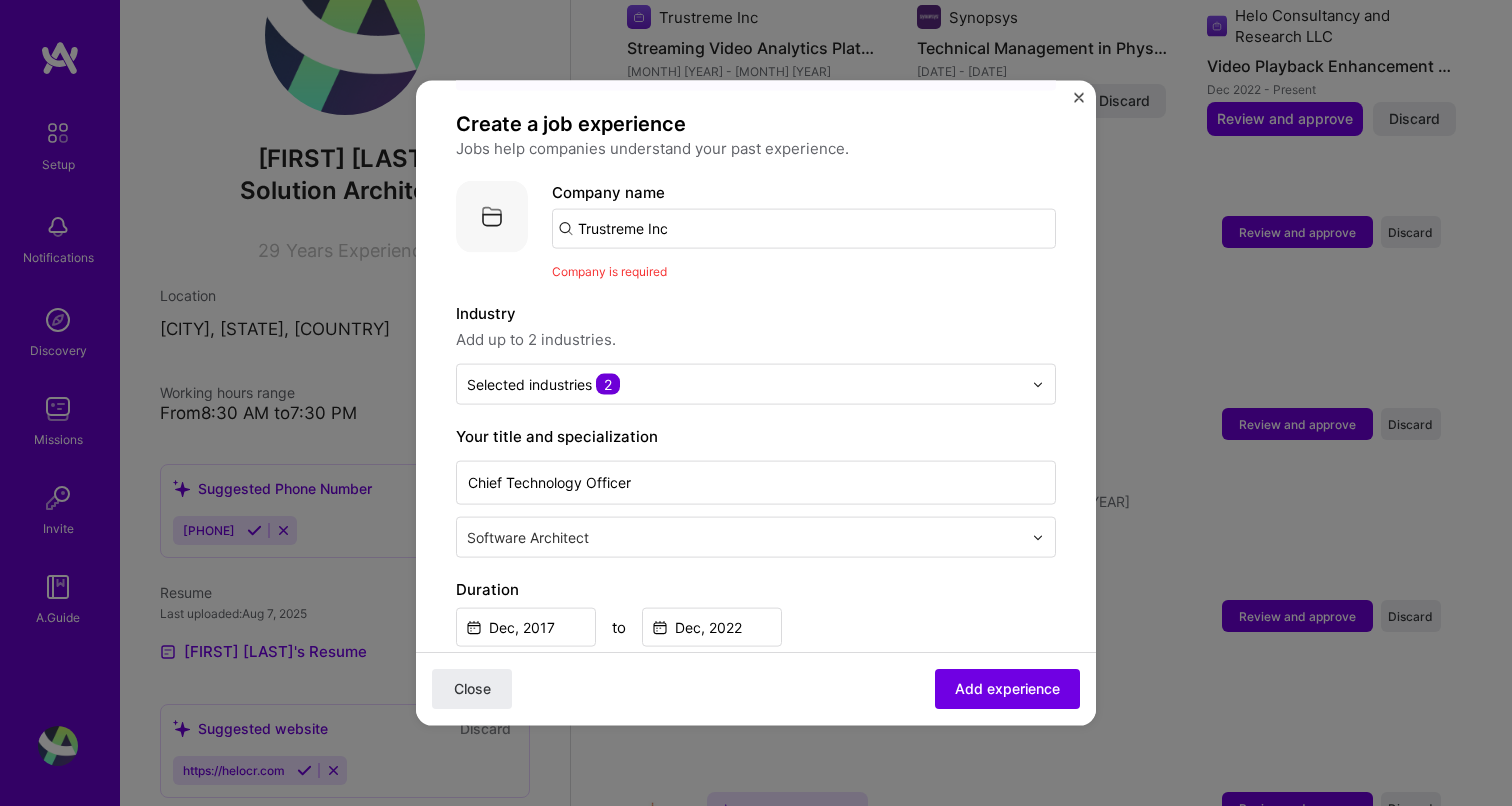 click at bounding box center [1038, 537] 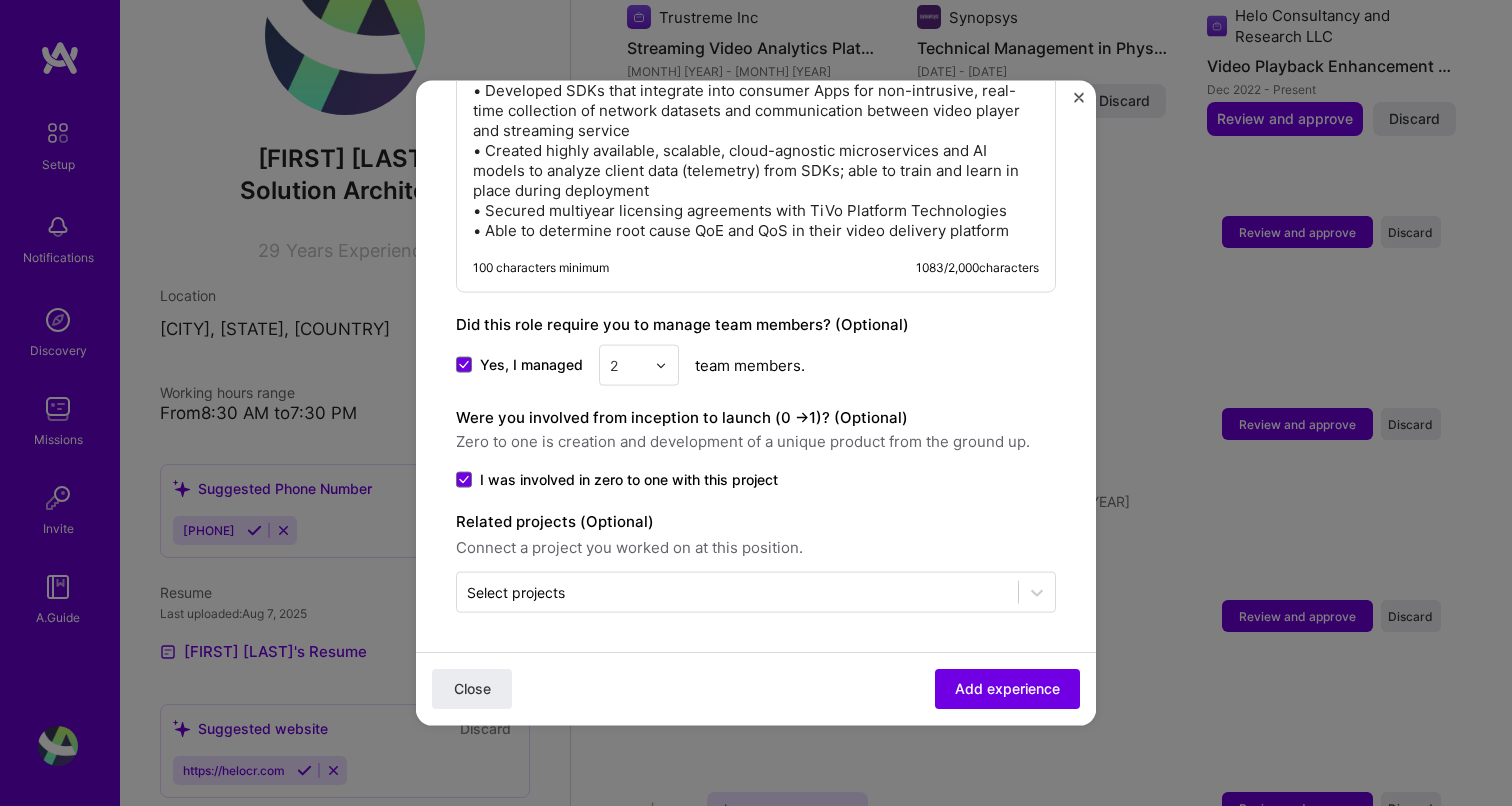 scroll, scrollTop: 1249, scrollLeft: 0, axis: vertical 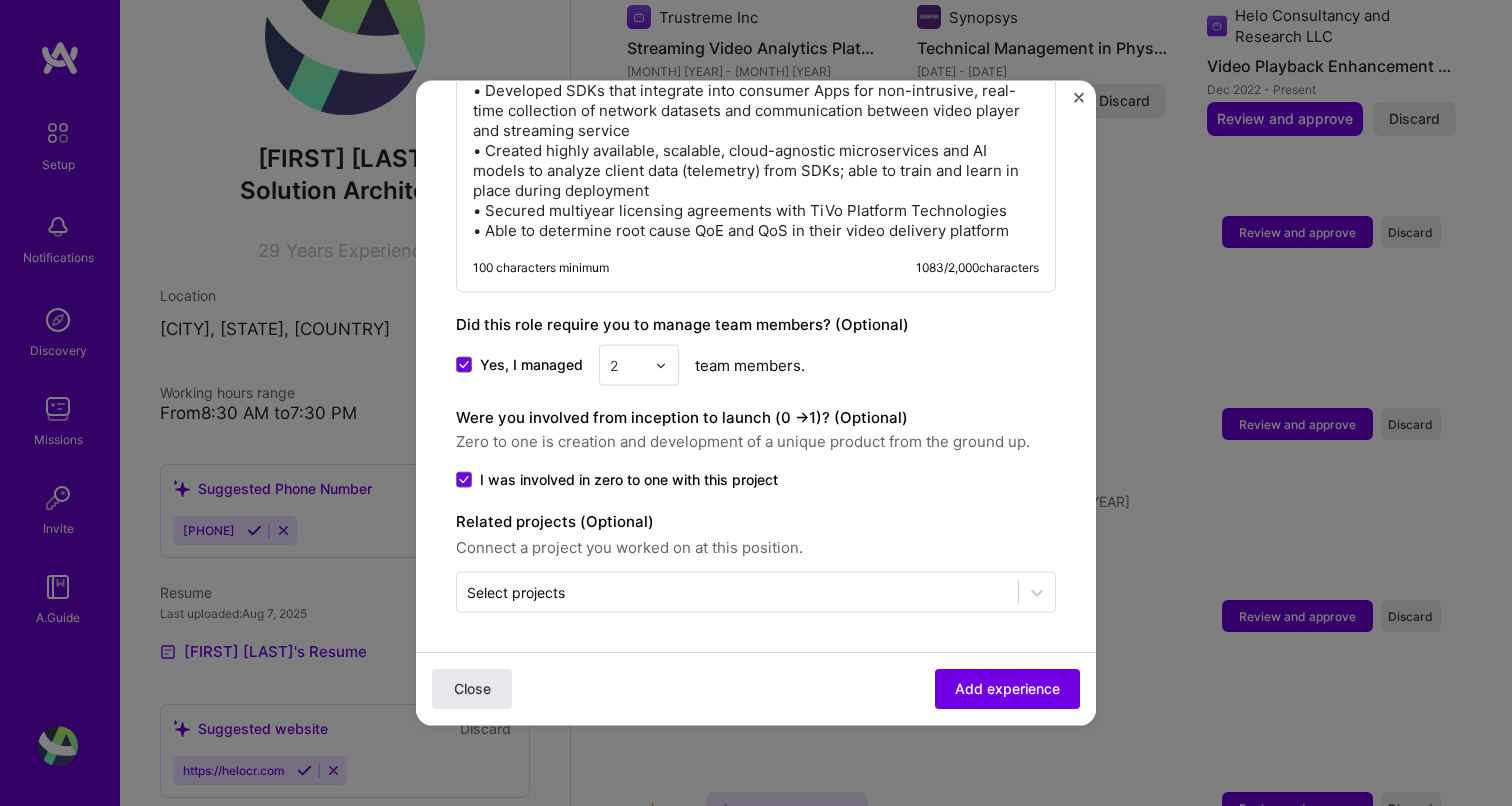 click on "Close" at bounding box center (472, 689) 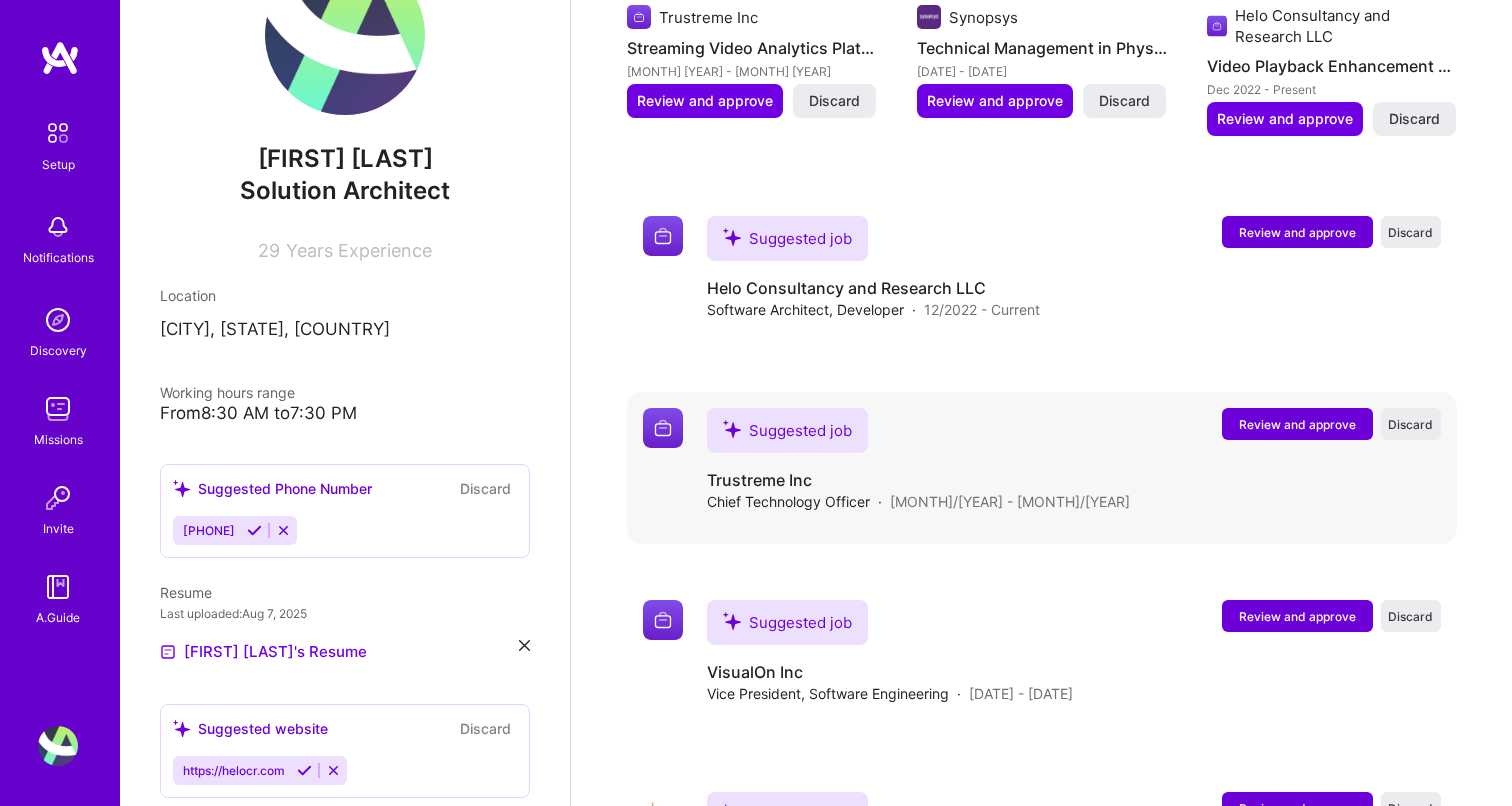click on "Review and approve" at bounding box center (1297, 424) 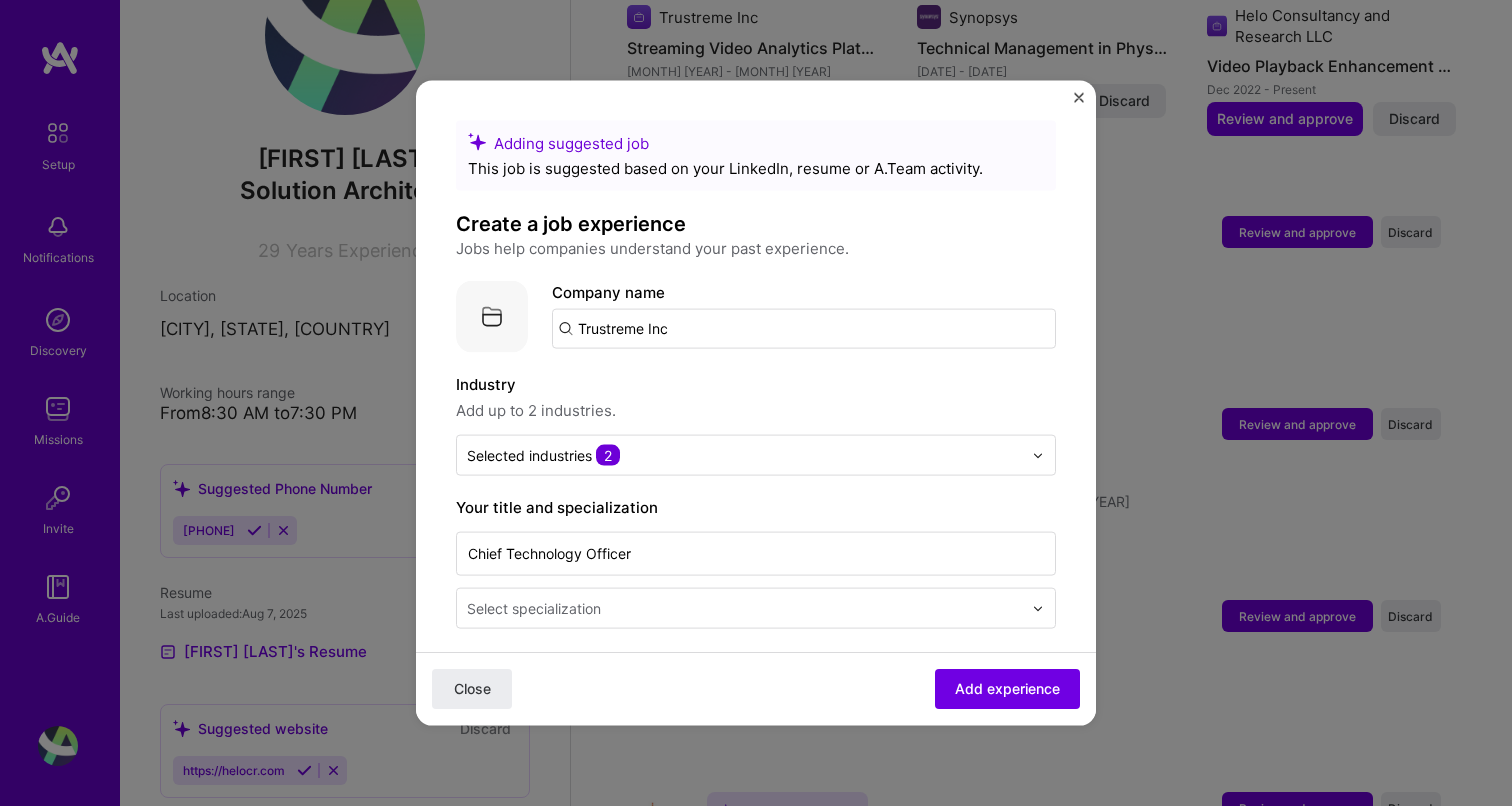 scroll, scrollTop: 0, scrollLeft: 0, axis: both 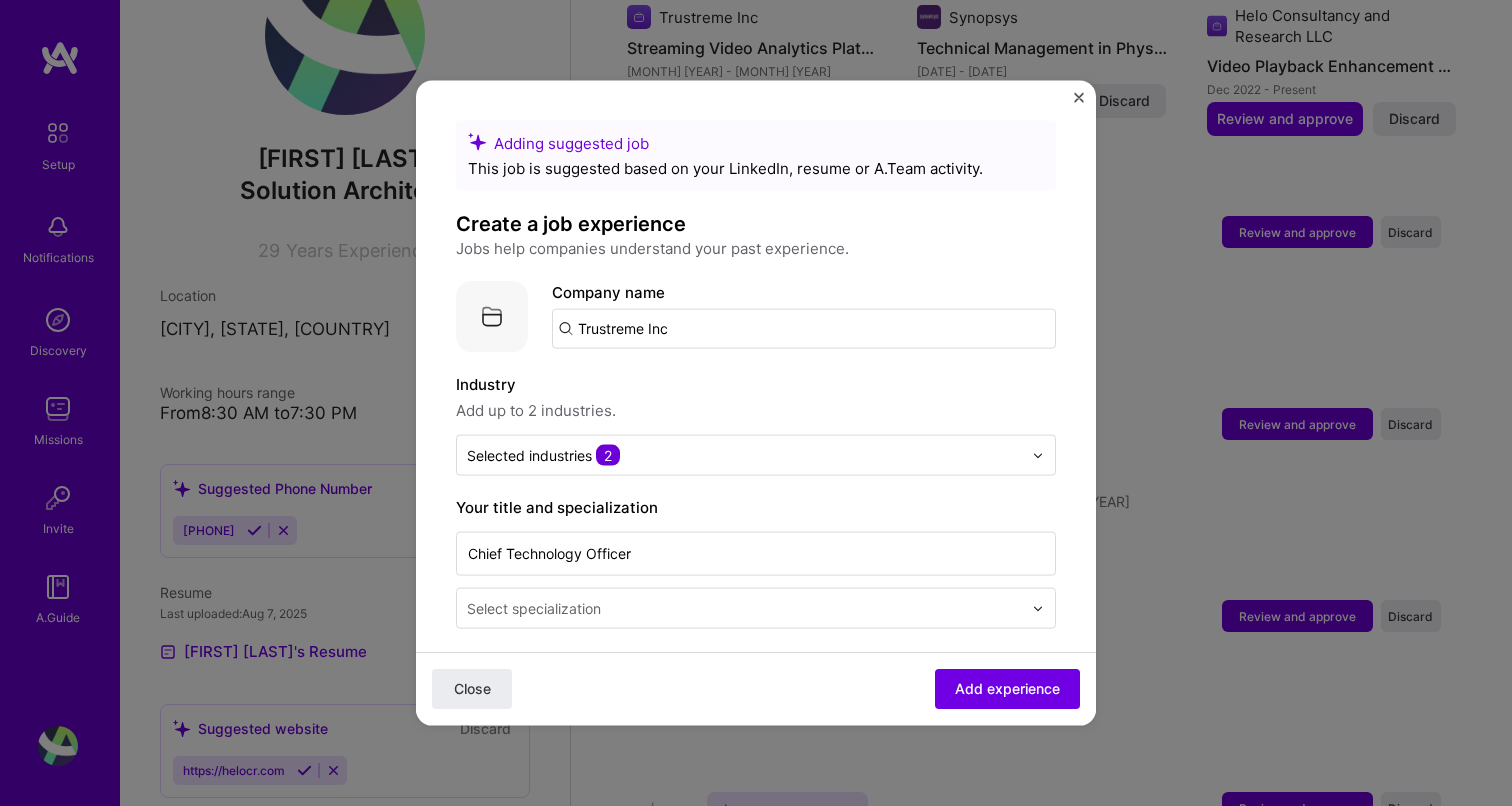click at bounding box center [1079, 98] 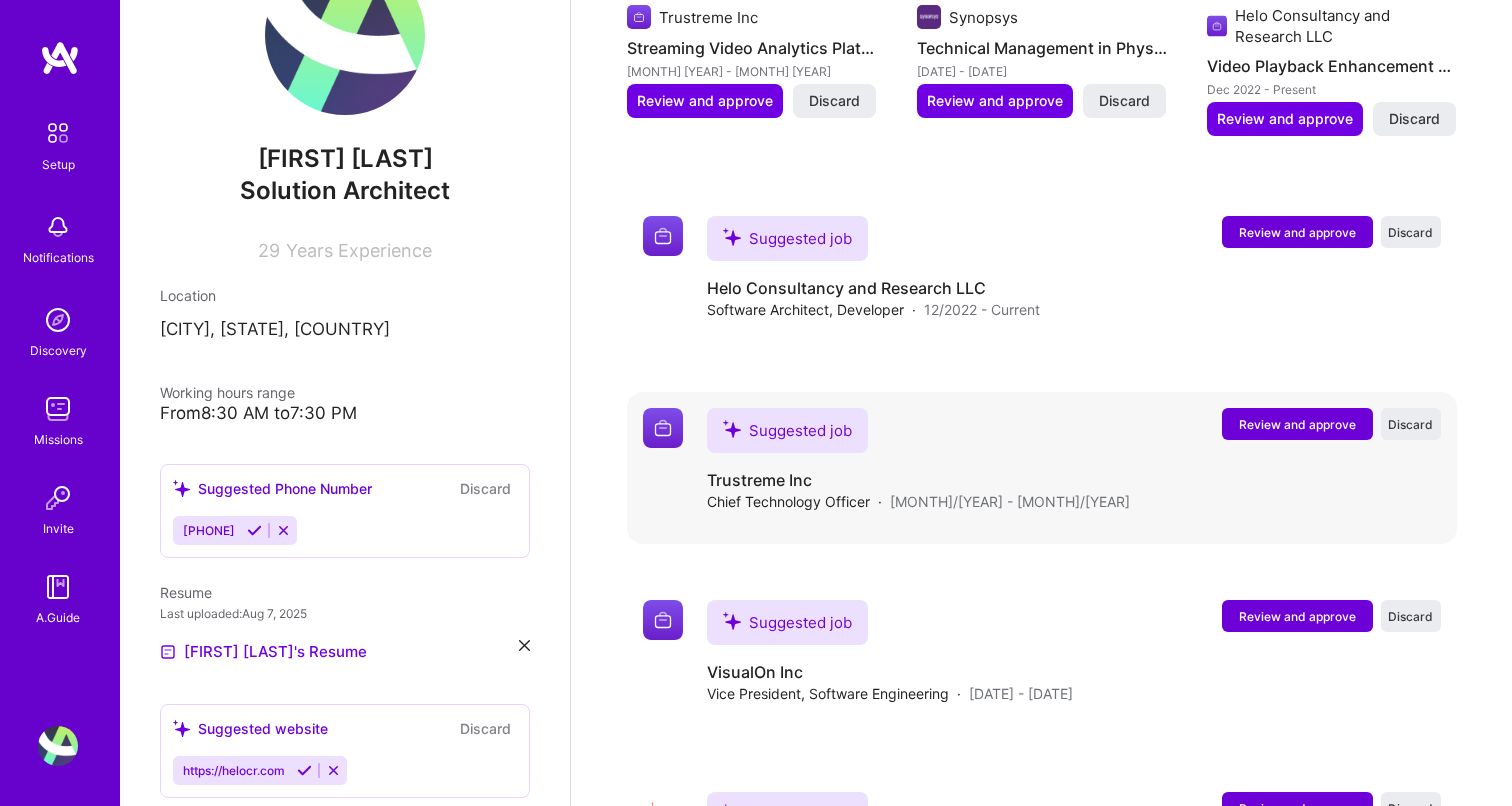 click on "Suggested job" at bounding box center (787, 430) 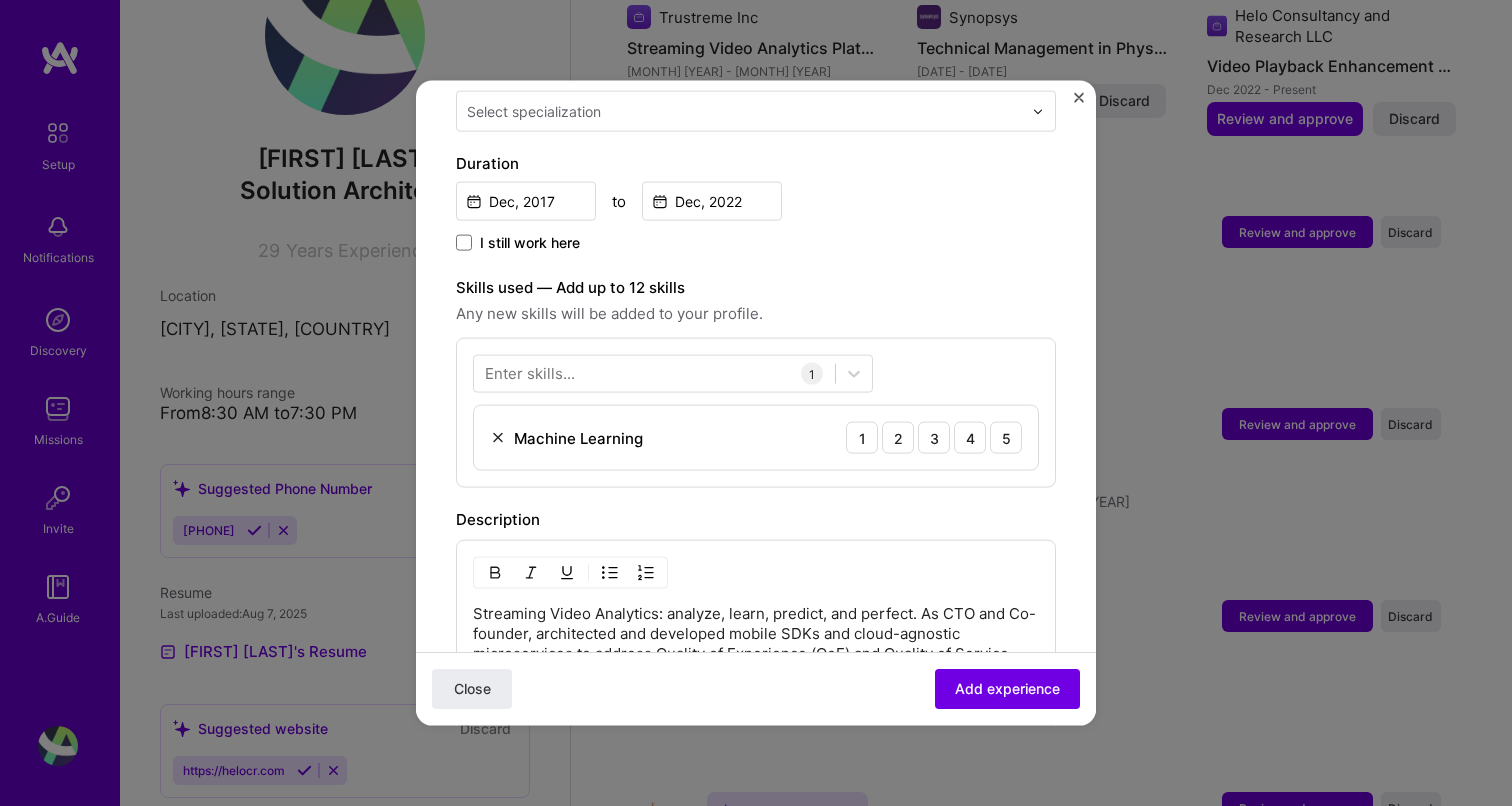 scroll, scrollTop: 501, scrollLeft: 0, axis: vertical 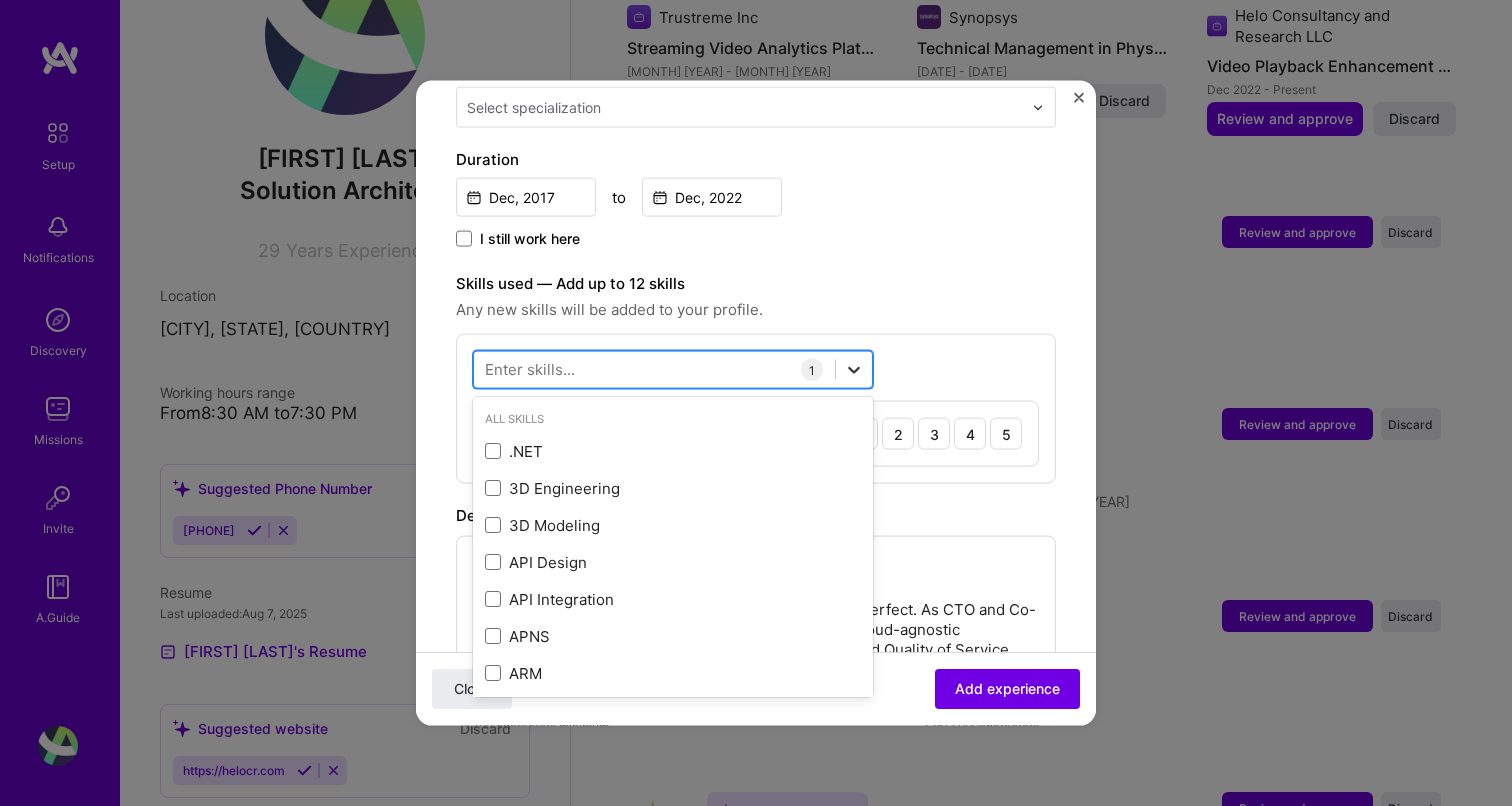 click 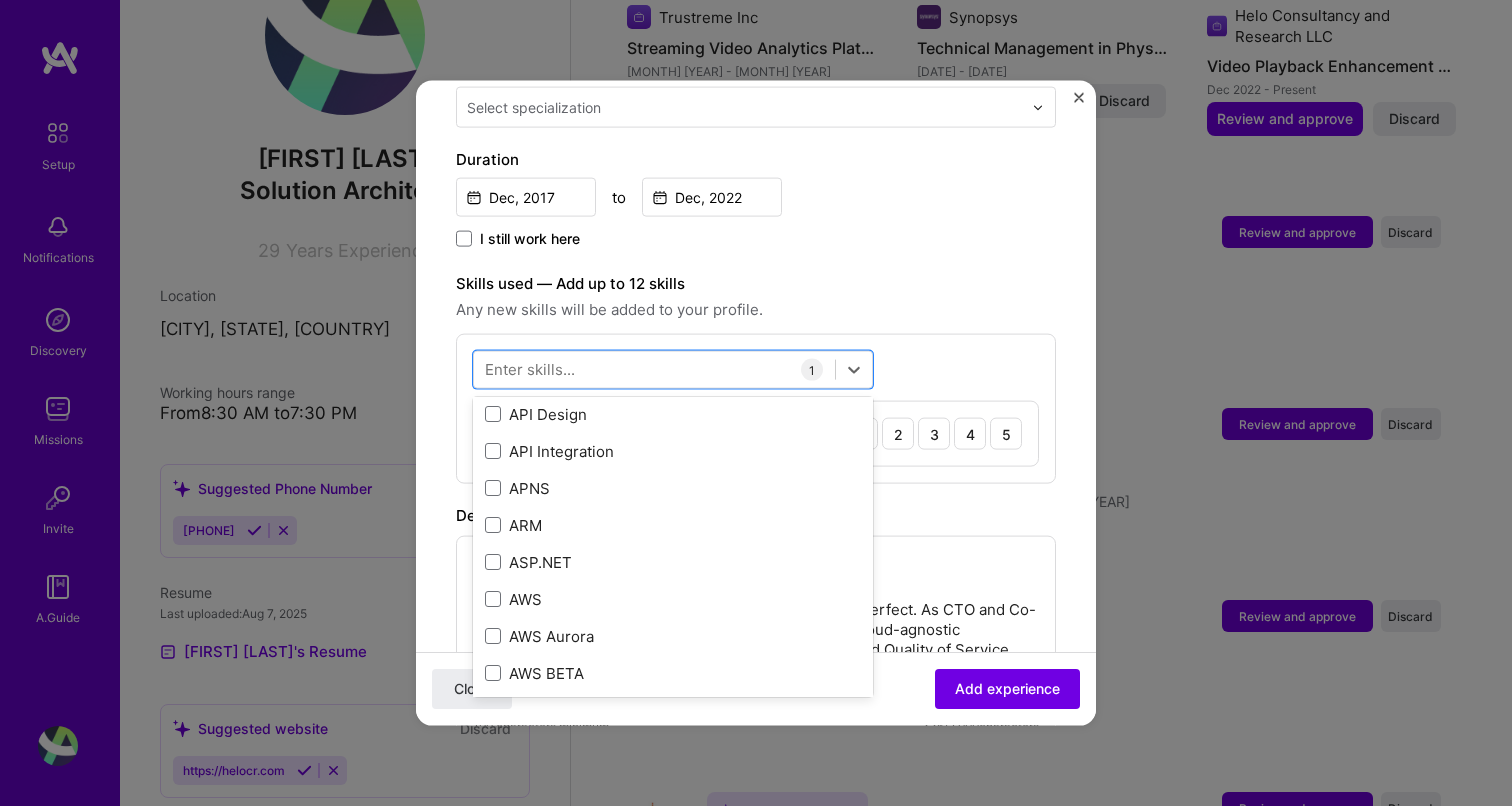 scroll, scrollTop: 151, scrollLeft: 0, axis: vertical 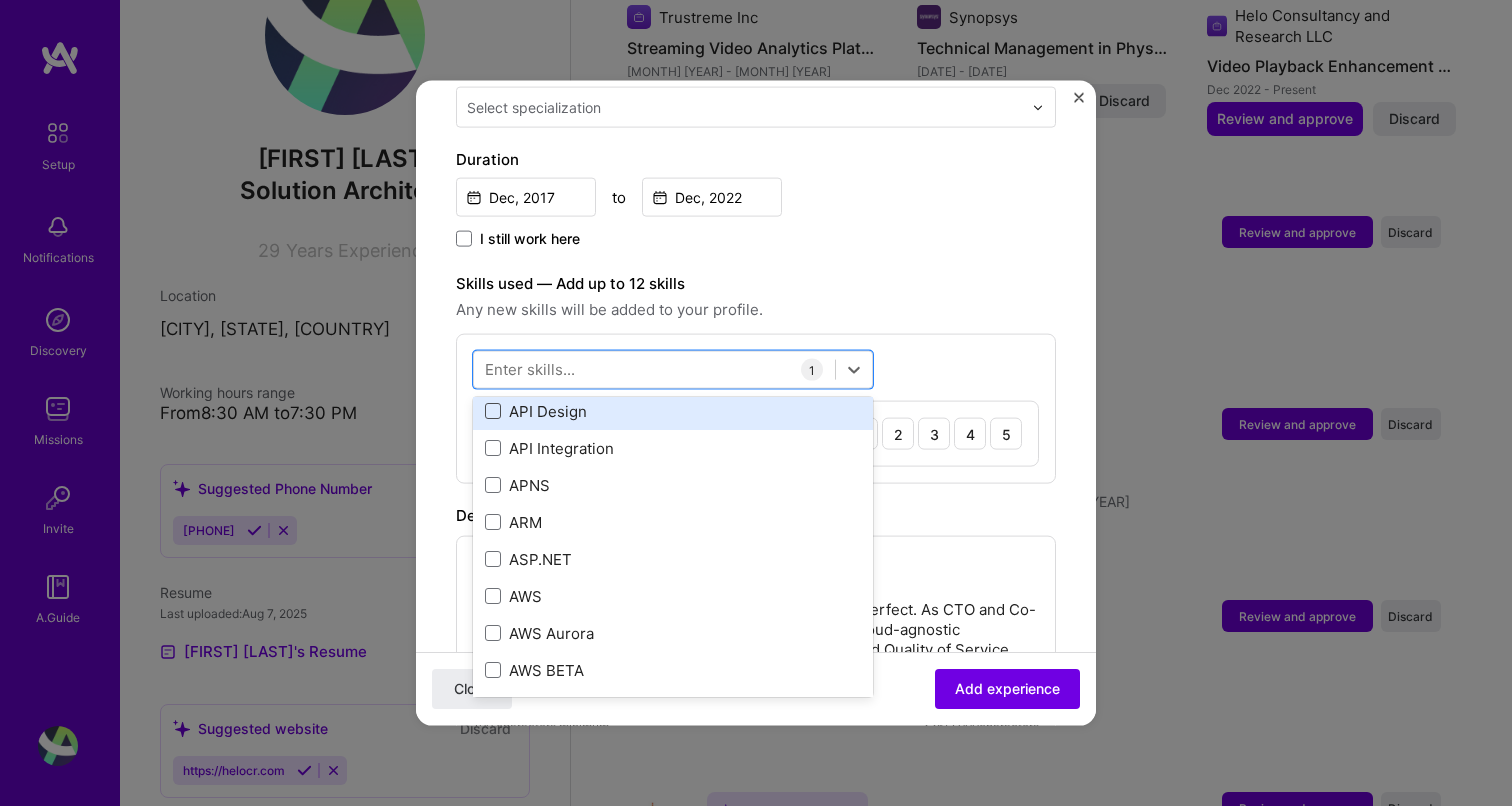 click at bounding box center (493, 411) 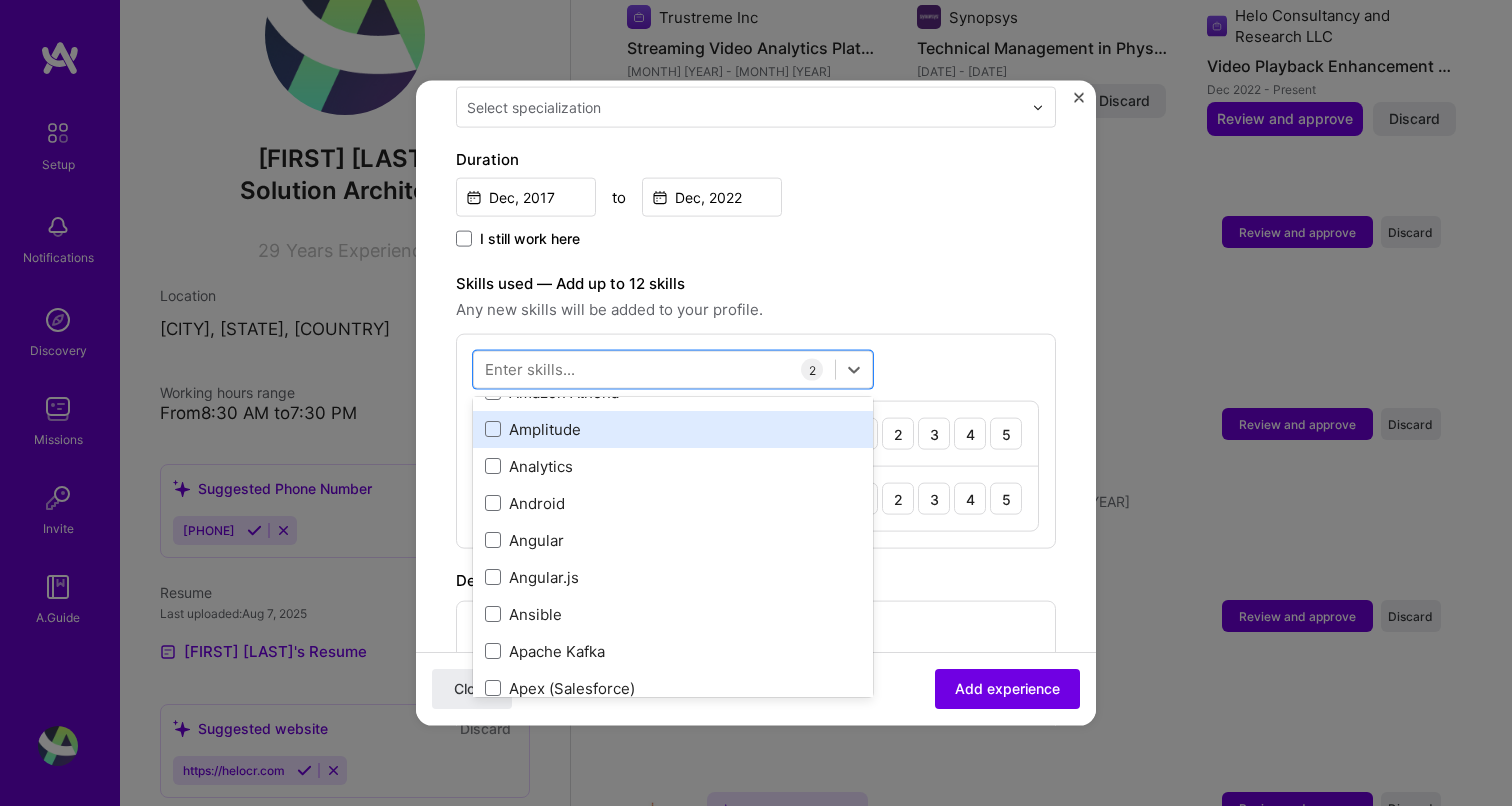 scroll, scrollTop: 985, scrollLeft: 0, axis: vertical 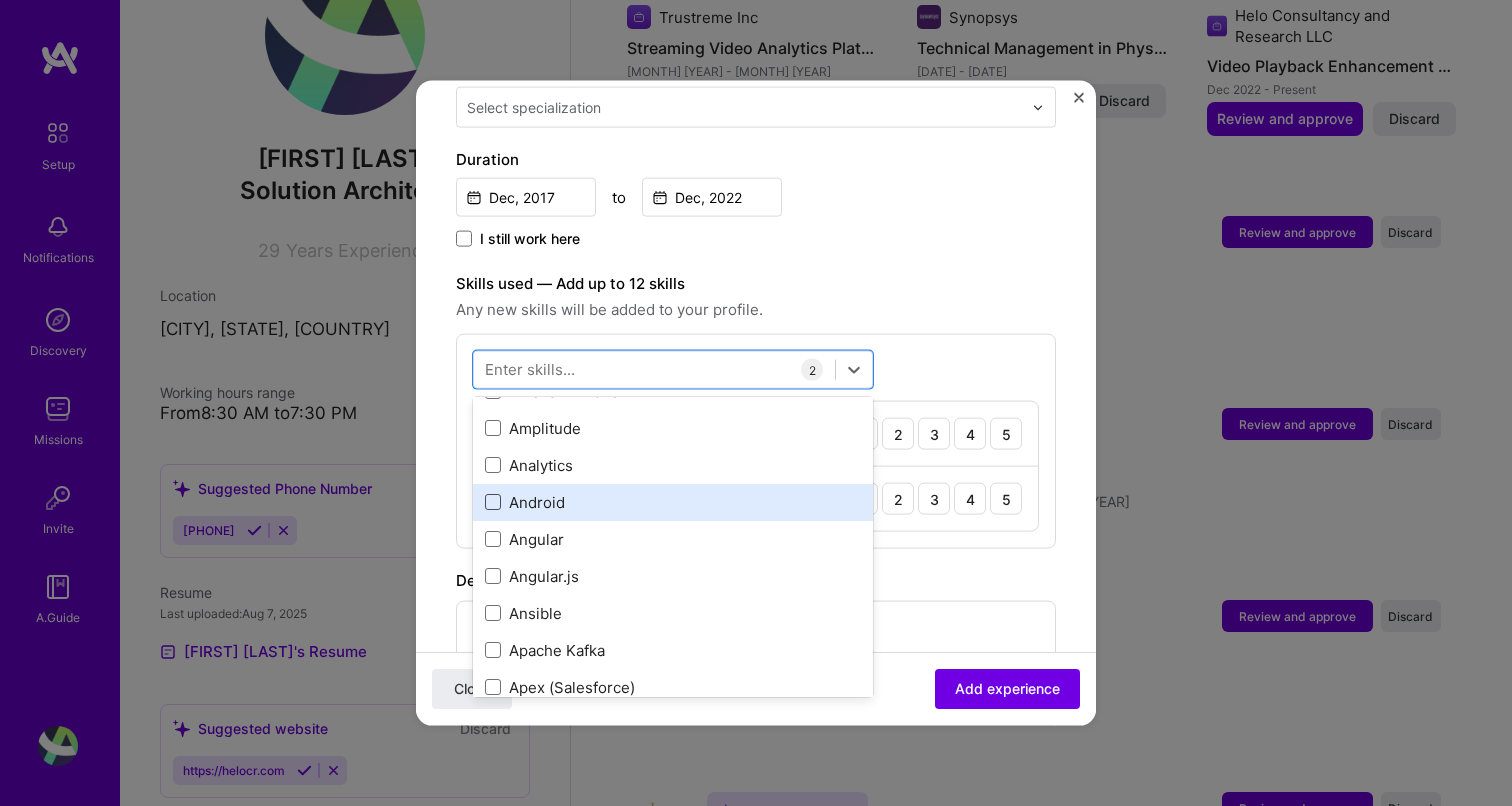 click at bounding box center [493, 502] 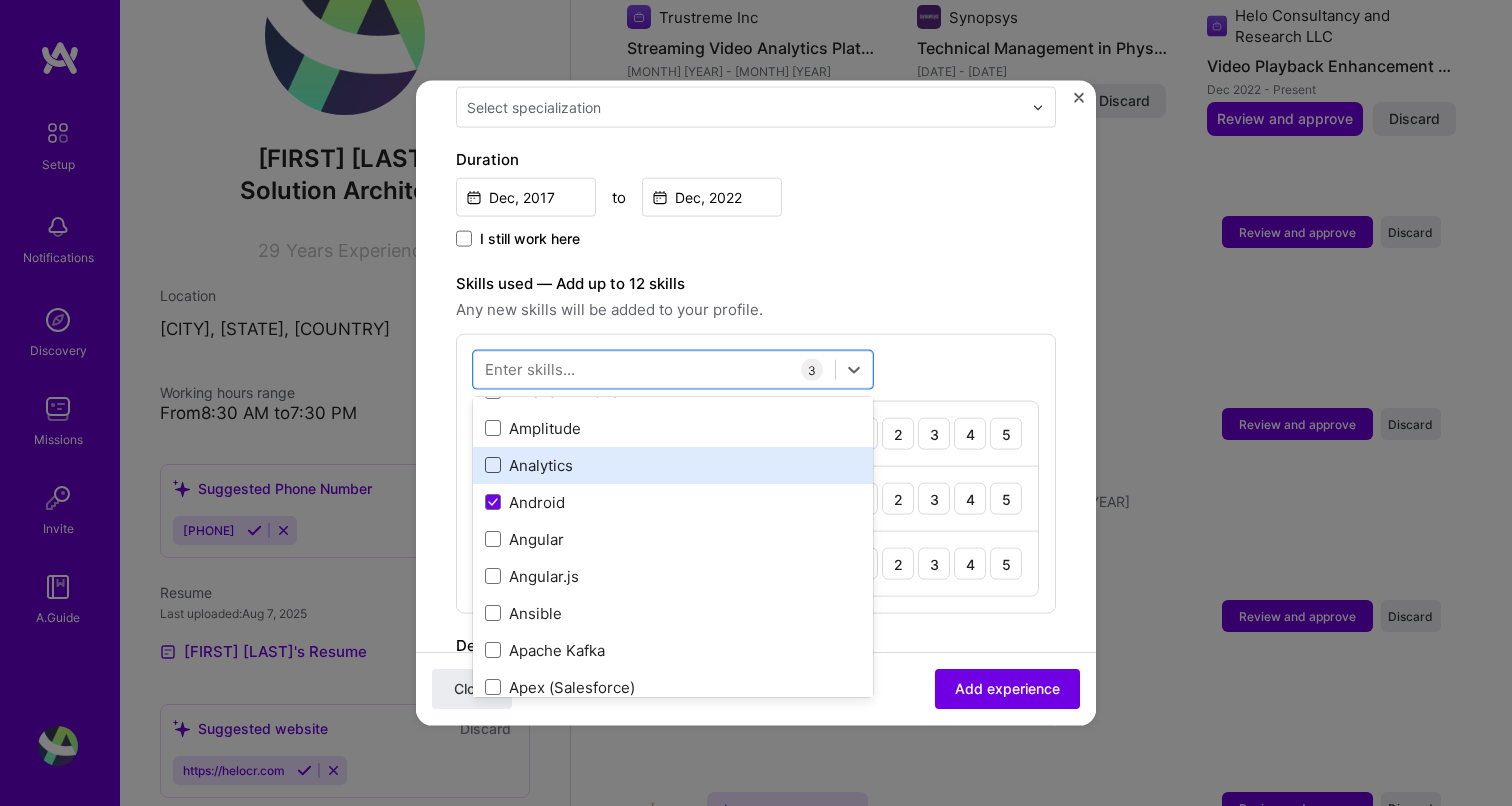 click at bounding box center [493, 465] 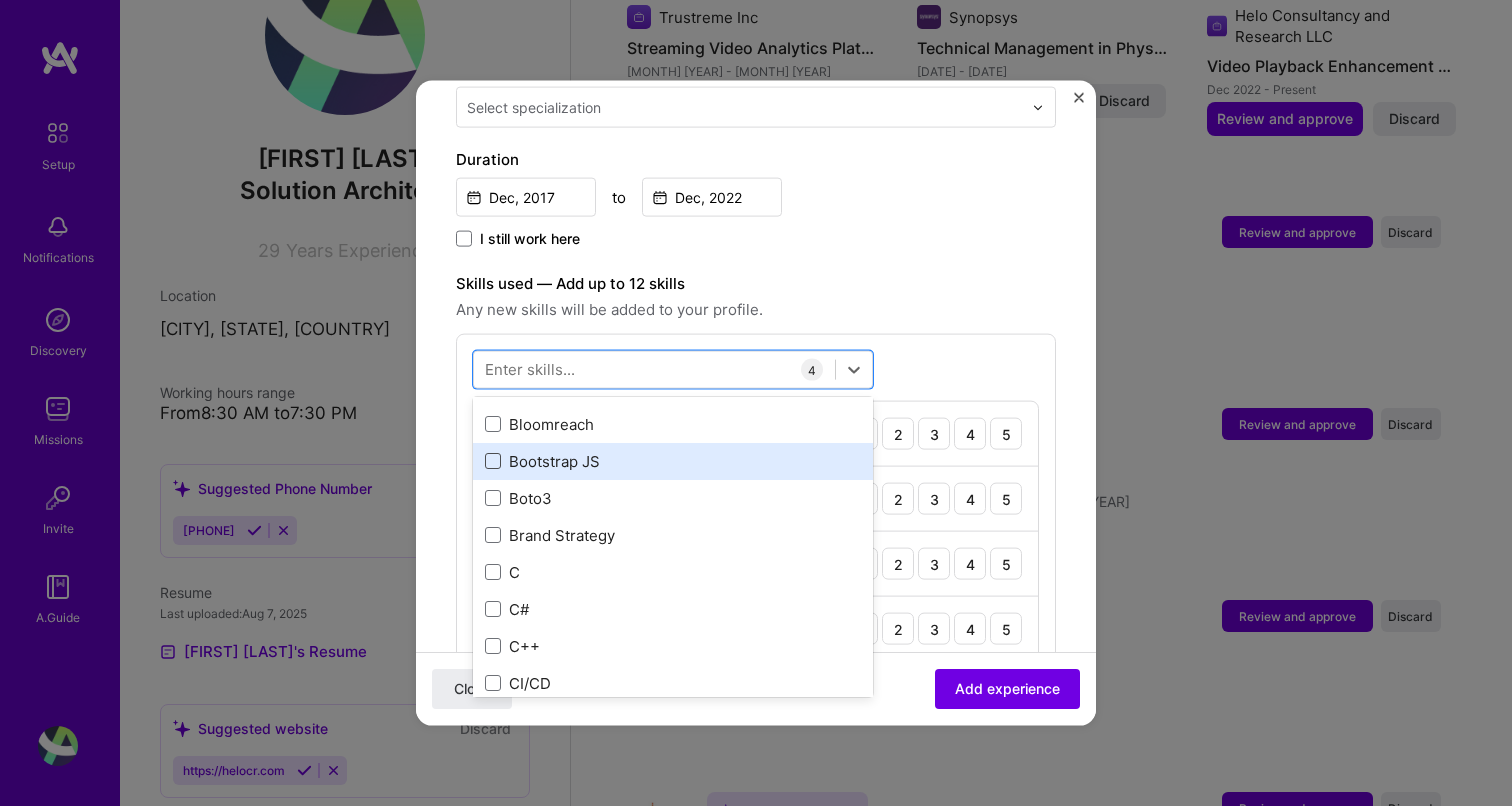 scroll, scrollTop: 2002, scrollLeft: 0, axis: vertical 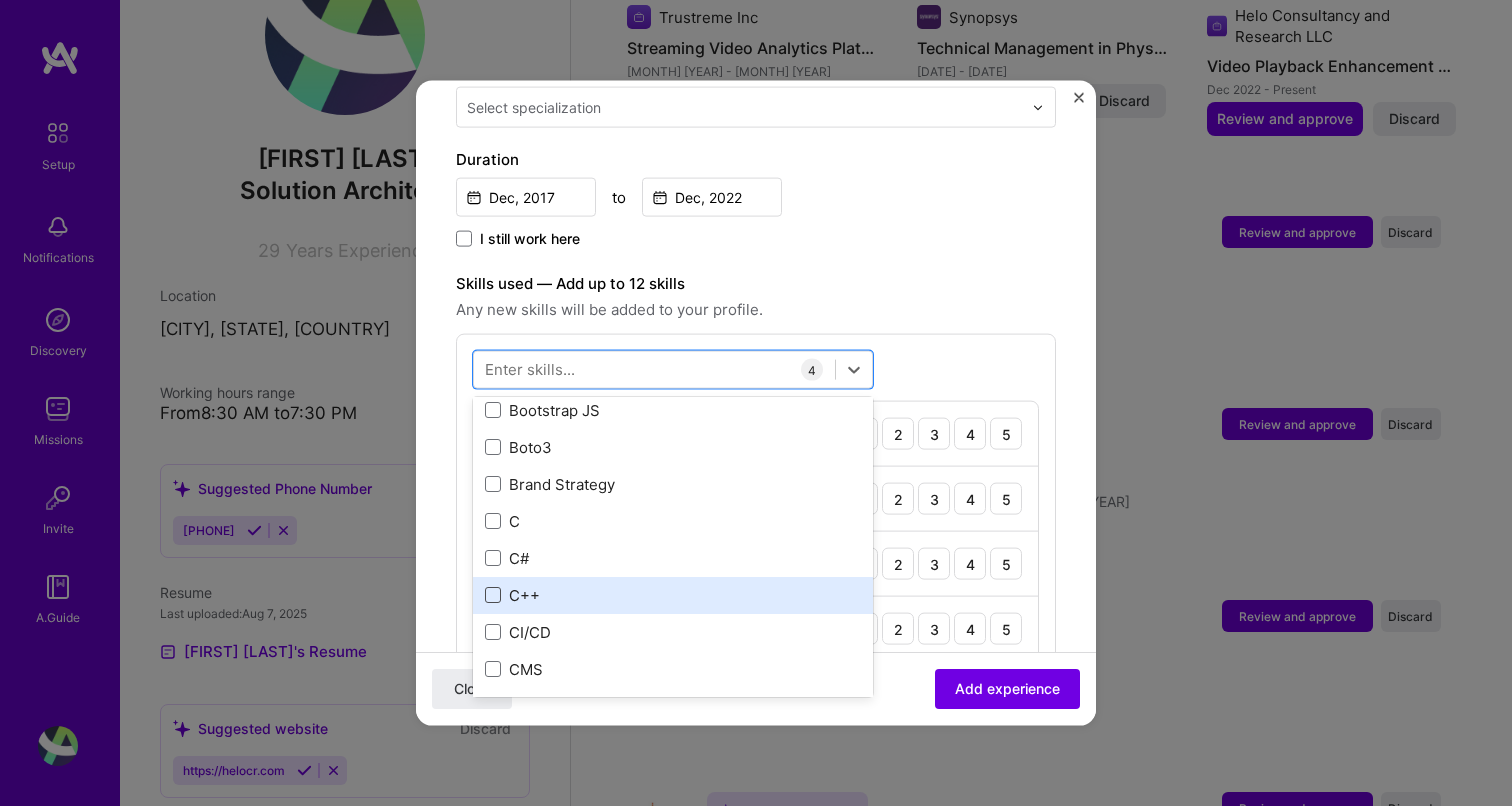 click at bounding box center (493, 595) 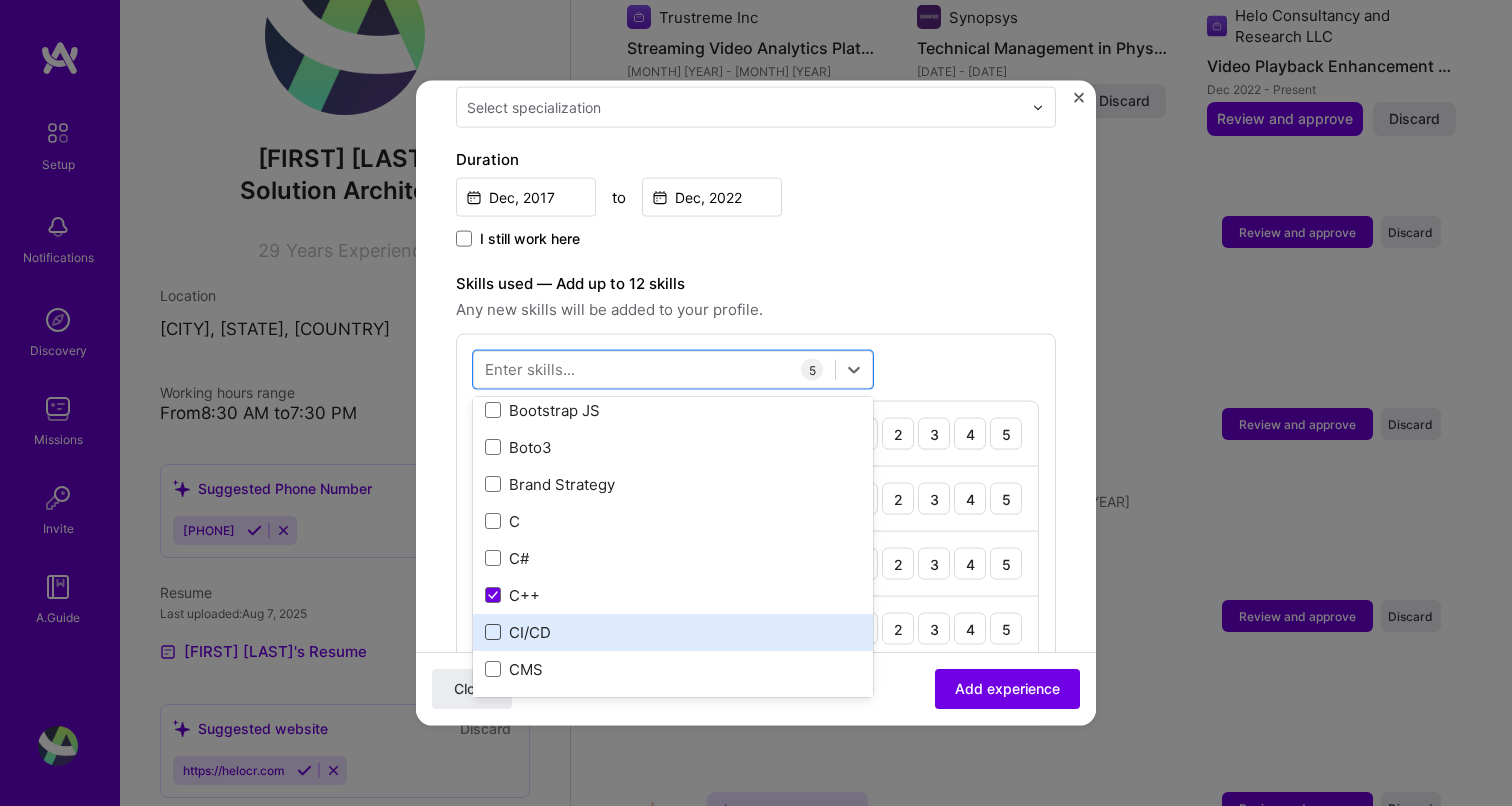 click at bounding box center [493, 632] 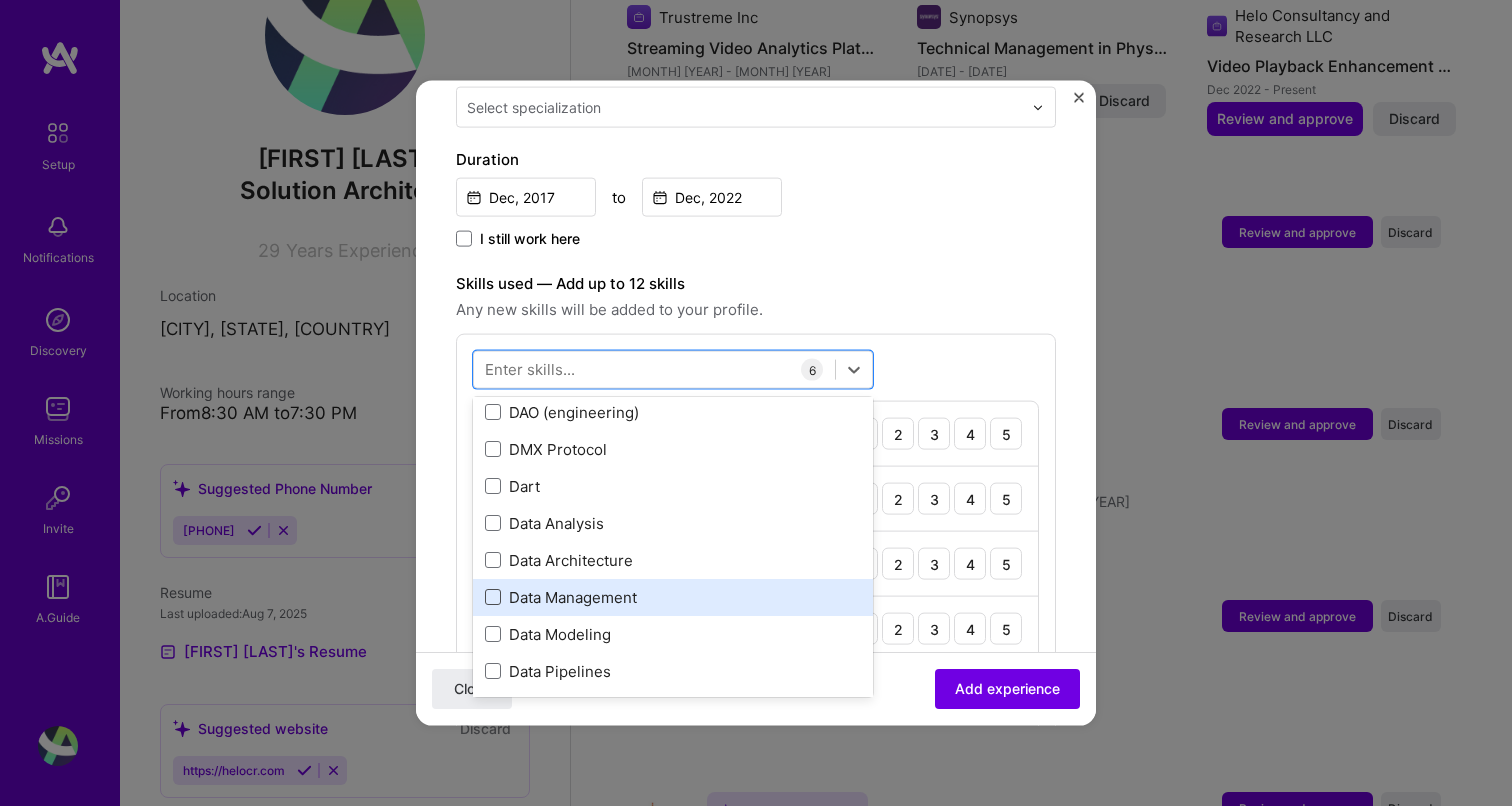 scroll, scrollTop: 3075, scrollLeft: 0, axis: vertical 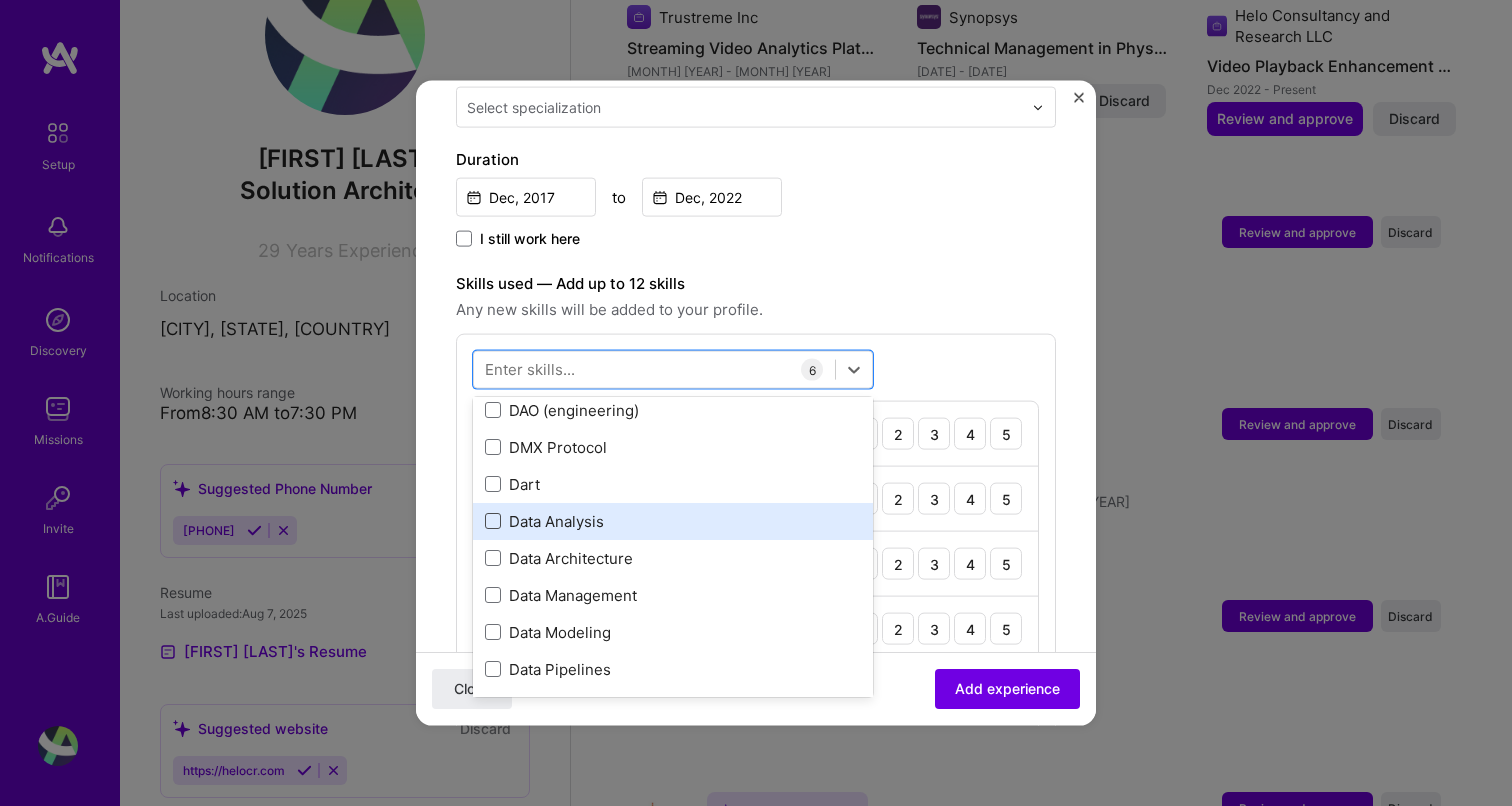 click at bounding box center [493, 521] 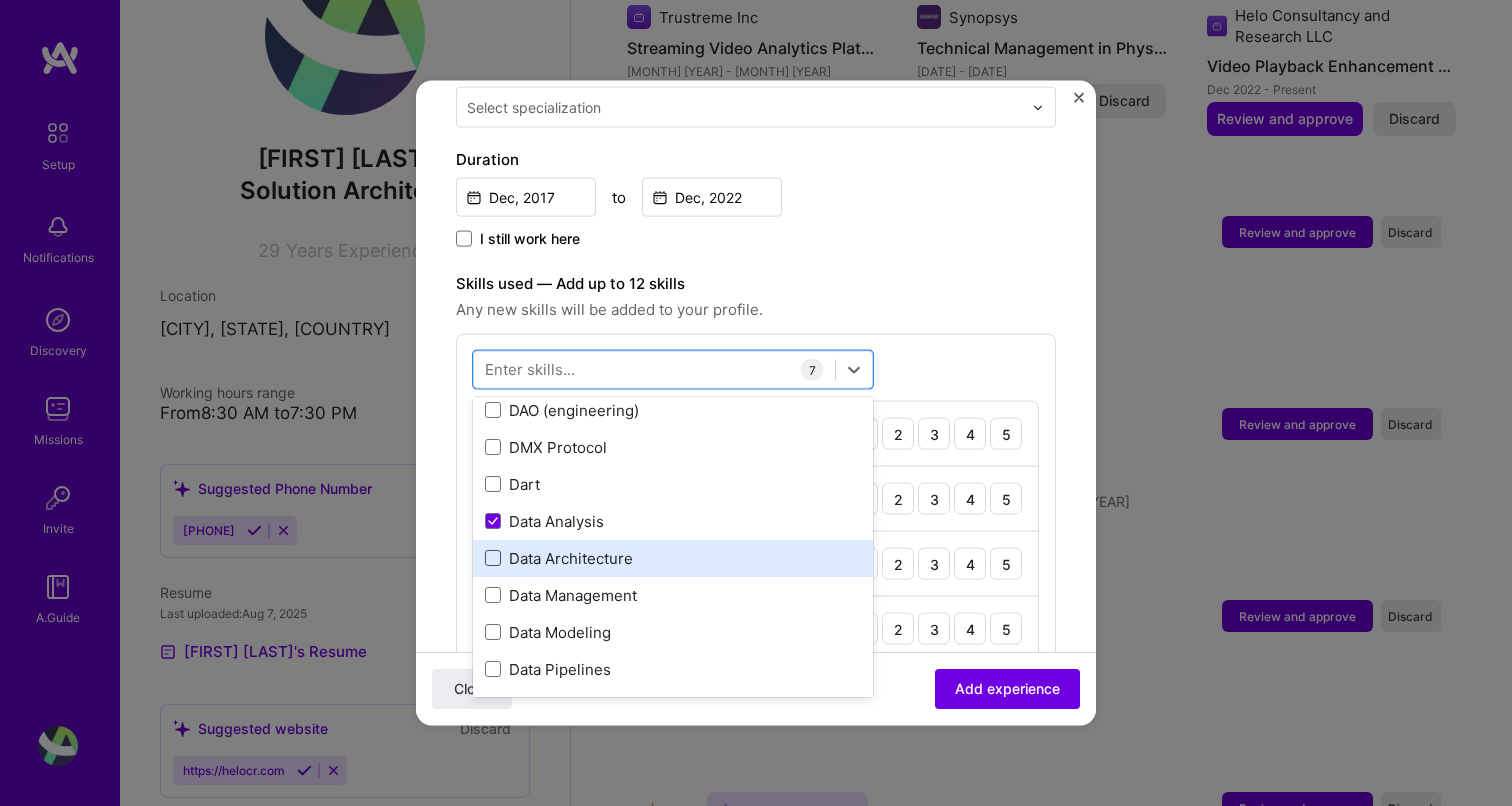 click at bounding box center (493, 558) 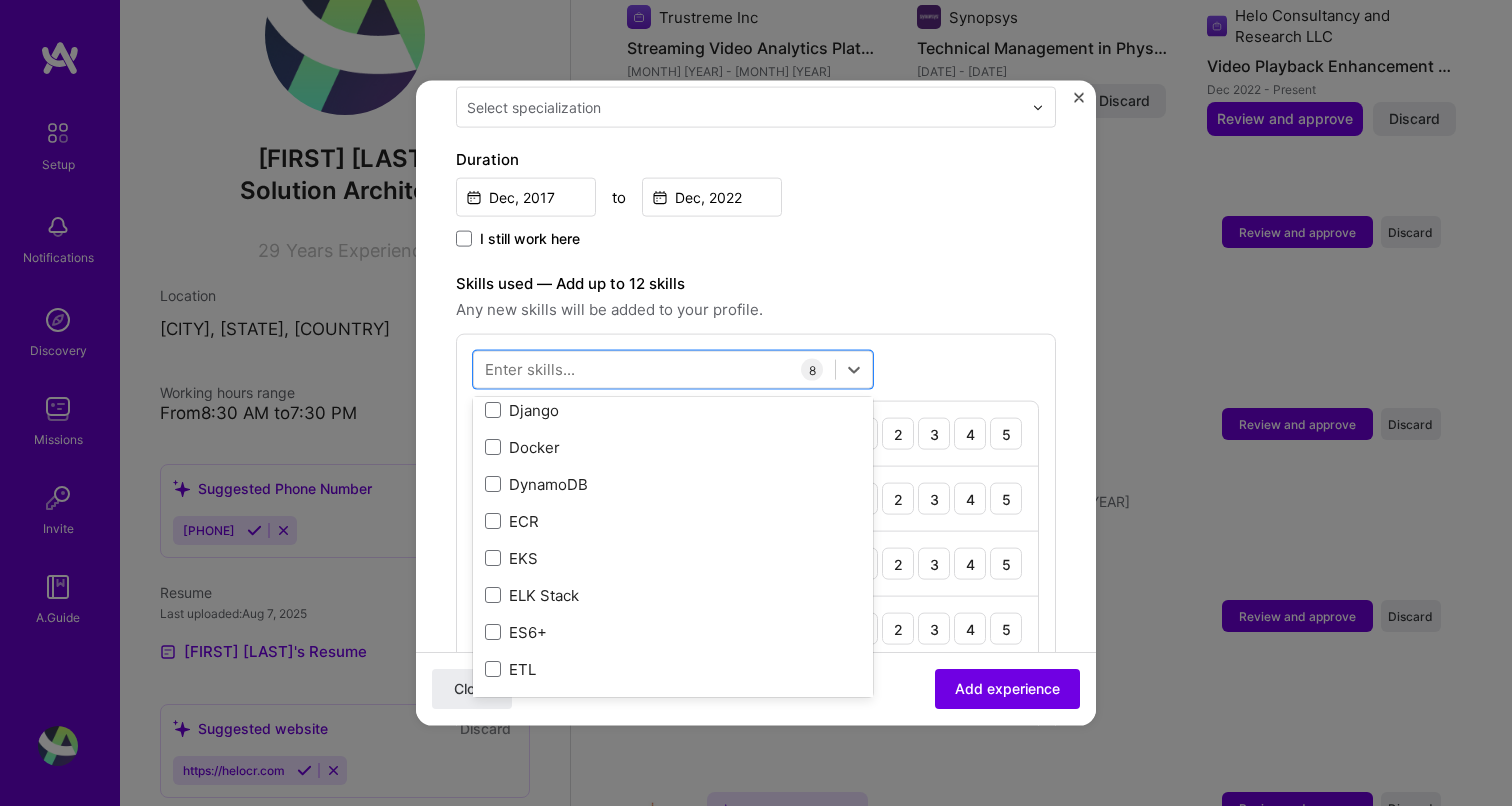scroll, scrollTop: 3931, scrollLeft: 0, axis: vertical 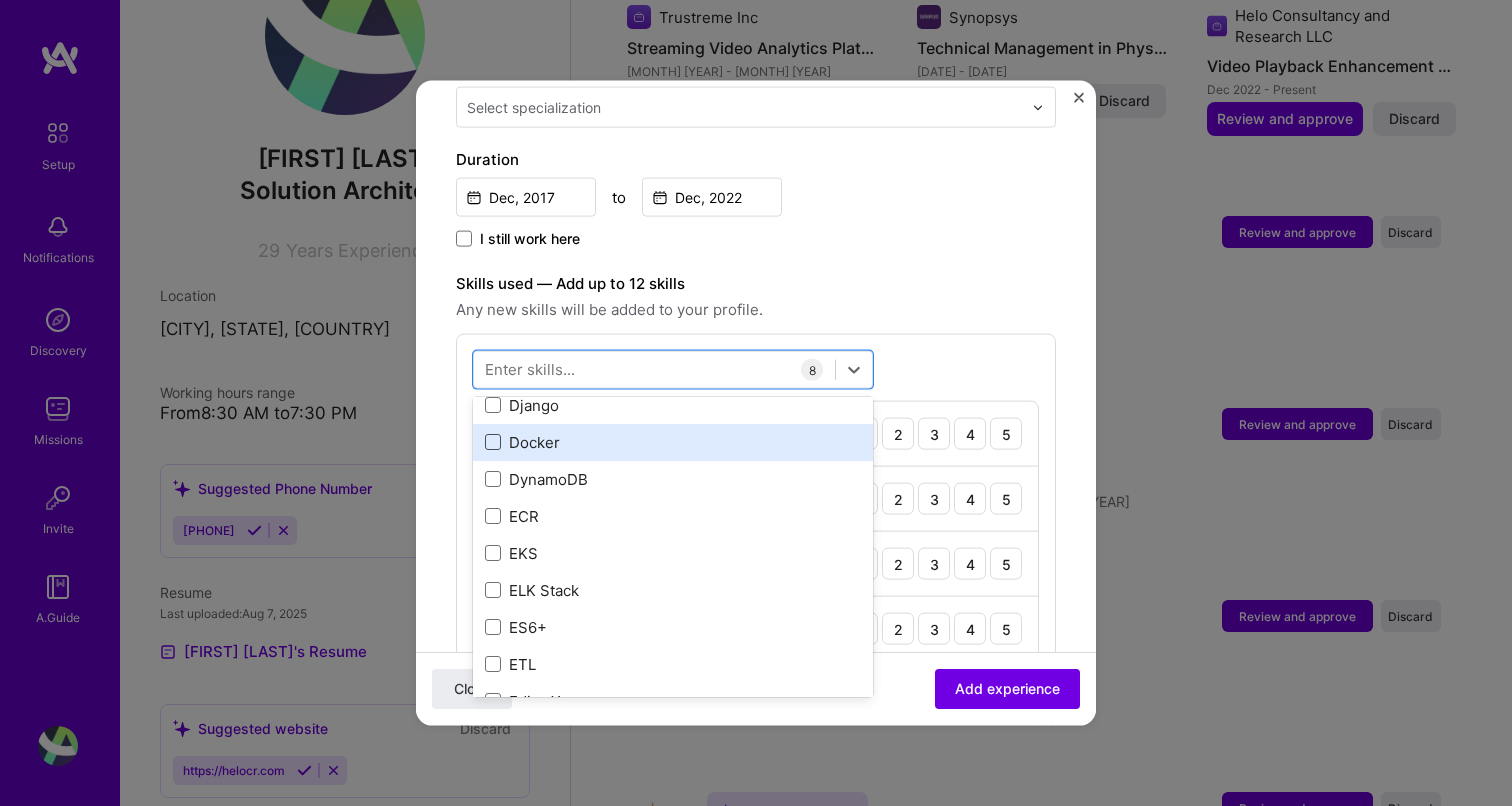 click at bounding box center (493, 442) 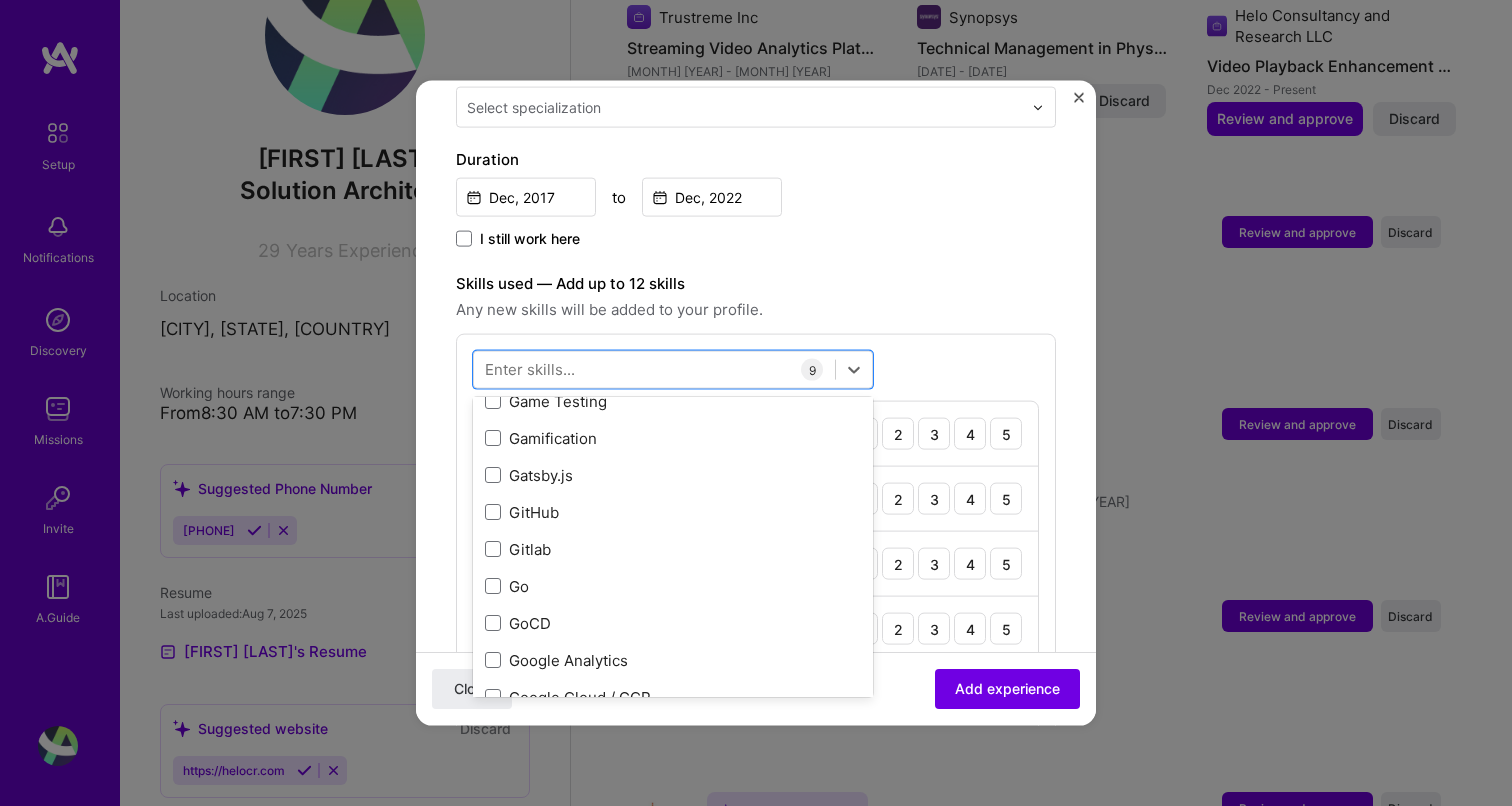scroll, scrollTop: 5308, scrollLeft: 0, axis: vertical 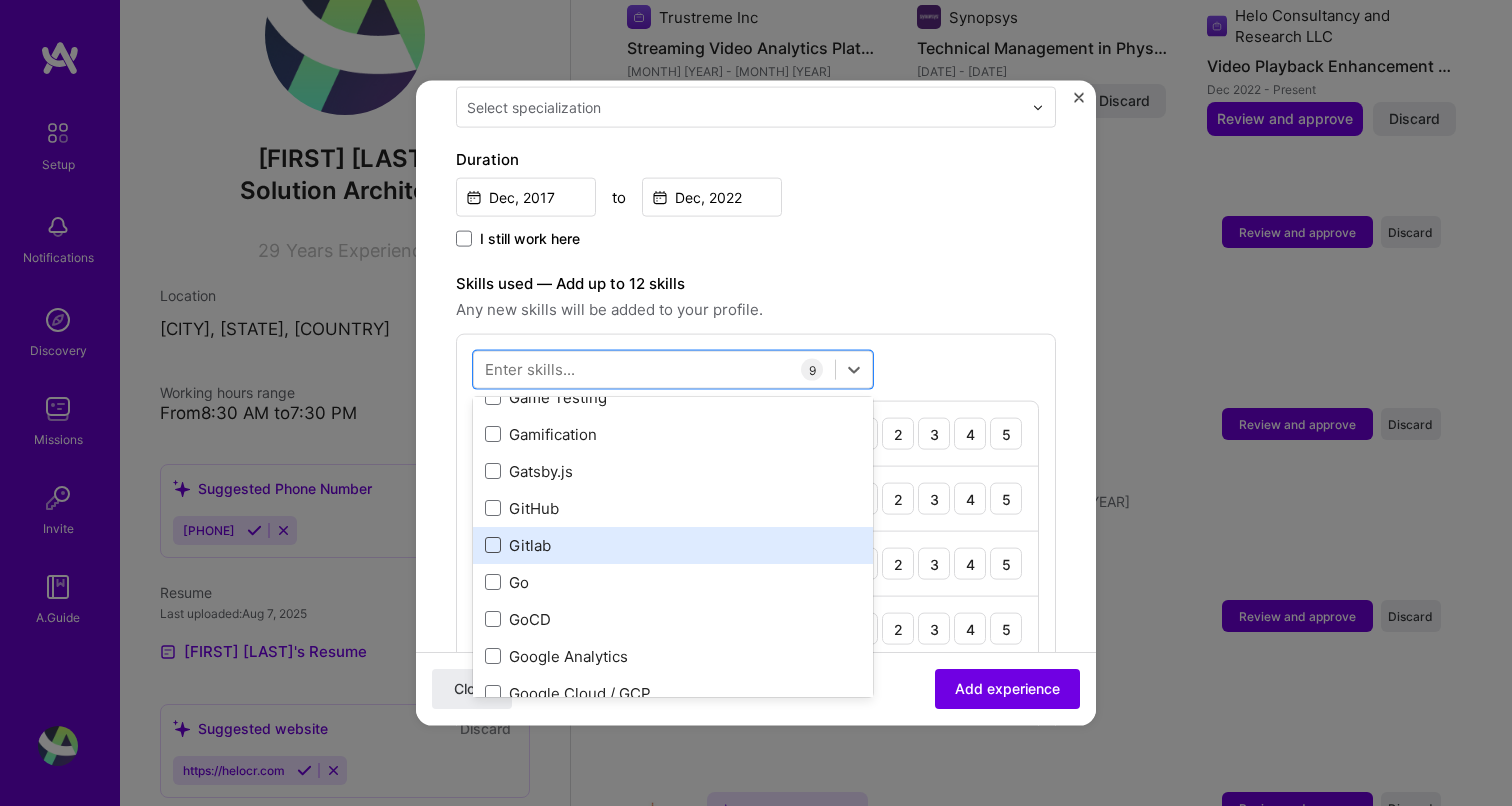 click at bounding box center (493, 545) 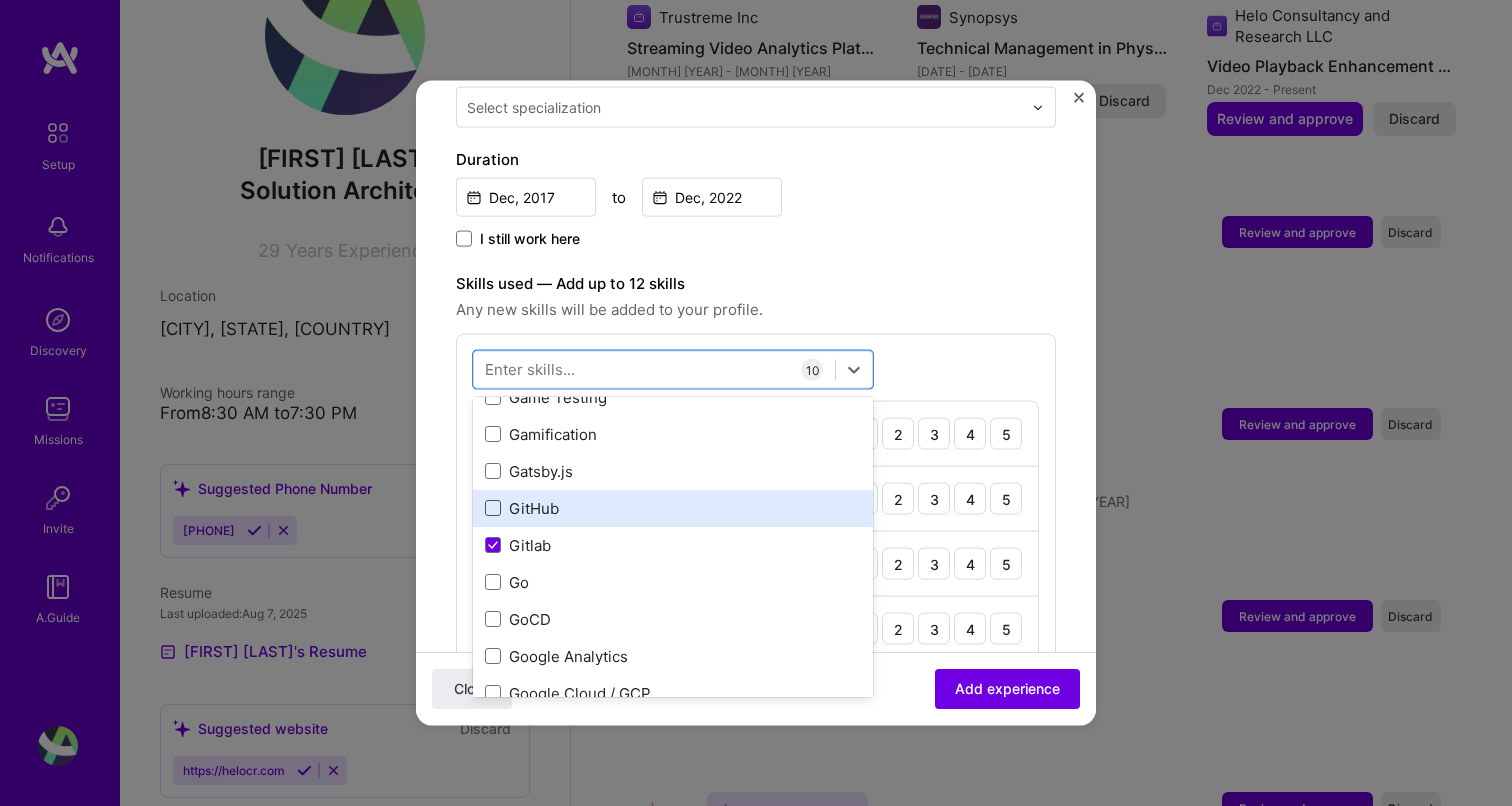 click at bounding box center [493, 508] 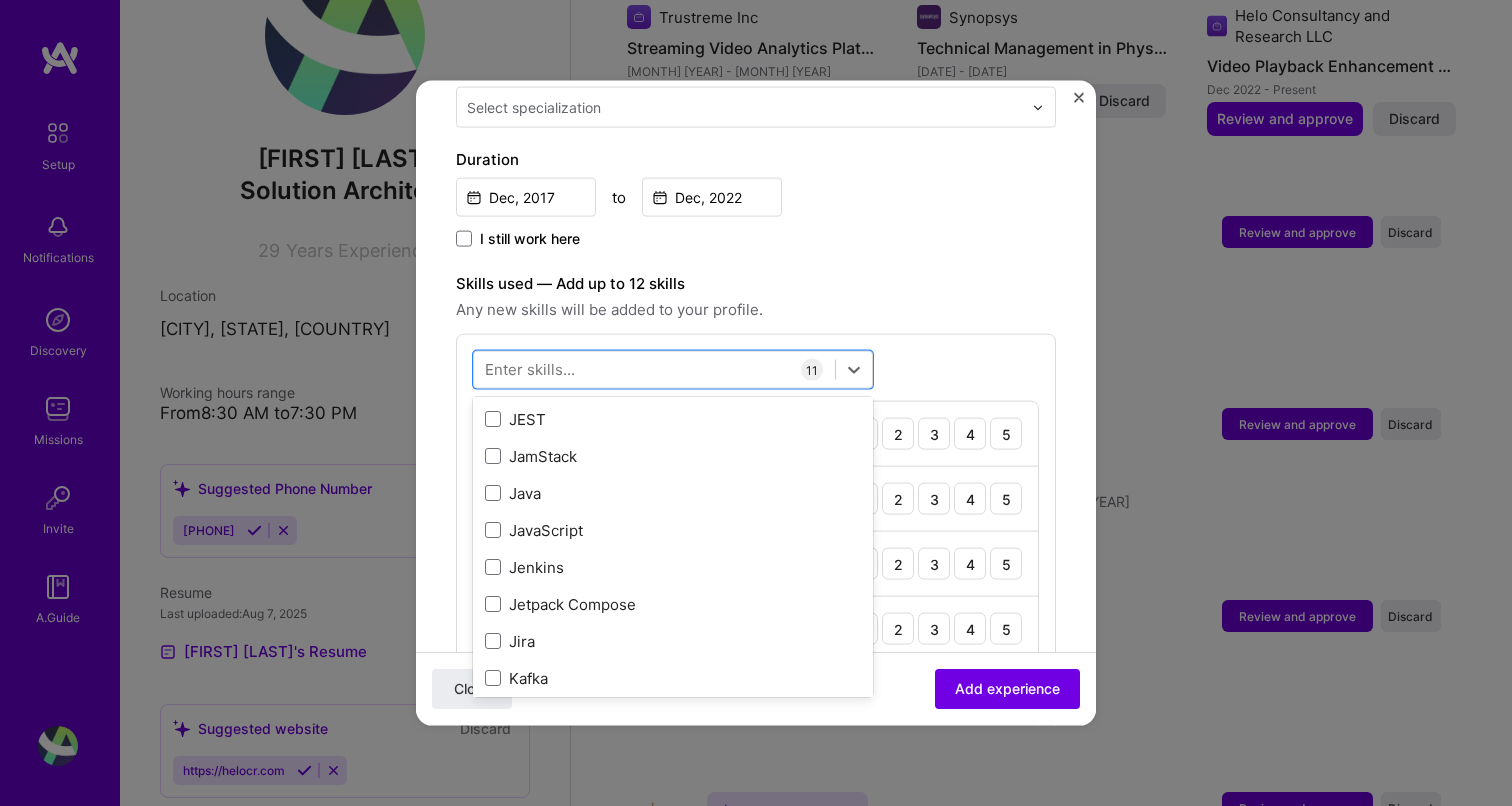 scroll, scrollTop: 6366, scrollLeft: 0, axis: vertical 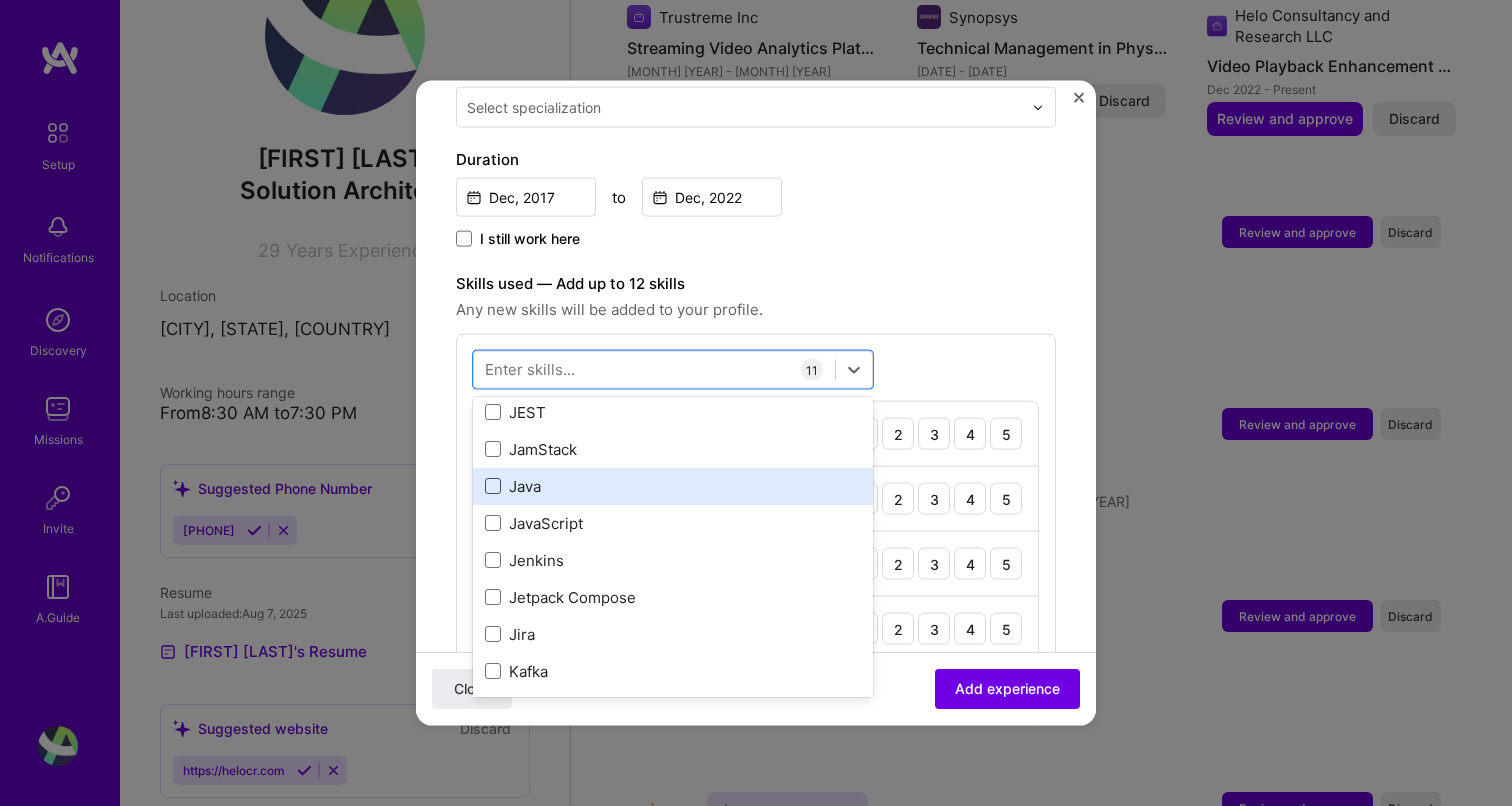 click at bounding box center [493, 486] 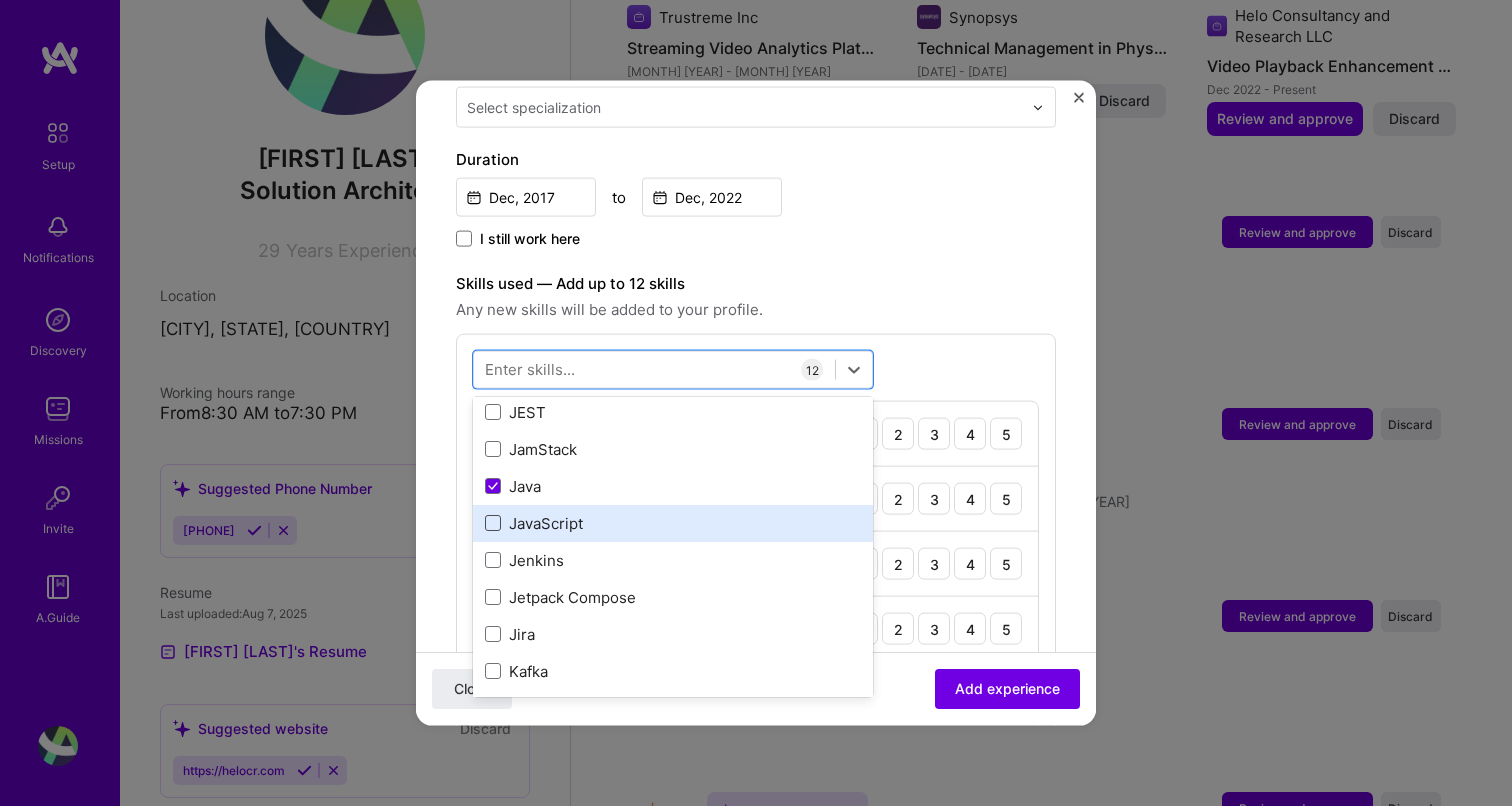 click at bounding box center [493, 523] 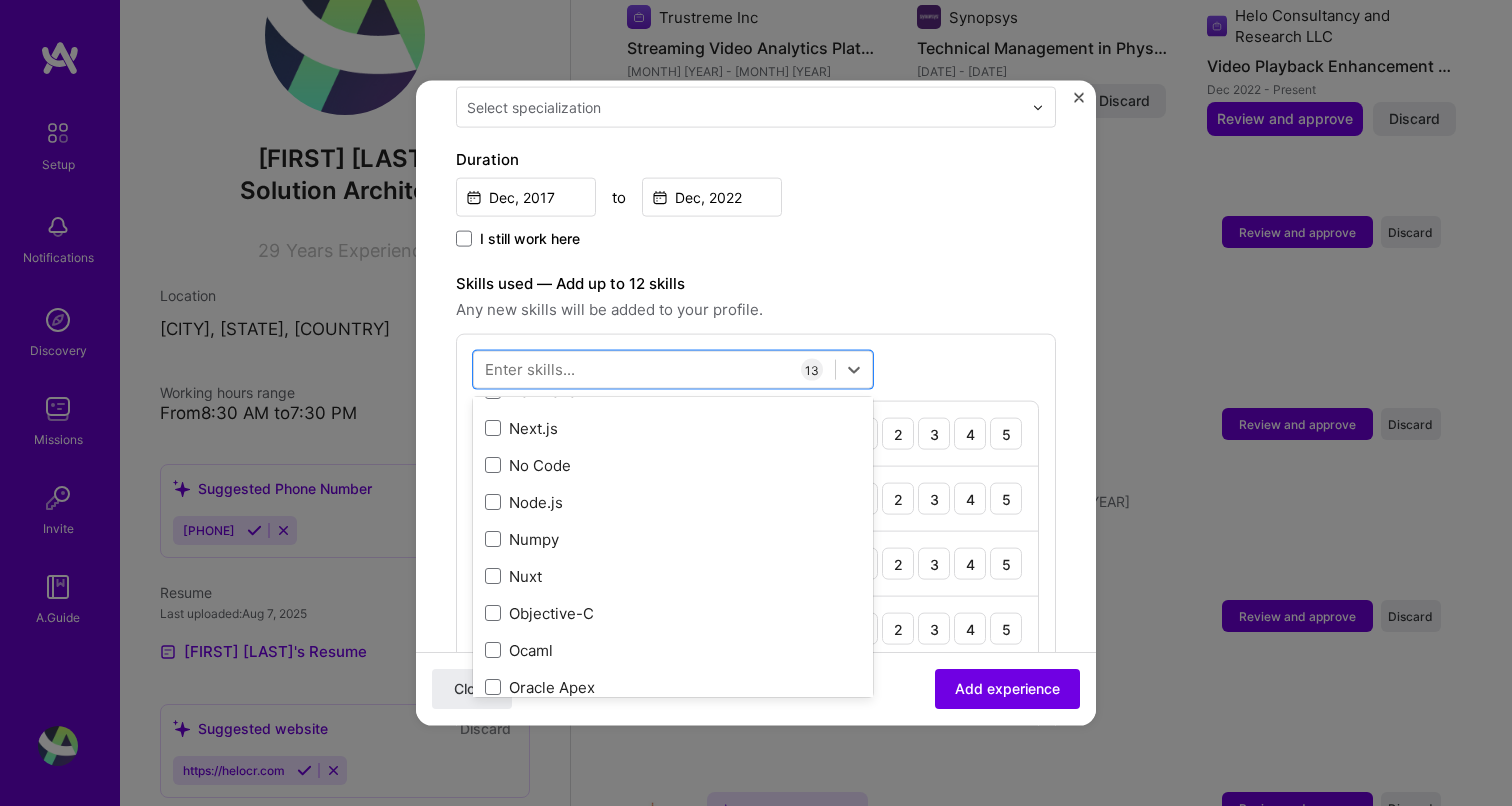scroll, scrollTop: 8179, scrollLeft: 0, axis: vertical 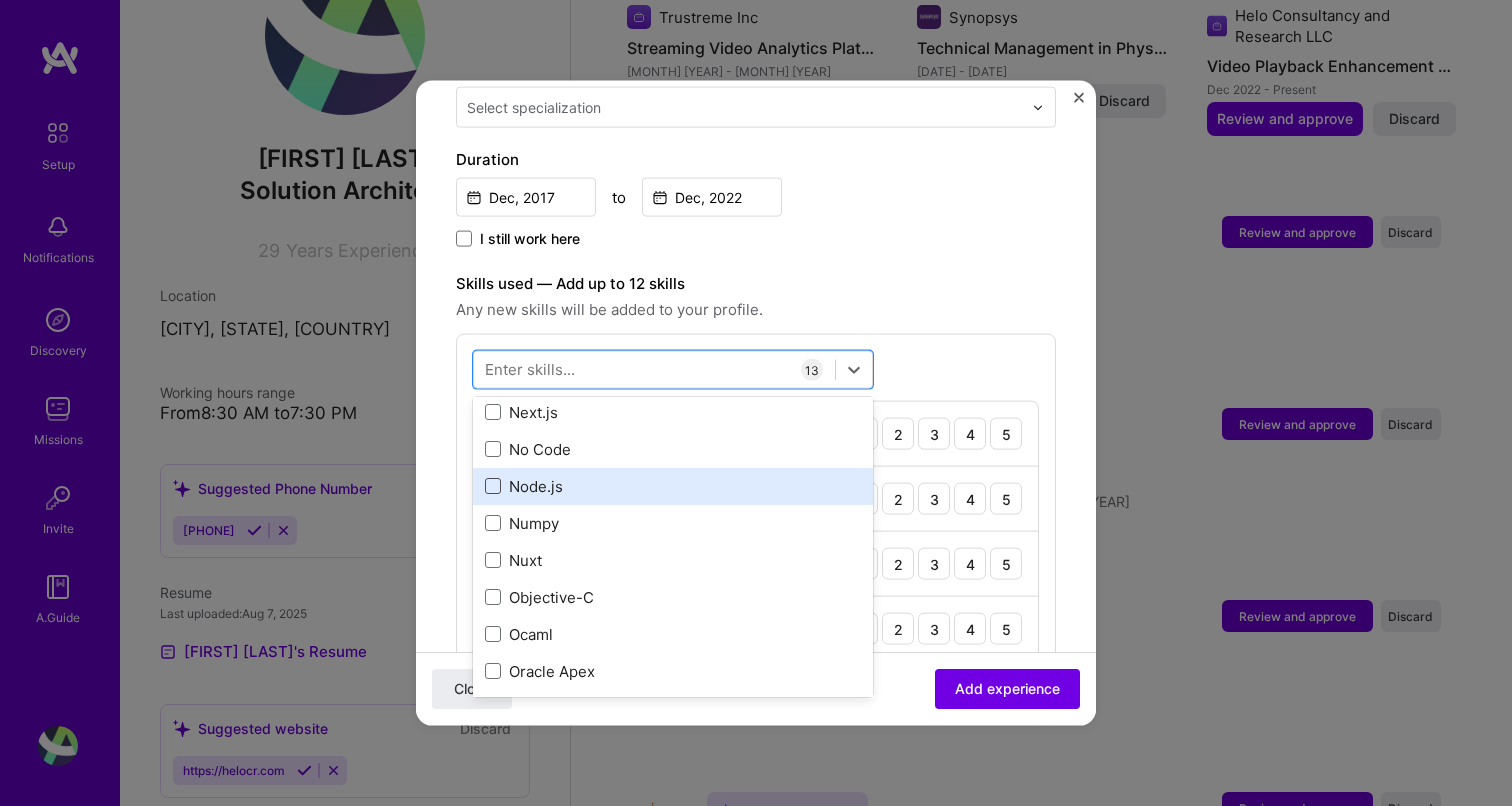 click at bounding box center (493, 486) 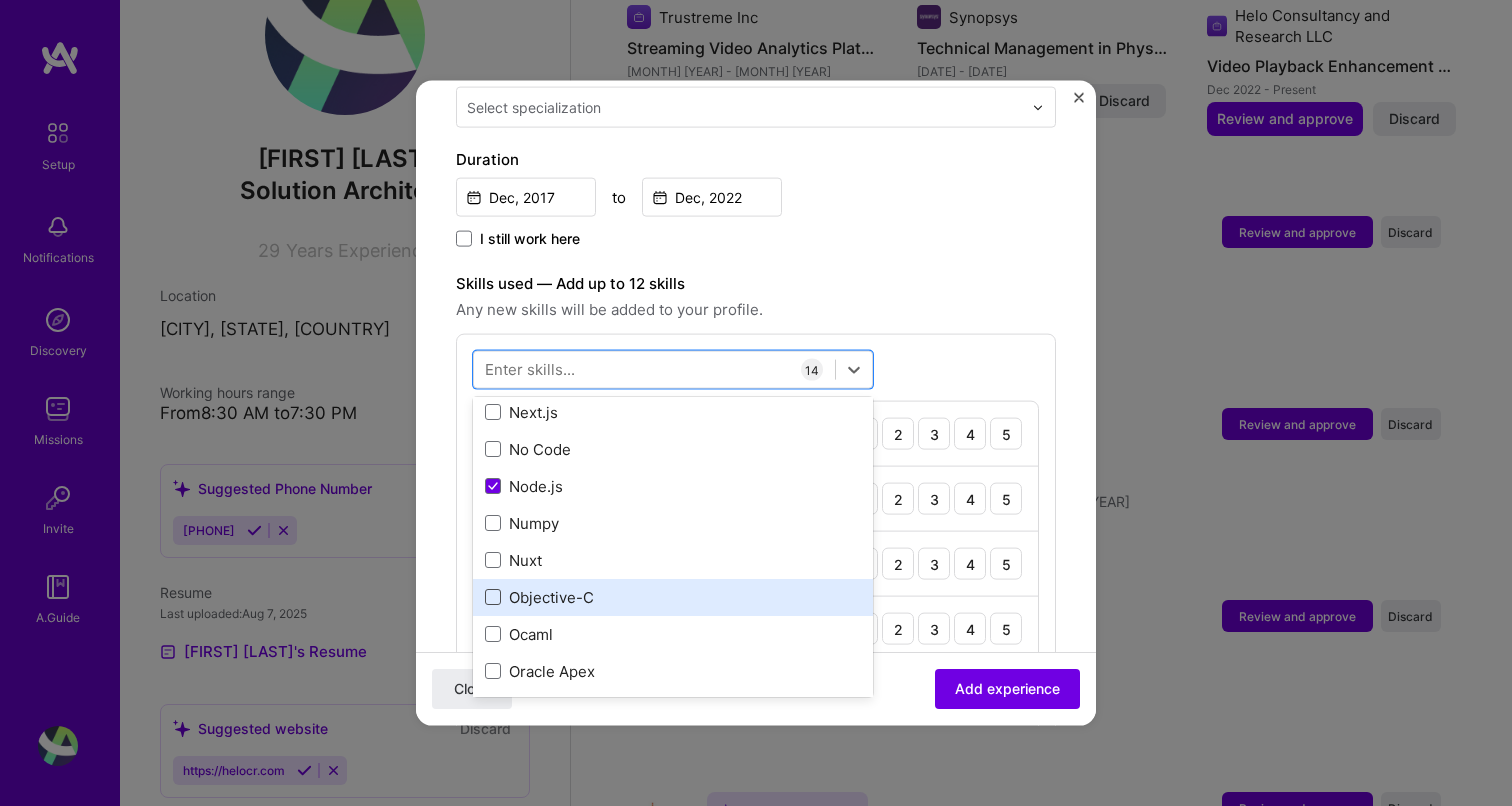 click at bounding box center (493, 597) 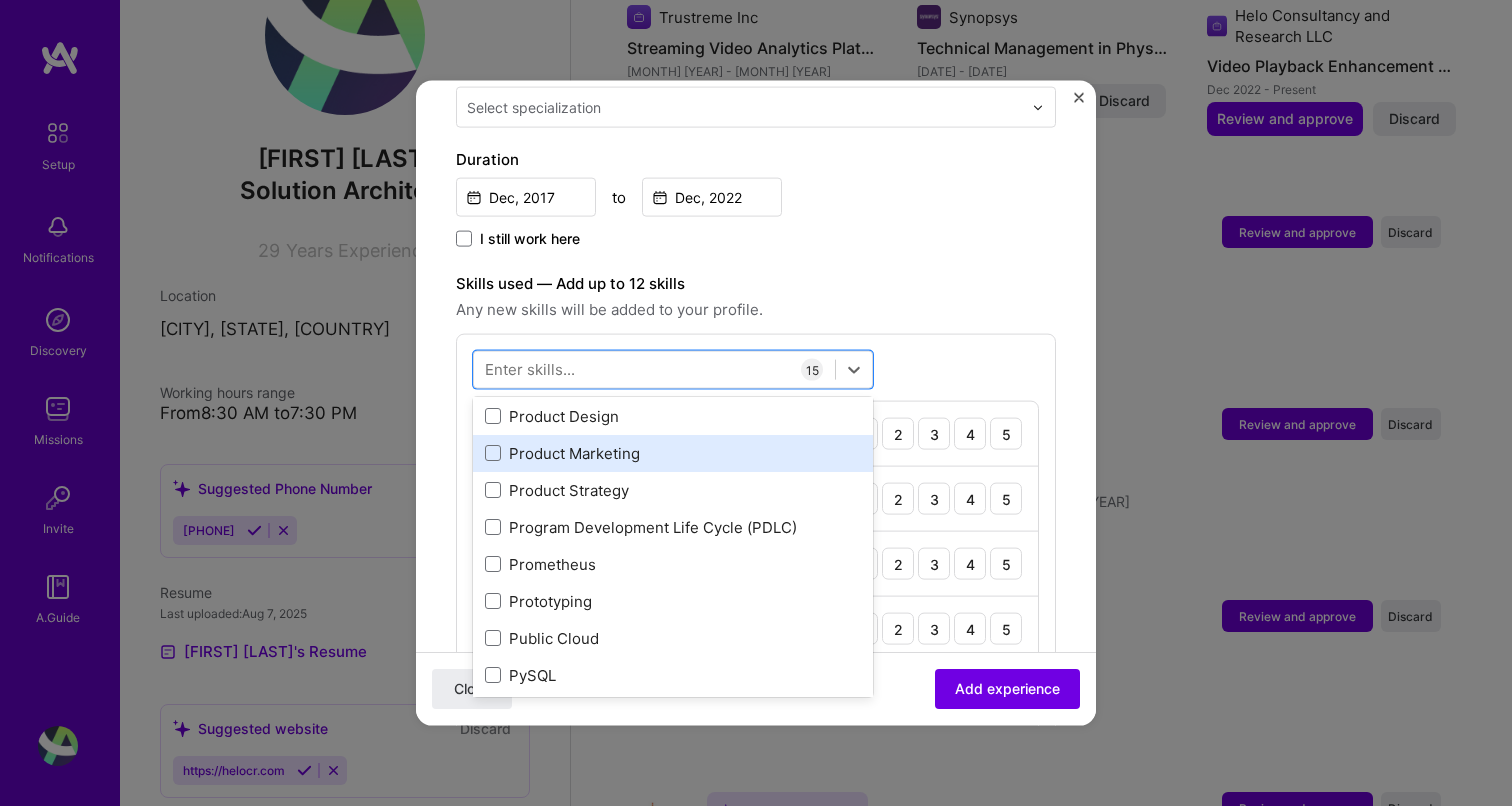 scroll, scrollTop: 9266, scrollLeft: 0, axis: vertical 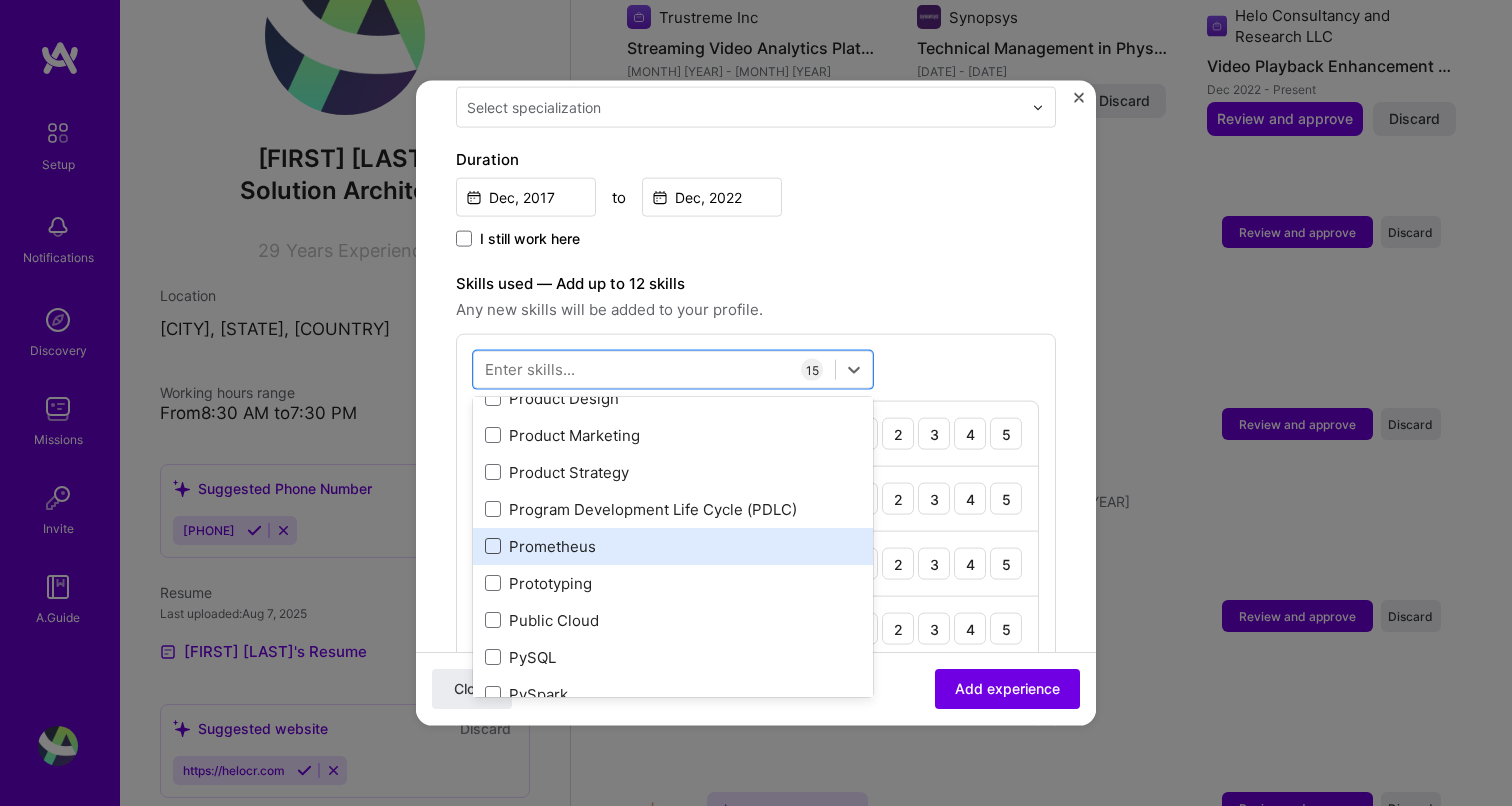 click at bounding box center (493, 546) 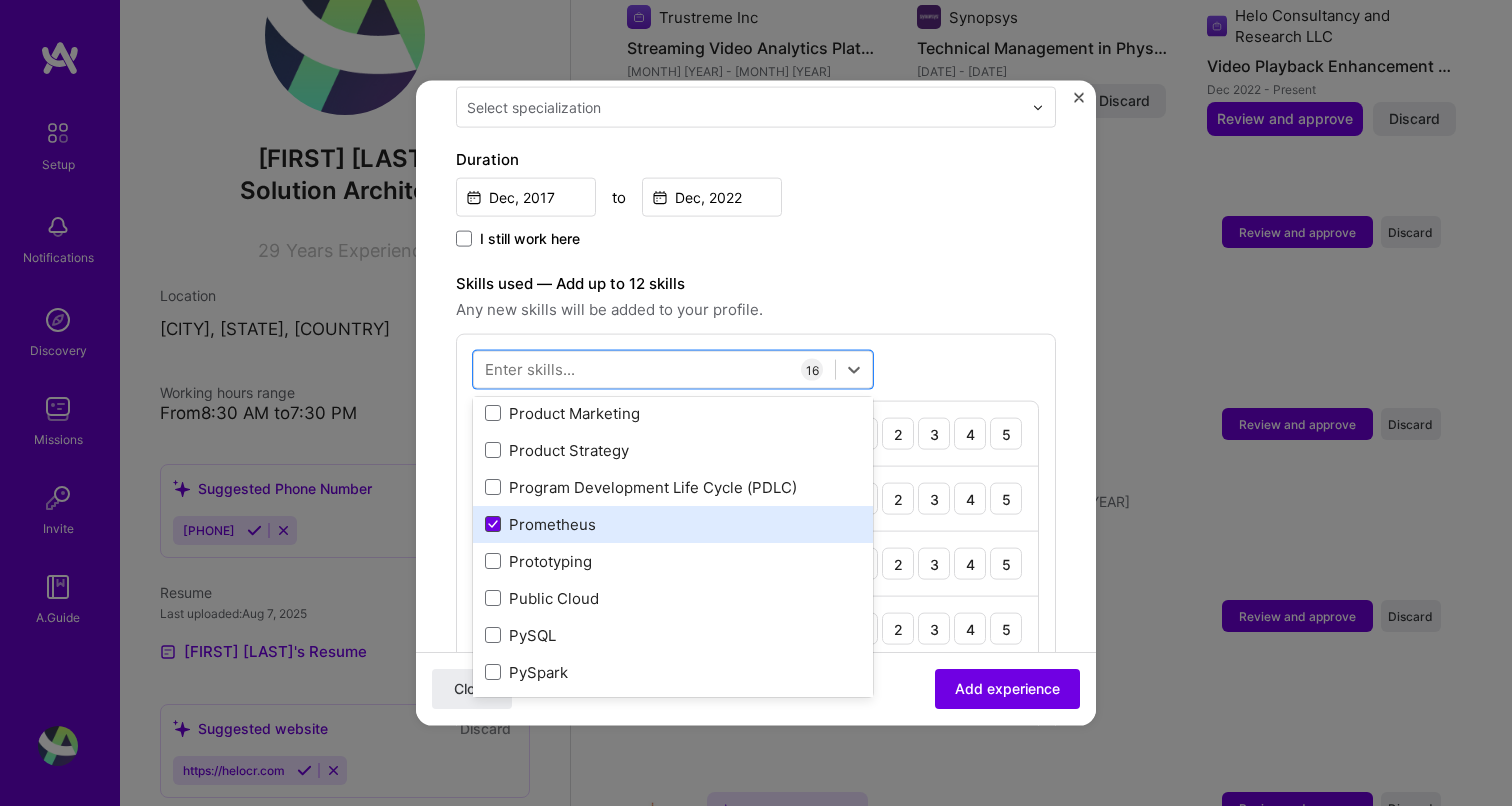 scroll, scrollTop: 9290, scrollLeft: 0, axis: vertical 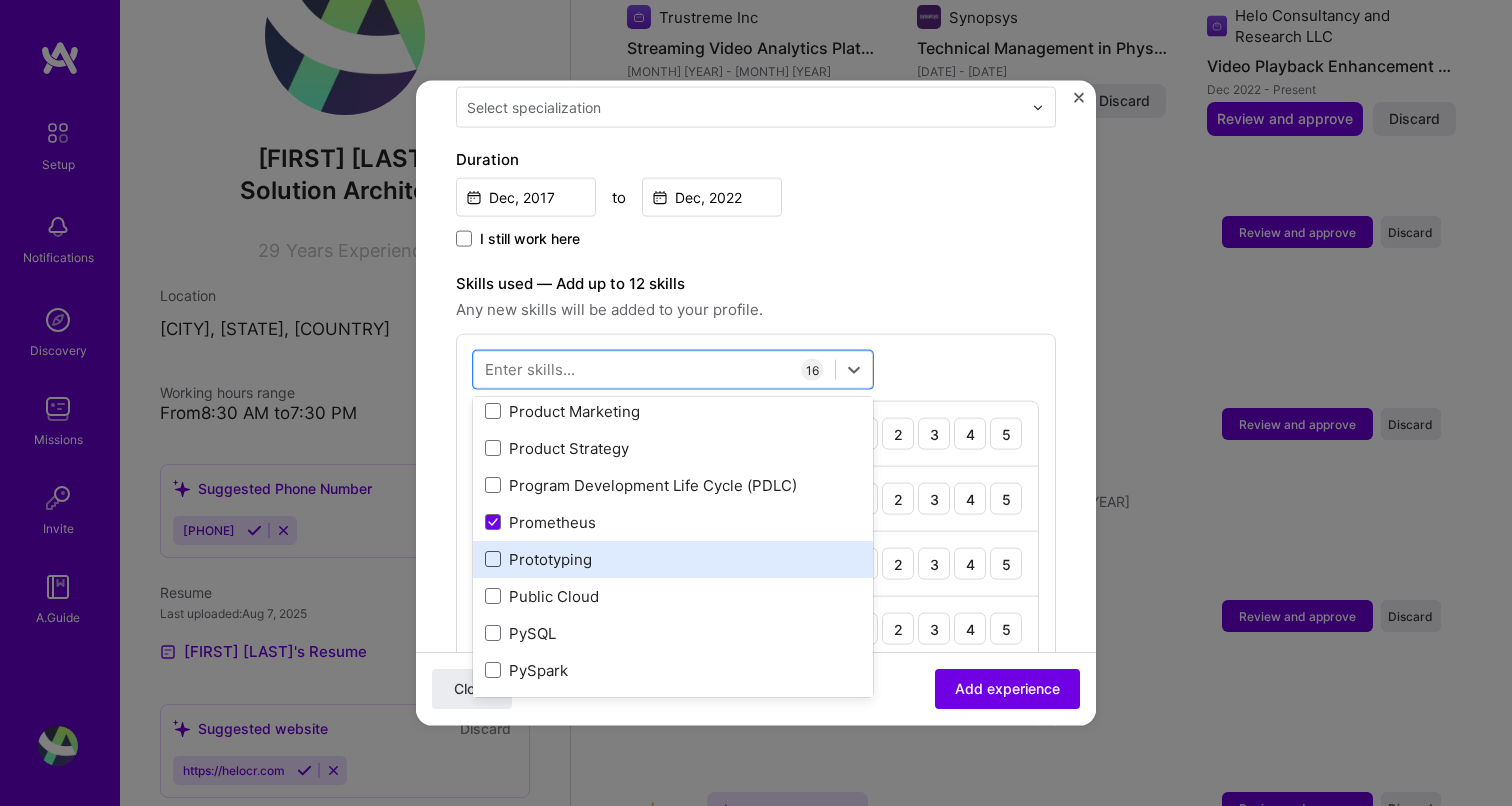 click at bounding box center (493, 559) 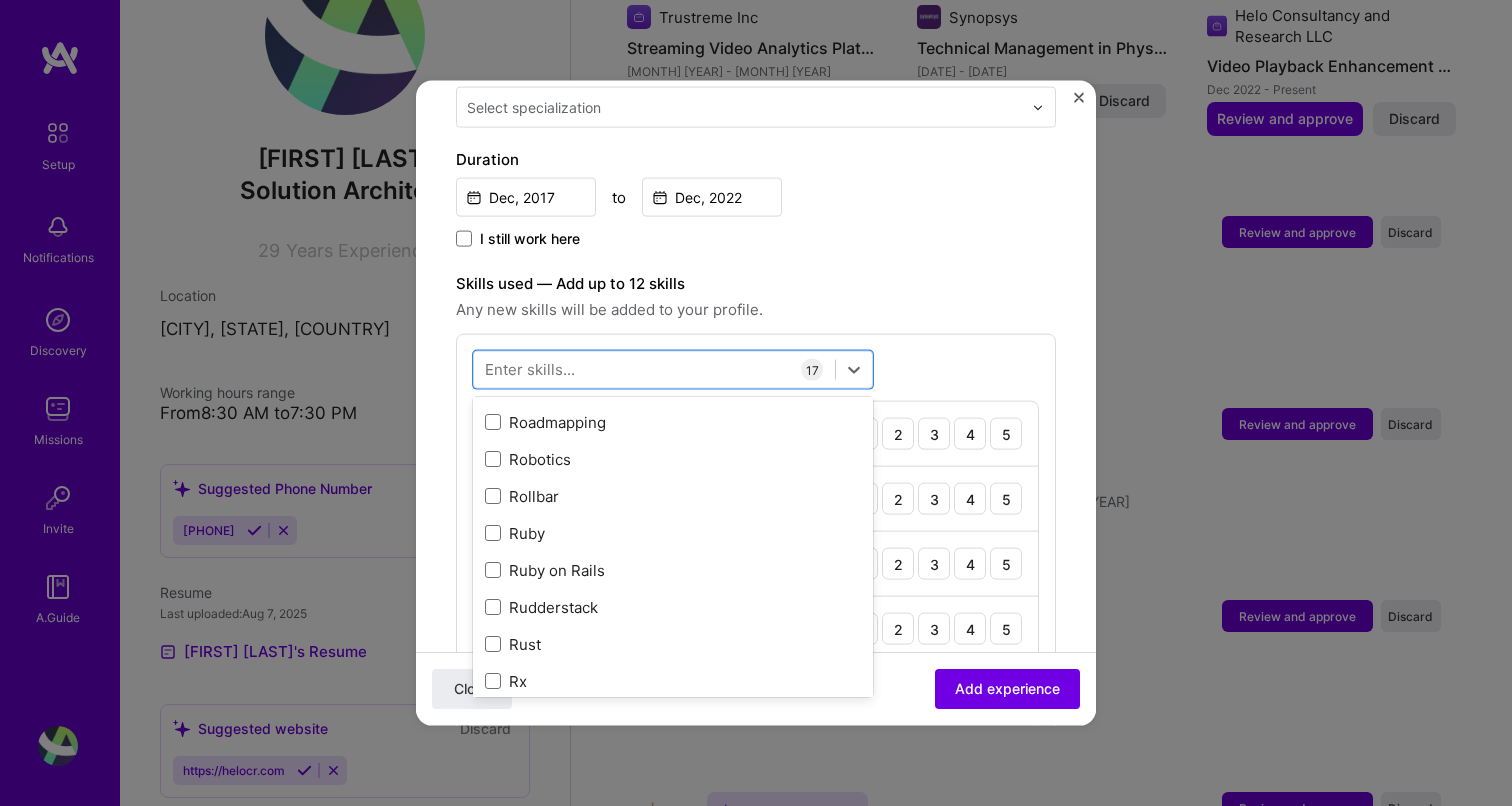 scroll, scrollTop: 10209, scrollLeft: 0, axis: vertical 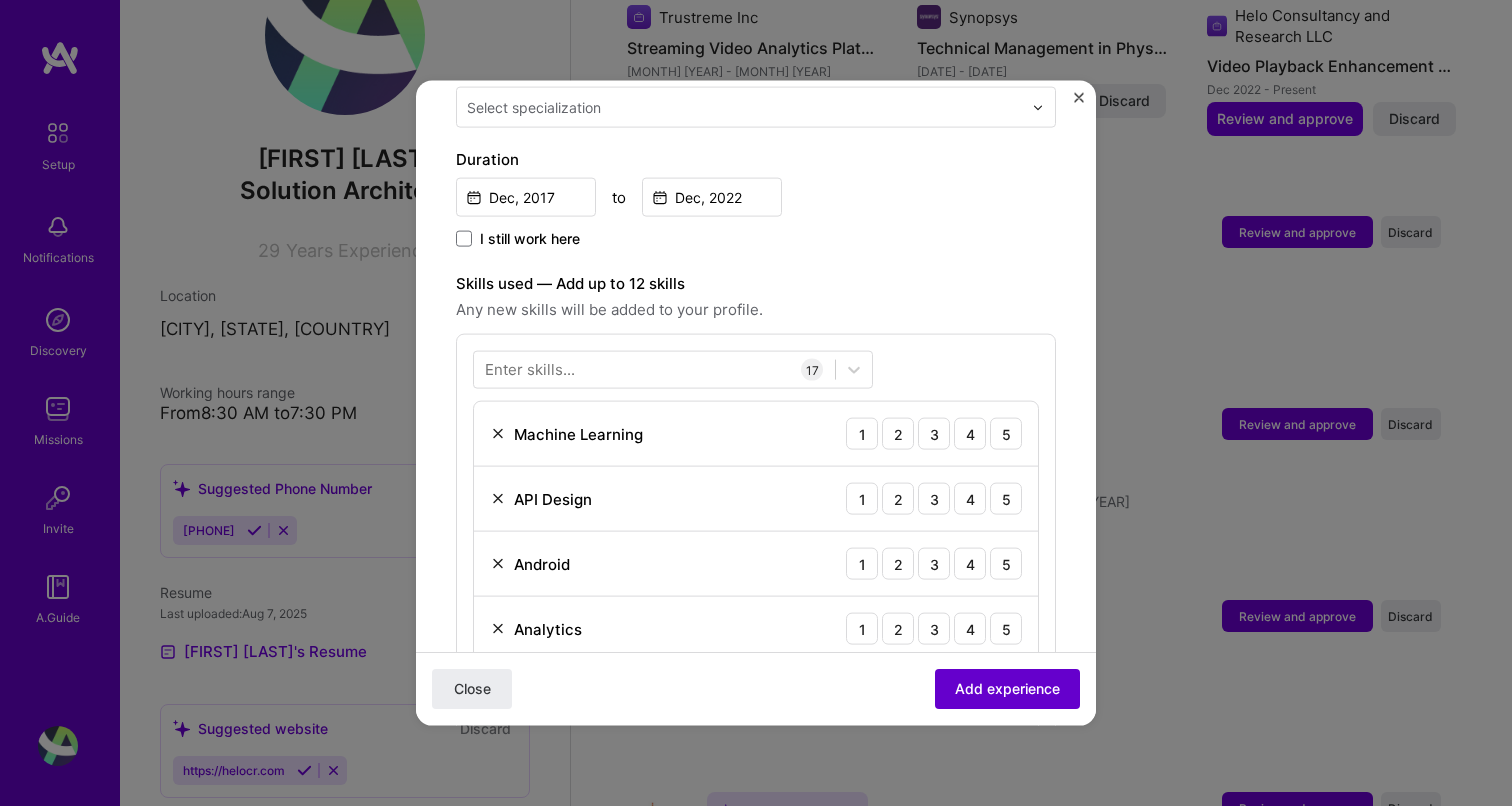 click on "Add experience" at bounding box center [1007, 689] 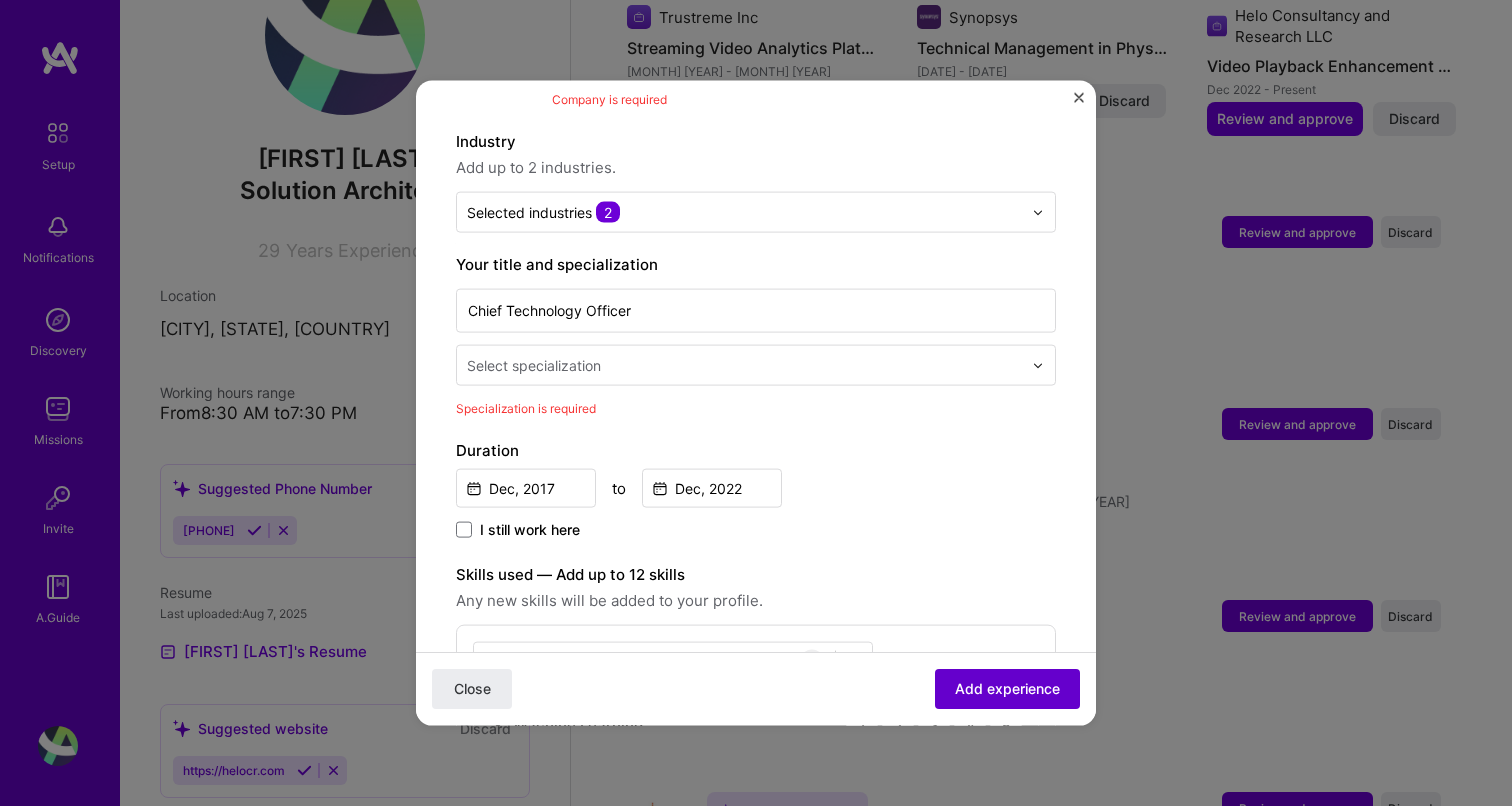 scroll, scrollTop: 200, scrollLeft: 0, axis: vertical 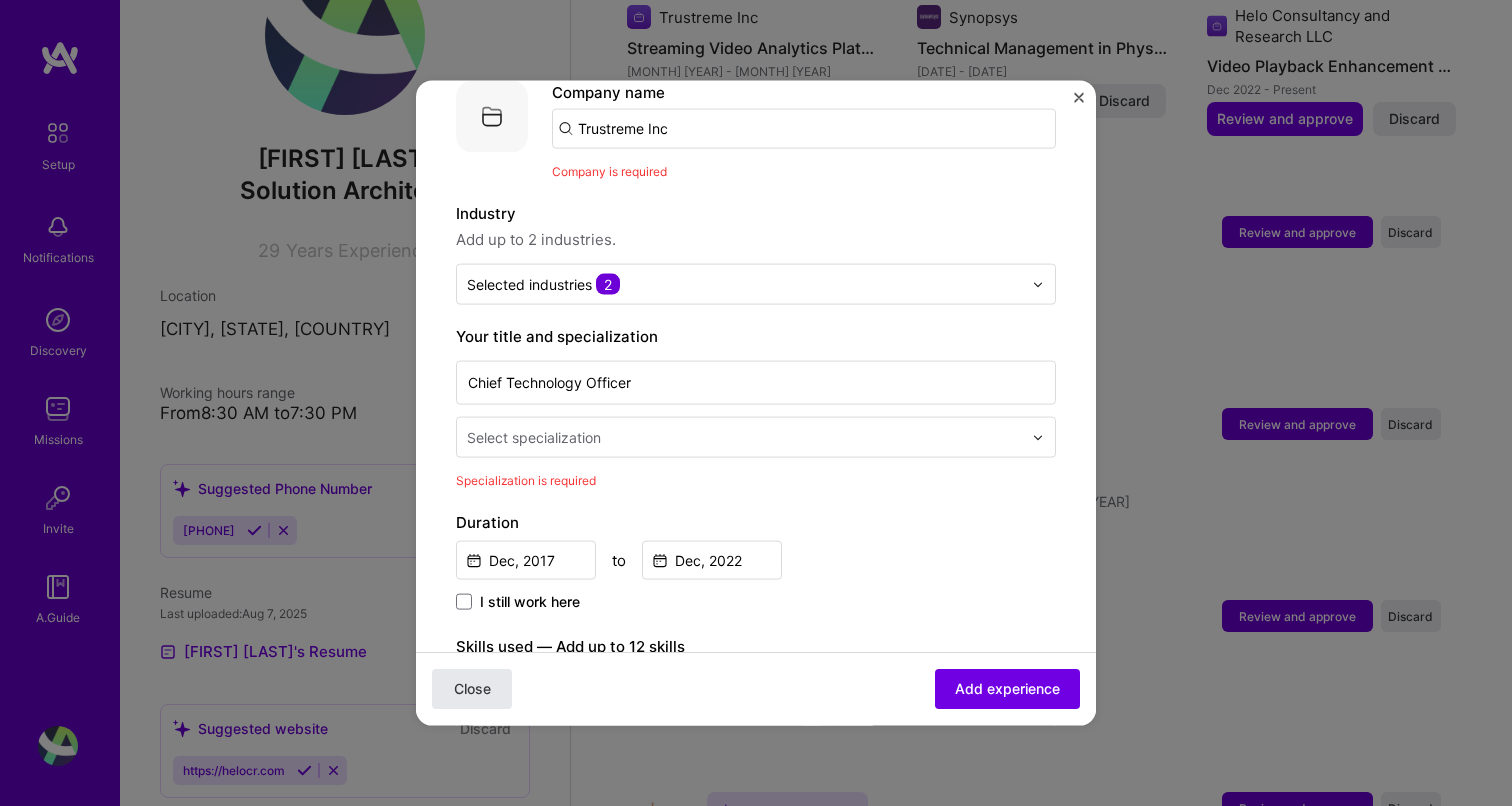 click on "Close" at bounding box center [472, 689] 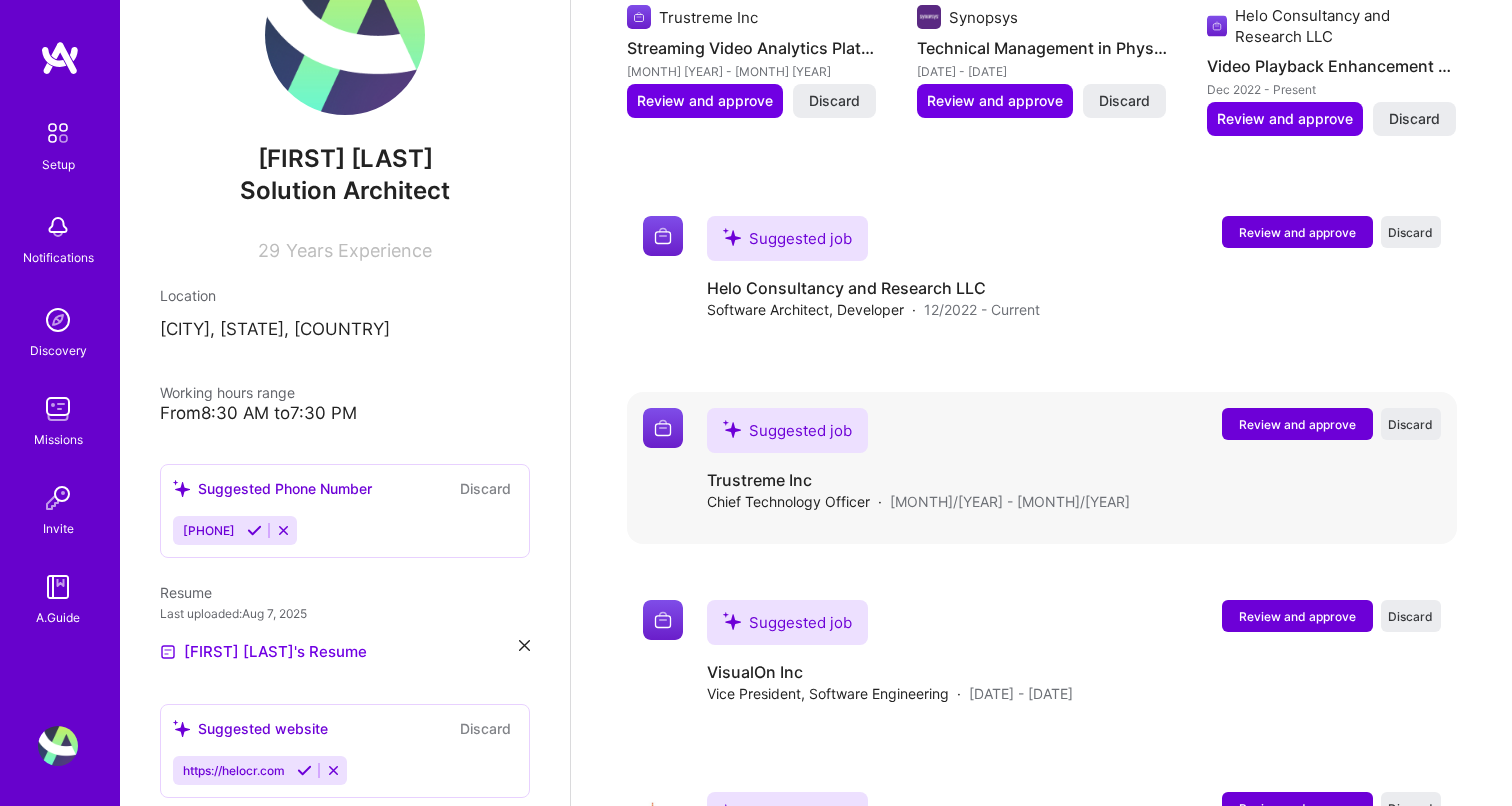click on "Review and approve" at bounding box center [1297, 424] 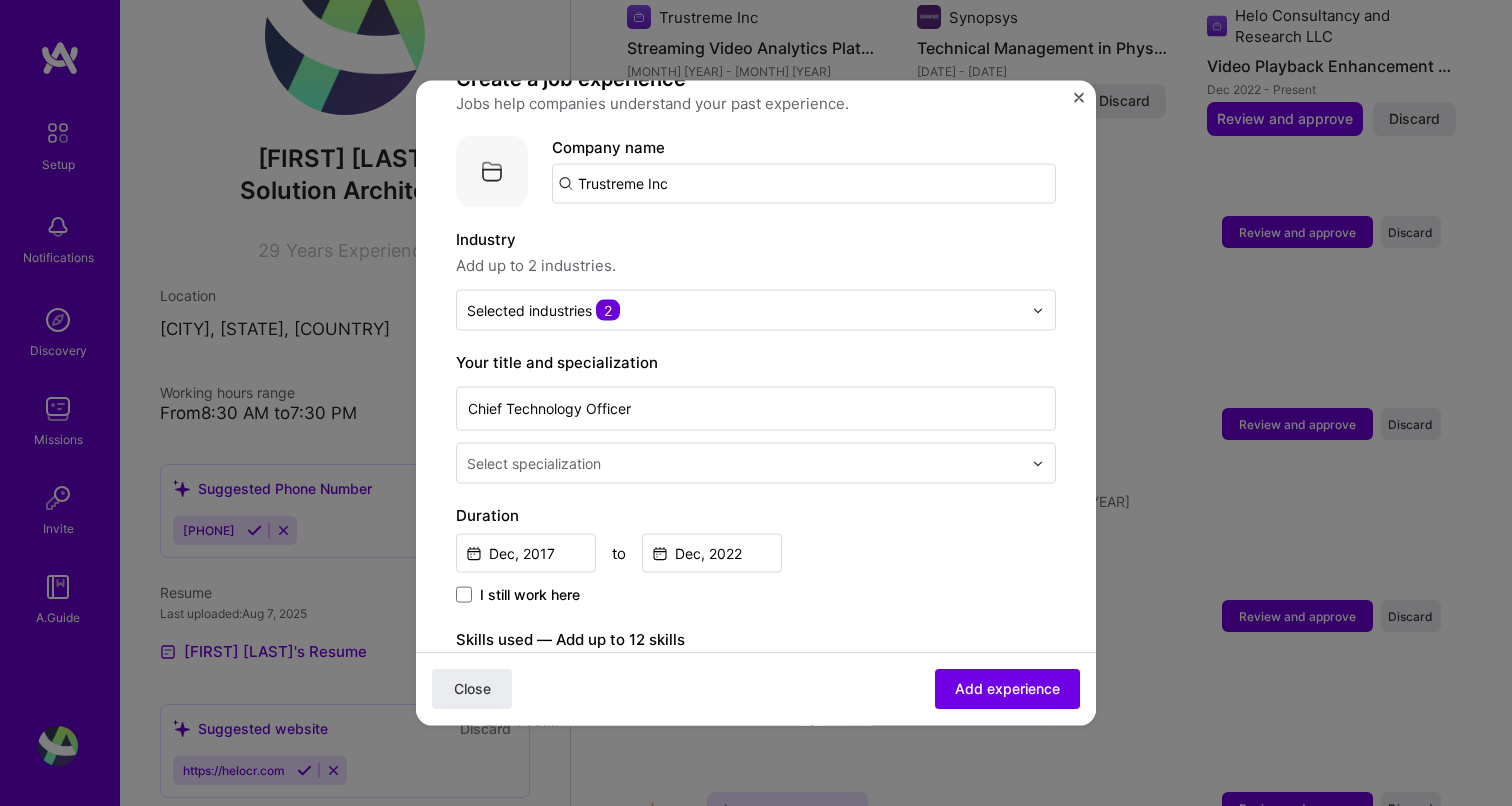 scroll, scrollTop: 227, scrollLeft: 0, axis: vertical 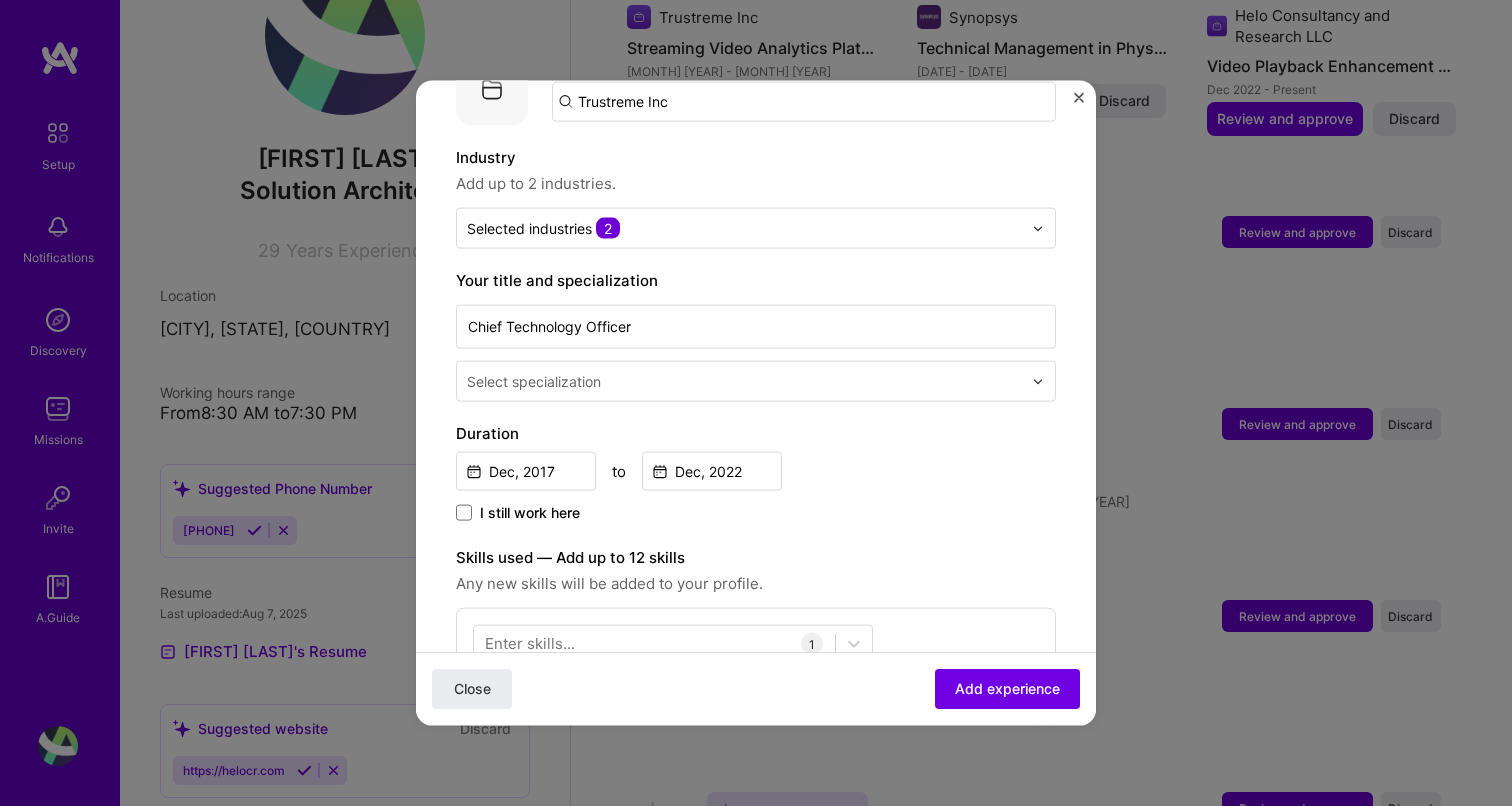click on "Adding suggested job This job is suggested based on your LinkedIn, resume or A.Team activity. Create a job experience Jobs help companies understand your past experience. Company logo Company name Trustreme Inc
Industry Add up to 2 industries. Selected industries 2 Your title and specialization Chief Technology Officer Select specialization Duration [MONTH], [YEAR]
to [MONTH], [YEAR]
I still work here Skills used — Add up to 12 skills Any new skills will be added to your profile. Enter skills... 1 Machine Learning 1 2 3 4 5 Description Streaming Video Analytics: analyze, learn, predict, and perfect. As CTO and Co-founder, architected and developed mobile SDKs and cloud-agnostic microservices to address Quality of Experience (QoE) and Quality of Service (QoS) utilizing machine learning. Gained extensive knowledge in cloud data ingest, storage, analysis and reporting. 100 characters minimum 336 / 2,000 0 >" at bounding box center [756, 676] 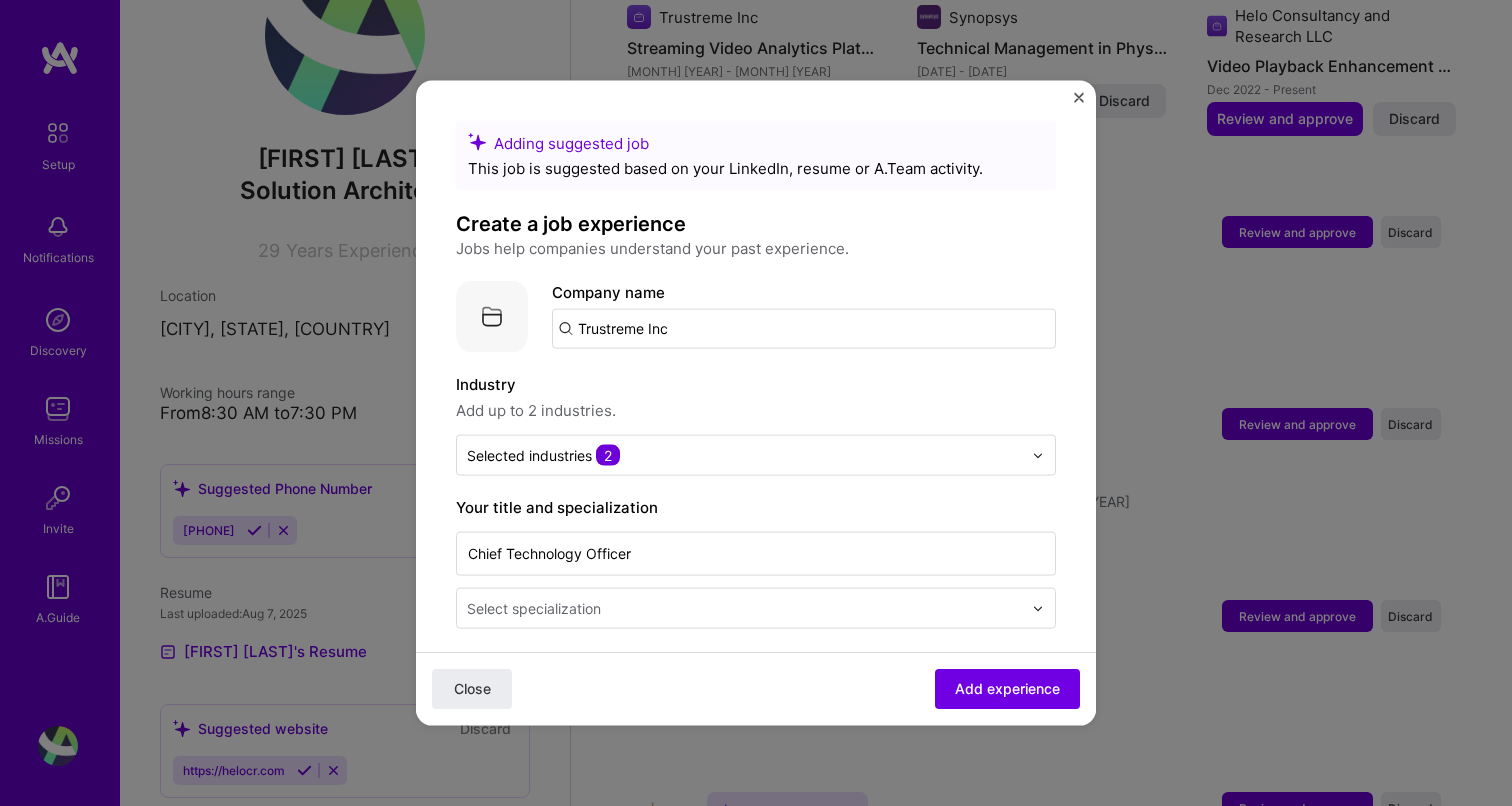 scroll, scrollTop: 0, scrollLeft: 0, axis: both 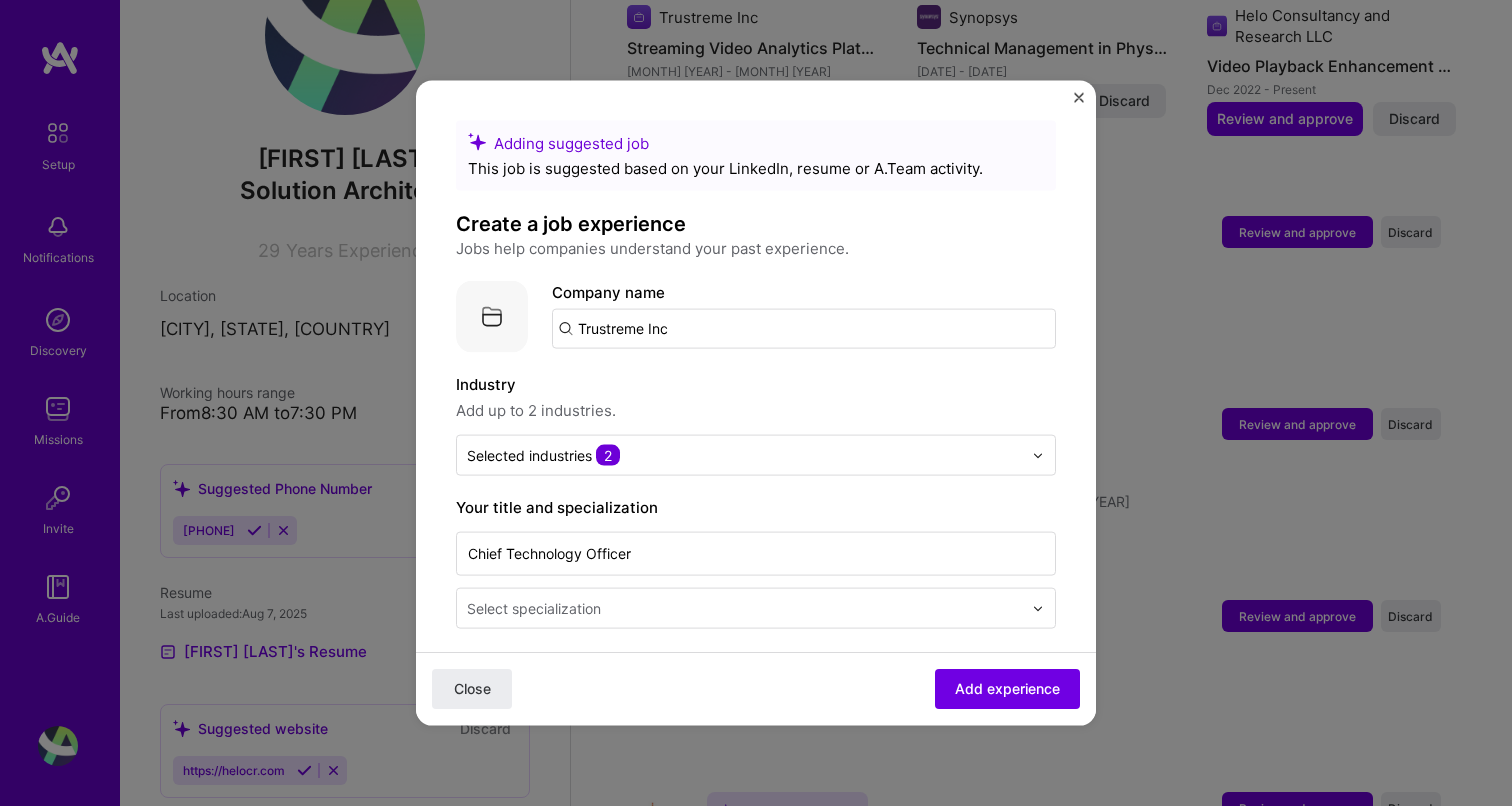 click on "Adding suggested job This job is suggested based on your LinkedIn, resume or A.Team activity. Create a job experience Jobs help companies understand your past experience. Company logo Company name Trustreme Inc
Industry Add up to 2 industries. Selected industries 2 Your title and specialization Chief Technology Officer Select specialization Duration [MONTH], [YEAR]
to [MONTH], [YEAR]
I still work here Skills used — Add up to 12 skills Any new skills will be added to your profile. Enter skills... 1 Machine Learning 1 2 3 4 5 Description Streaming Video Analytics: analyze, learn, predict, and perfect. As CTO and Co-founder, architected and developed mobile SDKs and cloud-agnostic microservices to address Quality of Experience (QoE) and Quality of Service (QoS) utilizing machine learning. Gained extensive knowledge in cloud data ingest, storage, analysis and reporting. 100 characters minimum 336 / 2,000 0 >" at bounding box center (756, 403) 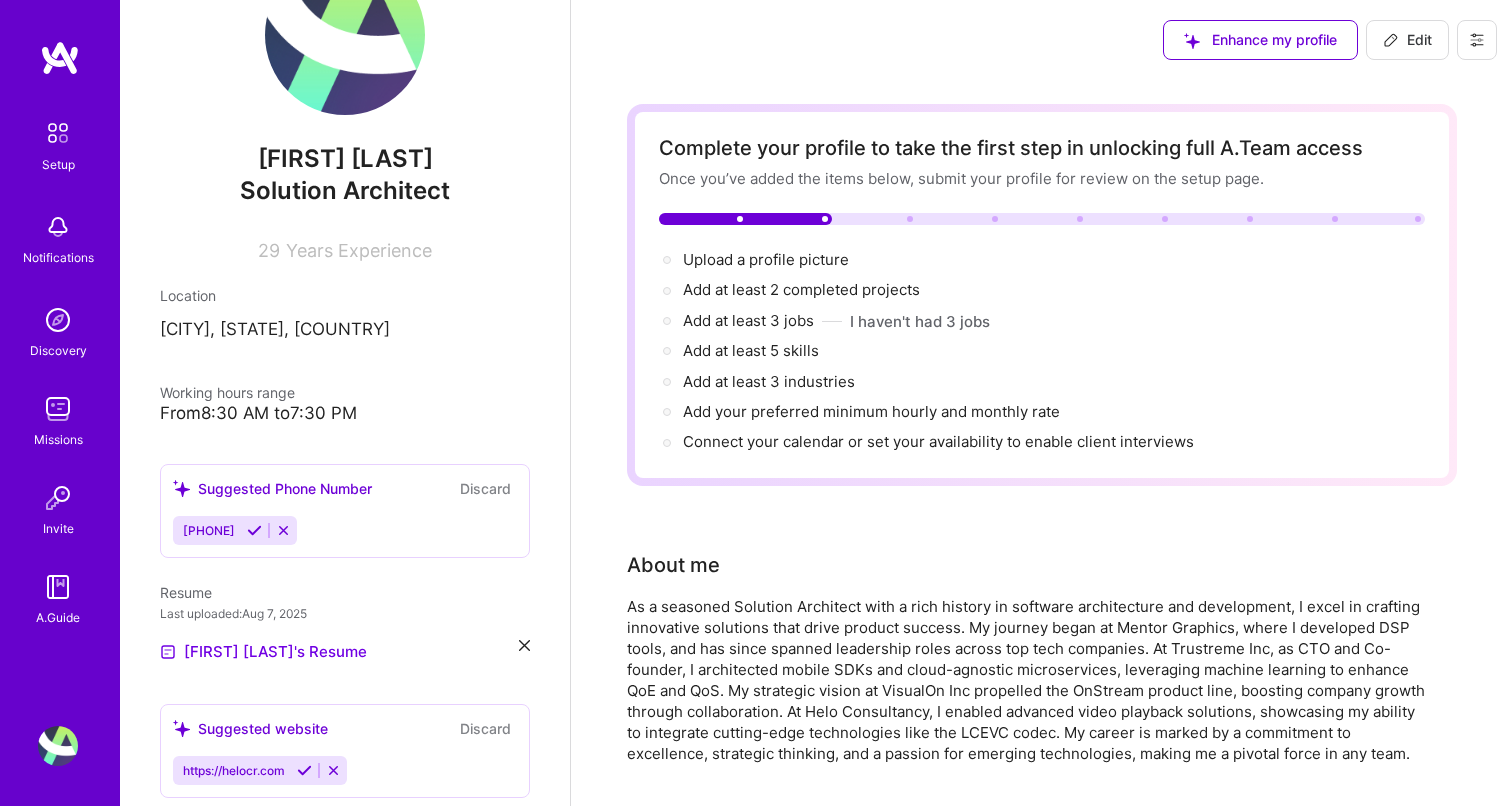 scroll, scrollTop: 0, scrollLeft: 0, axis: both 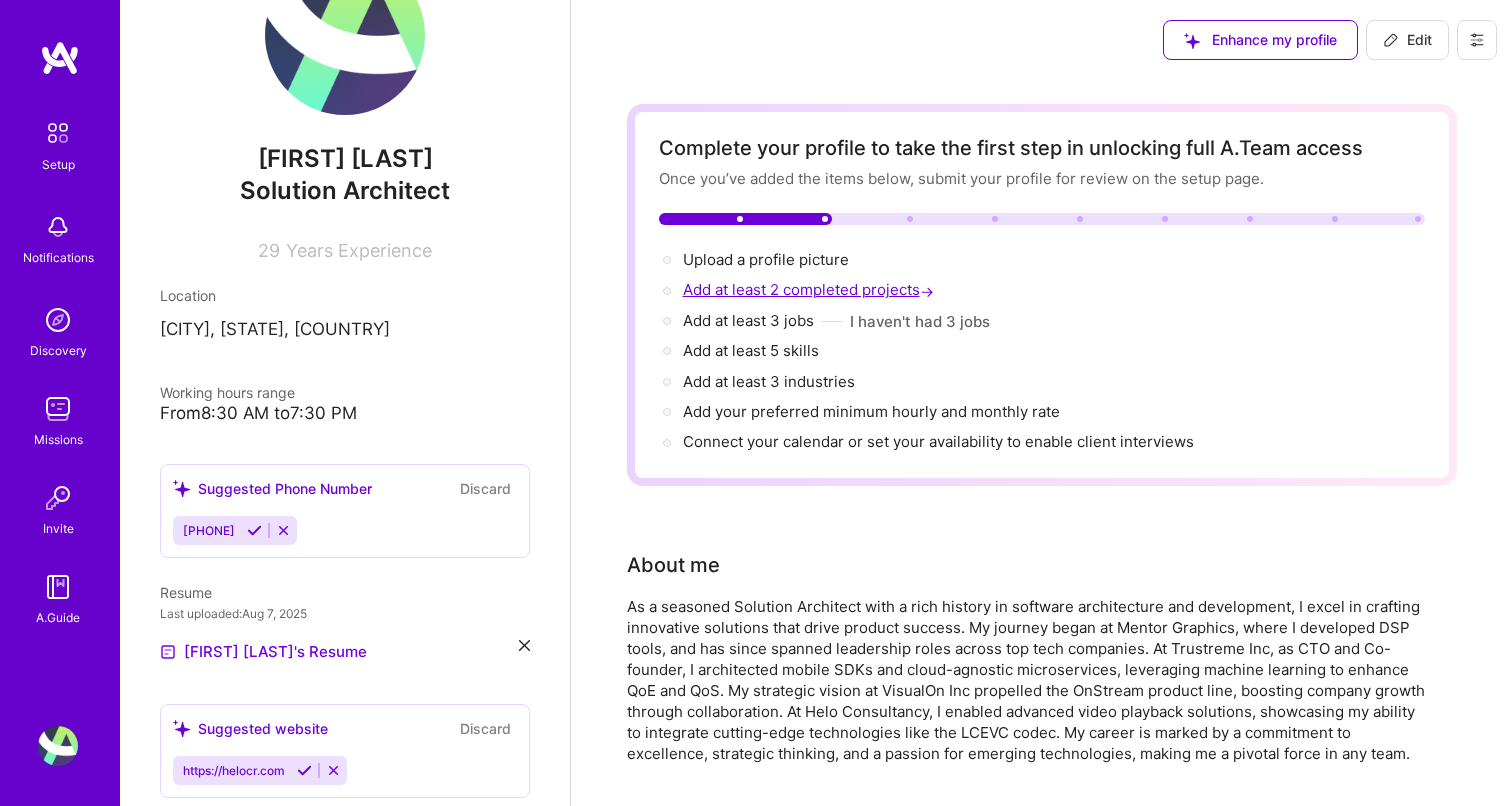 click on "Add at least 2 completed projects  →" at bounding box center [810, 289] 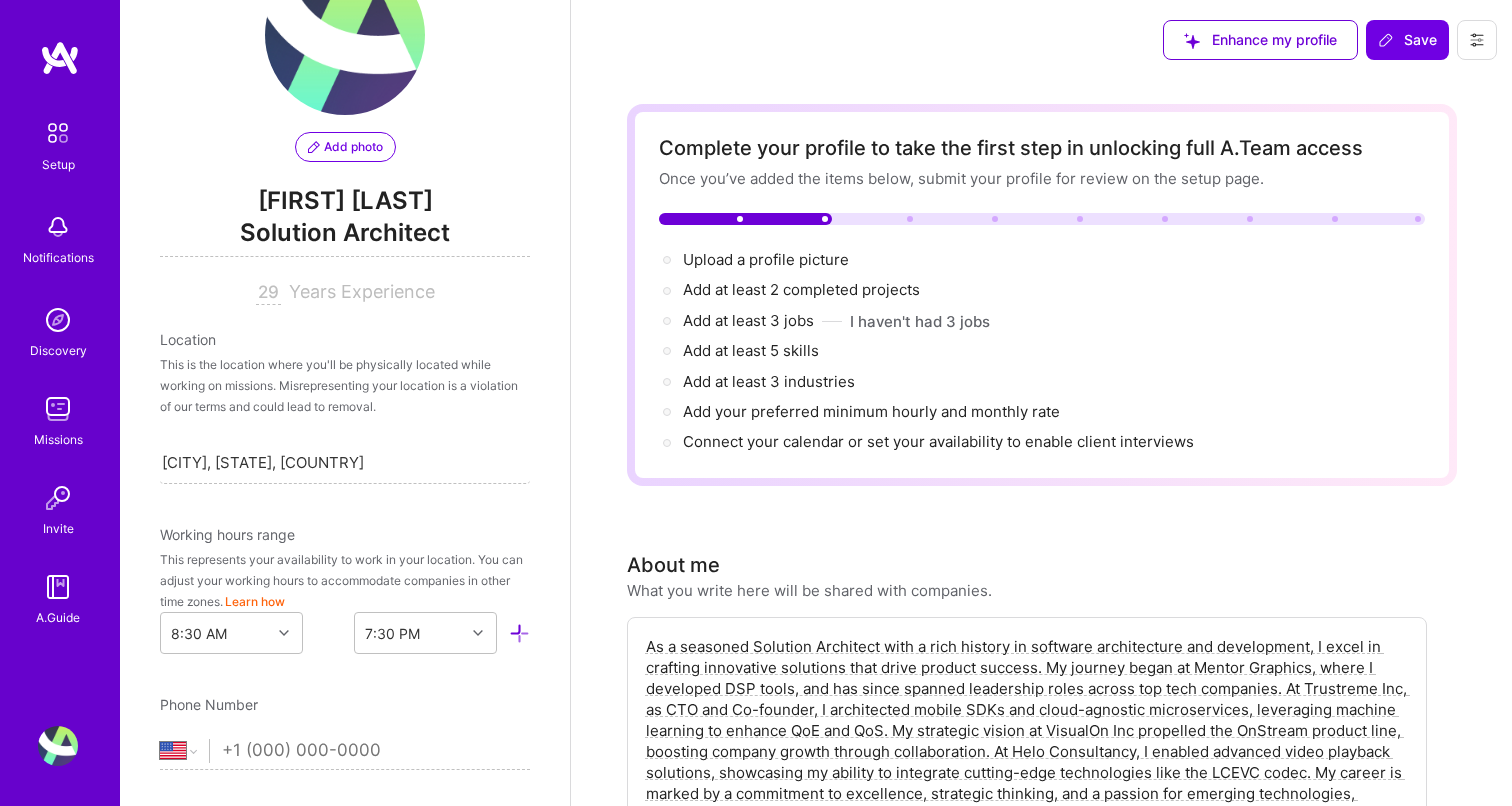 scroll, scrollTop: 0, scrollLeft: 0, axis: both 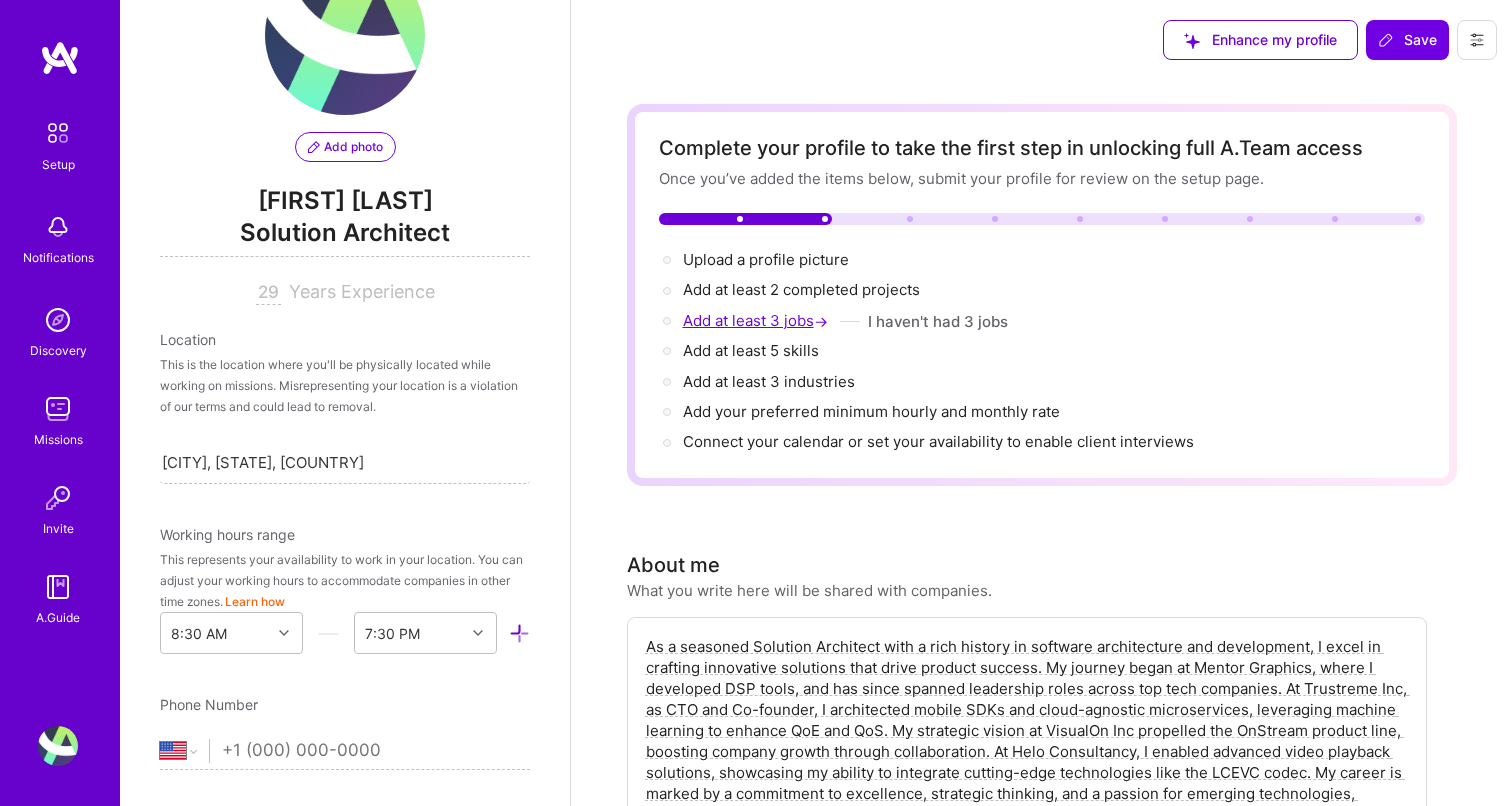 click on "Add at least 3 jobs  →" at bounding box center (757, 320) 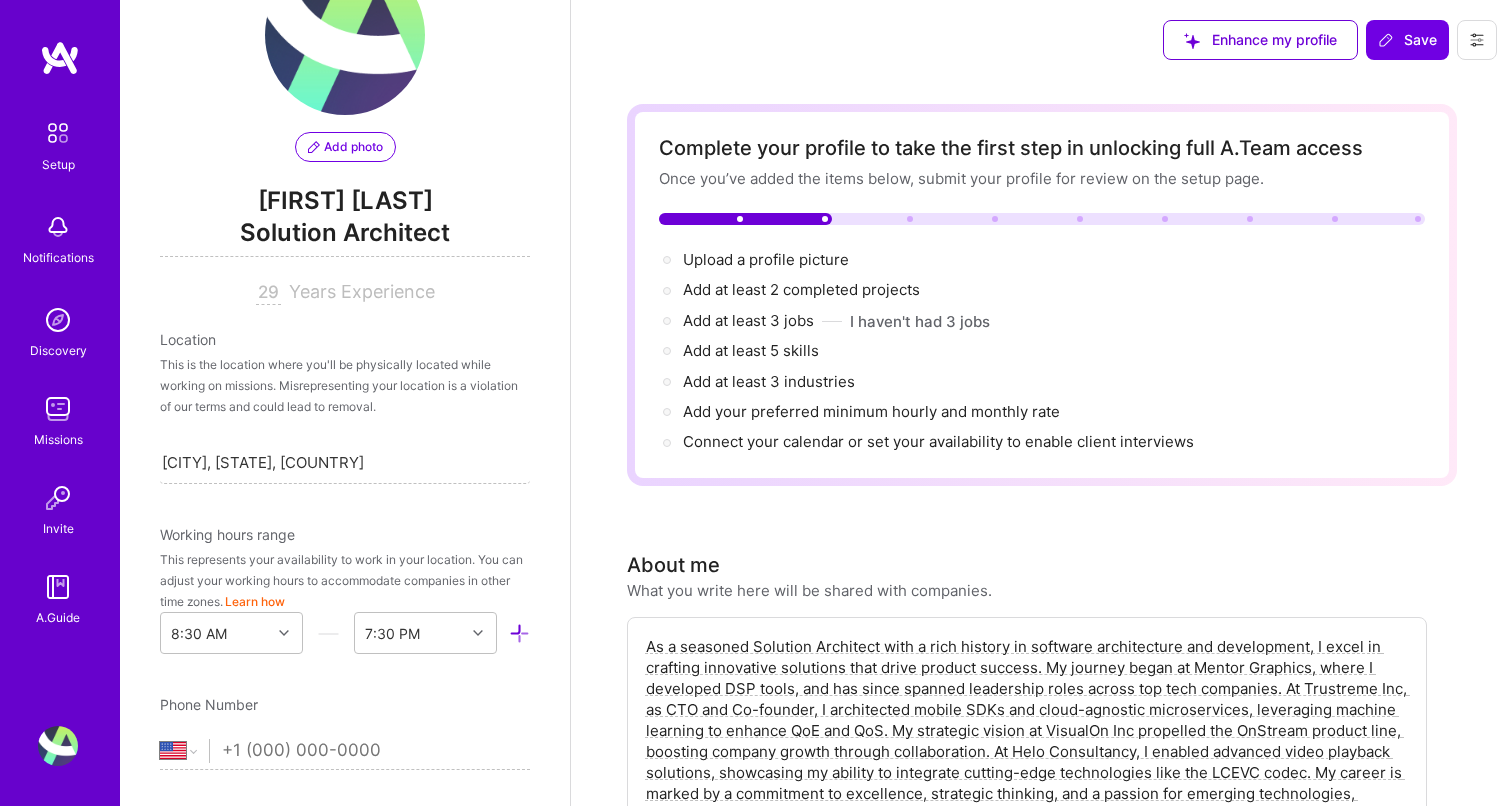 scroll, scrollTop: 0, scrollLeft: 0, axis: both 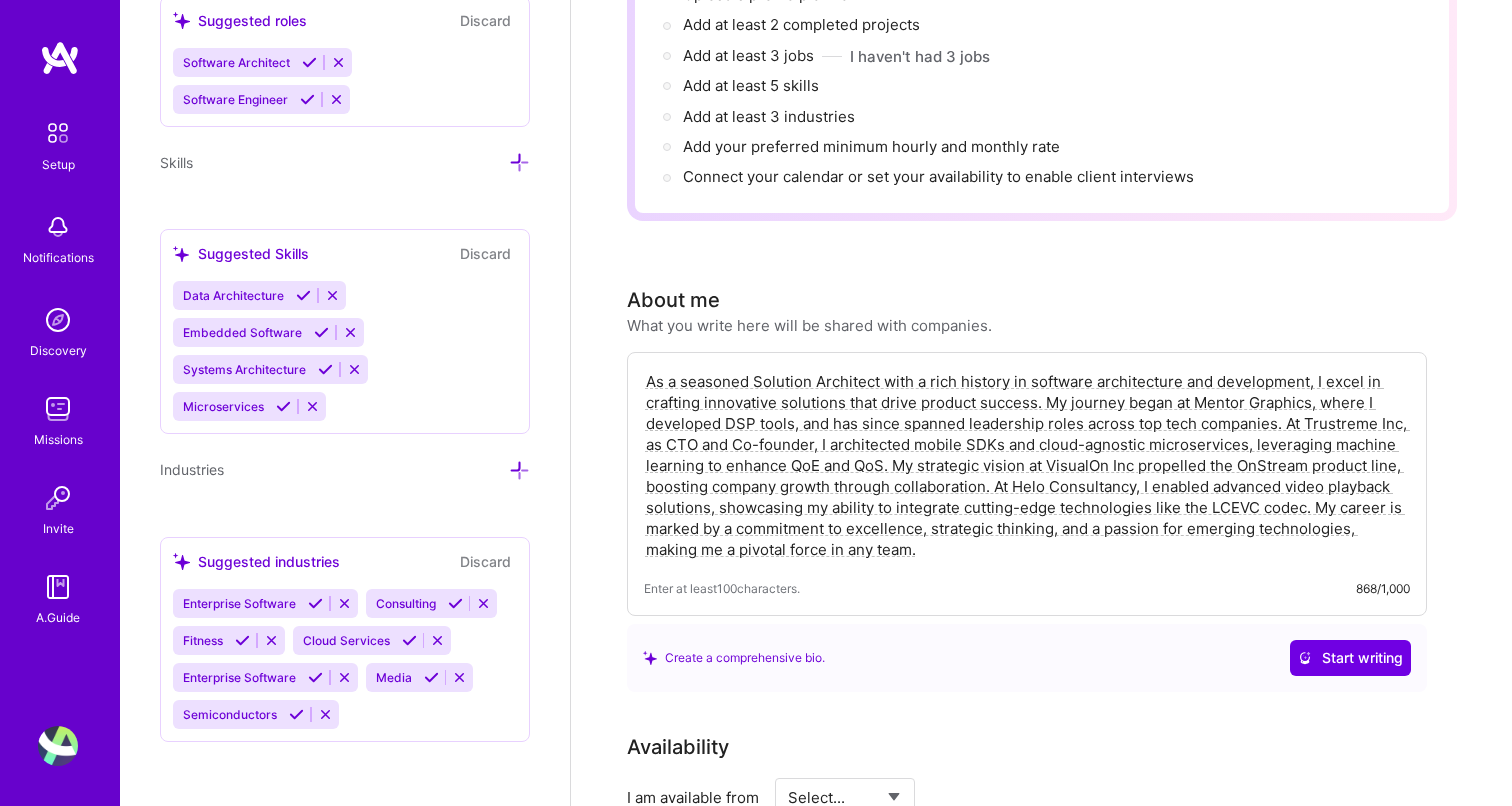 click at bounding box center [271, 640] 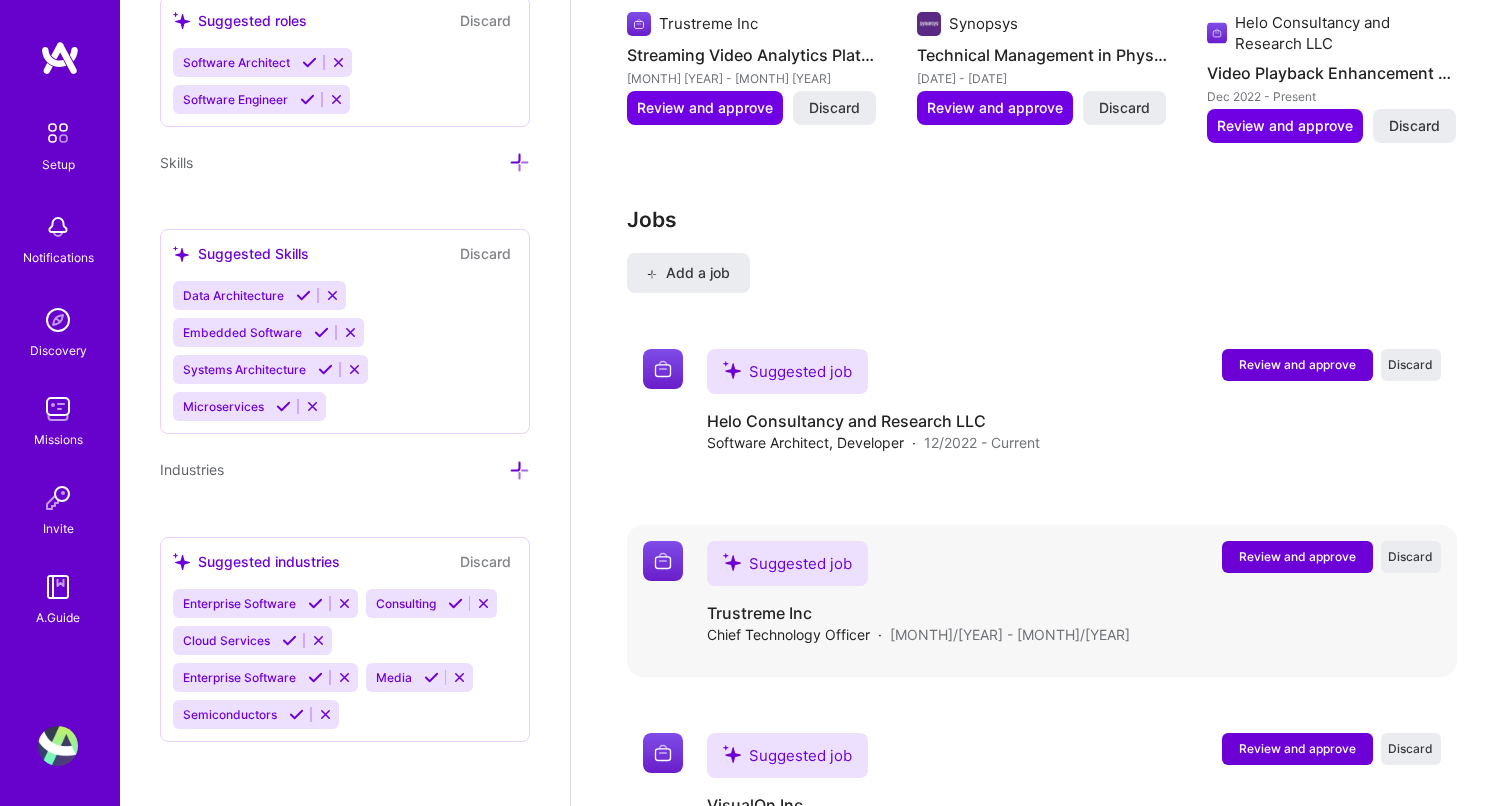 scroll, scrollTop: 2969, scrollLeft: 0, axis: vertical 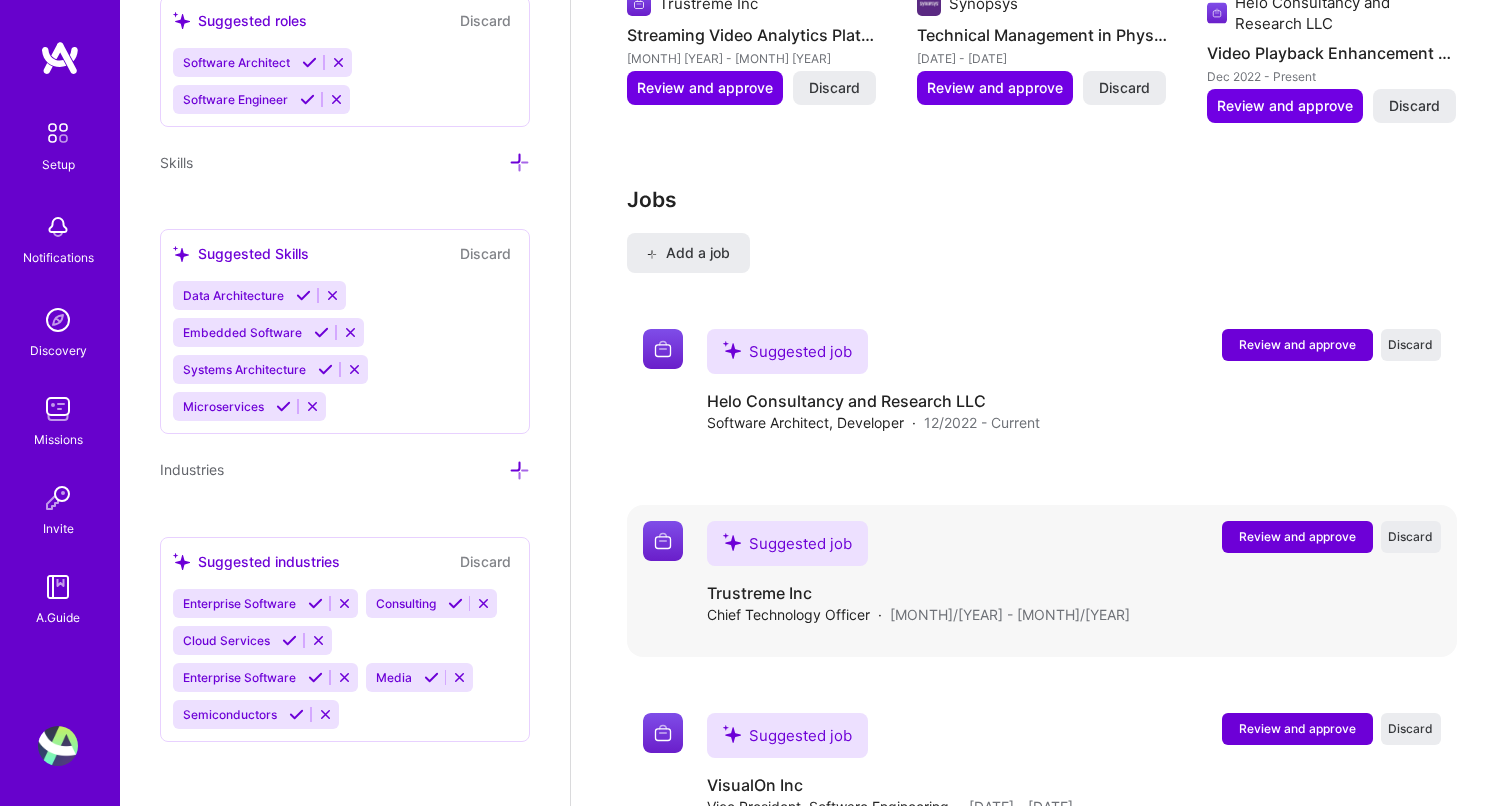 click on "Review and approve" at bounding box center (1297, 536) 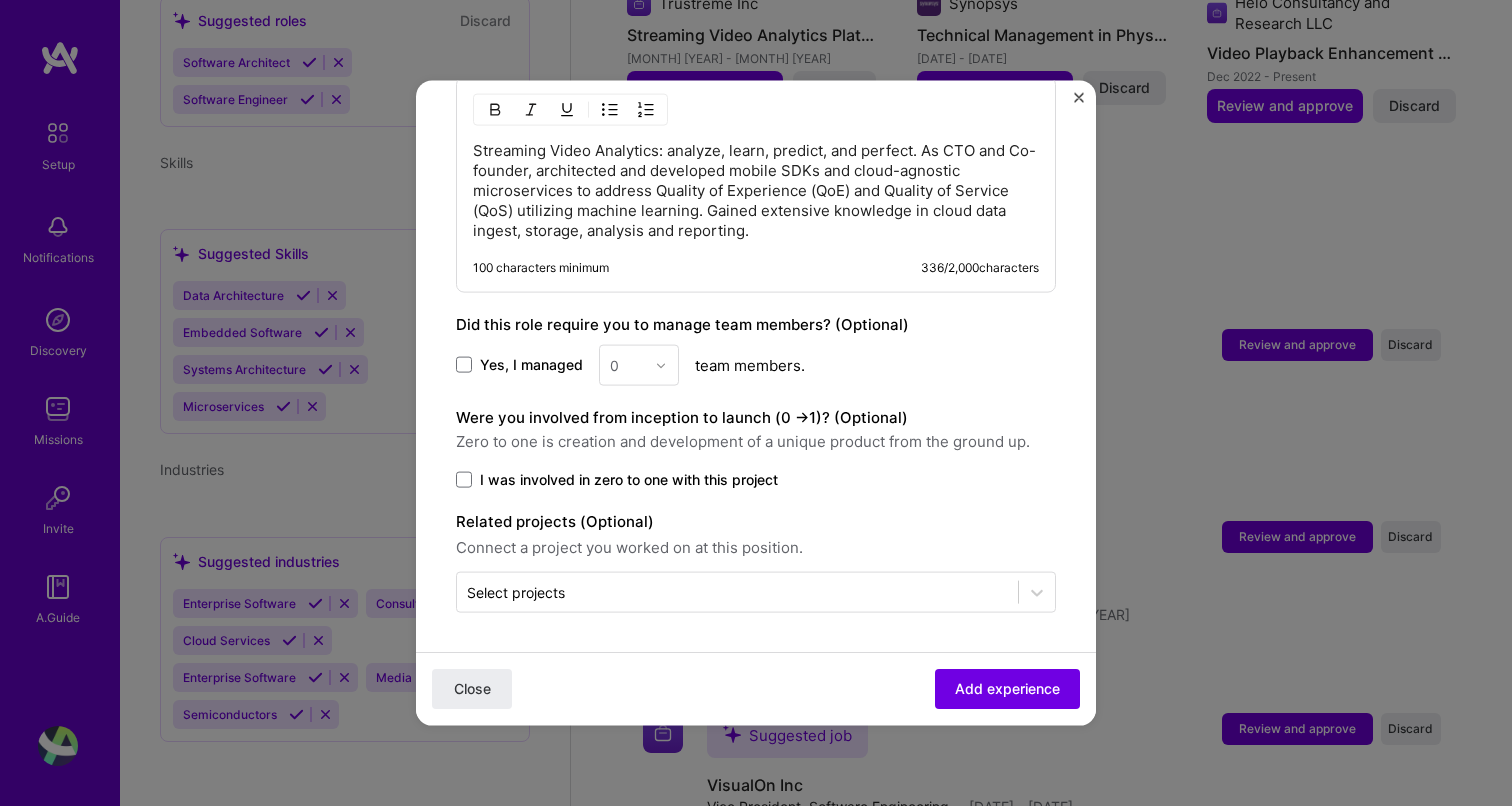 scroll, scrollTop: 960, scrollLeft: 0, axis: vertical 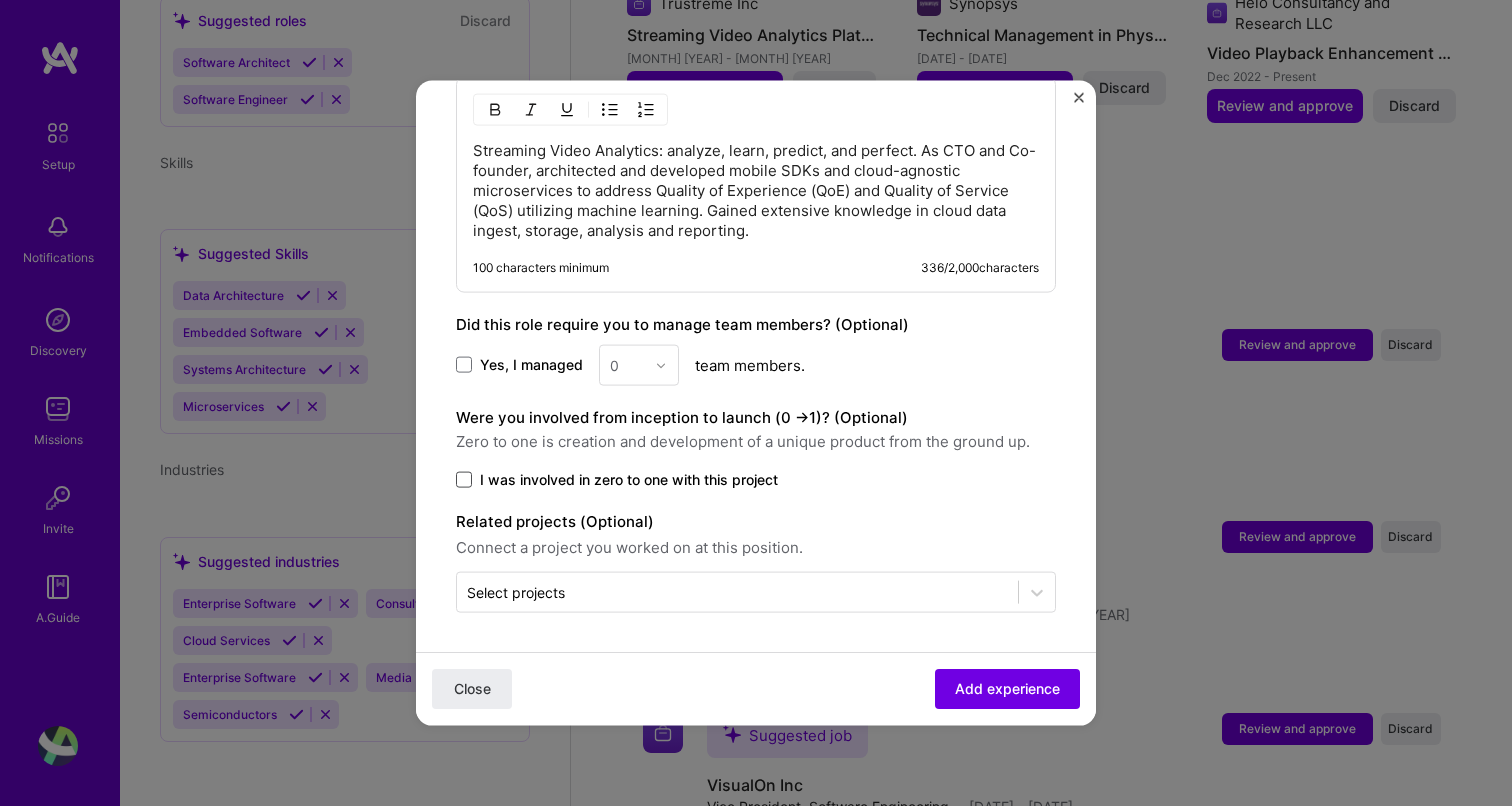 click at bounding box center (464, 480) 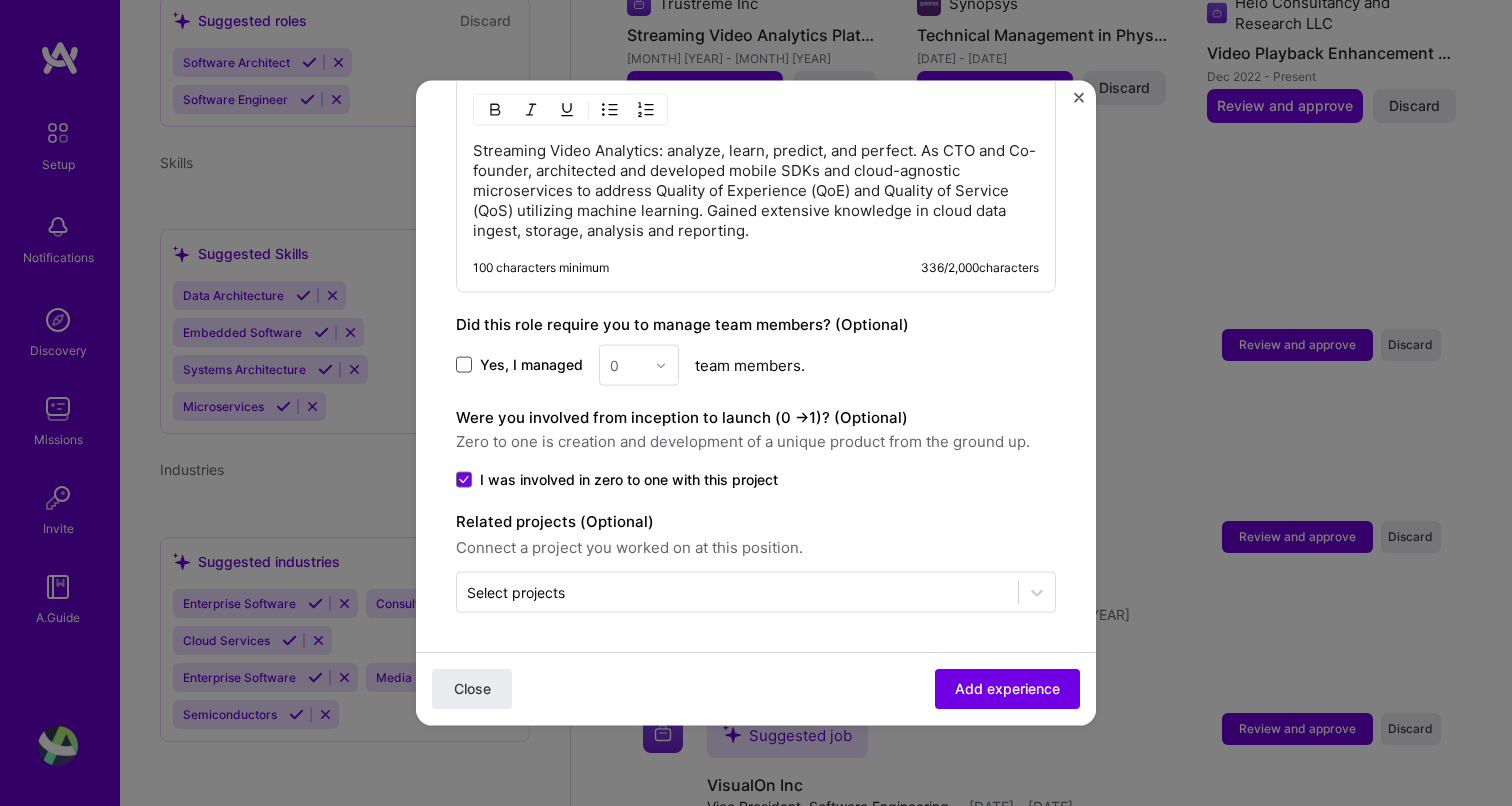 click at bounding box center (464, 365) 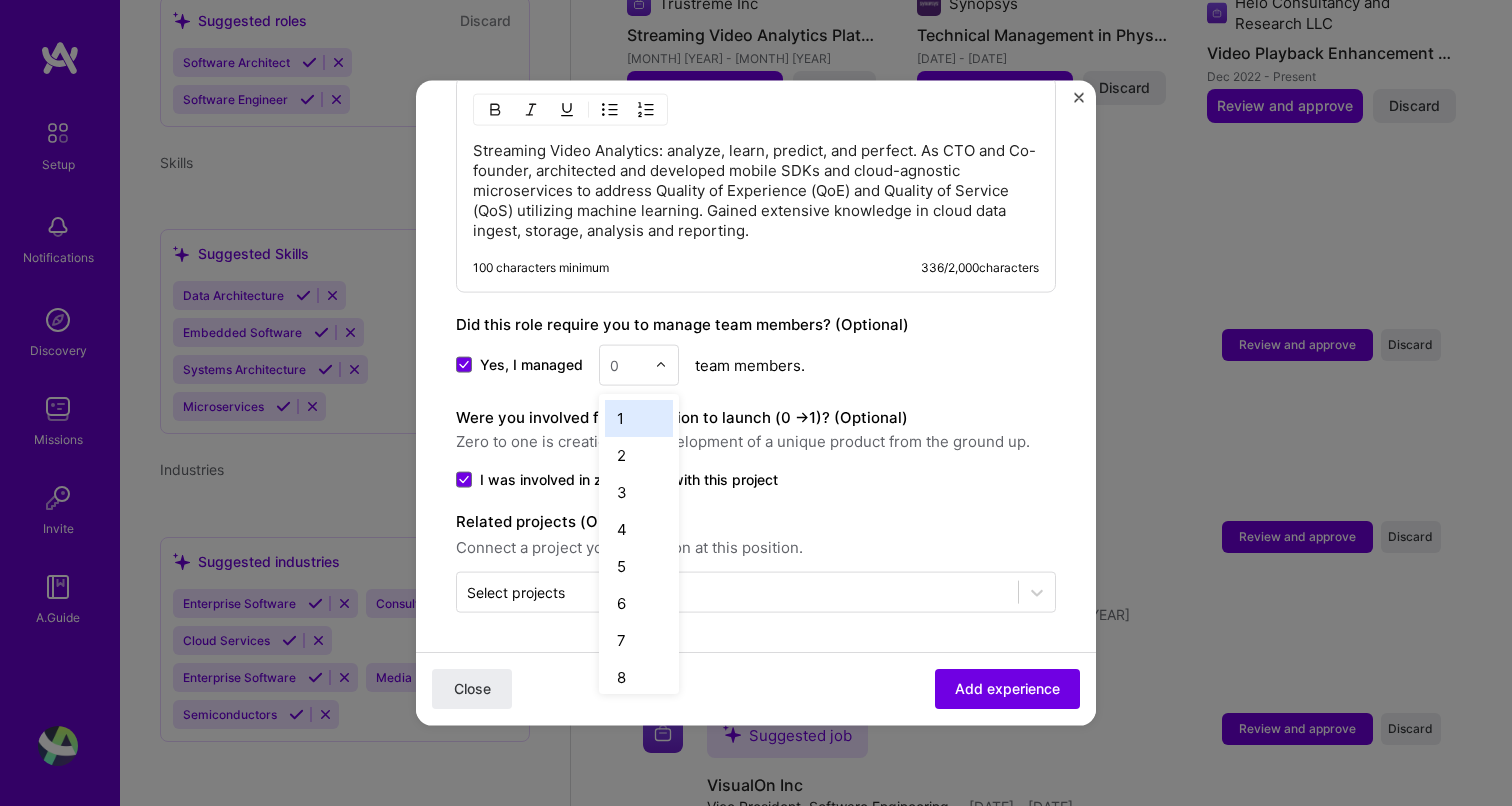 click at bounding box center [661, 365] 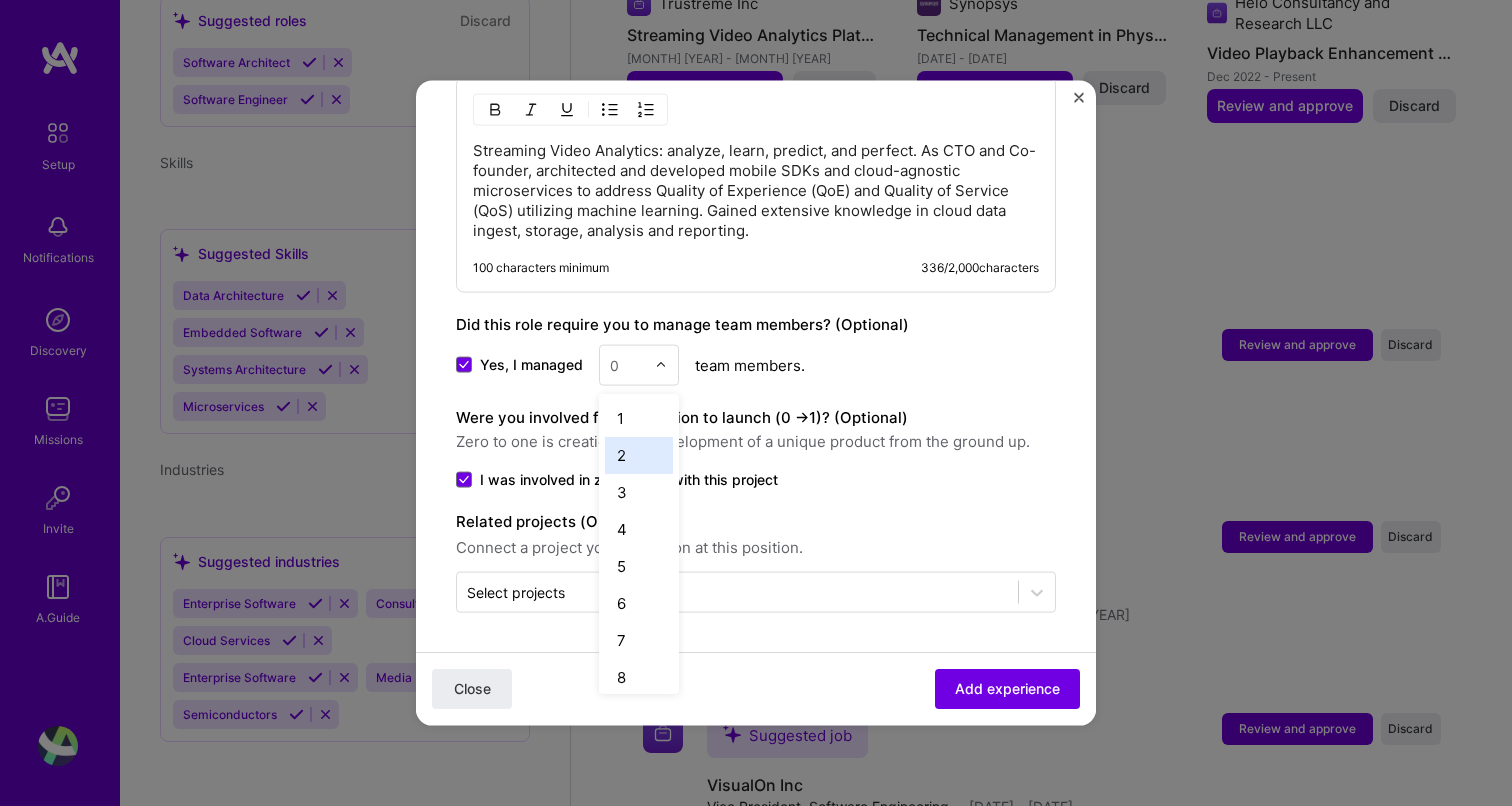 click on "2" at bounding box center [639, 455] 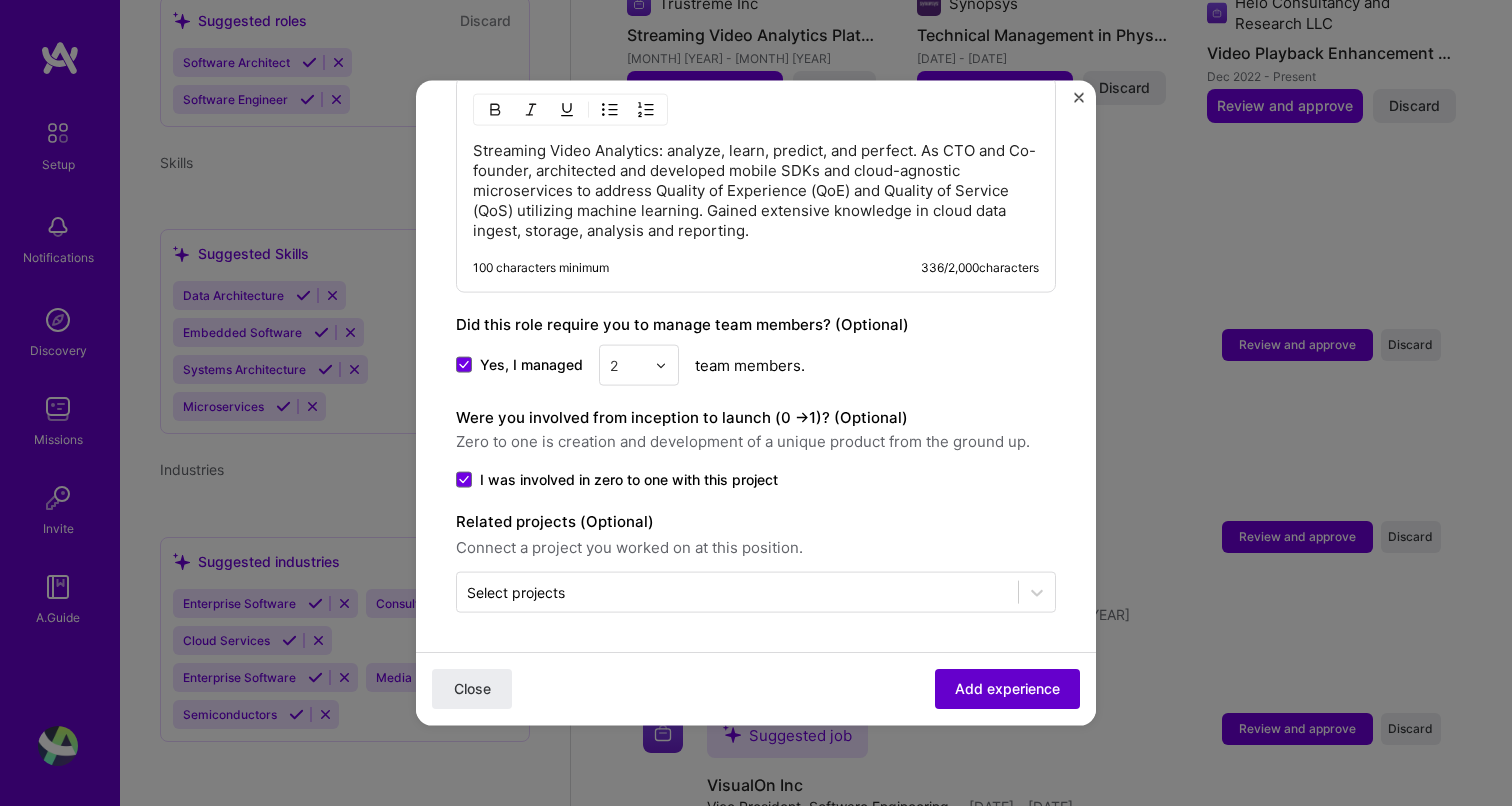 click on "Add experience" at bounding box center [1007, 689] 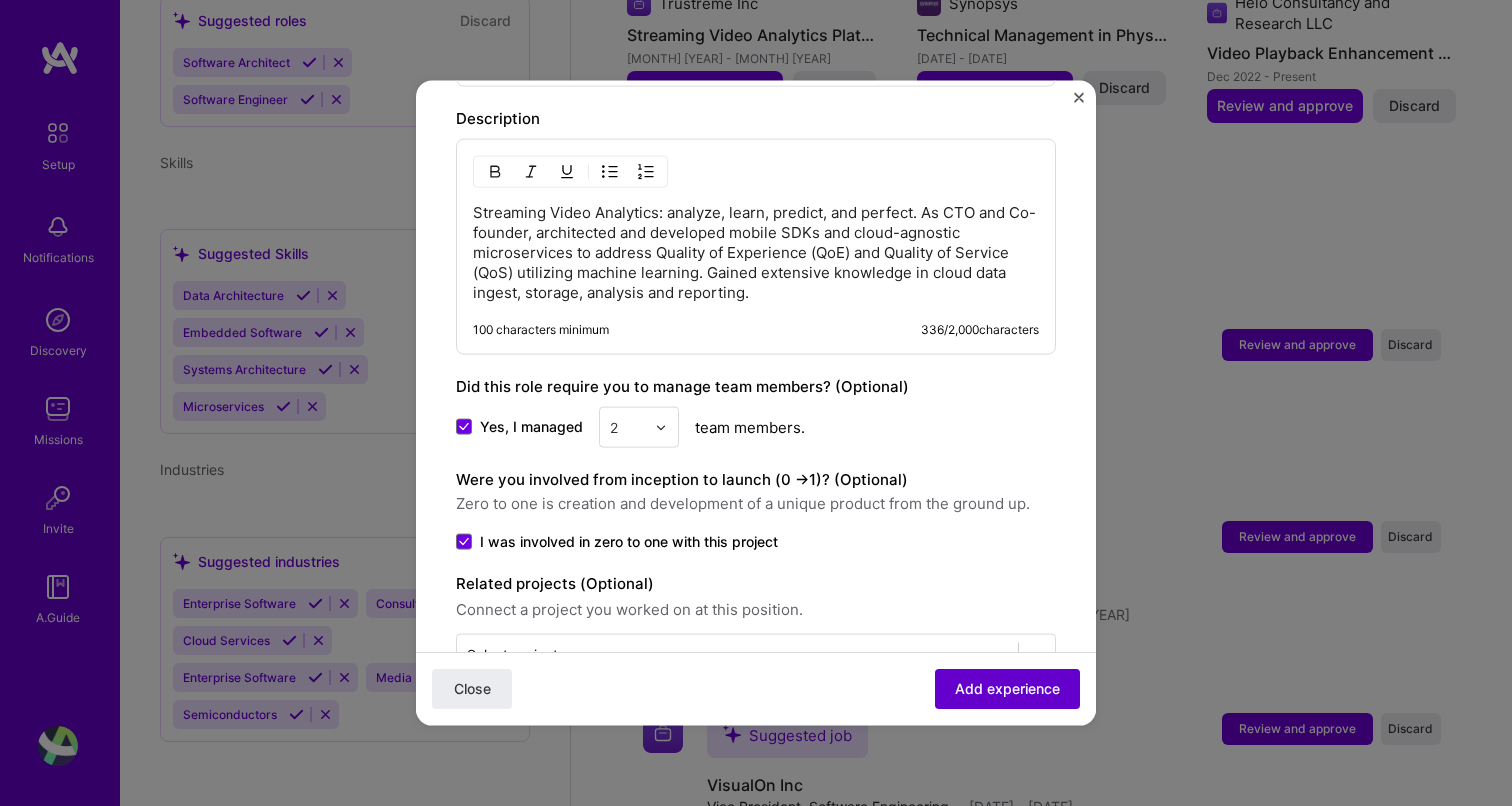 scroll, scrollTop: 200, scrollLeft: 0, axis: vertical 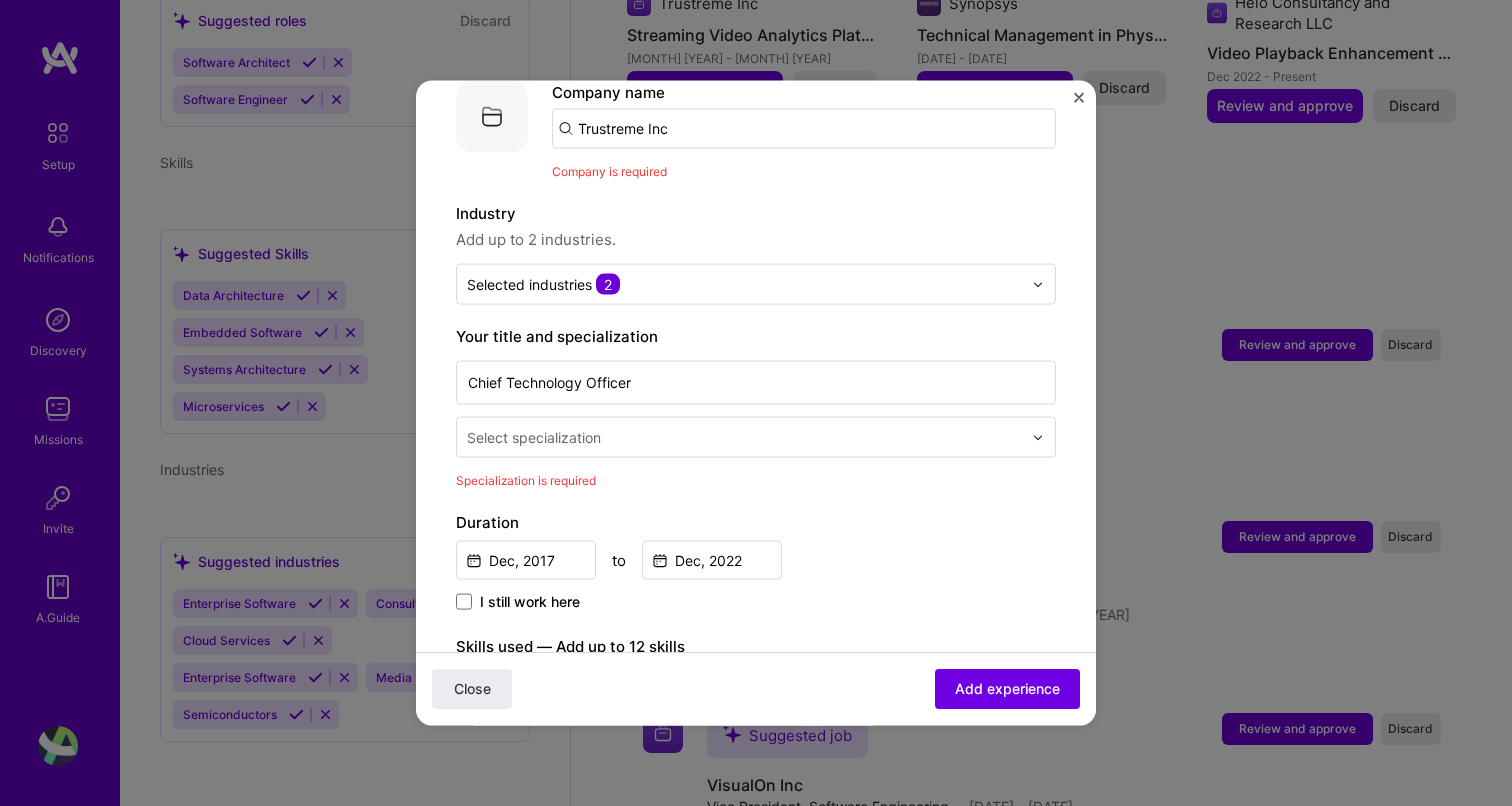 click at bounding box center (1038, 437) 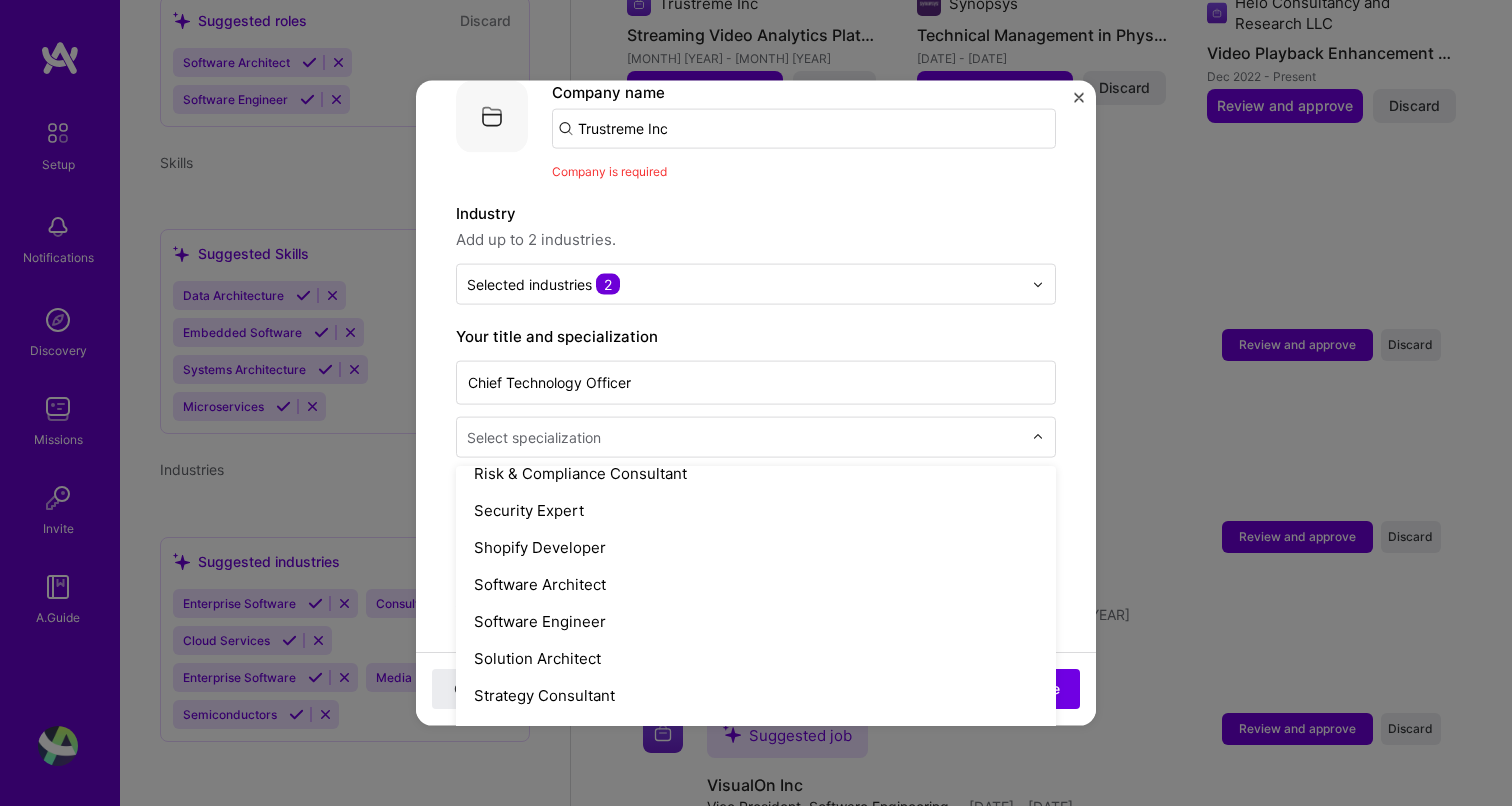 scroll, scrollTop: 2097, scrollLeft: 0, axis: vertical 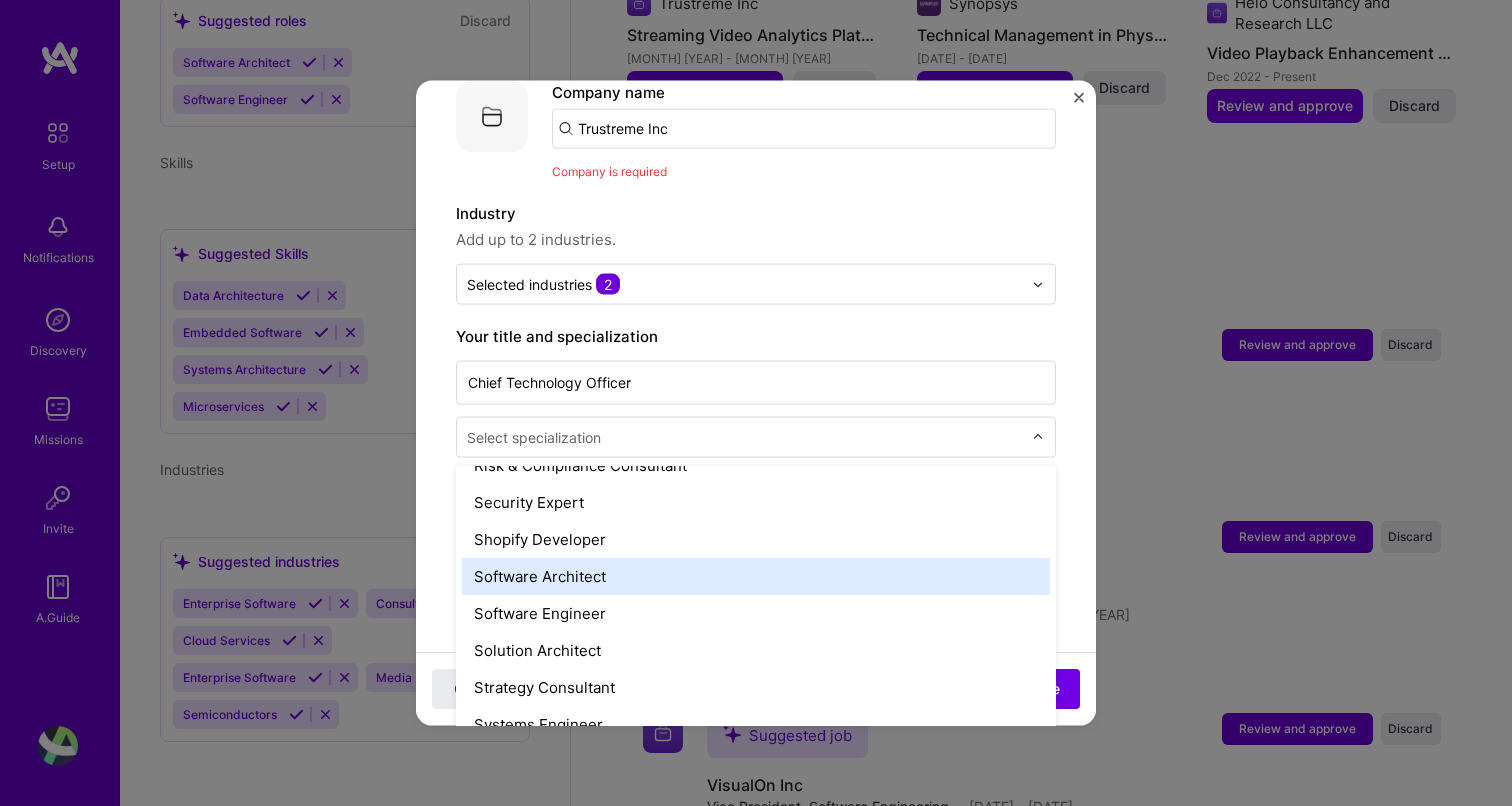 click on "Software Architect" at bounding box center [756, 576] 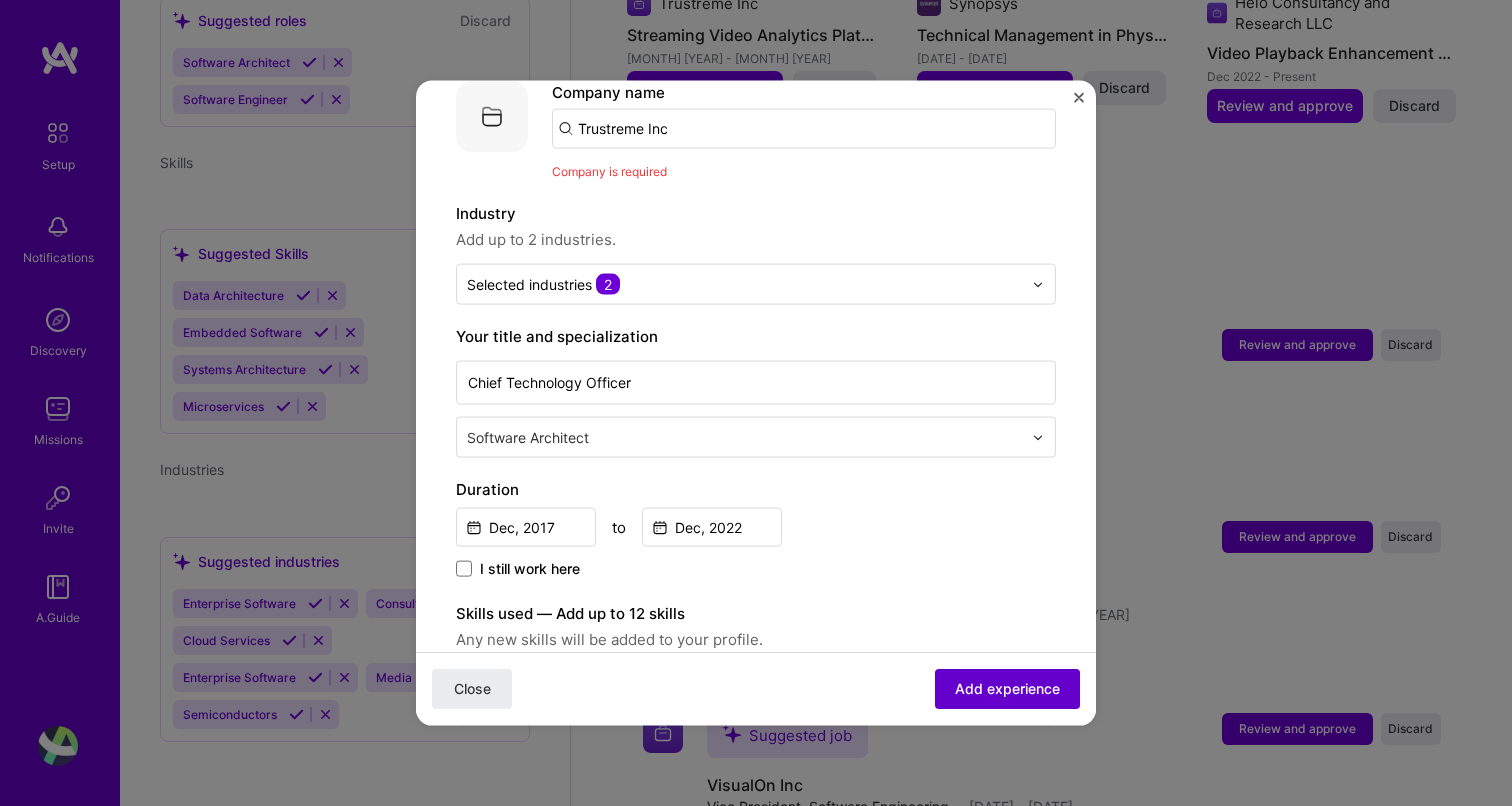 click on "Add experience" at bounding box center (1007, 689) 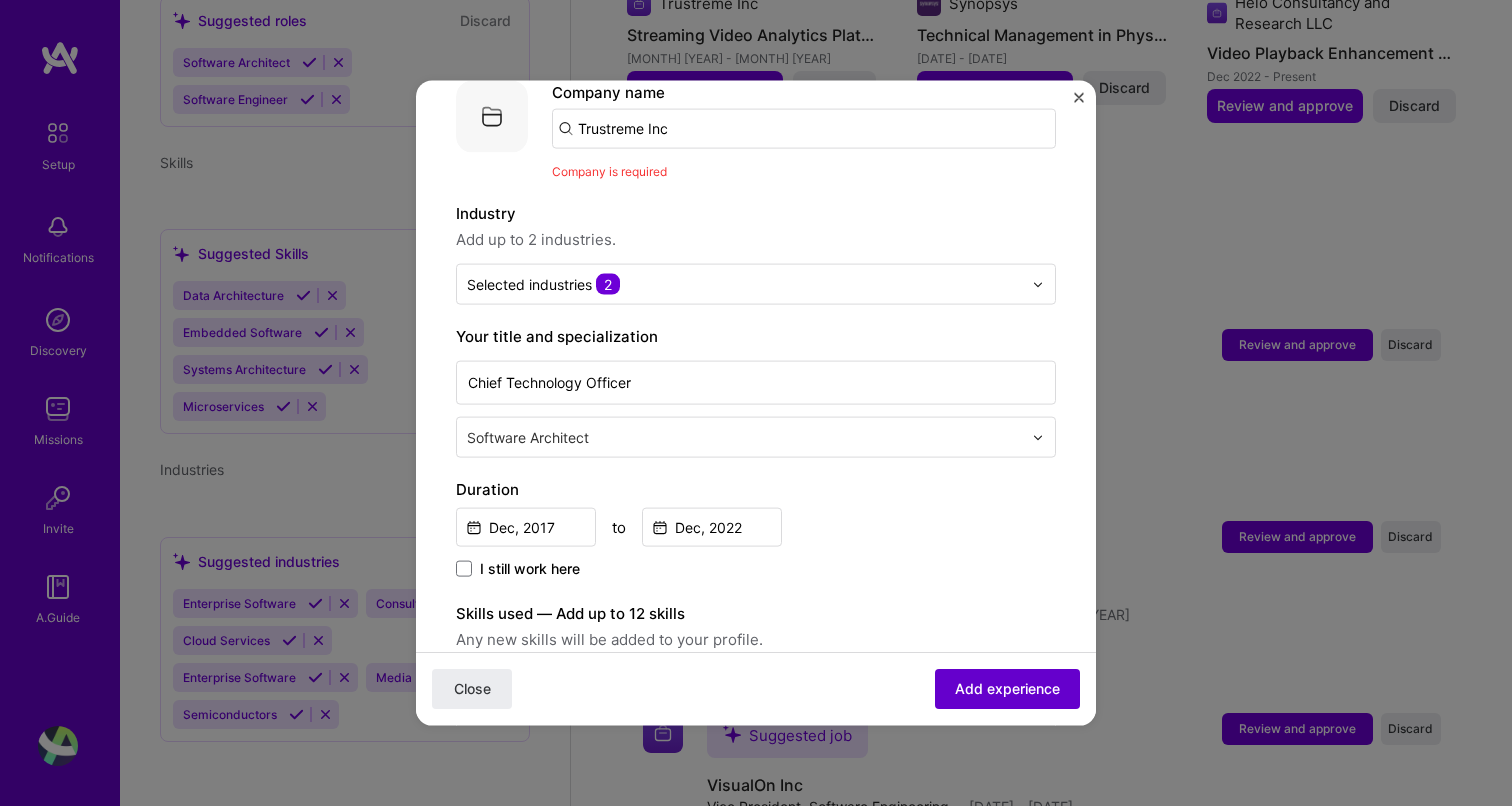click on "Add experience" at bounding box center [1007, 689] 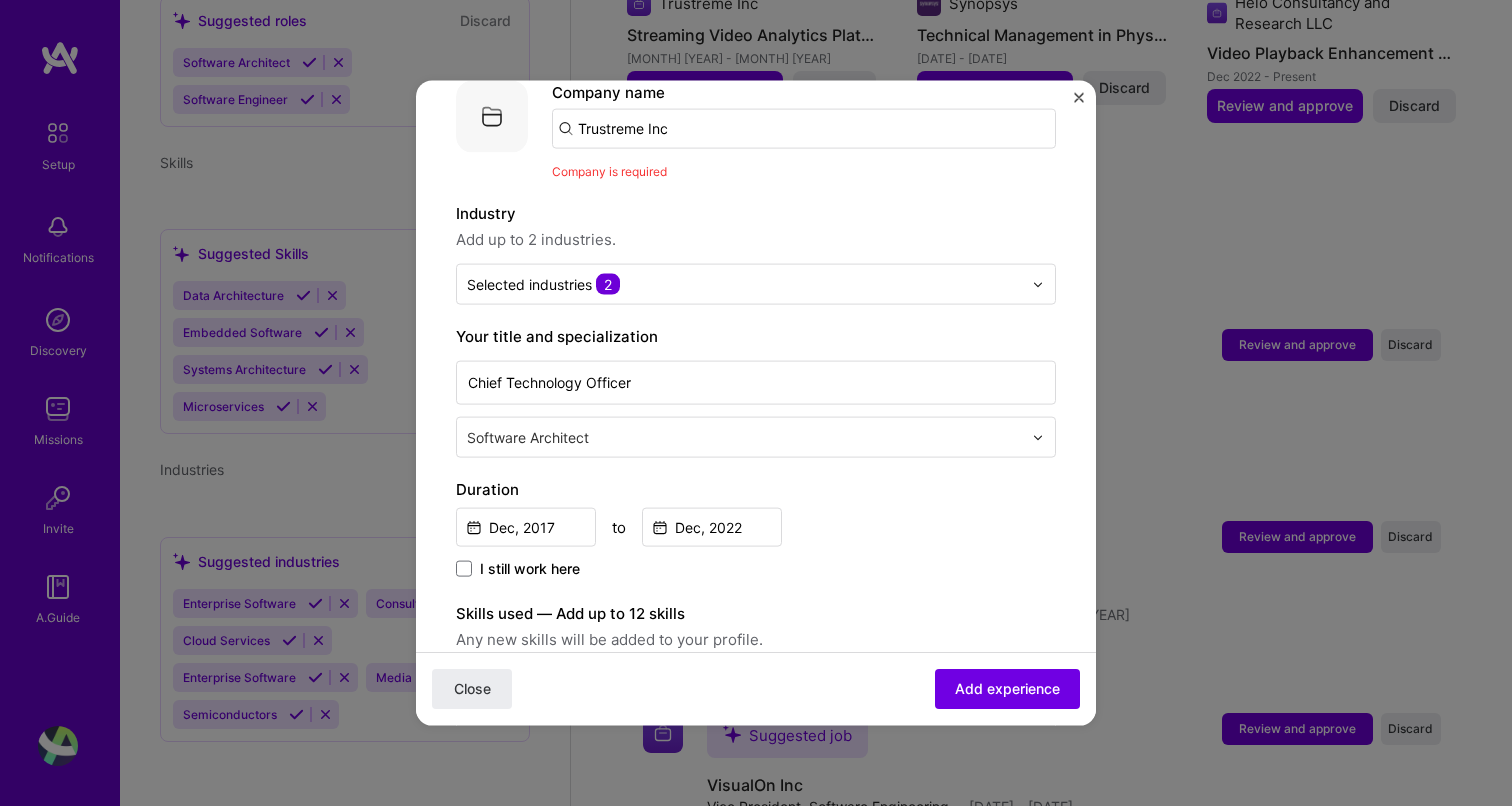 click at bounding box center [1079, 98] 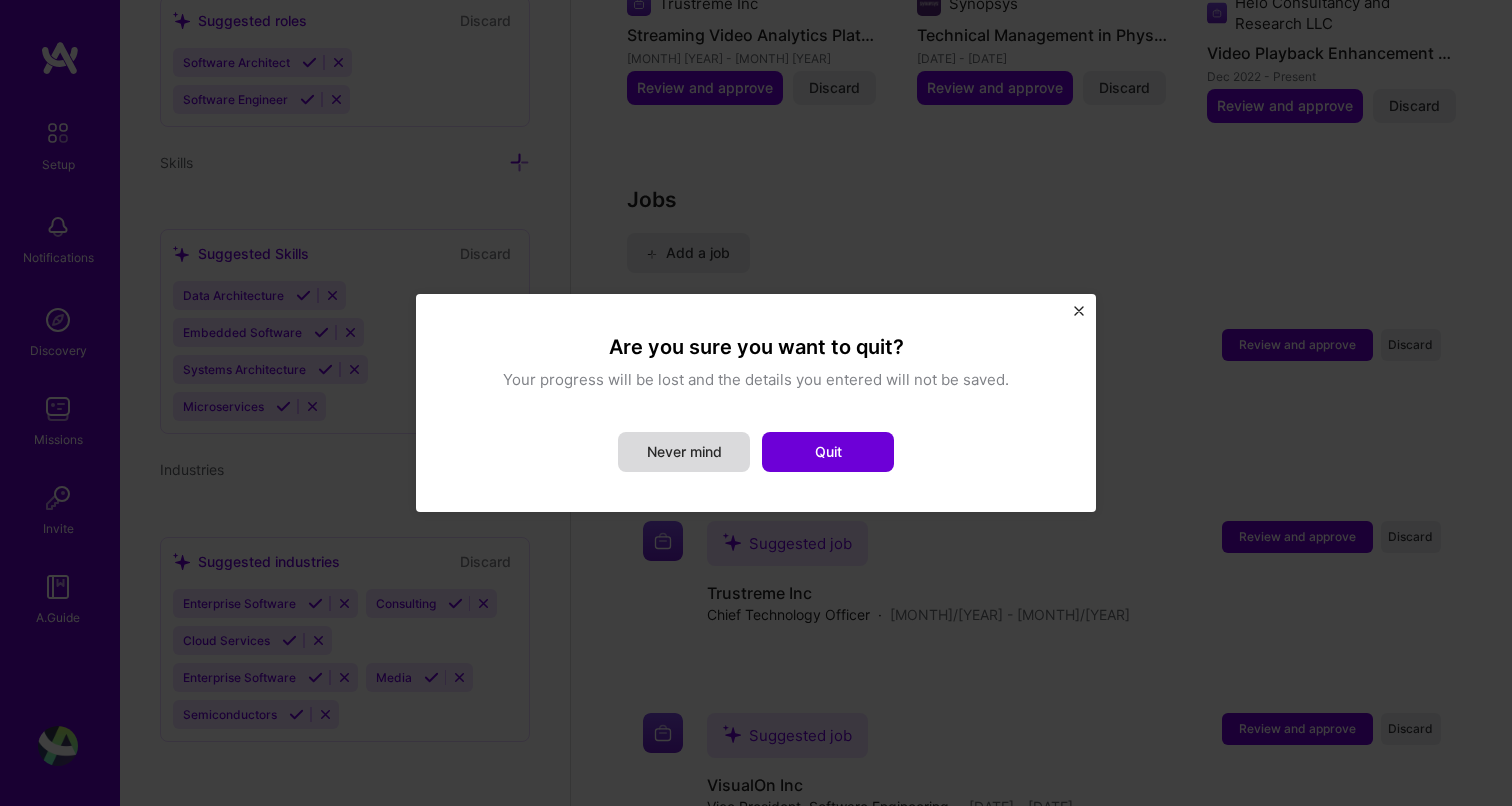 click on "Never mind" at bounding box center (684, 452) 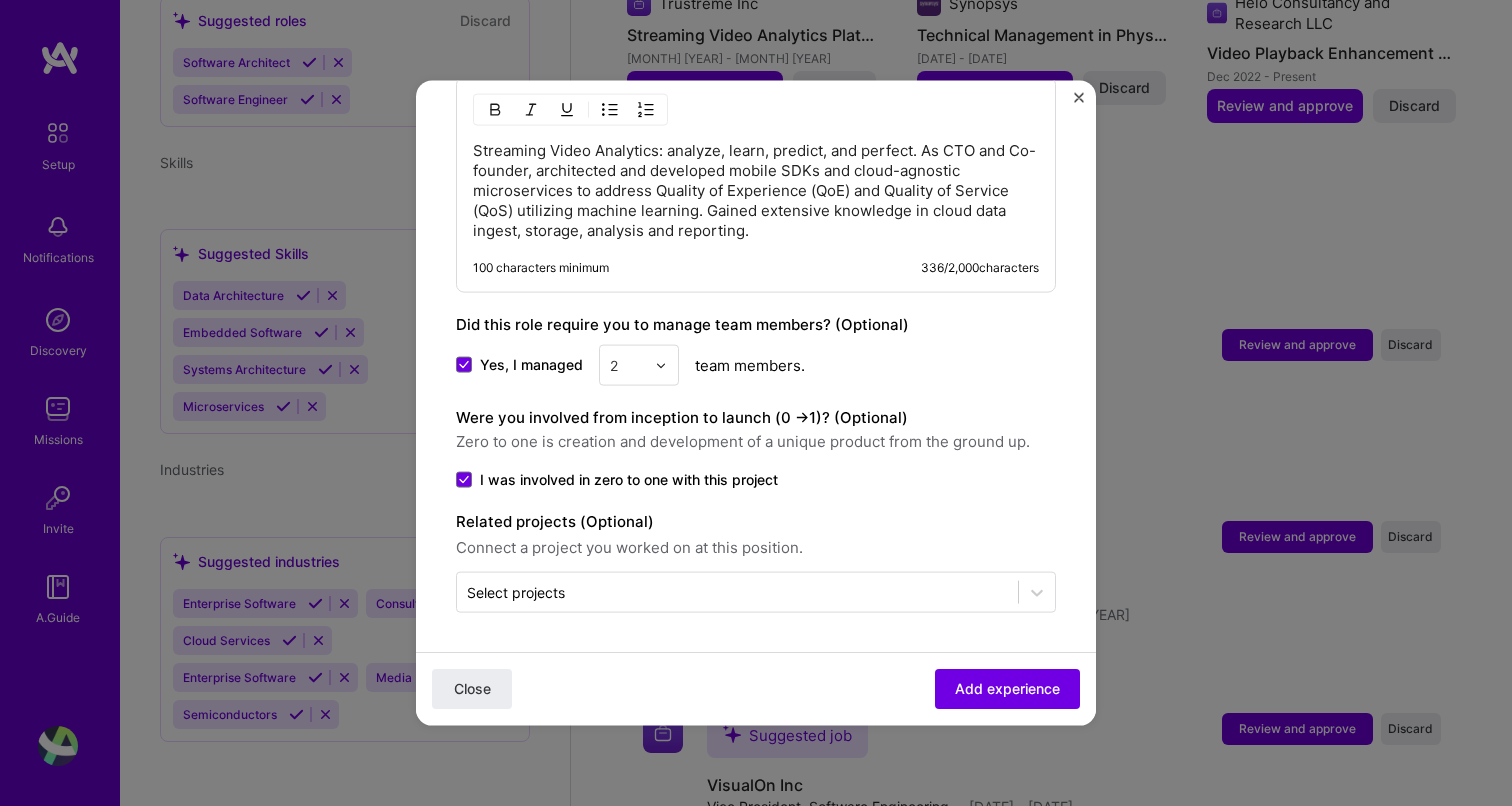 scroll, scrollTop: 989, scrollLeft: 0, axis: vertical 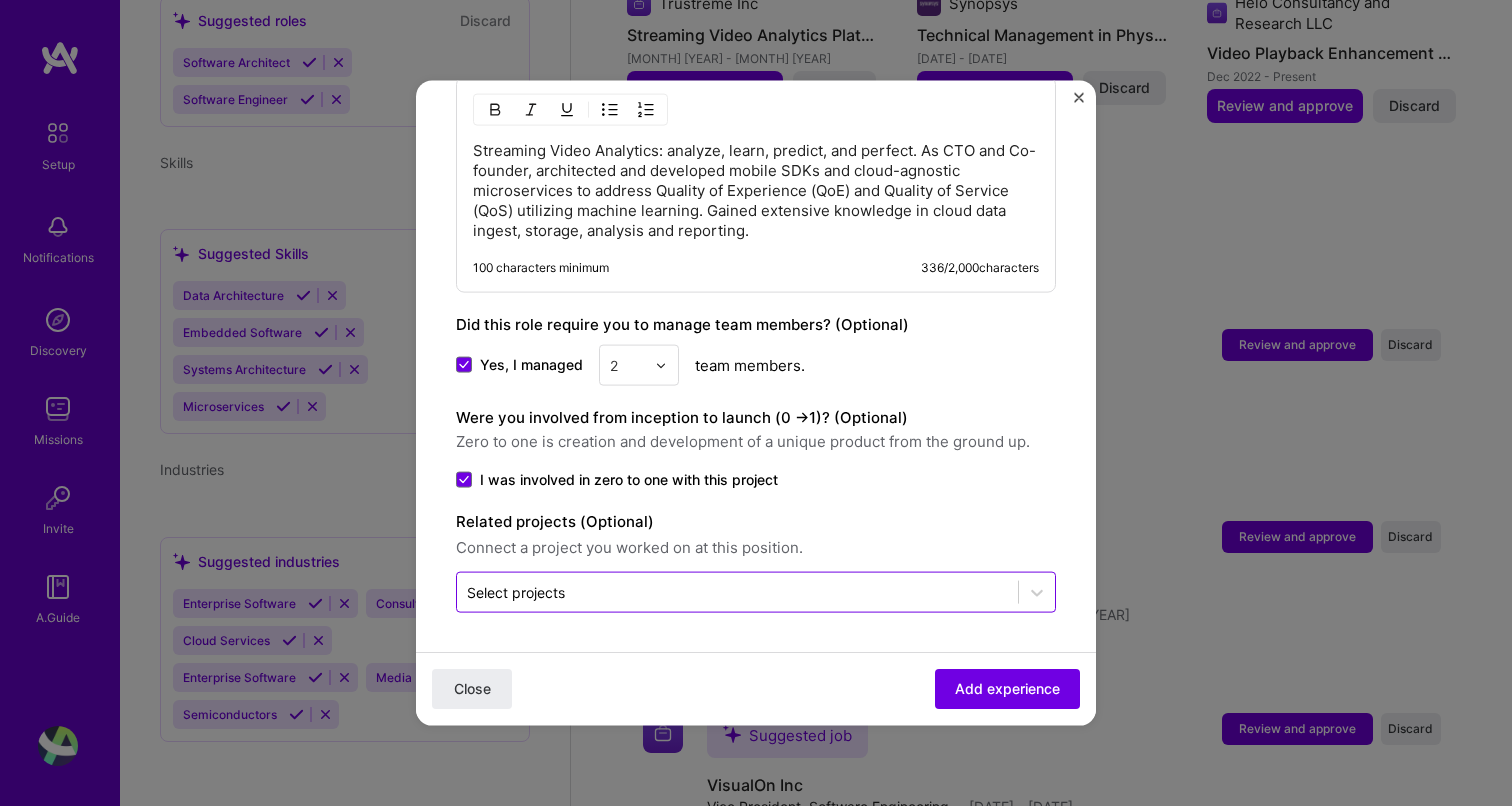 click at bounding box center [737, 592] 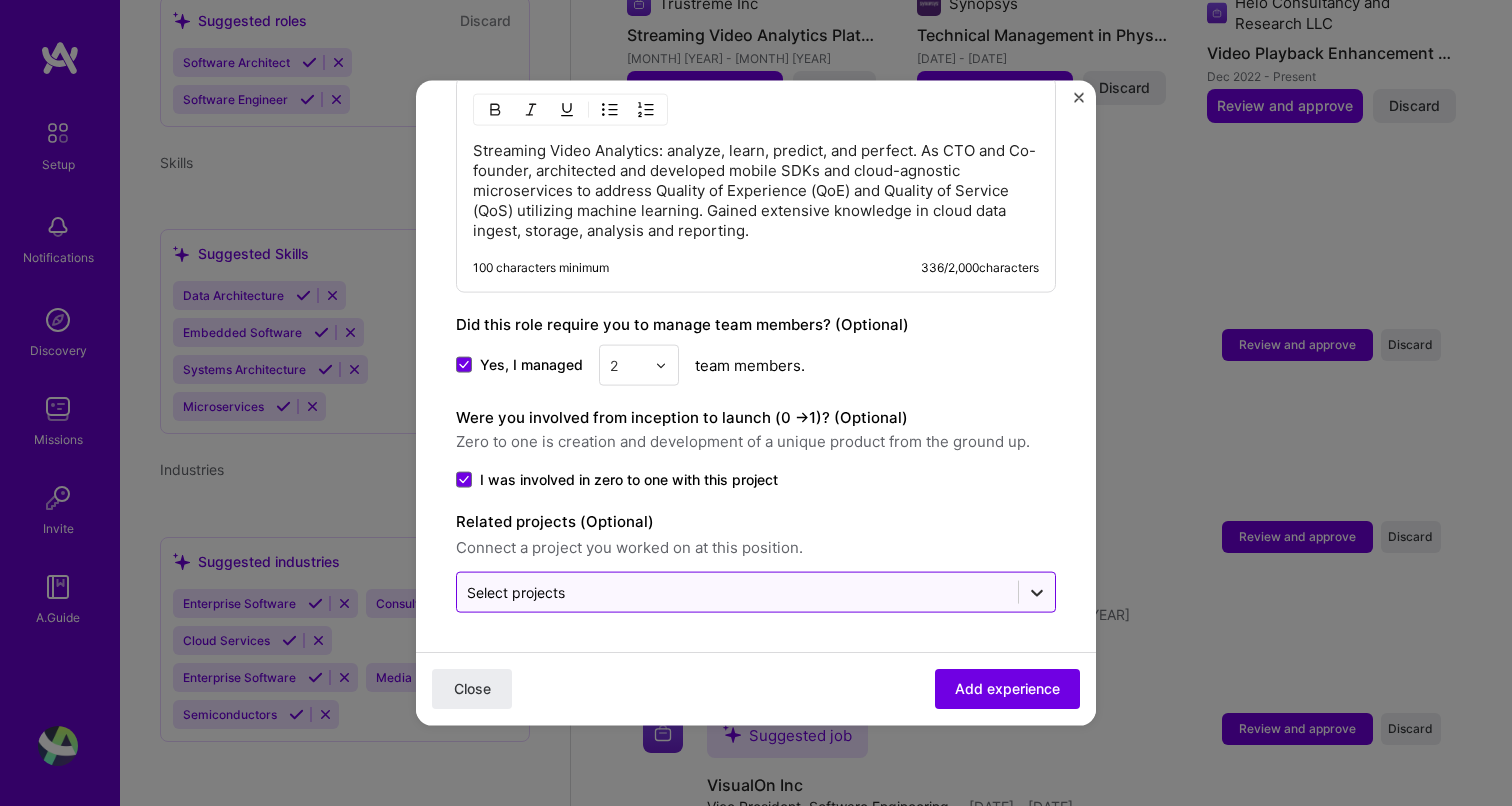 click 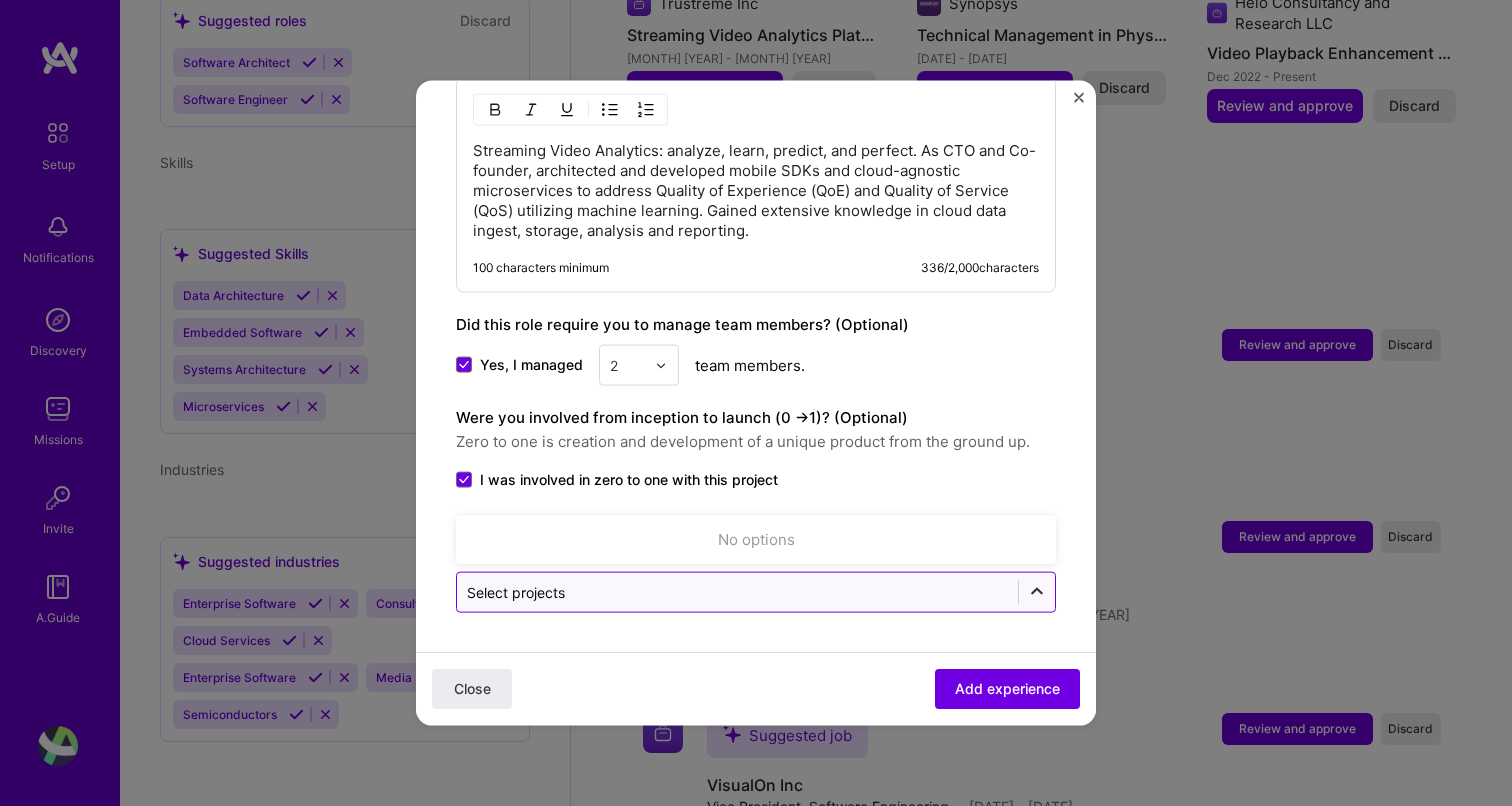 click 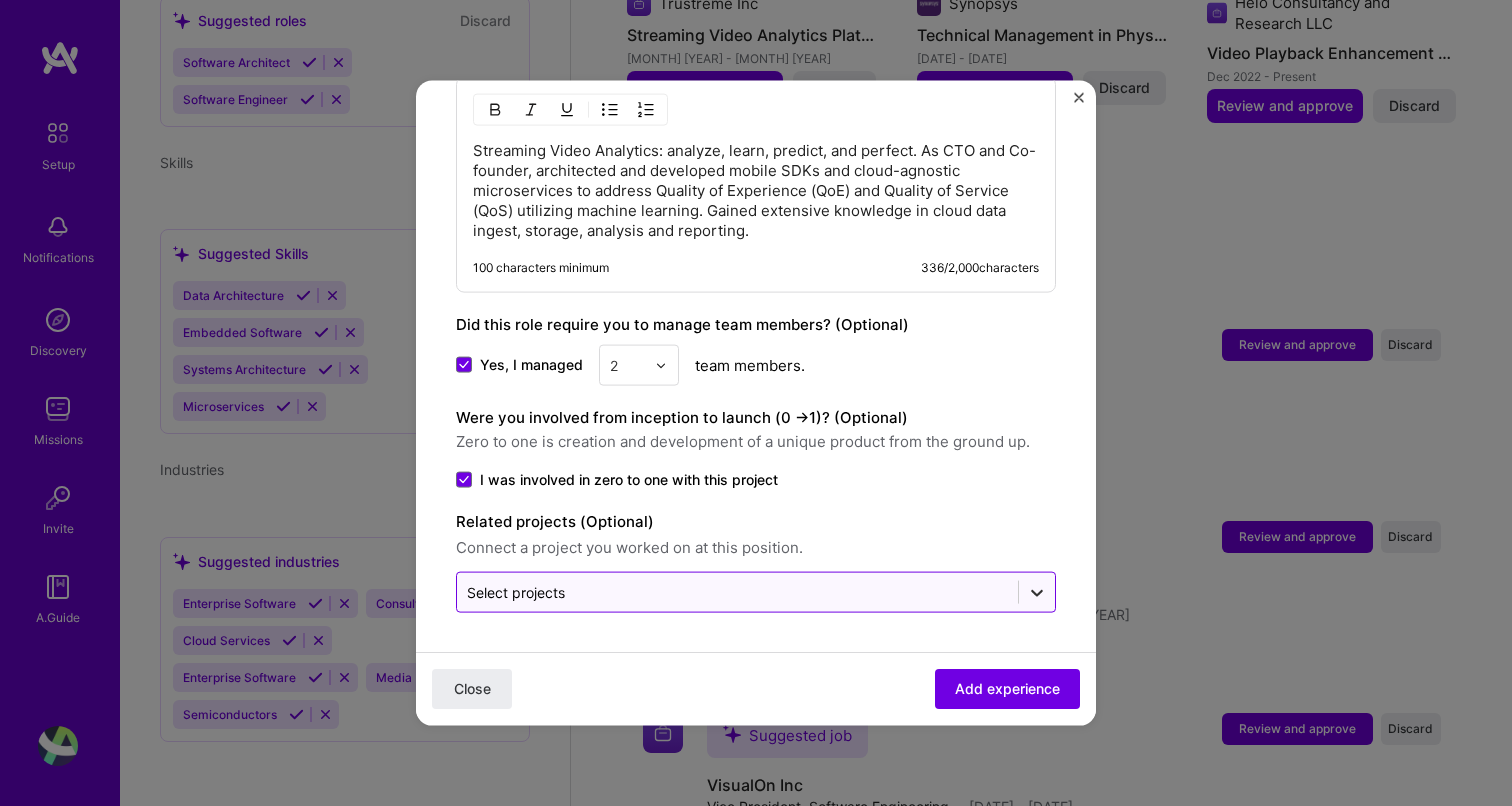 click 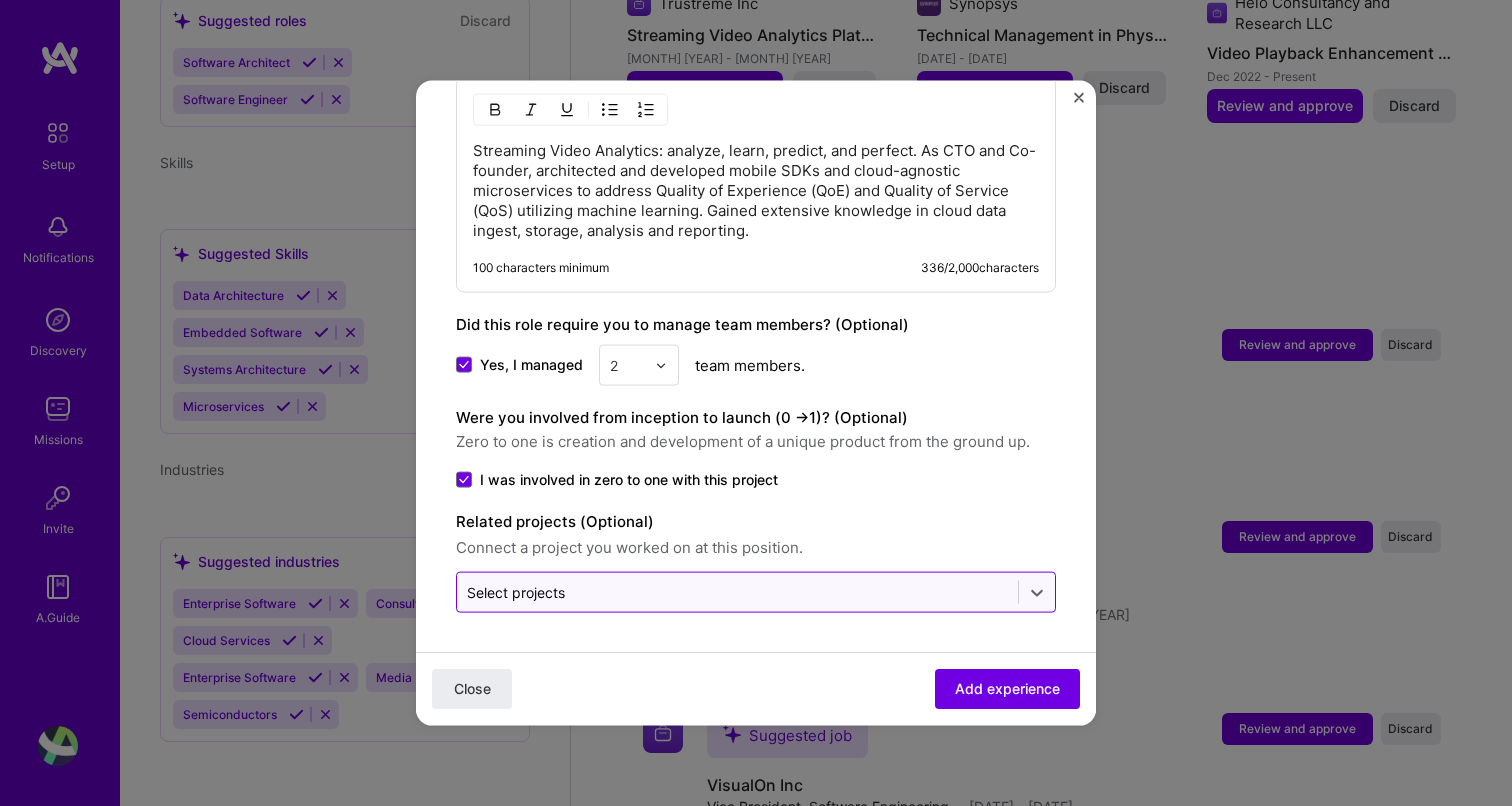 click at bounding box center (737, 592) 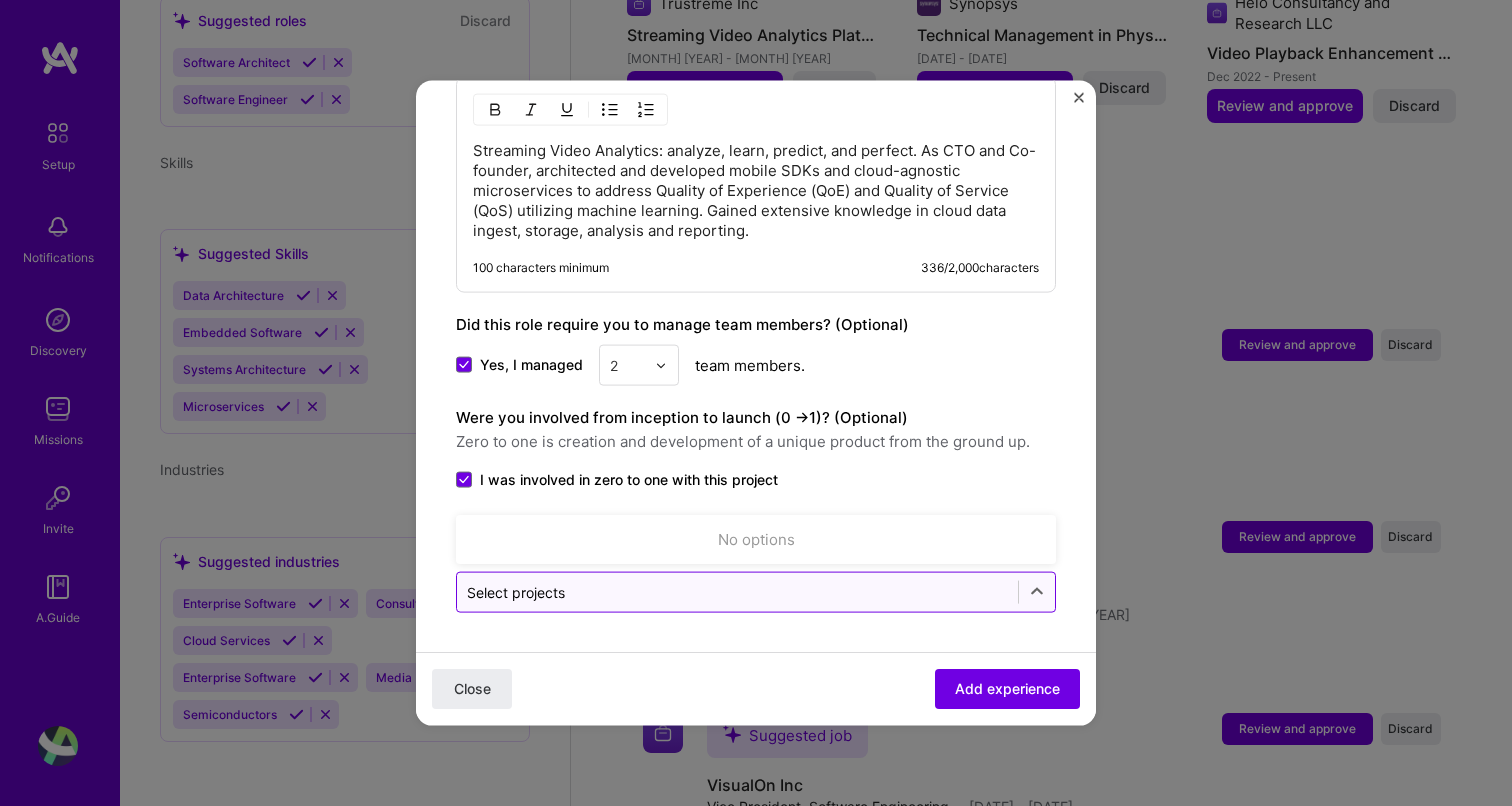 type on "f" 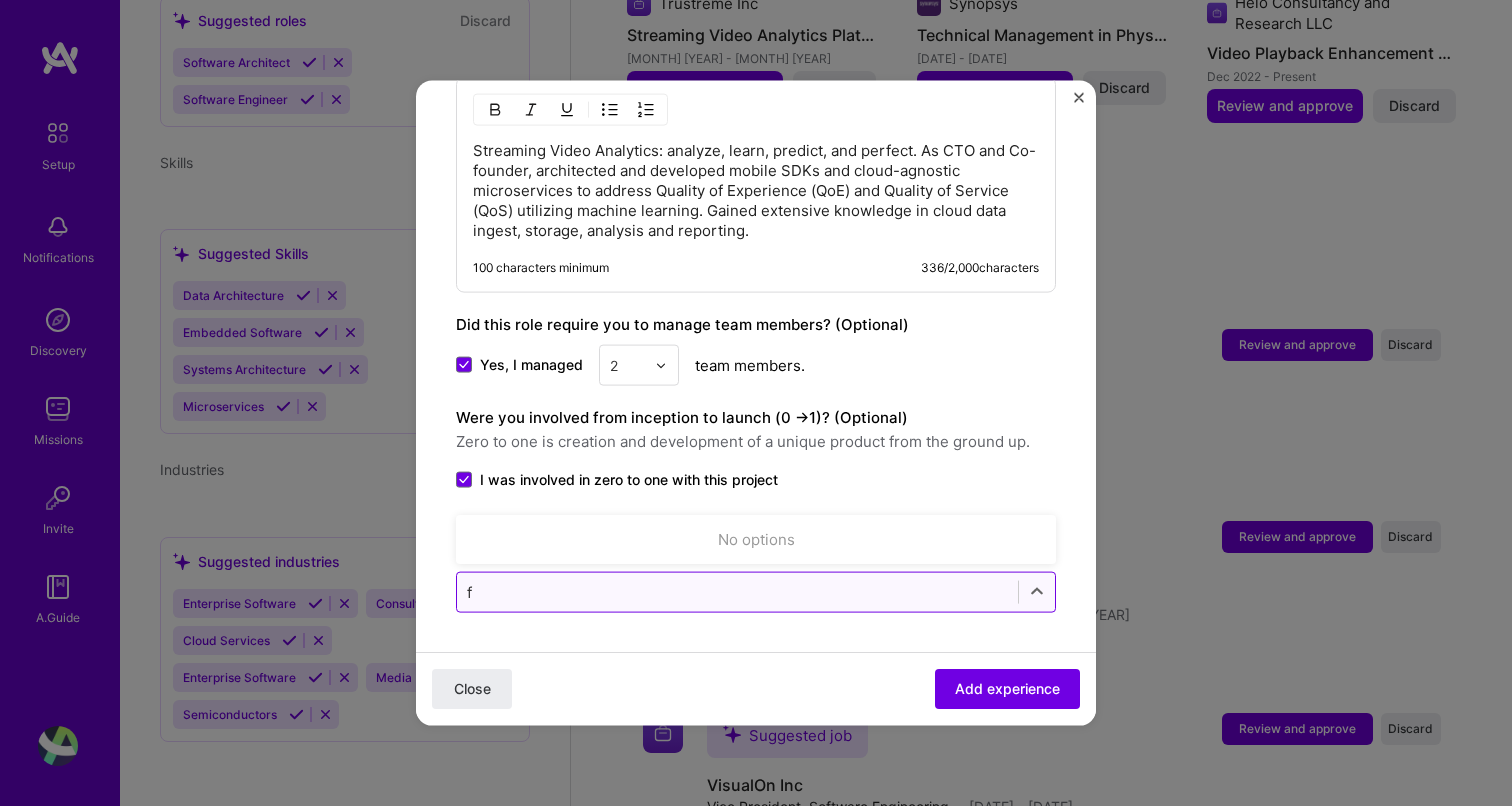 type 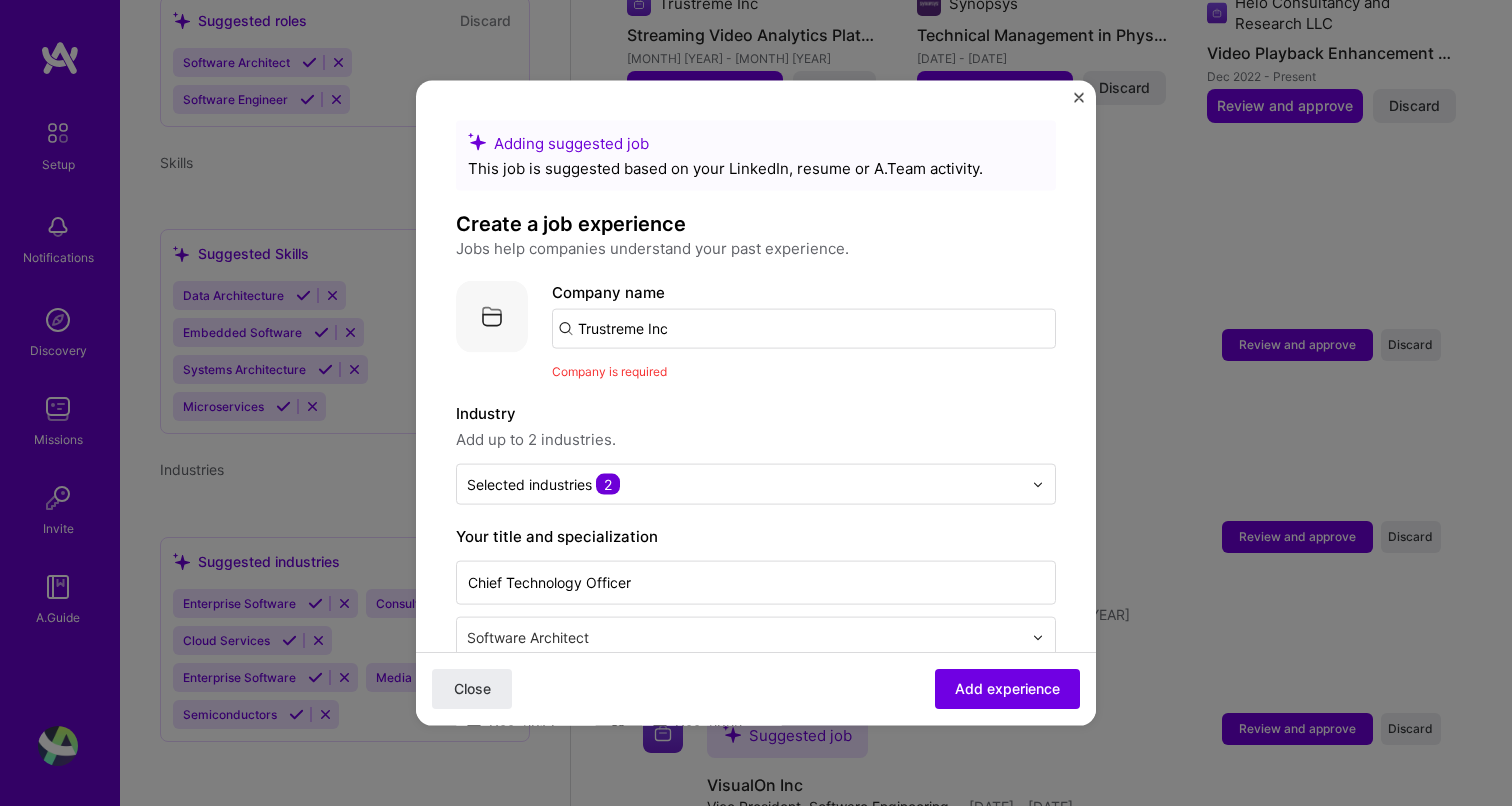 scroll, scrollTop: 0, scrollLeft: 0, axis: both 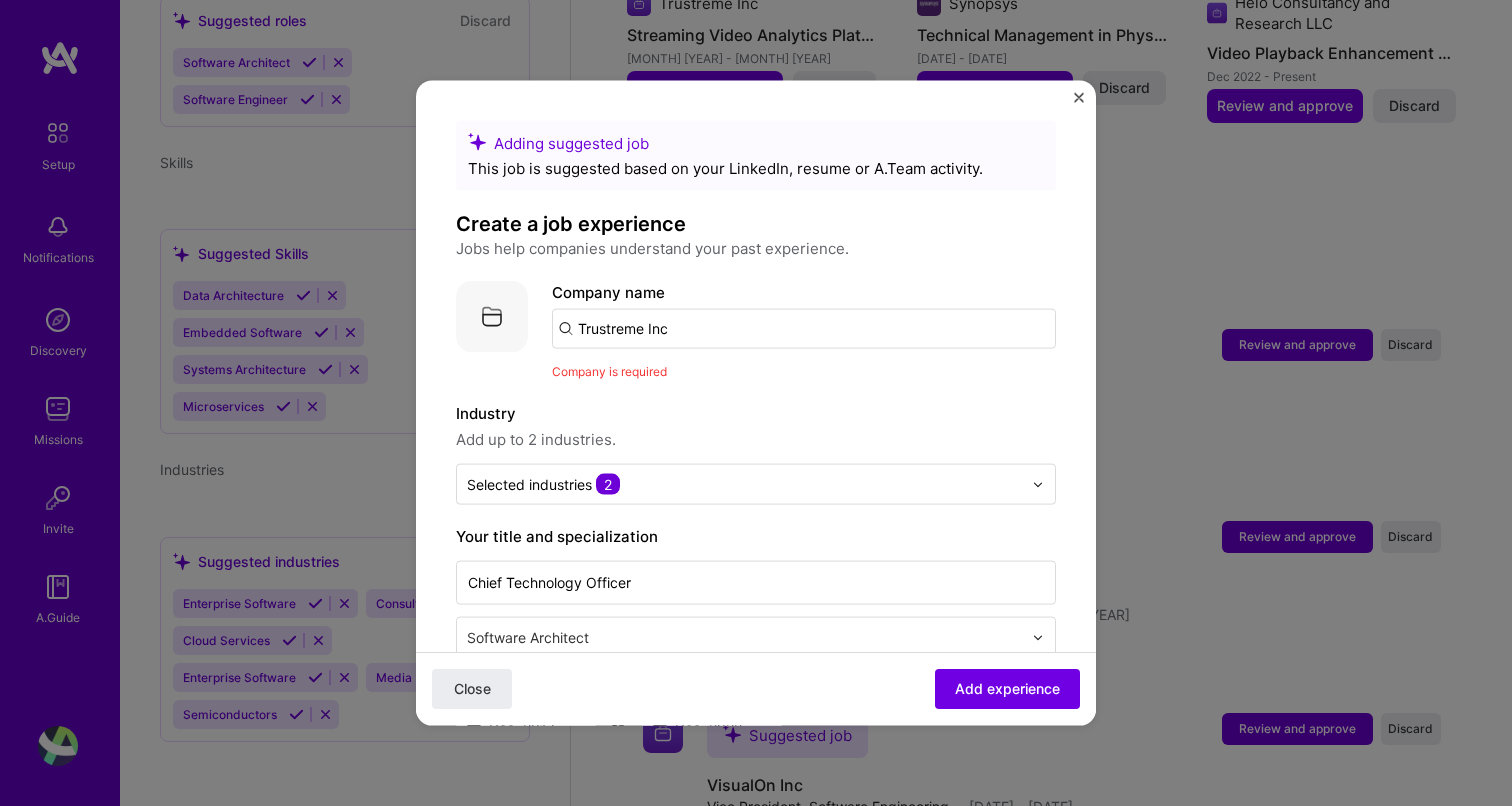 click on "Trustreme Inc" at bounding box center [804, 329] 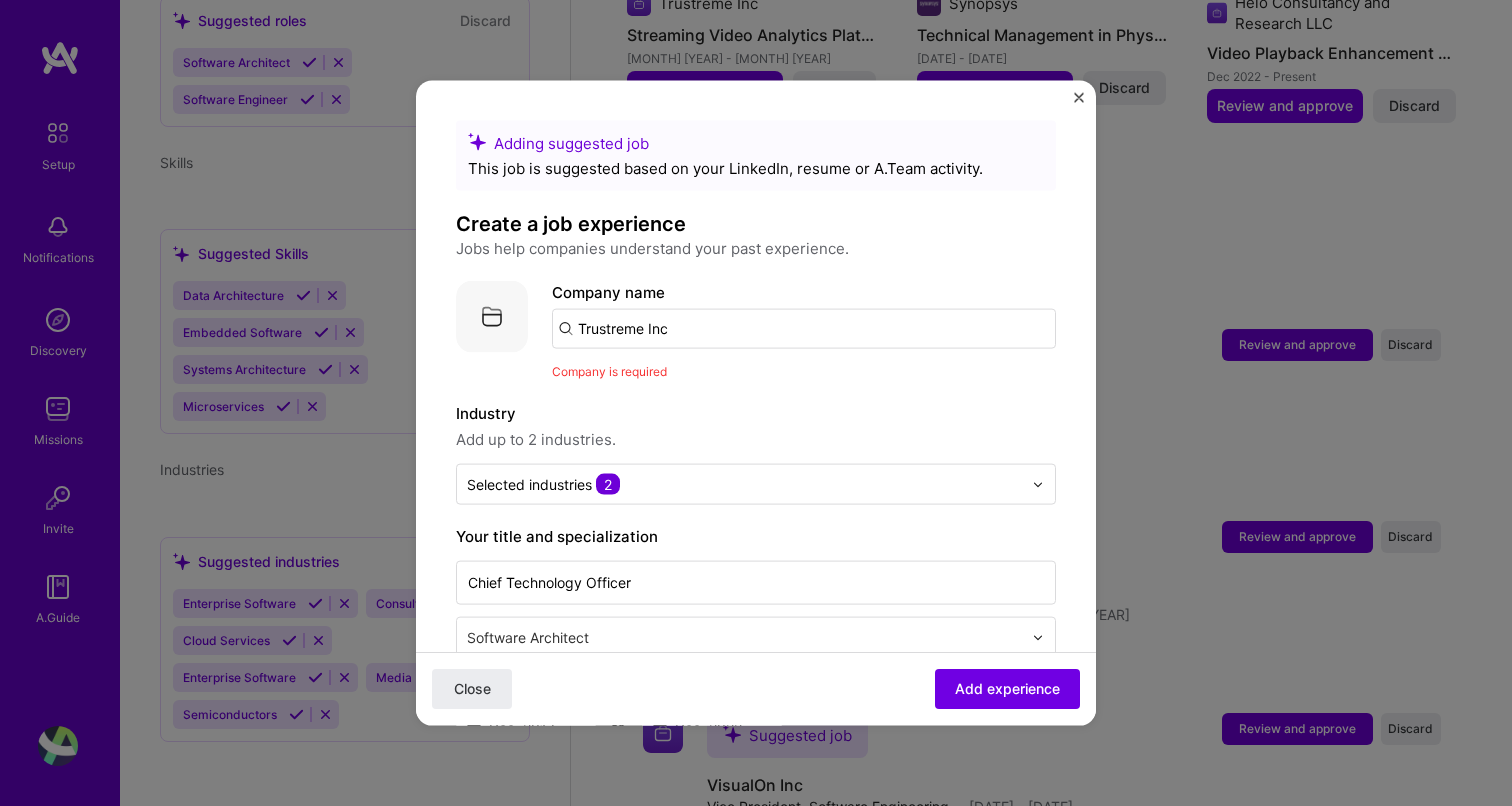 click on "Close" at bounding box center (472, 689) 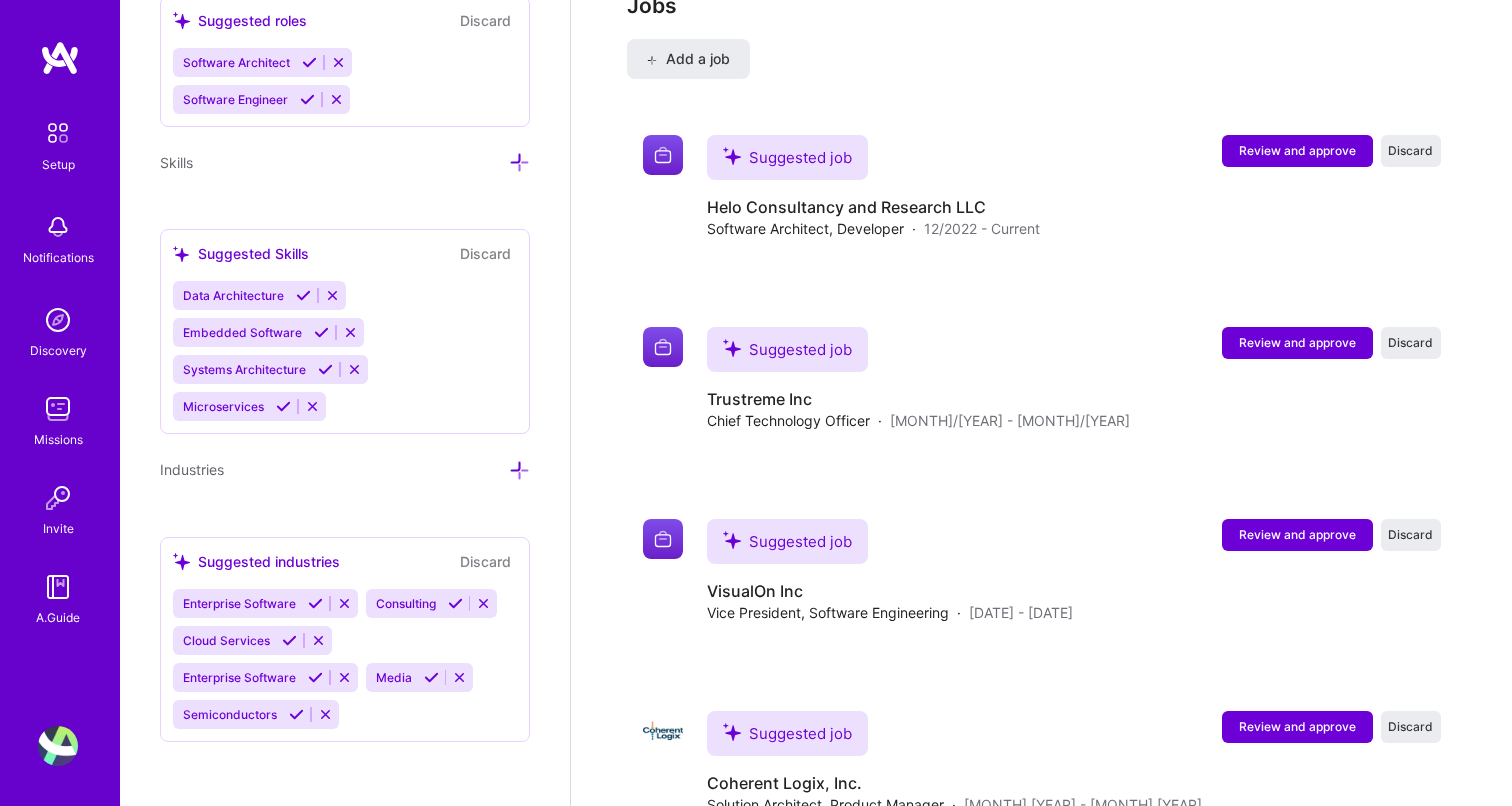 scroll, scrollTop: 3157, scrollLeft: 0, axis: vertical 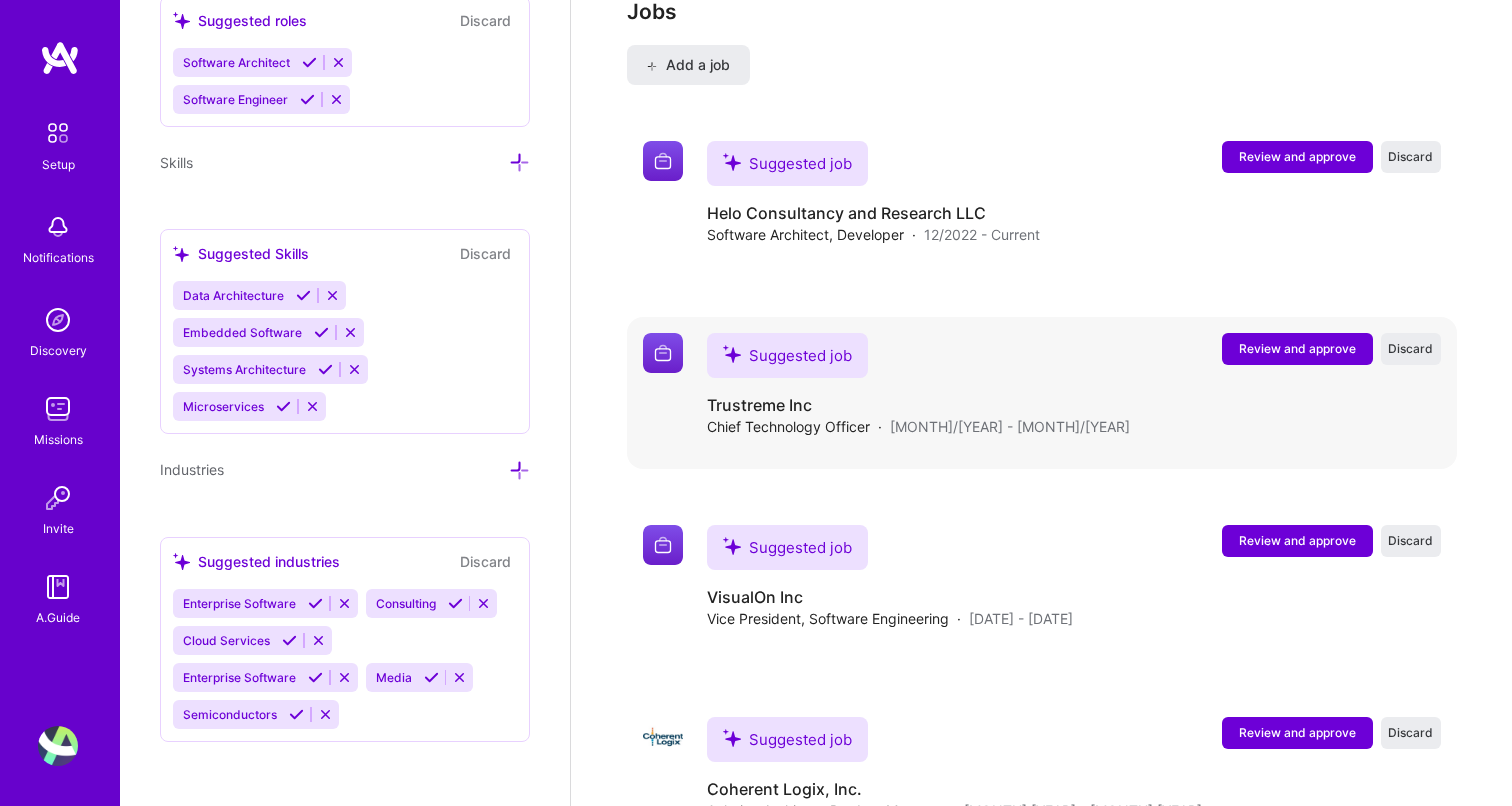 click on "Review and approve" at bounding box center (1297, 348) 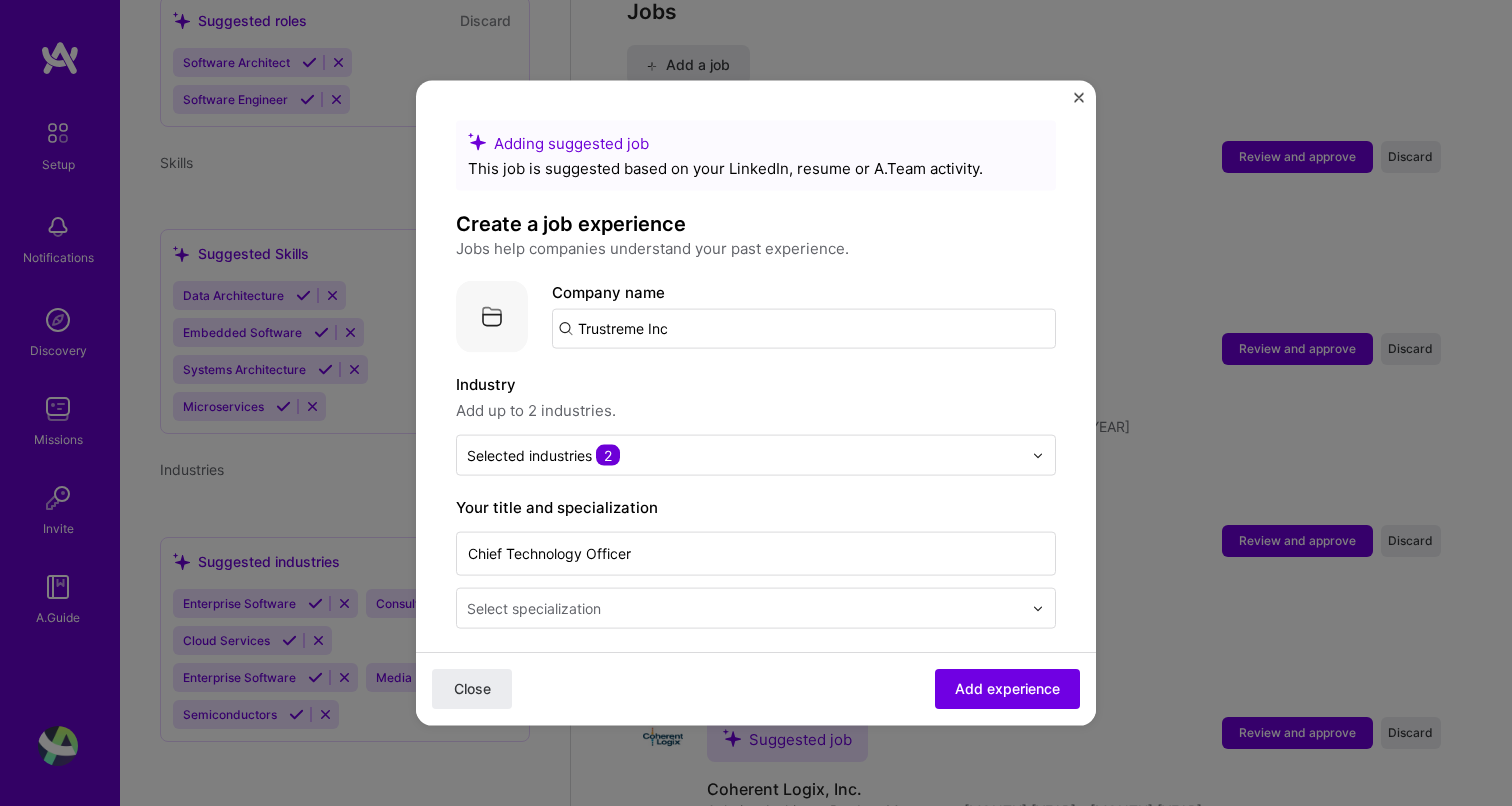 scroll, scrollTop: 0, scrollLeft: 0, axis: both 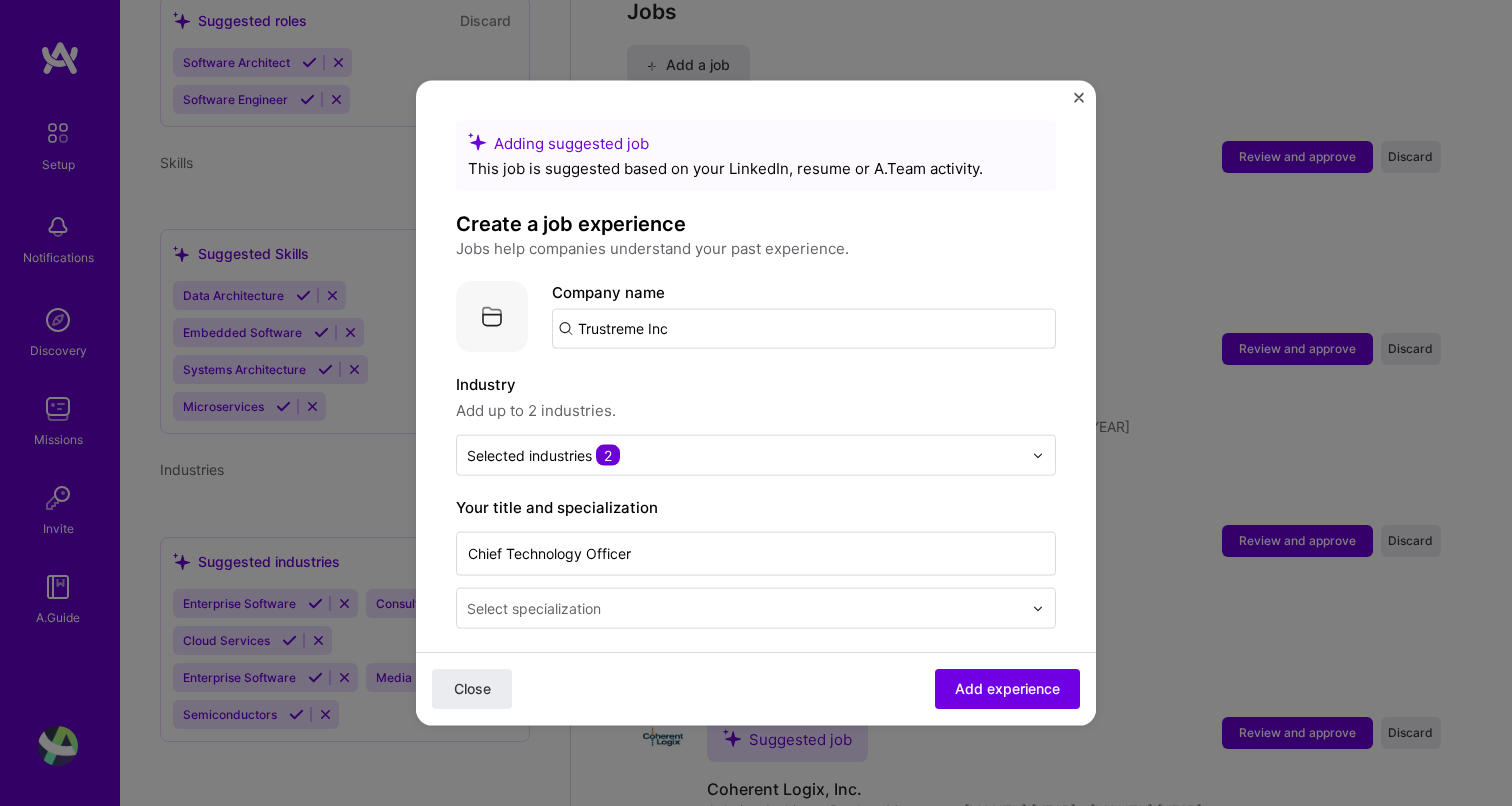 click at bounding box center (1079, 98) 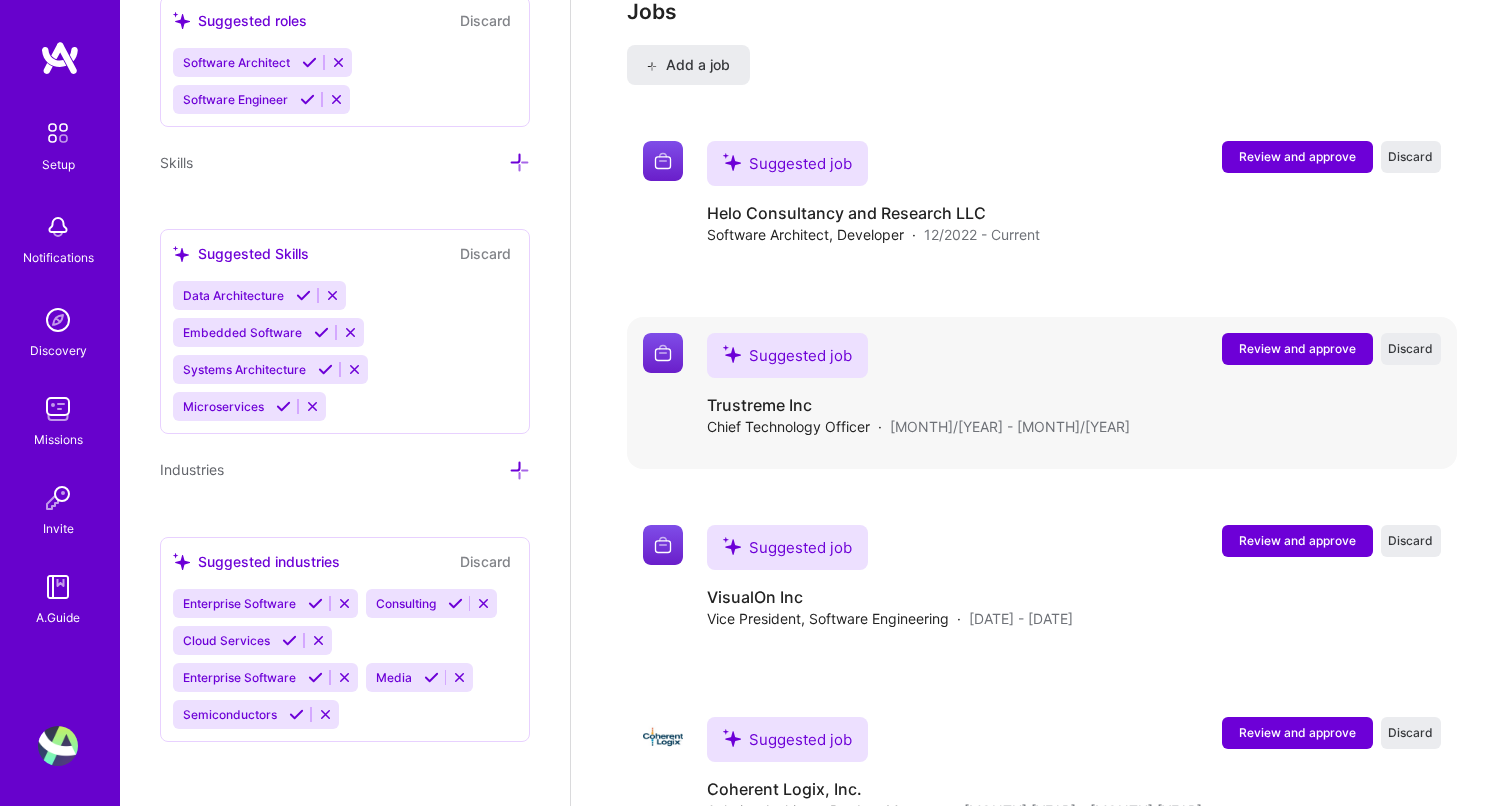 click on "Review and approve" at bounding box center (1297, 348) 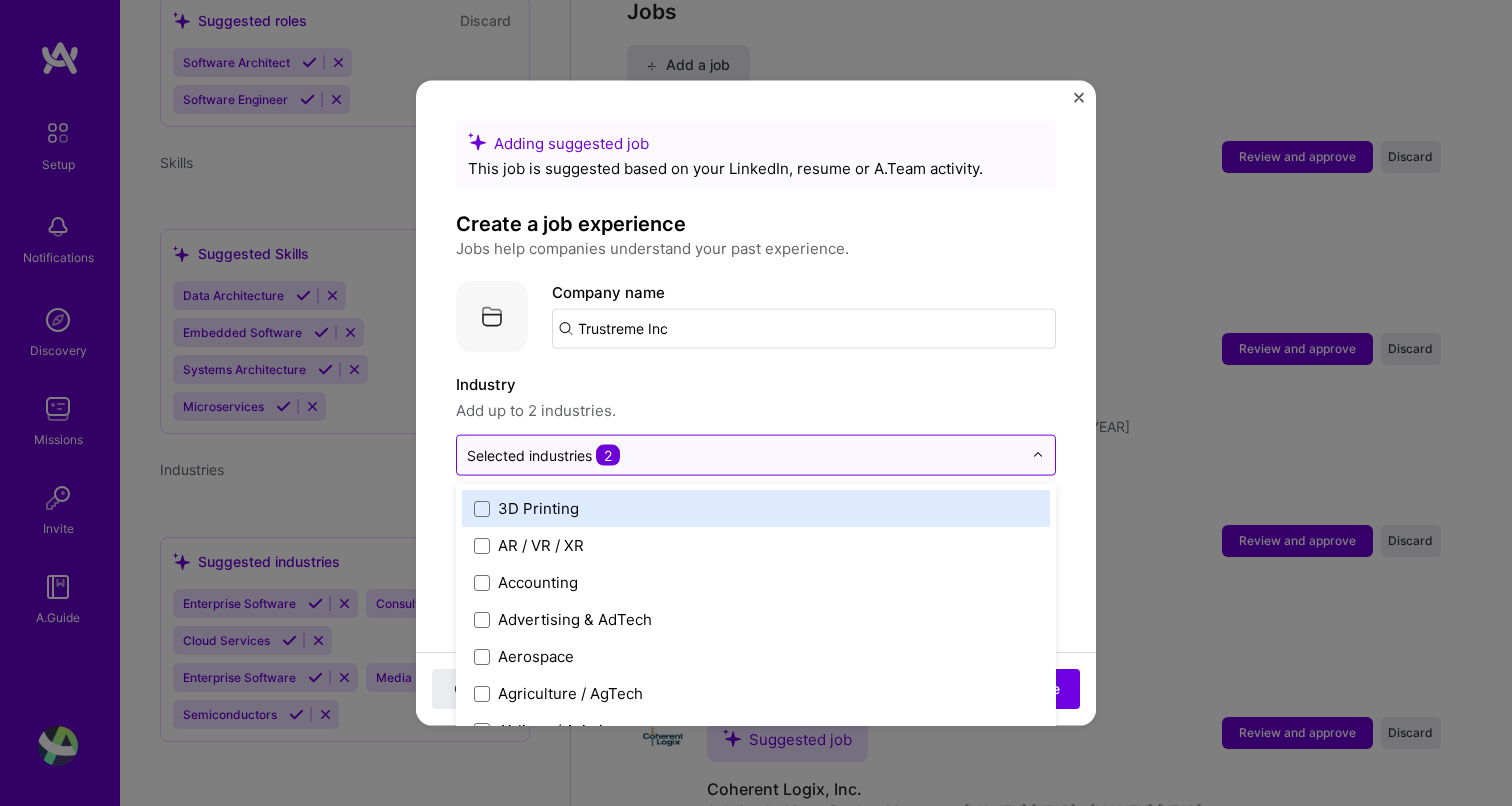 click at bounding box center [1038, 455] 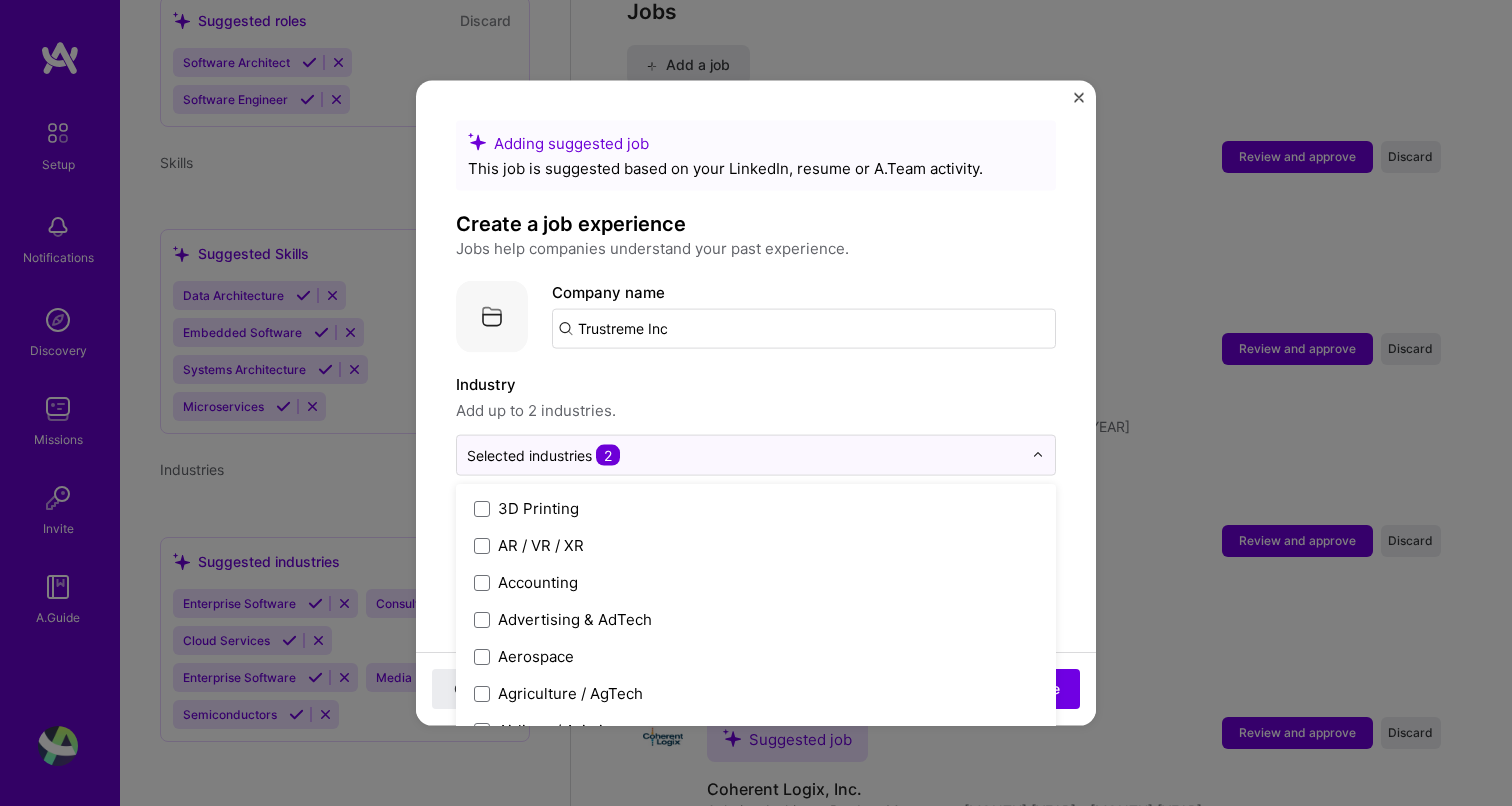 scroll, scrollTop: 0, scrollLeft: 0, axis: both 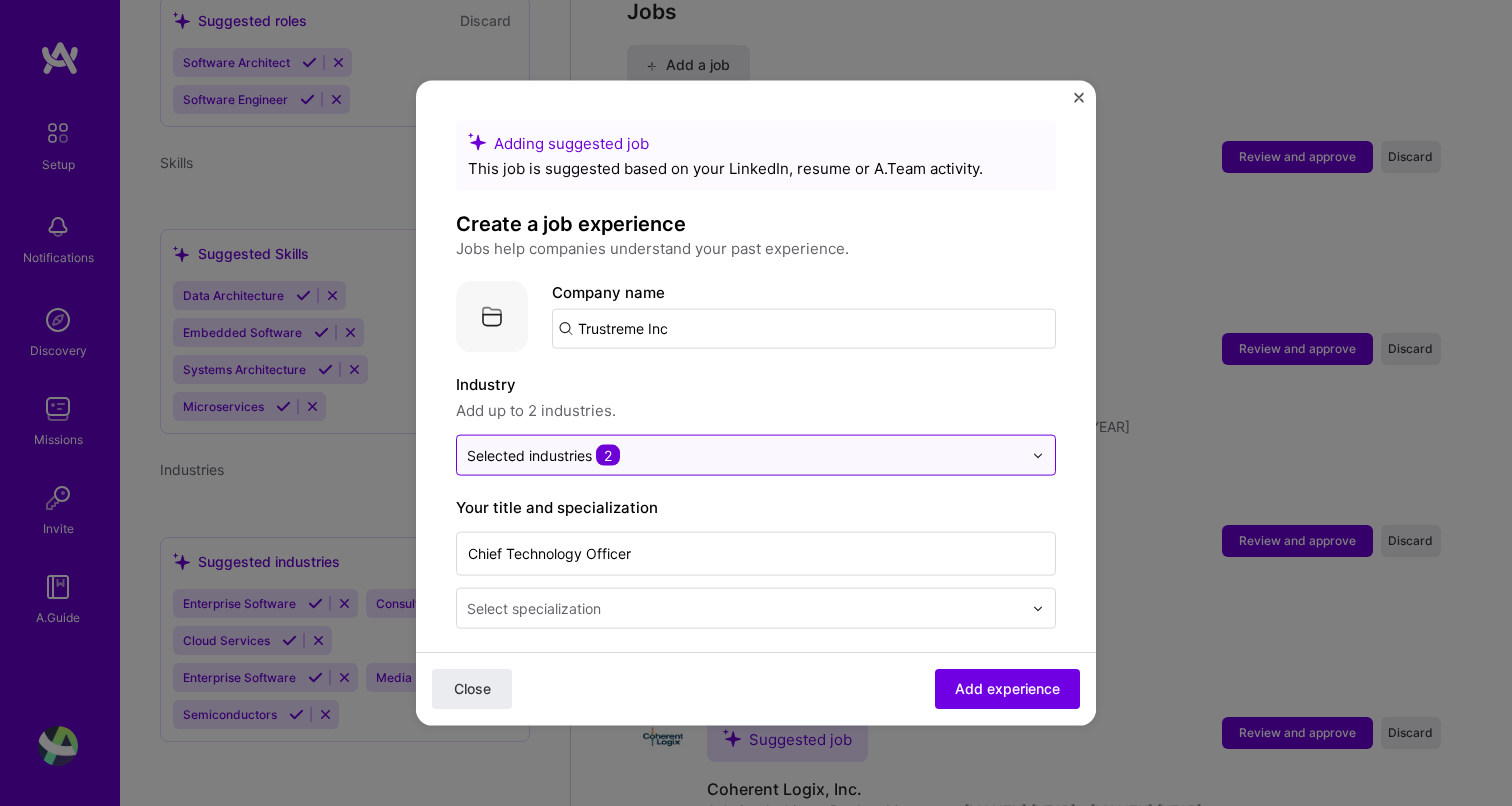 click on "2" at bounding box center [608, 455] 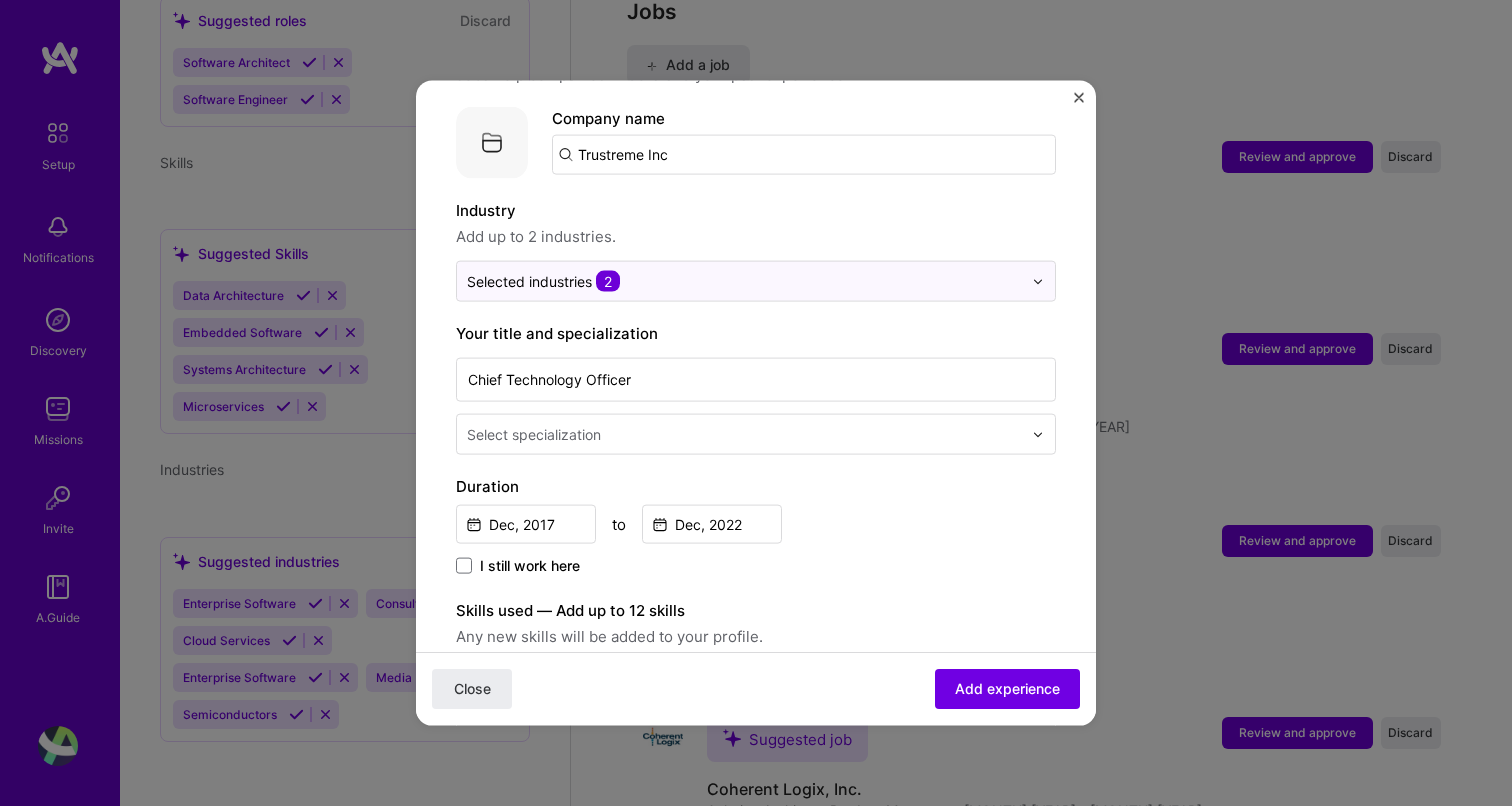 scroll, scrollTop: 333, scrollLeft: 0, axis: vertical 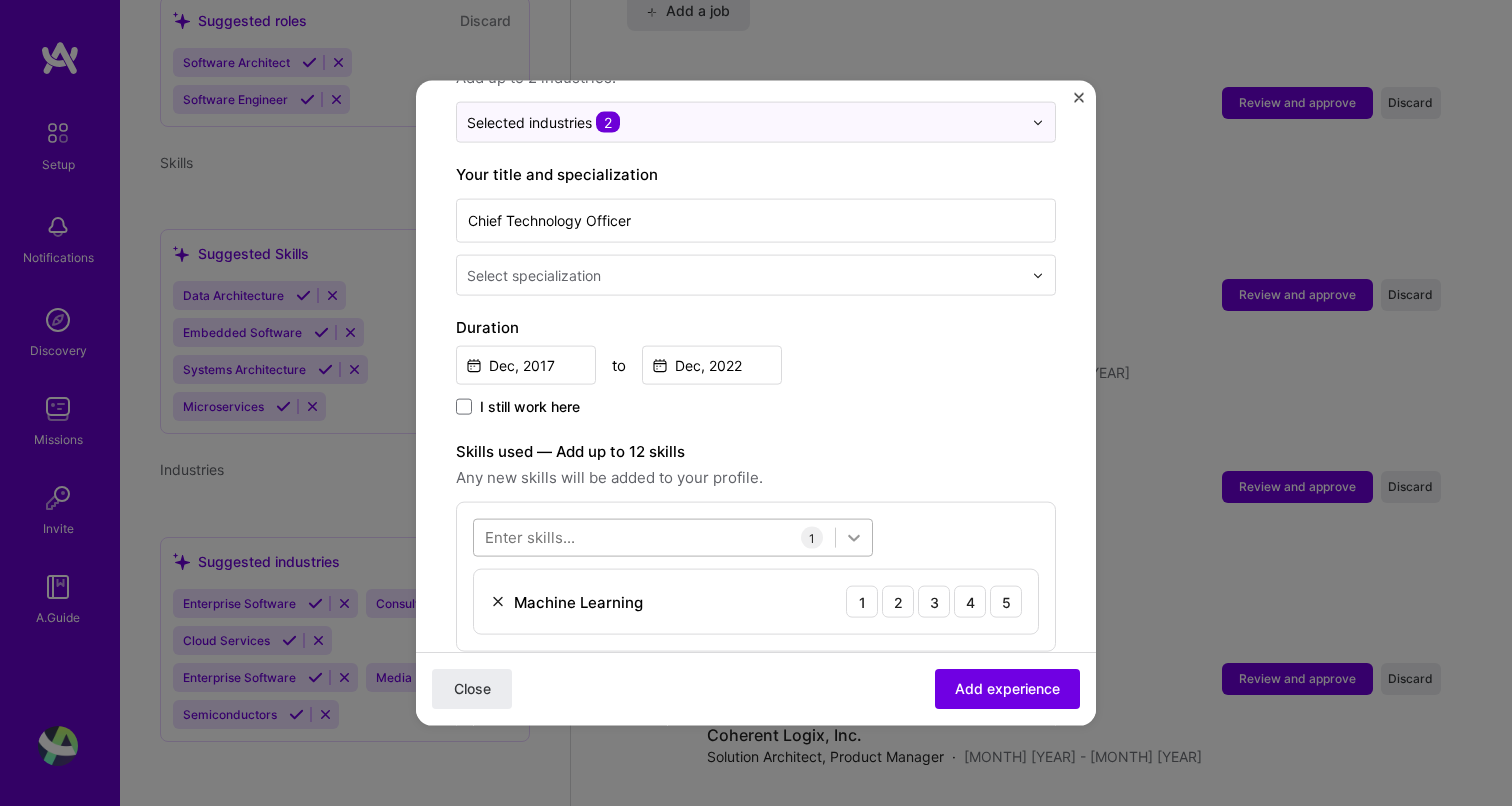 click 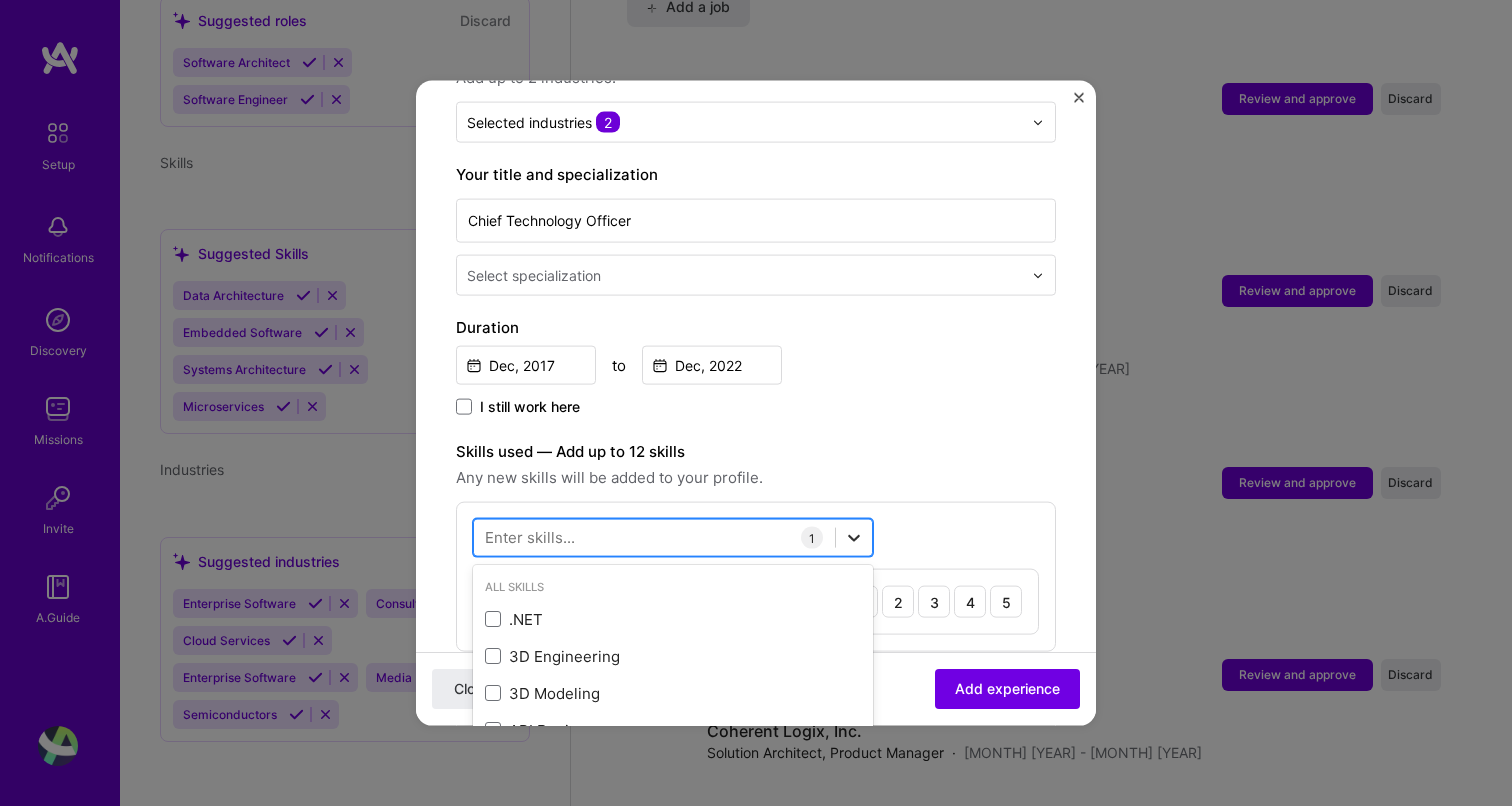 scroll, scrollTop: 3223, scrollLeft: 0, axis: vertical 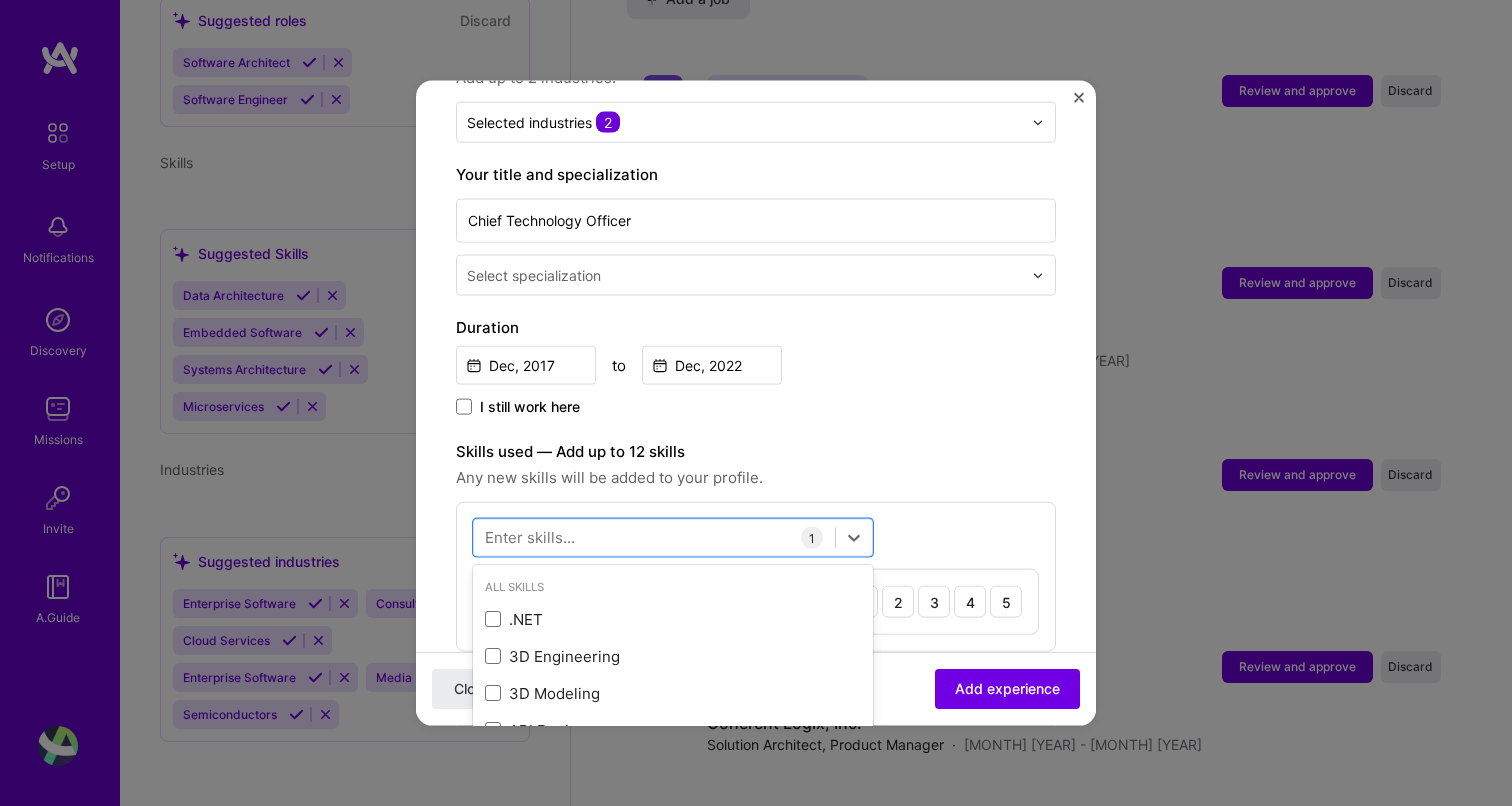 click on "Skills used — Add up to 12 skills Any new skills will be added to your profile. option .NET focused, 0 of 2. 378 results available. Use Up and Down to choose options, press Enter to select the currently focused option, press Escape to exit the menu, press Tab to select the option and exit the menu. All Skills .NET 3D Engineering 3D Modeling API Design API Integration APNS ARM ASP.NET AWS AWS Aurora AWS BETA AWS CDK AWS CloudFormation AWS Lambda AWS Neptune AWS RDS Ada Adobe Creative Cloud Adobe Experience Manager Affiliate Marketing Agile Agora Airflow Airtable Algorithm Design Amazon Athena Amplitude Analytics Android Angular Angular.js Ansible Apache Kafka Apex (Salesforce) Apollo App Clip (iOS) ArangoDB Artifactory Artificial Intelligence (AI) Assembly Async.io Aurelia Authentication Automated Testing Azure BLE (Bluetooth) Babylon.js Backbone.js Backlog Prioritization BigQuery Blockchain / Crypto Blog Bloomreach Bootstrap JS Boto3 Brand Strategy C C# C++ CI/CD CMS COBOL CSS CUDA Capacitor Cassandra D3.js" at bounding box center (756, 546) 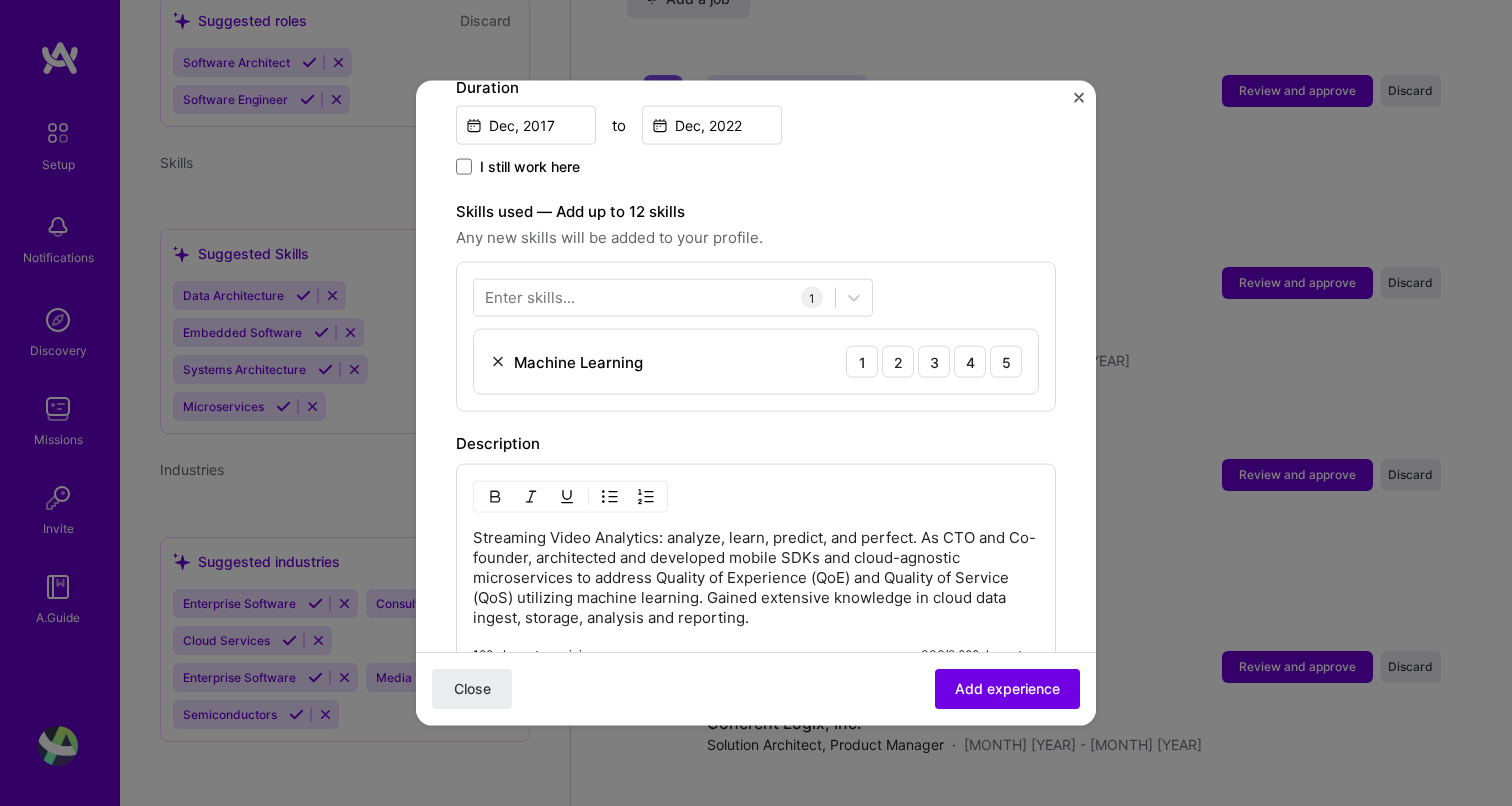 scroll, scrollTop: 578, scrollLeft: 0, axis: vertical 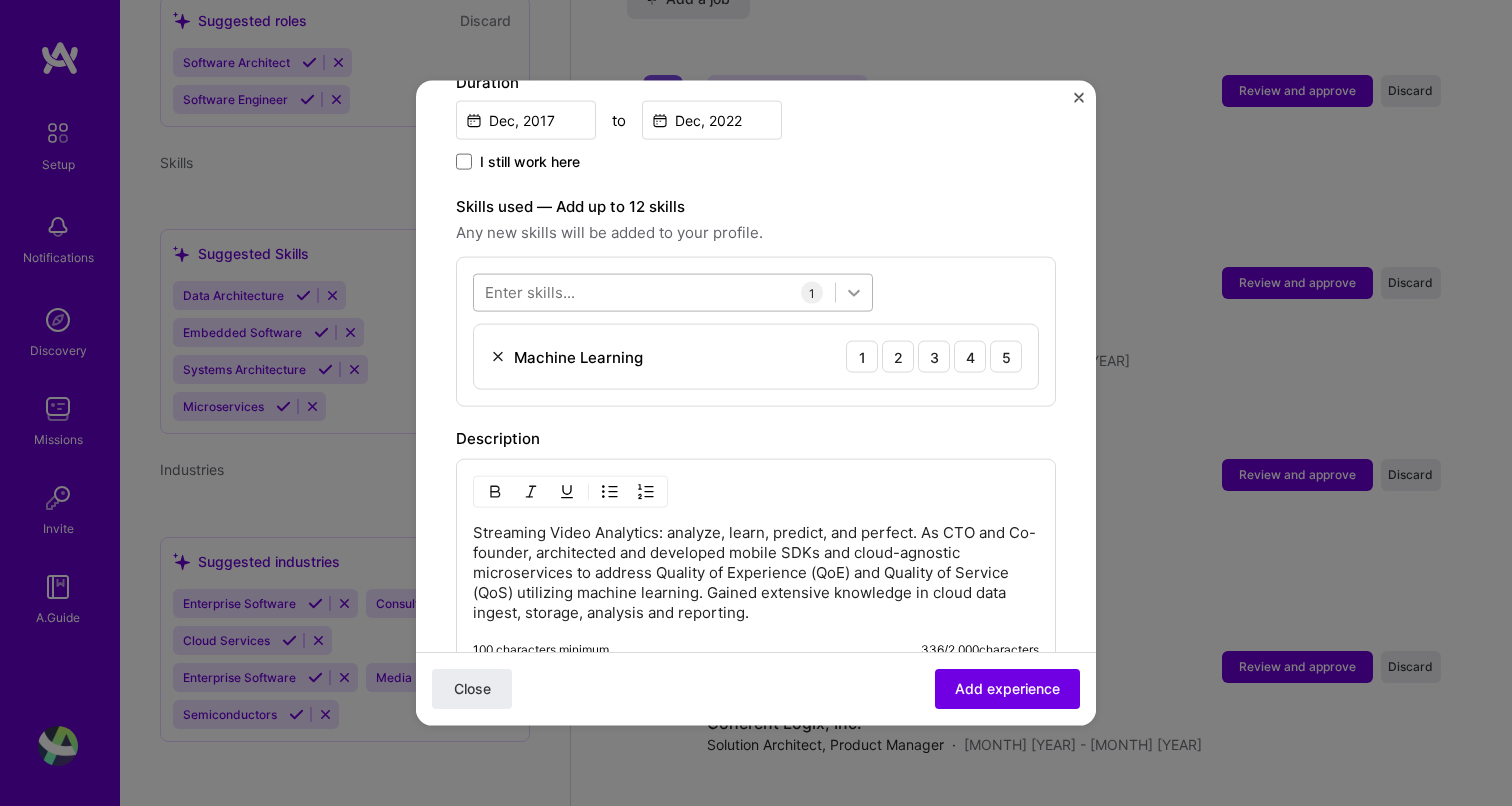 click 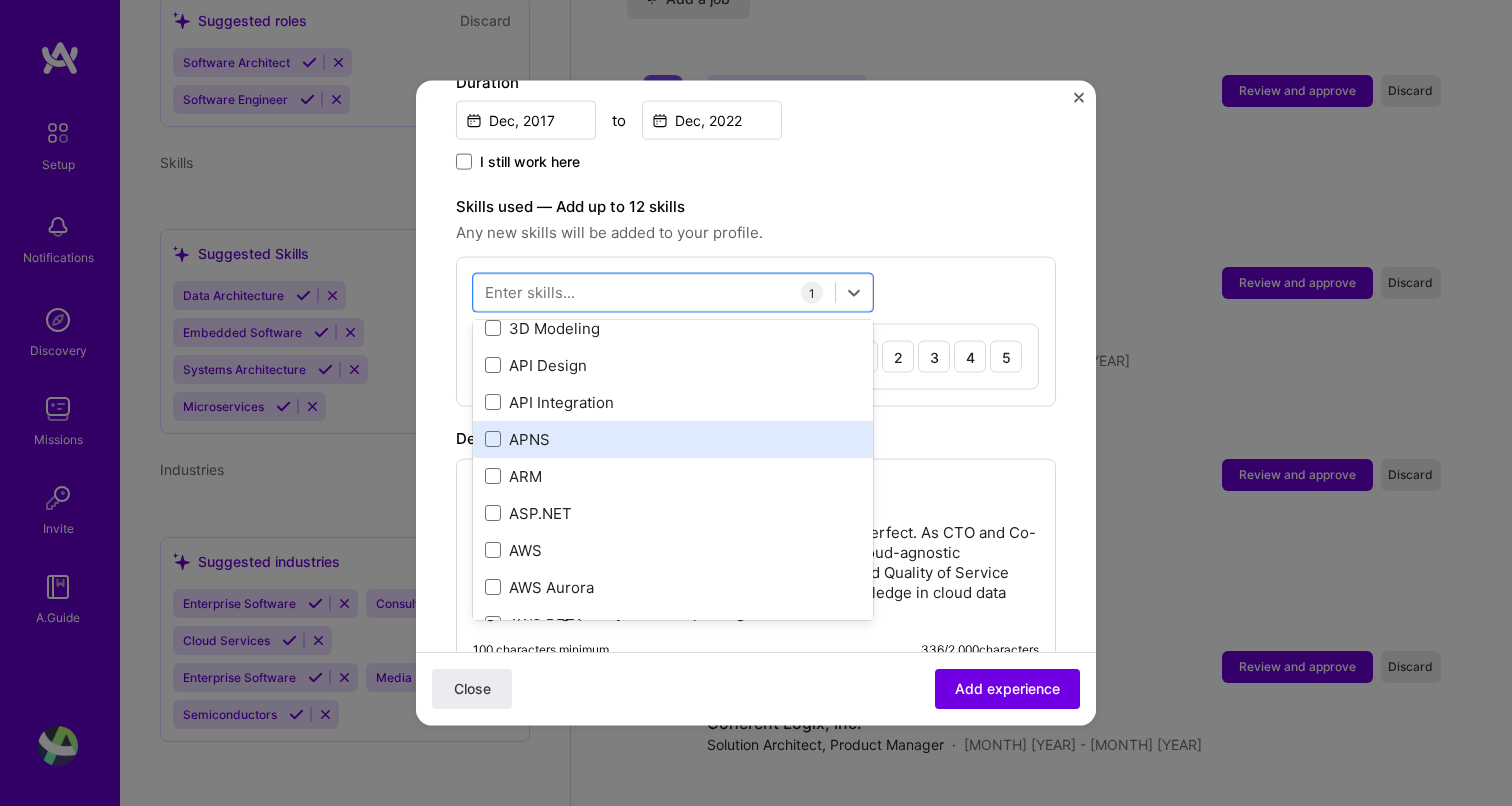 scroll, scrollTop: 103, scrollLeft: 0, axis: vertical 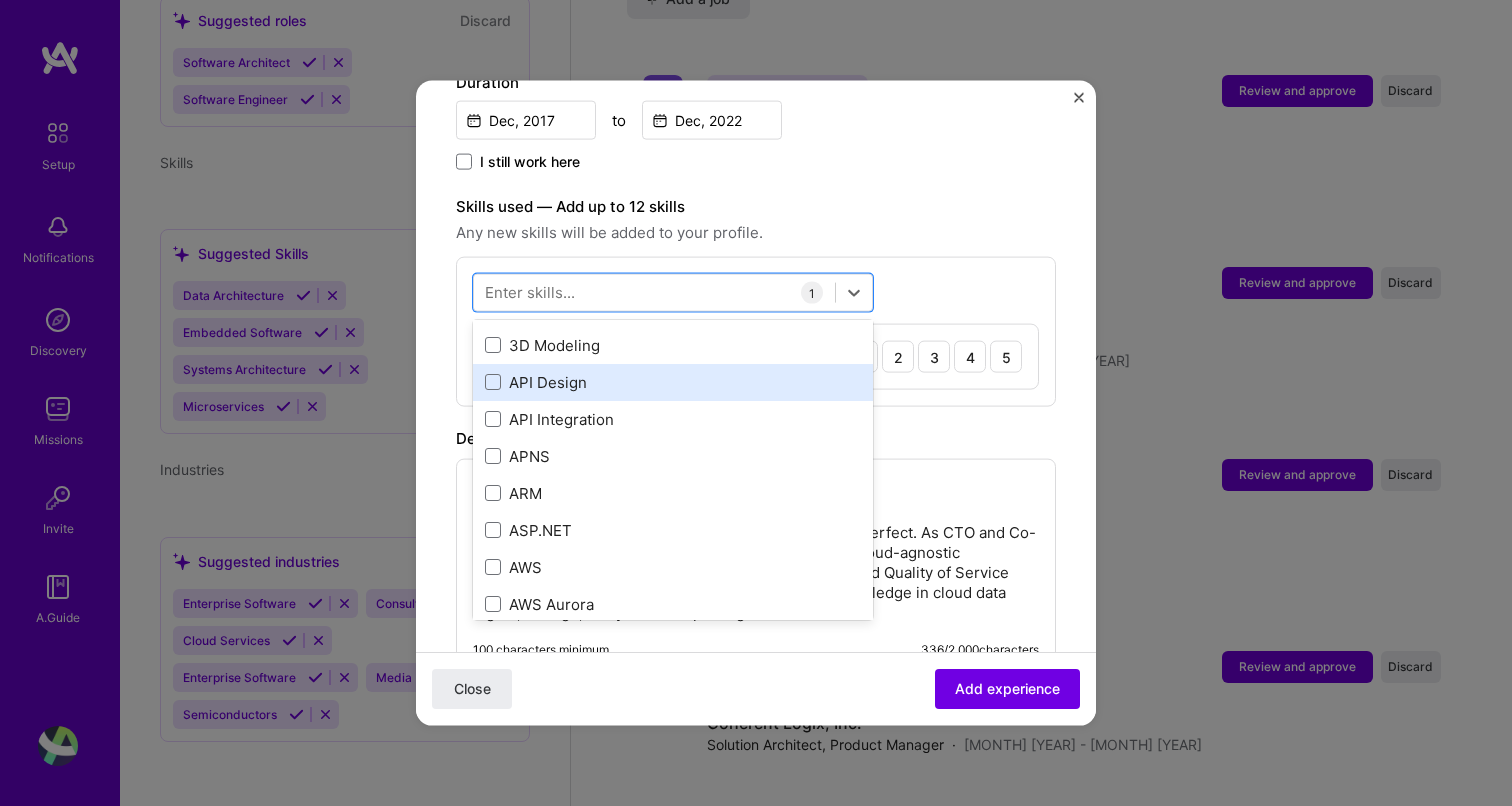 click on "API Design" at bounding box center [673, 381] 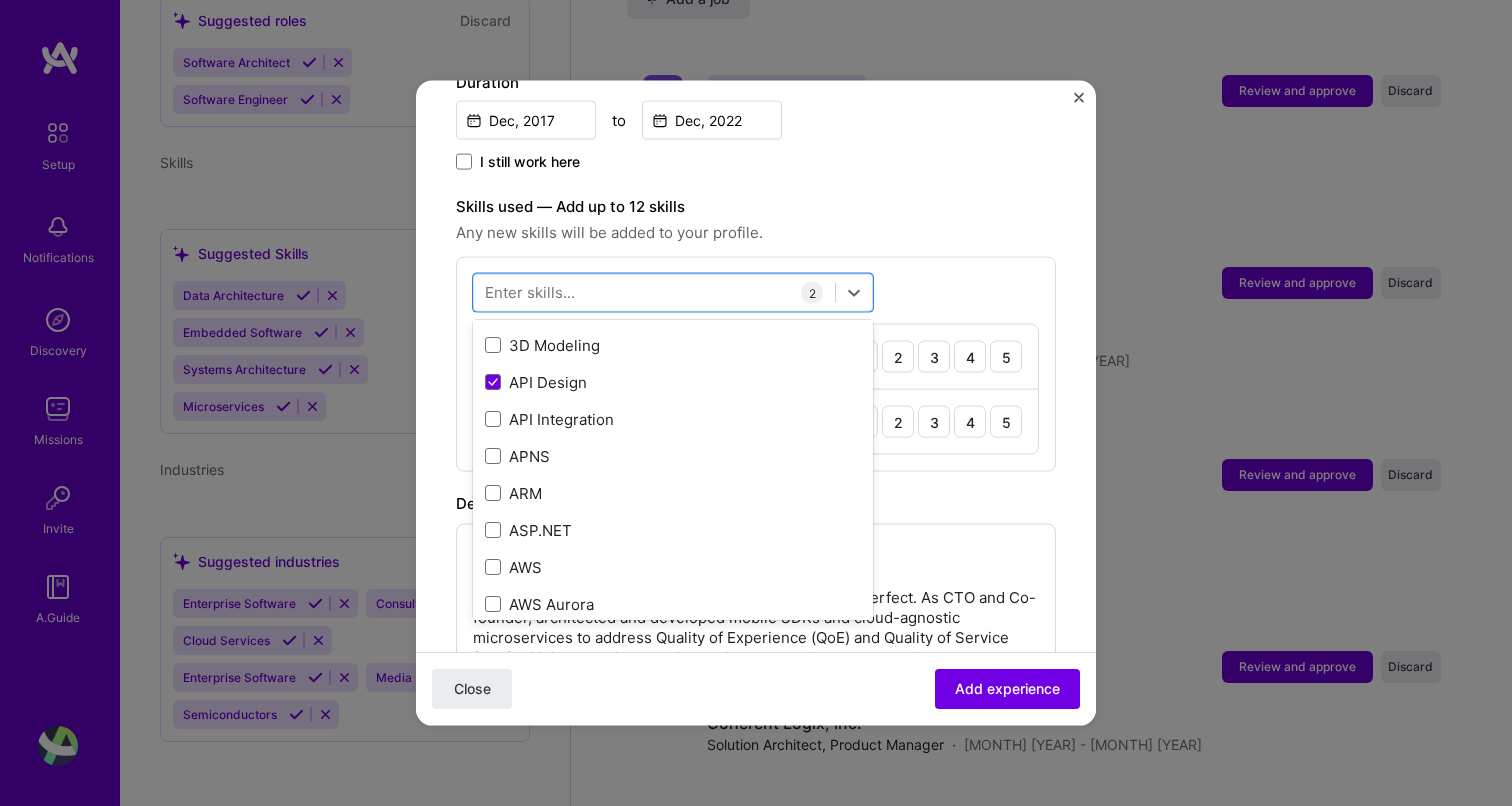 click on "option API Design, selected. option 3D Modeling focused, 0 of 2. 378 results available. Use Up and Down to choose options, press Enter to select the currently focused option, press Escape to exit the menu, press Tab to select the option and exit the menu. All Skills .NET 3D Engineering 3D Modeling API Design API Integration APNS ARM ASP.NET AWS AWS Aurora AWS BETA AWS CDK AWS CloudFormation AWS Lambda AWS Neptune AWS RDS Ada Adobe Creative Cloud Adobe Experience Manager Affiliate Marketing Agile Agora Airflow Airtable Algorithm Design Amazon Athena Amplitude Analytics Android Angular Angular.js Ansible Apache Kafka Apex (Salesforce) Apollo App Clip (iOS) ArangoDB Artifactory Artificial Intelligence (AI) Assembly Async.io Aurelia Authentication Automated Testing Azure BLE (Bluetooth) Babylon.js Backbone.js Backlog Prioritization BigQuery Blockchain / Crypto Blog Bloomreach Bootstrap JS Boto3 Brand Strategy C C# C++ CI/CD CMS COBOL CSS CUDA Capacitor Cassandra CircleCl Clojure Coaching Coffeescript Contentful 2" at bounding box center (756, 364) 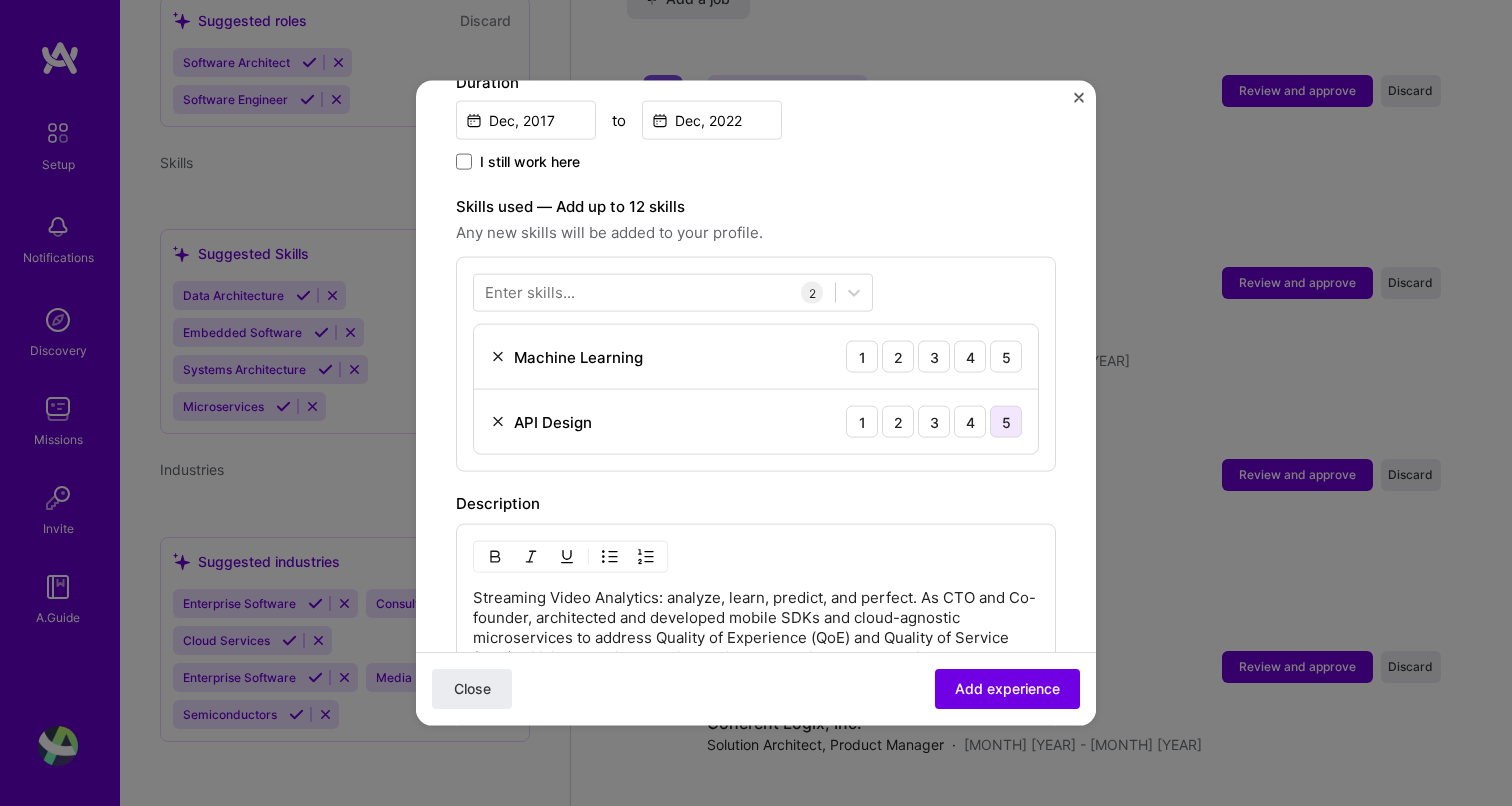 click on "5" at bounding box center (1006, 422) 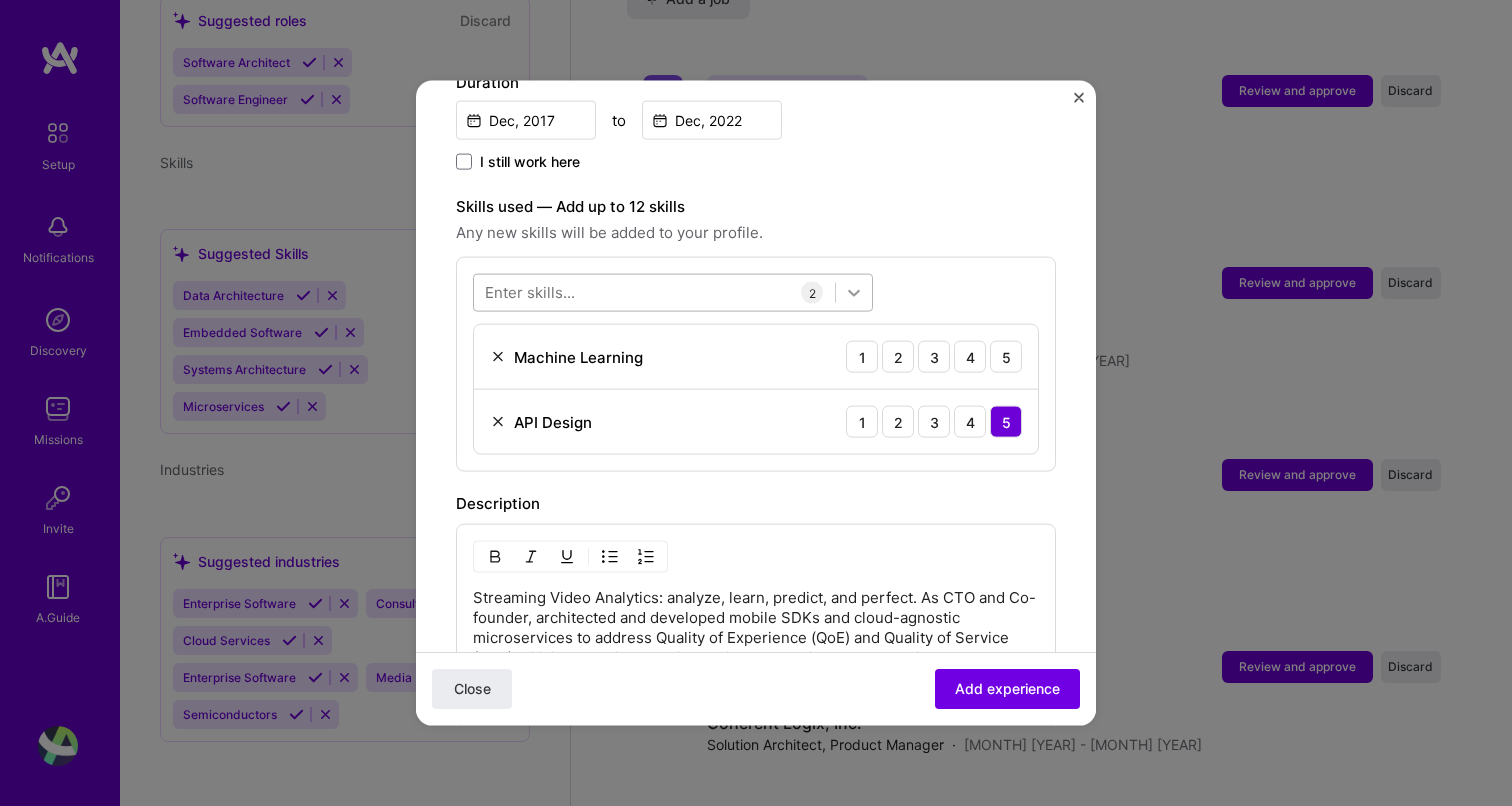 click 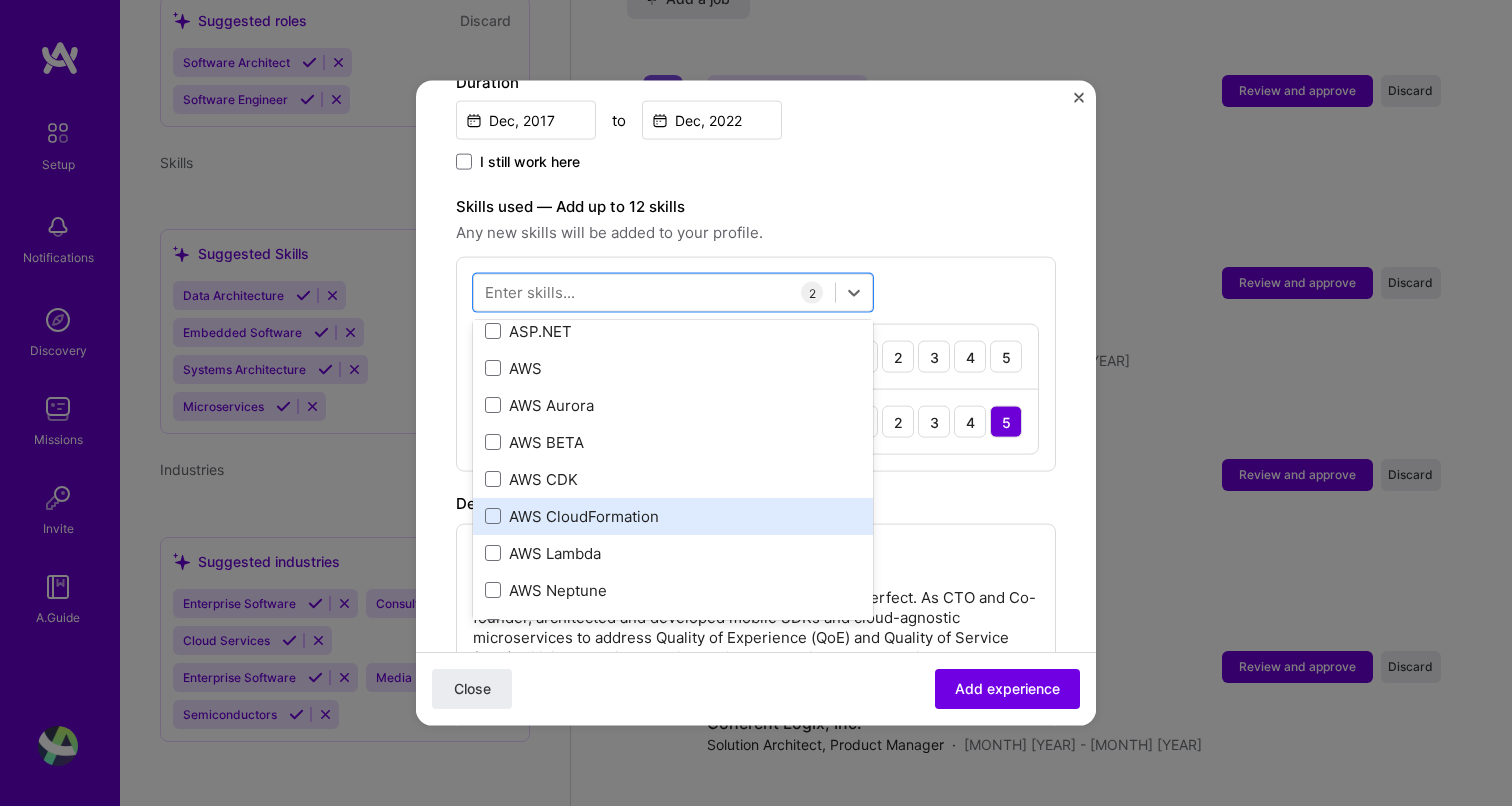 scroll, scrollTop: 266, scrollLeft: 0, axis: vertical 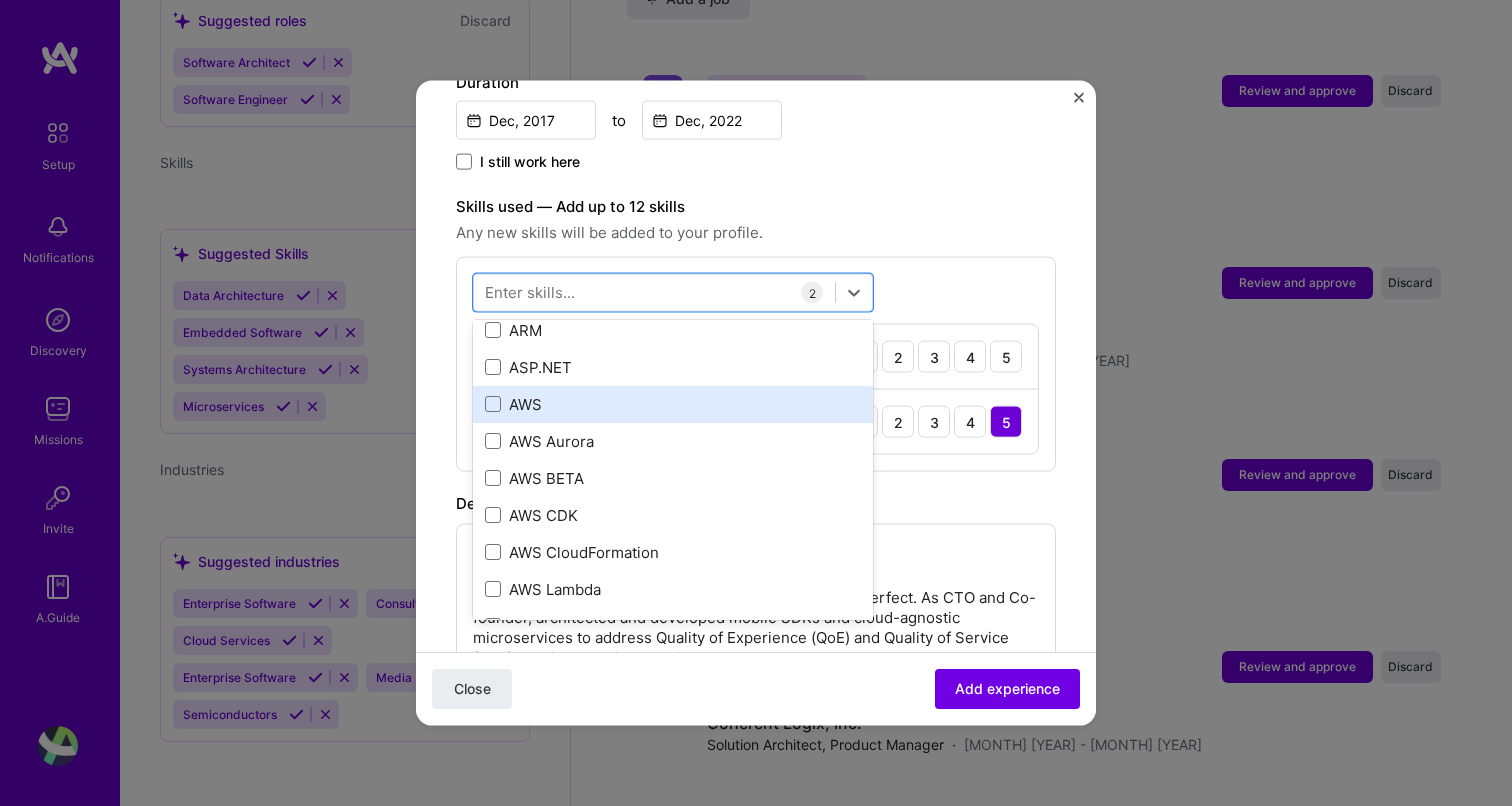 click on "AWS" at bounding box center (673, 403) 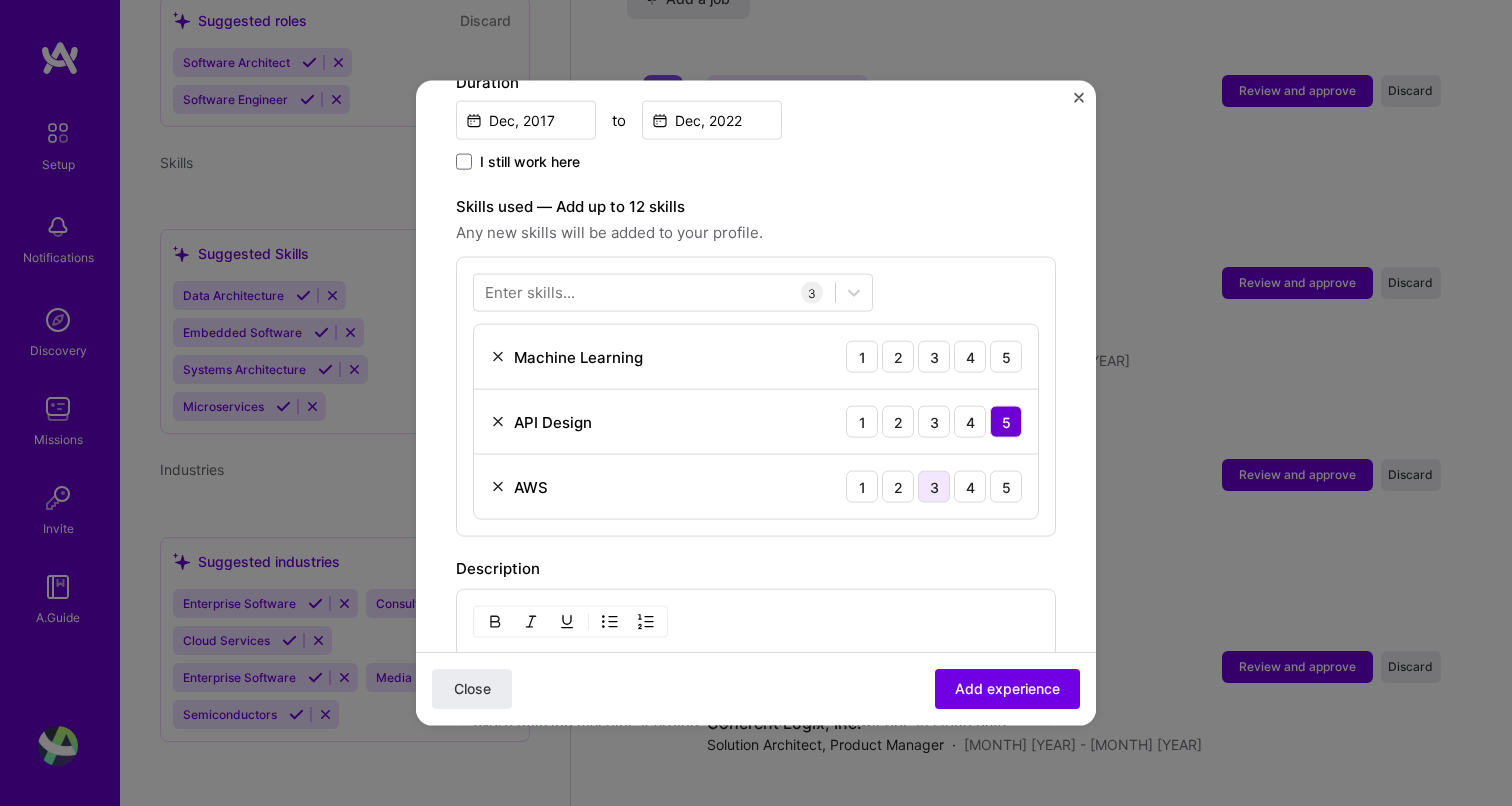 click on "3" at bounding box center [934, 487] 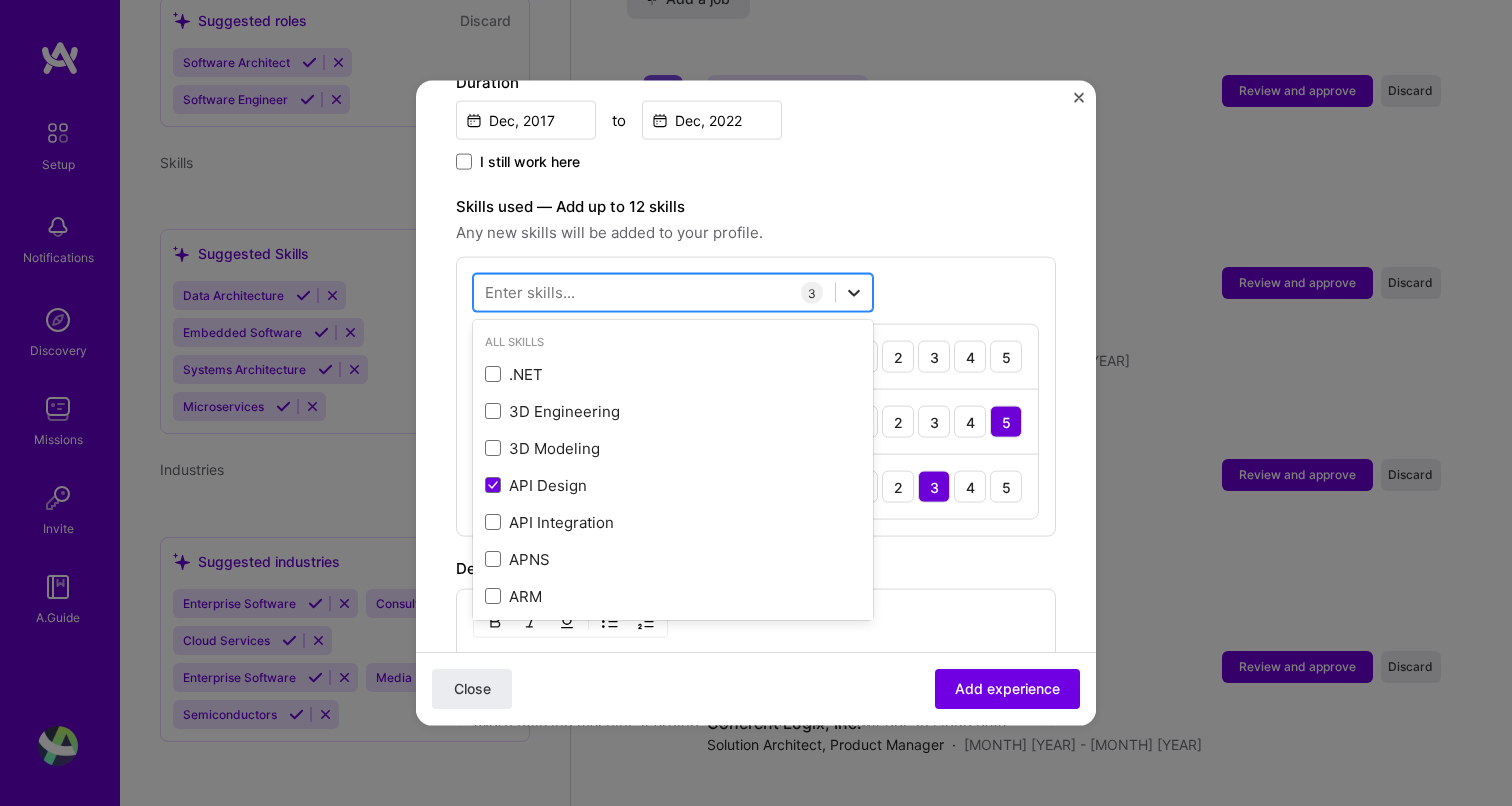 click 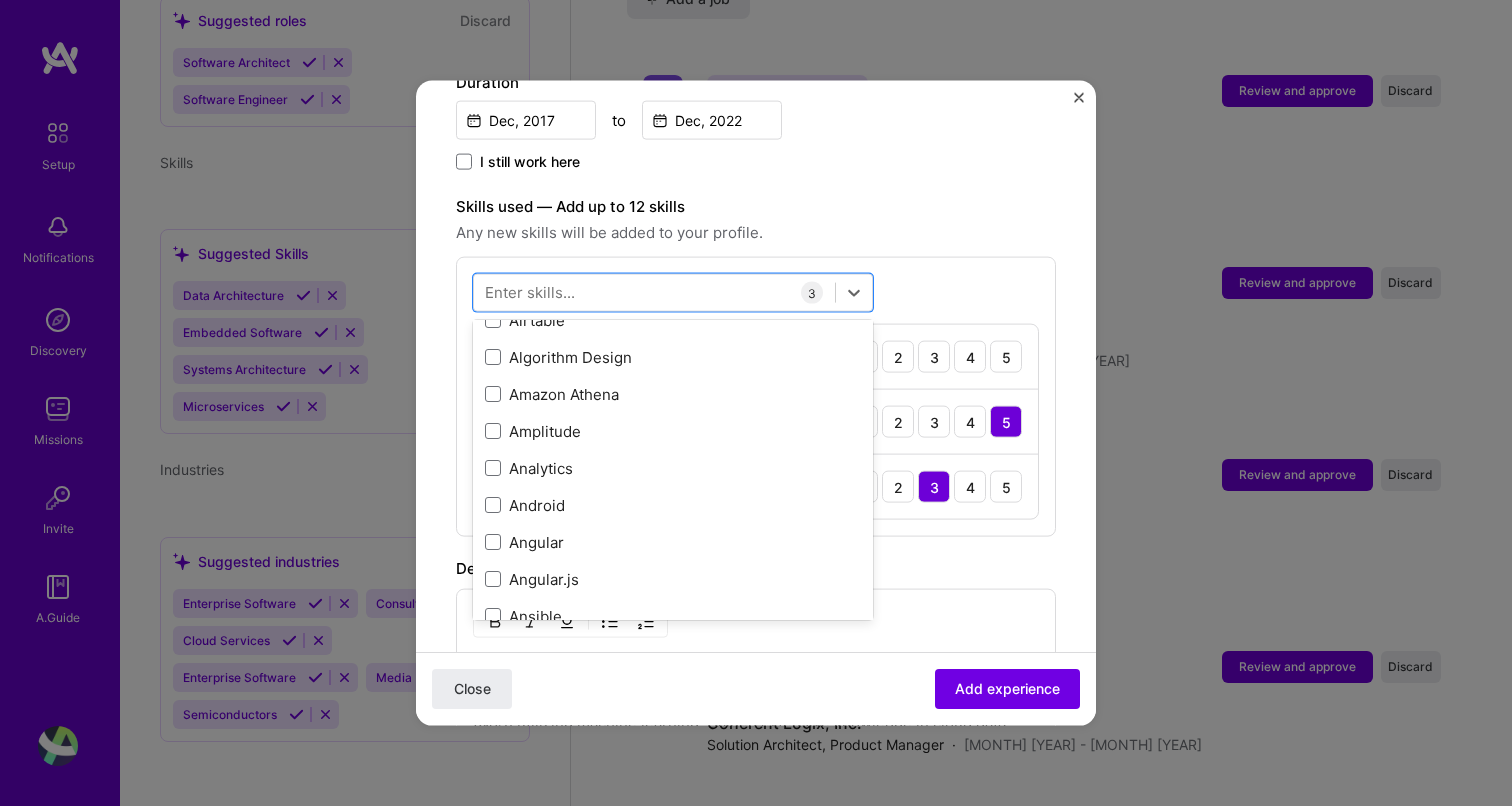 scroll, scrollTop: 942, scrollLeft: 0, axis: vertical 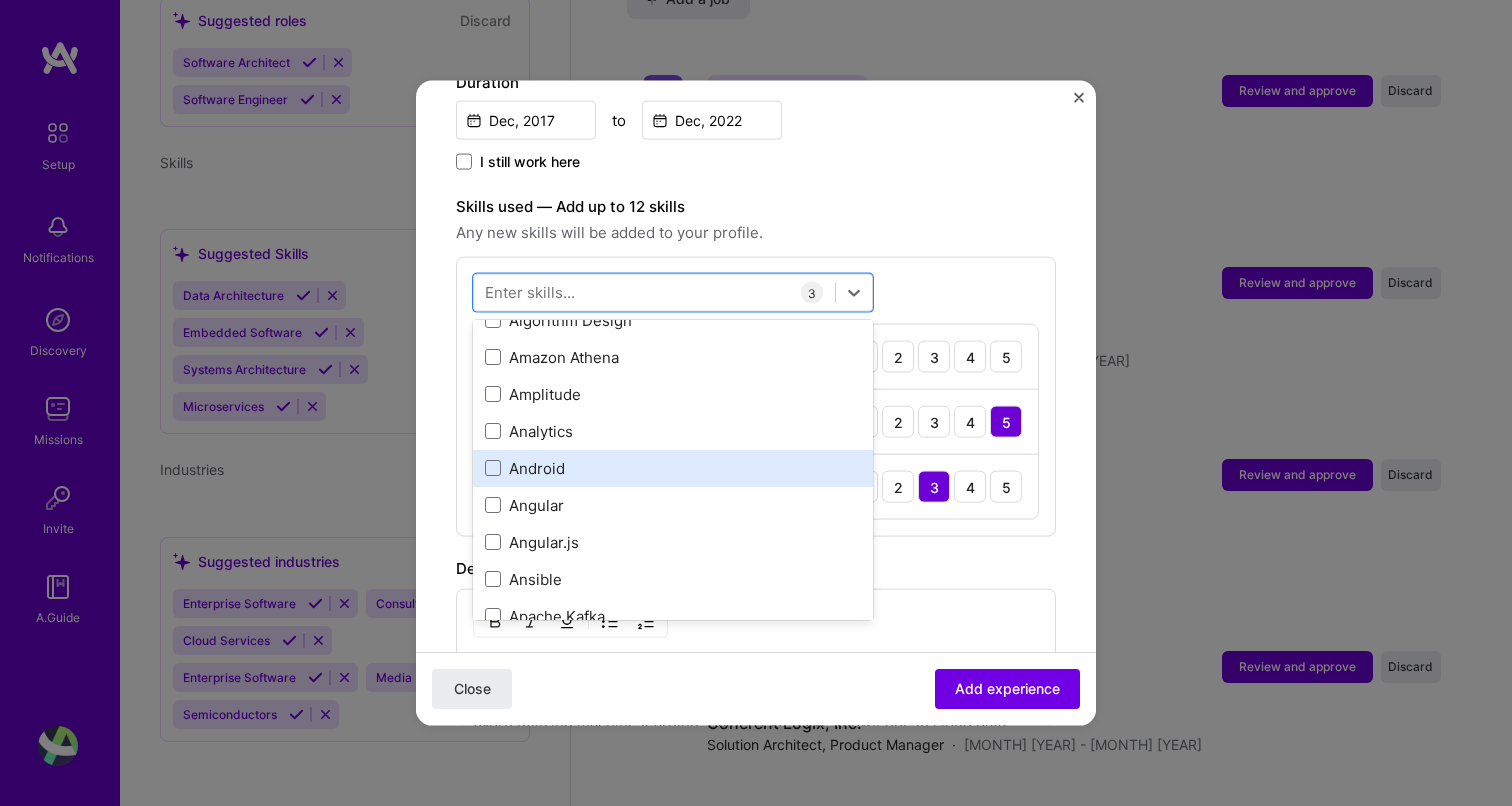 click on "Android" at bounding box center [673, 467] 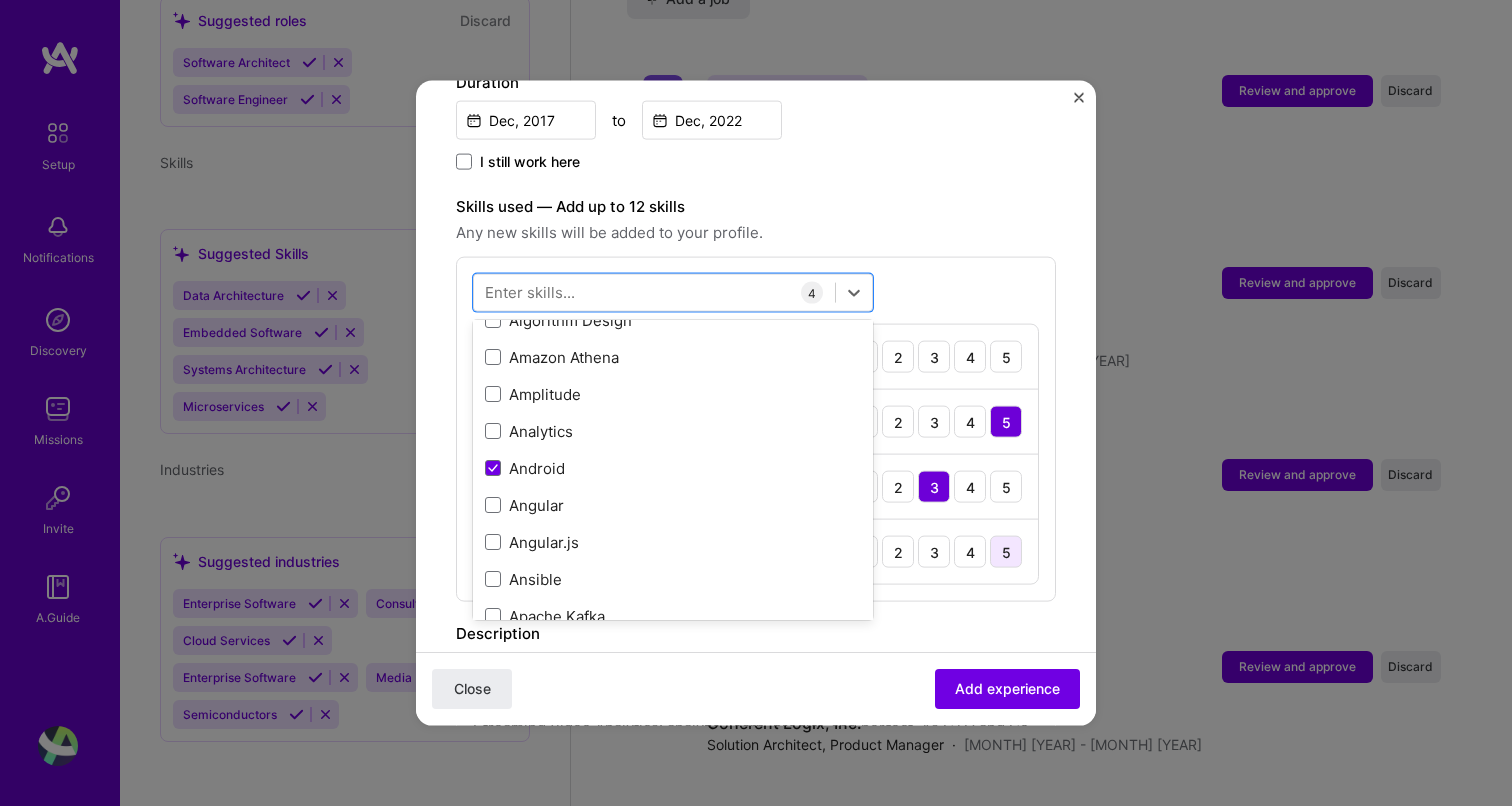 click on "5" at bounding box center (1006, 552) 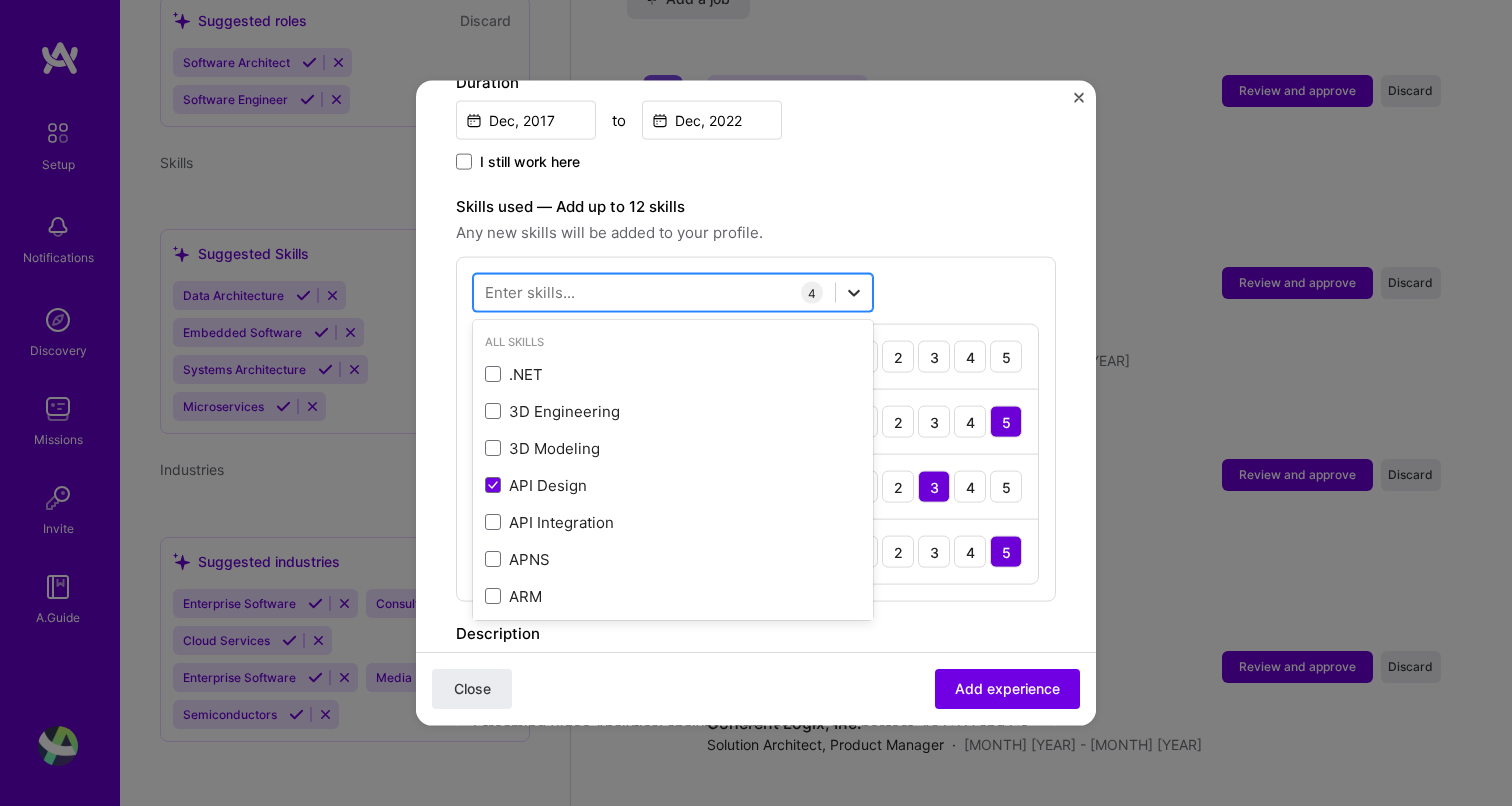 click 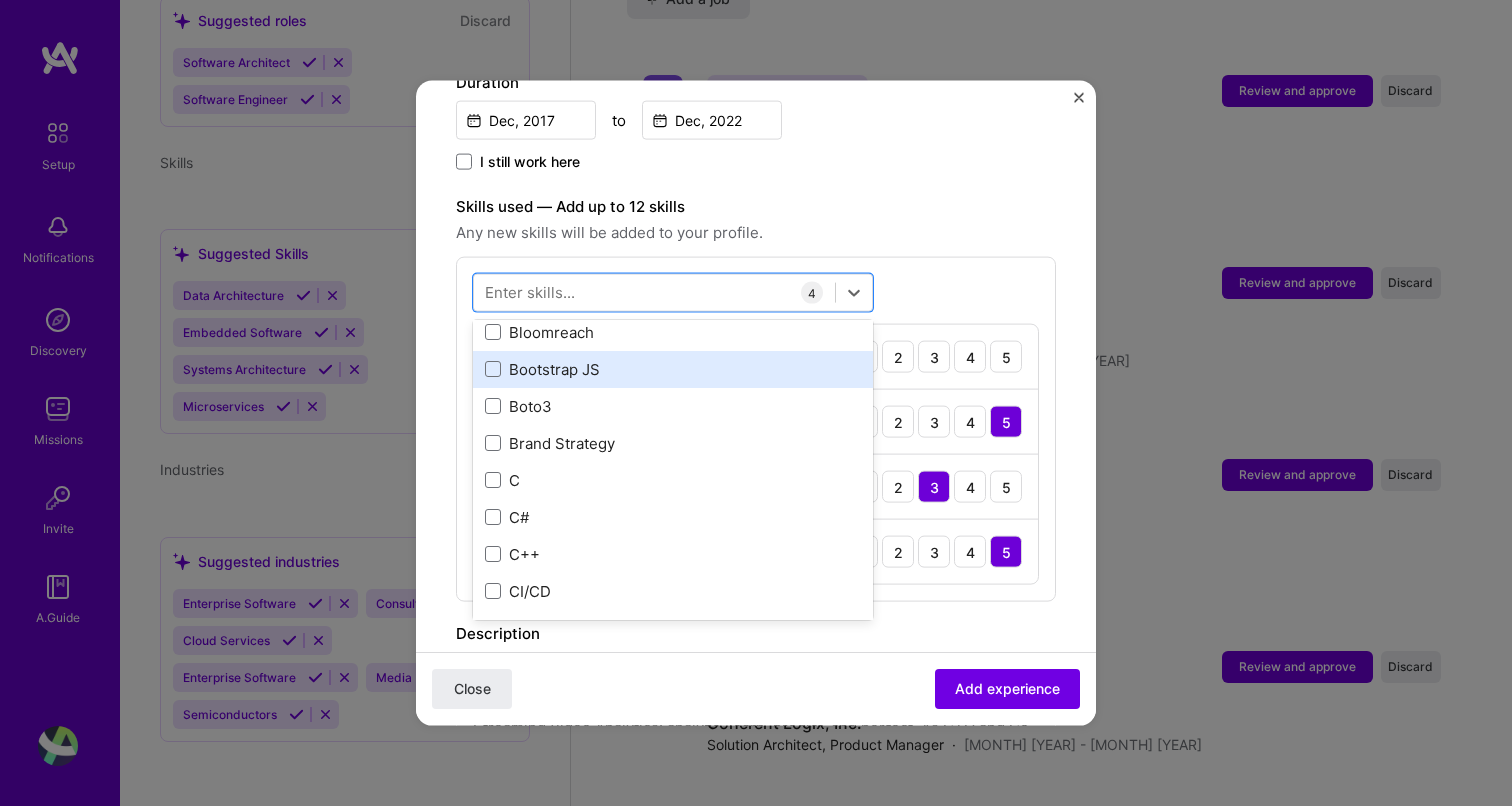 scroll, scrollTop: 2052, scrollLeft: 0, axis: vertical 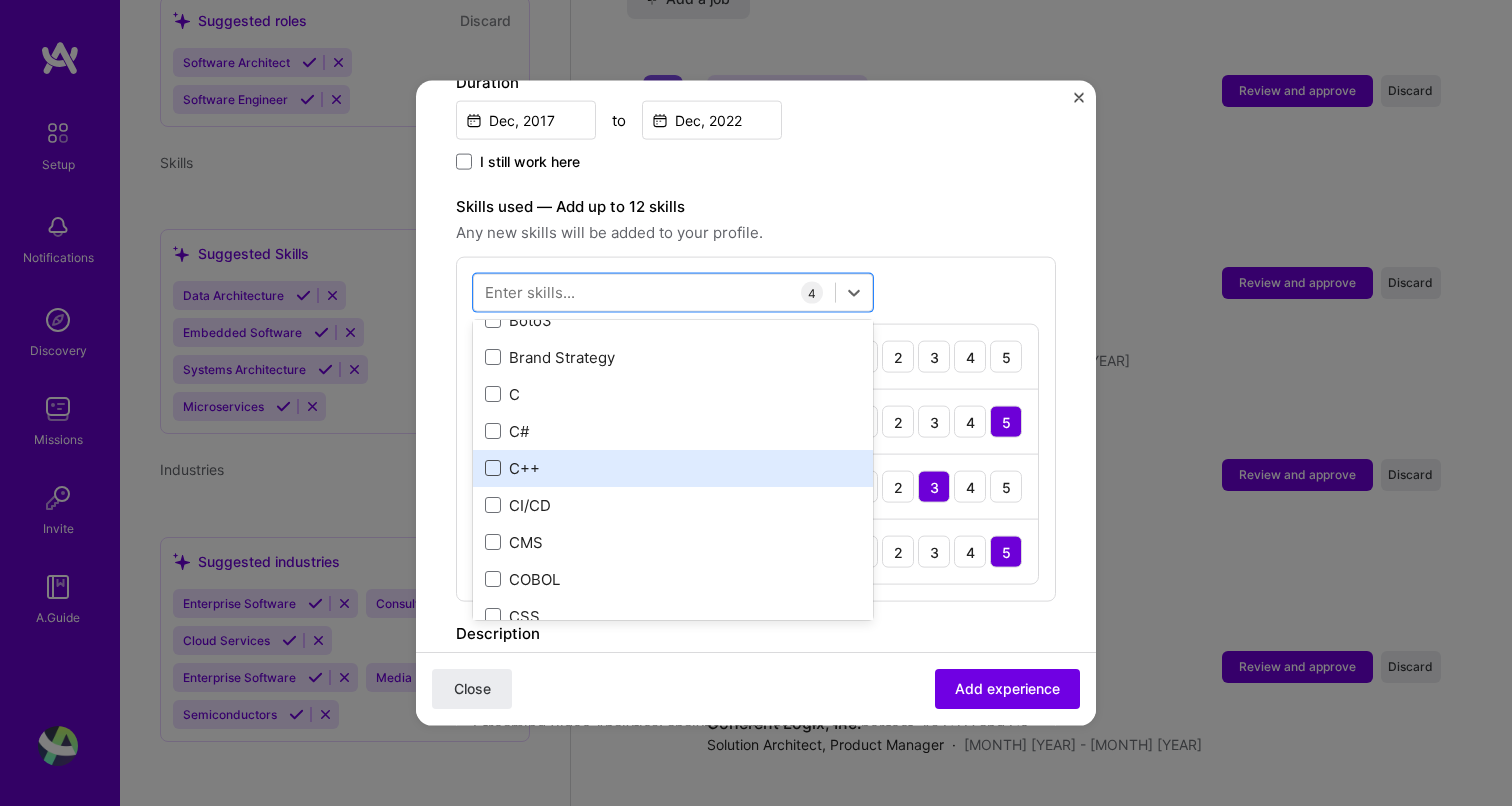 click at bounding box center [493, 468] 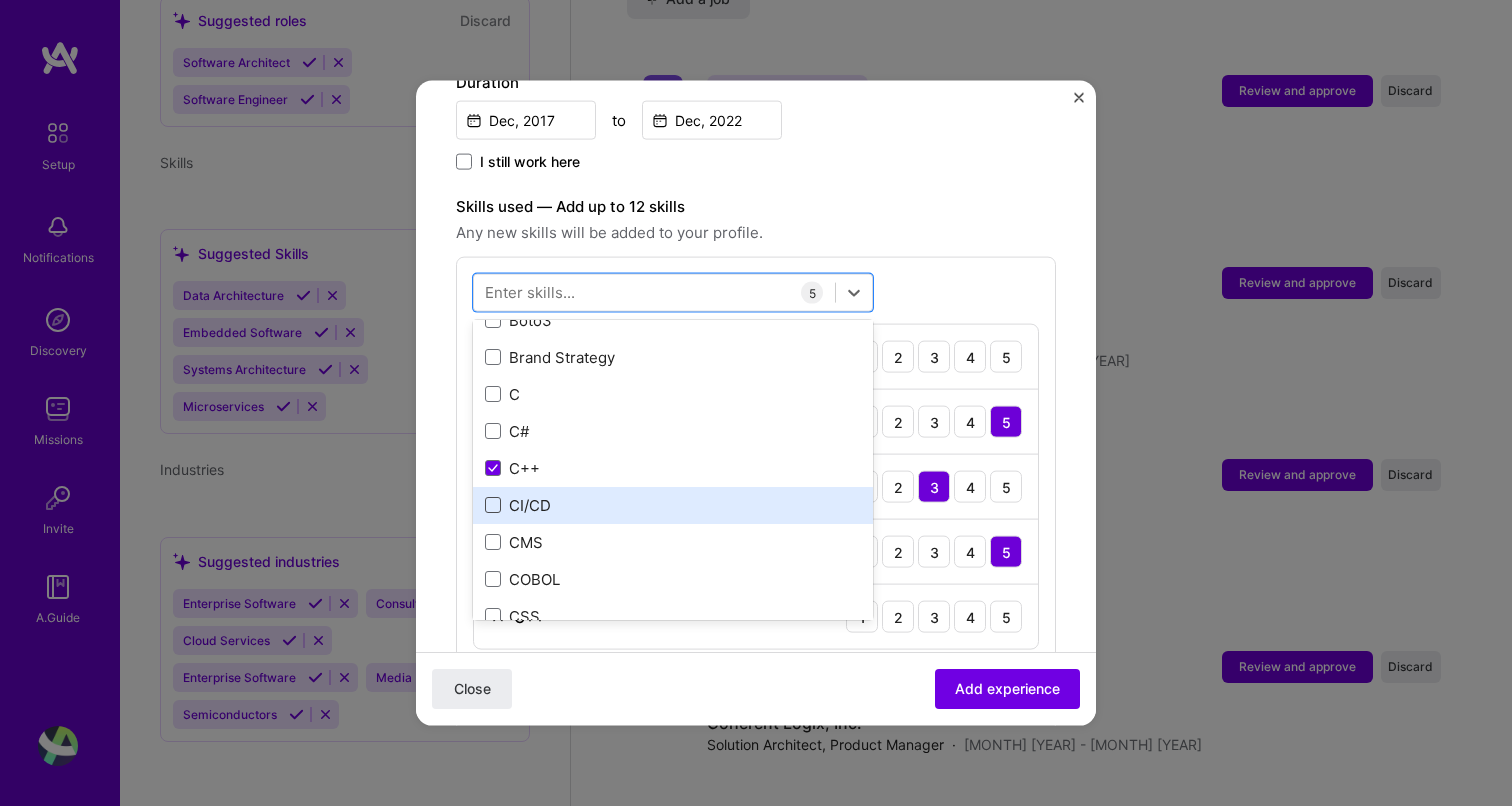 click at bounding box center (493, 505) 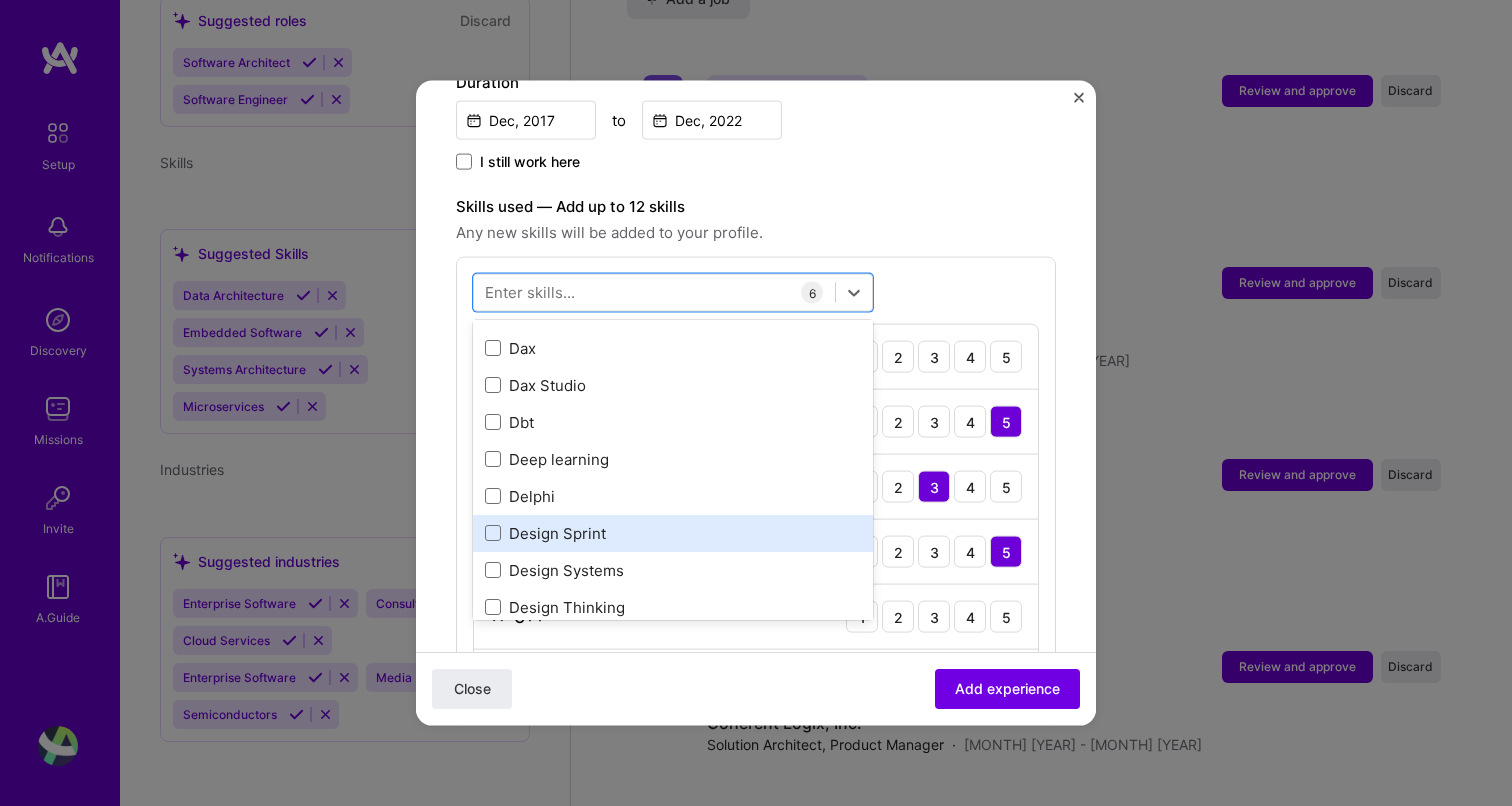 scroll, scrollTop: 3496, scrollLeft: 0, axis: vertical 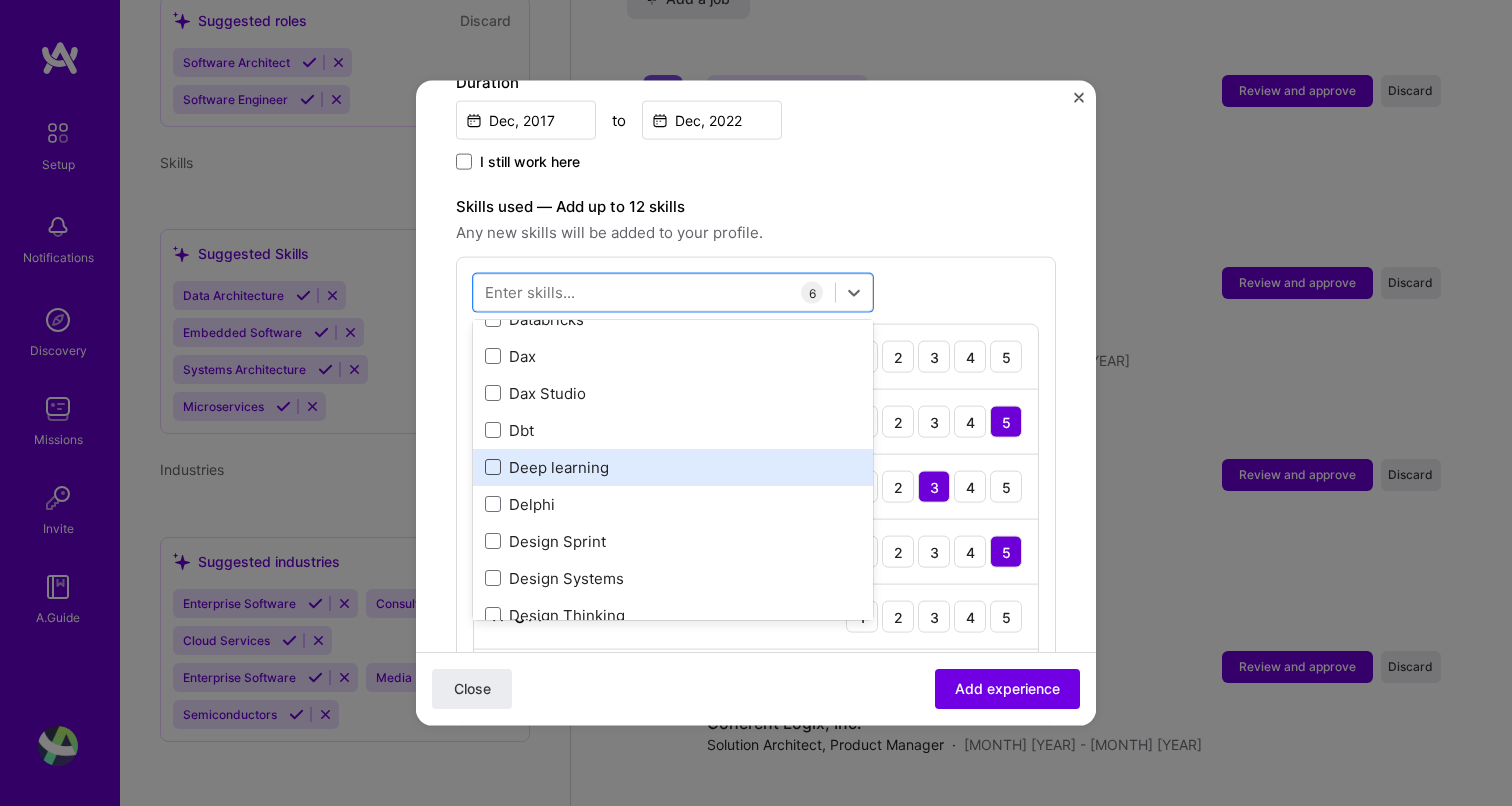 click at bounding box center [493, 467] 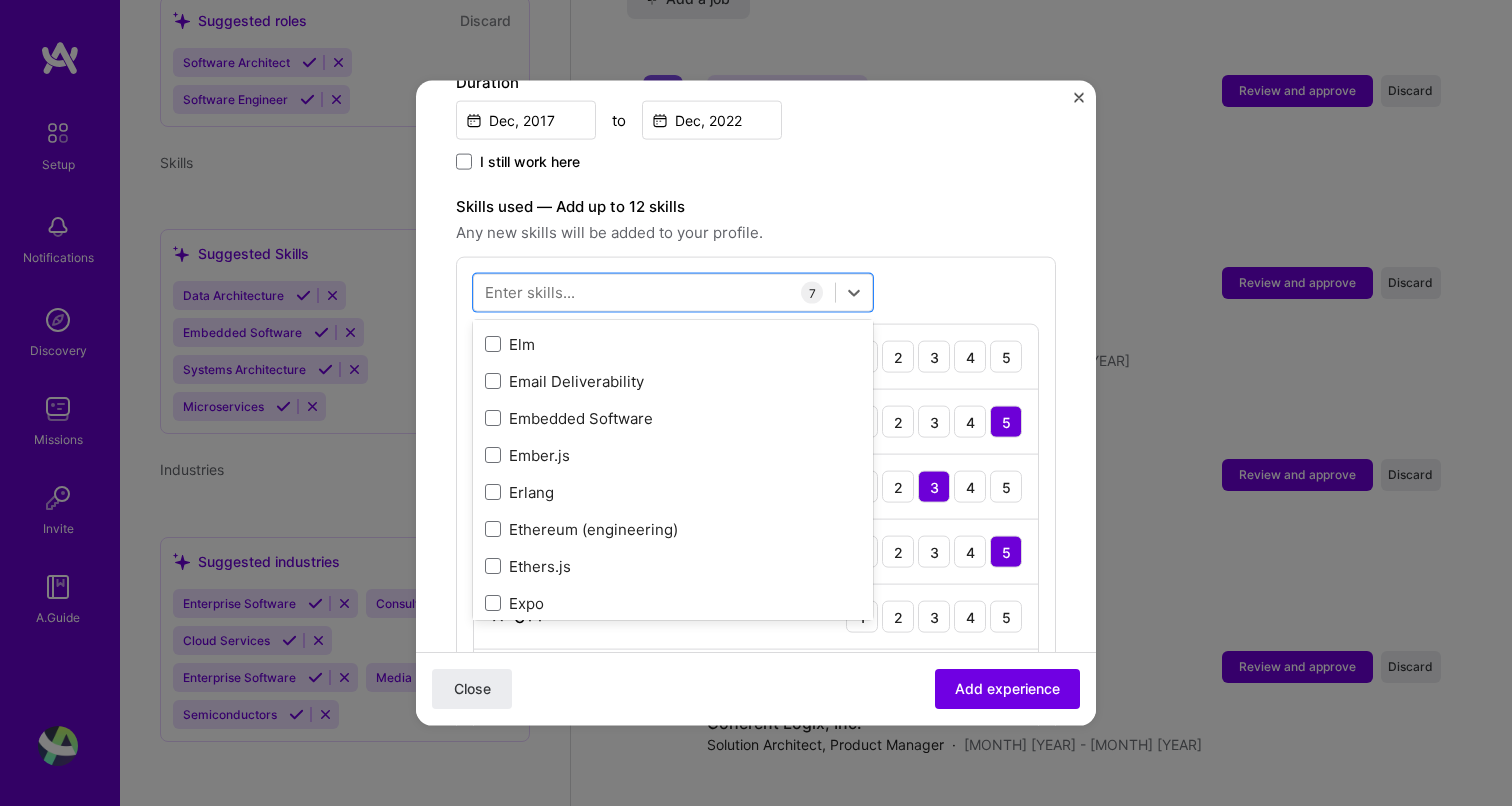 scroll, scrollTop: 4407, scrollLeft: 0, axis: vertical 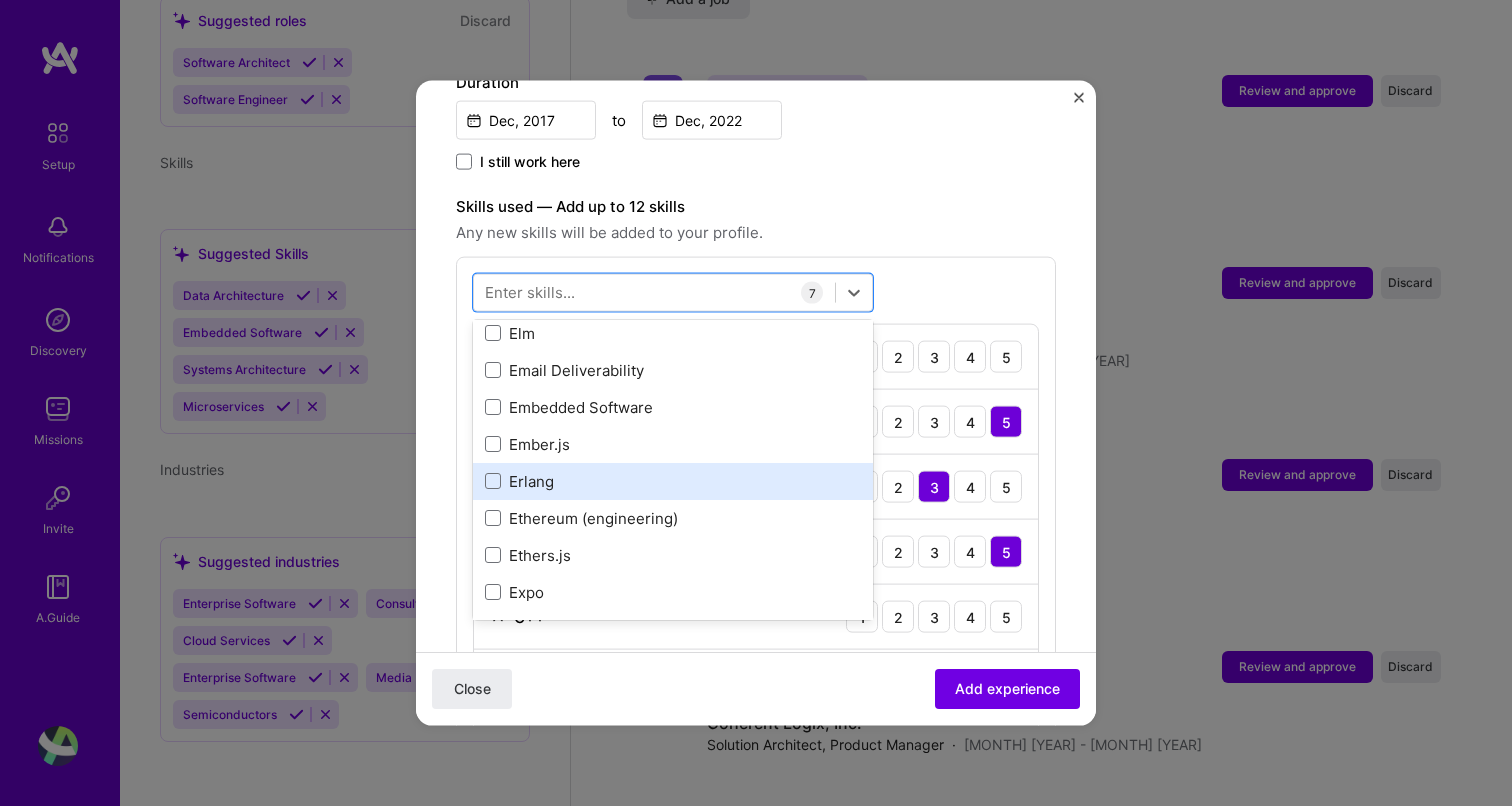 click on "Erlang" at bounding box center [673, 480] 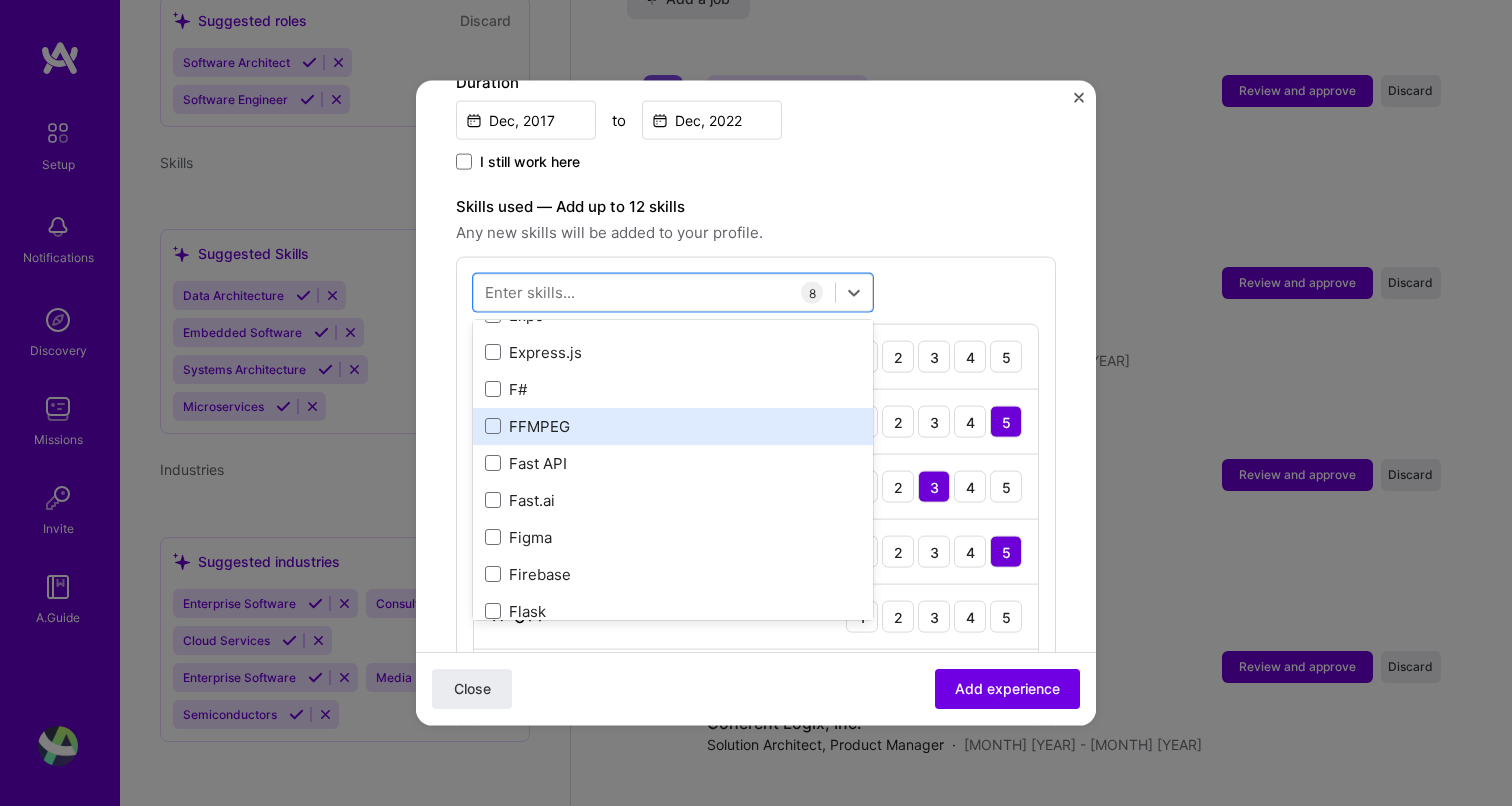 scroll, scrollTop: 4722, scrollLeft: 0, axis: vertical 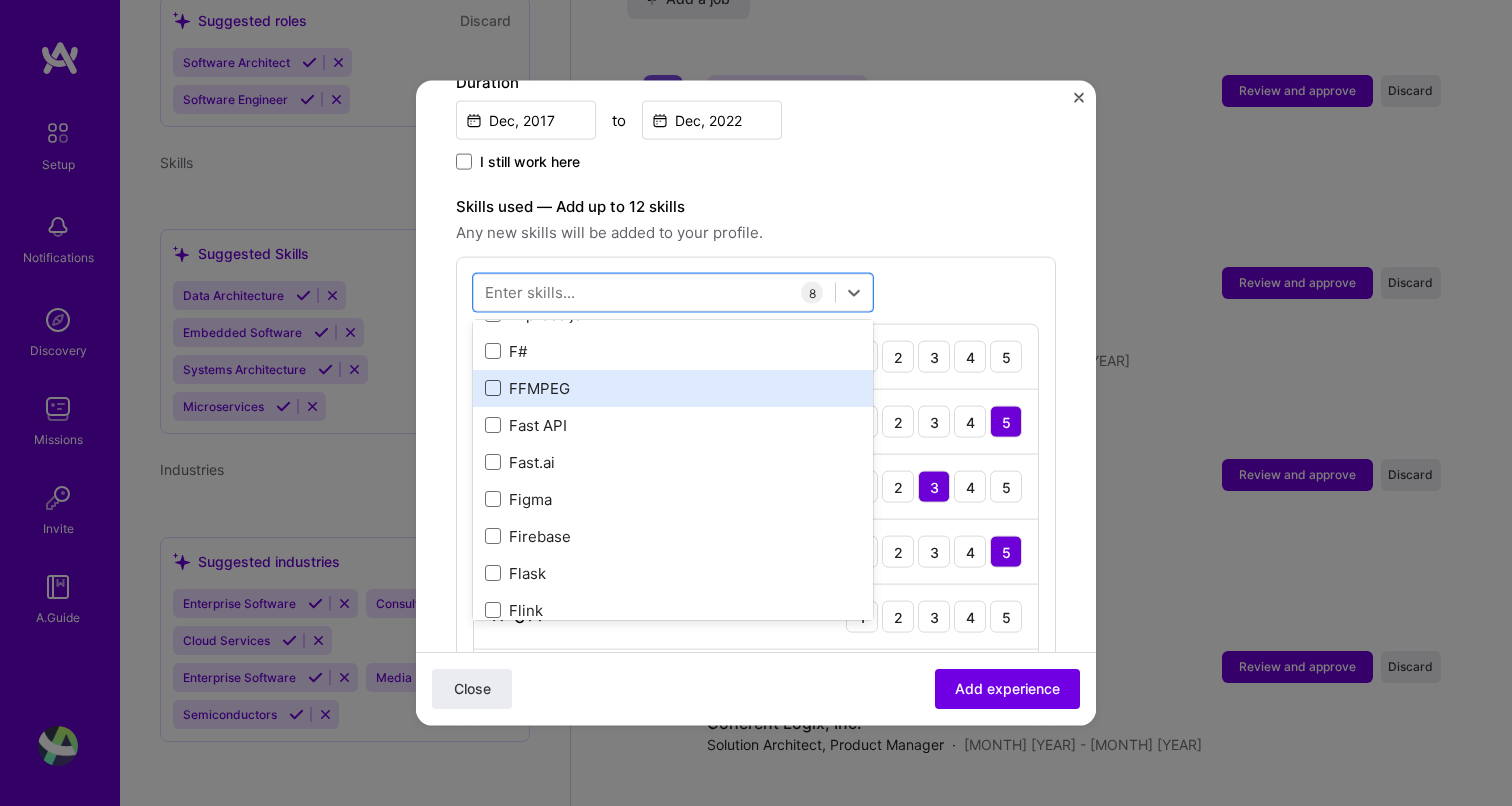 click at bounding box center (493, 388) 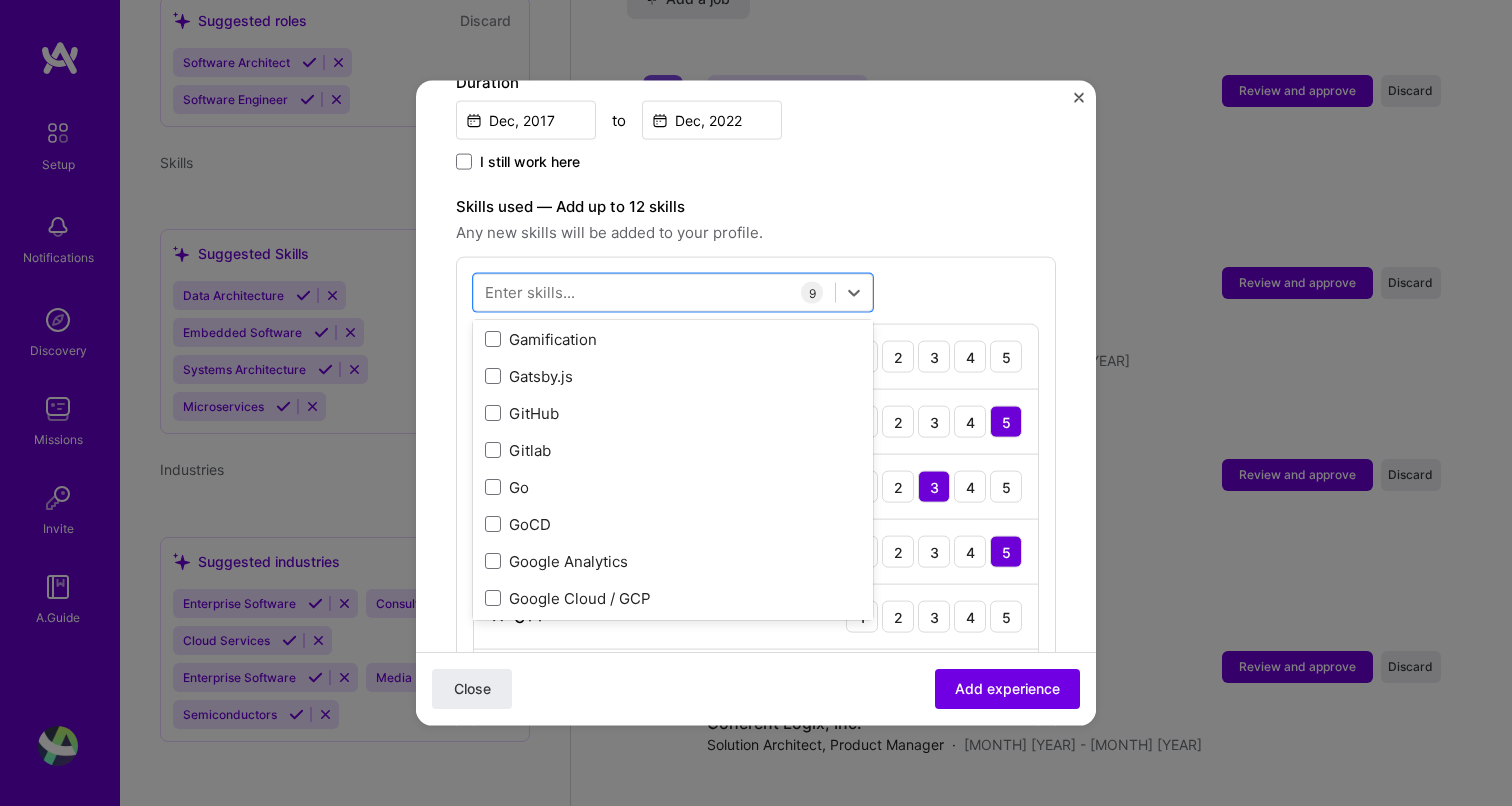 scroll, scrollTop: 5379, scrollLeft: 0, axis: vertical 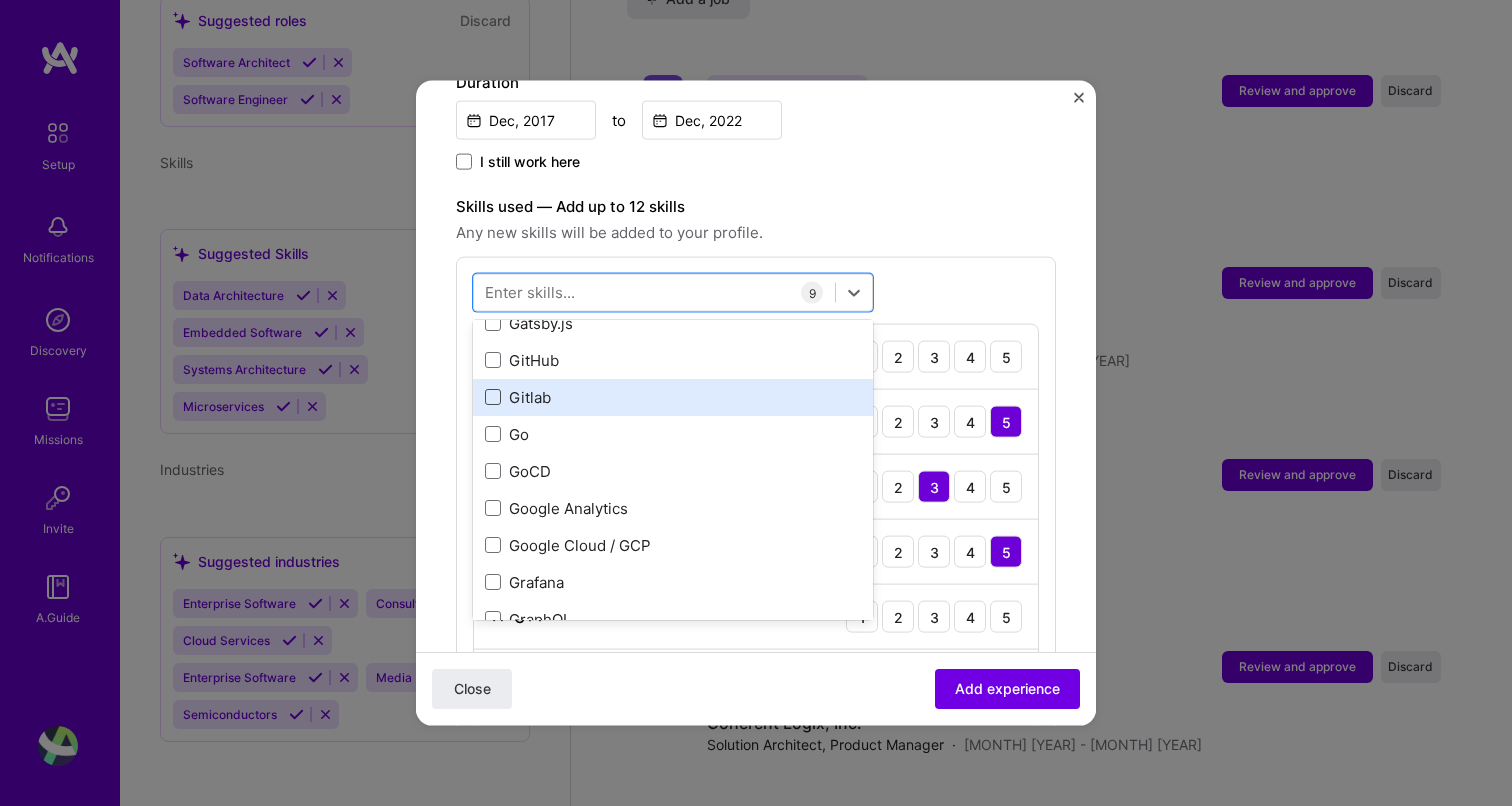 click at bounding box center [493, 397] 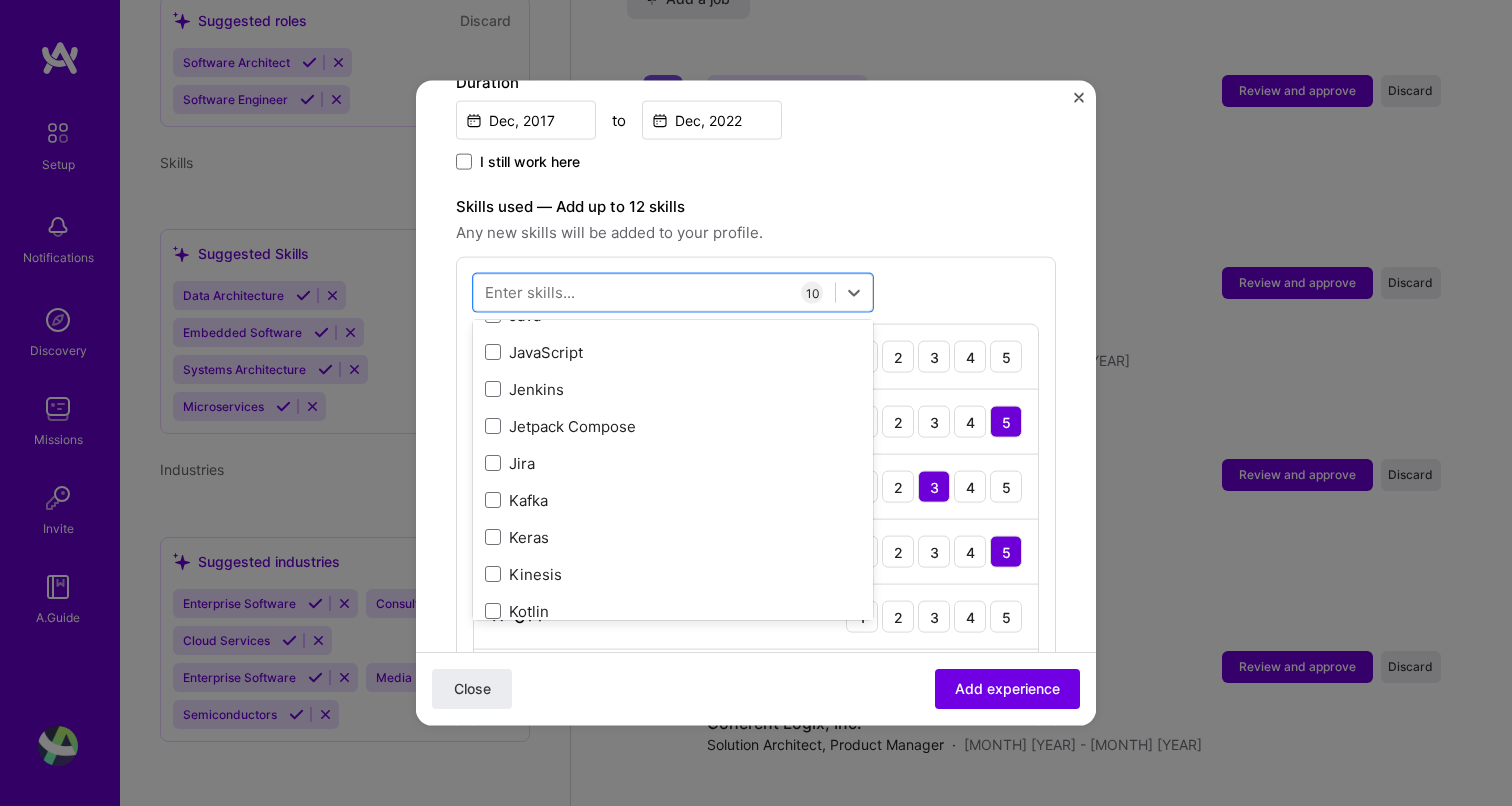 scroll, scrollTop: 6427, scrollLeft: 0, axis: vertical 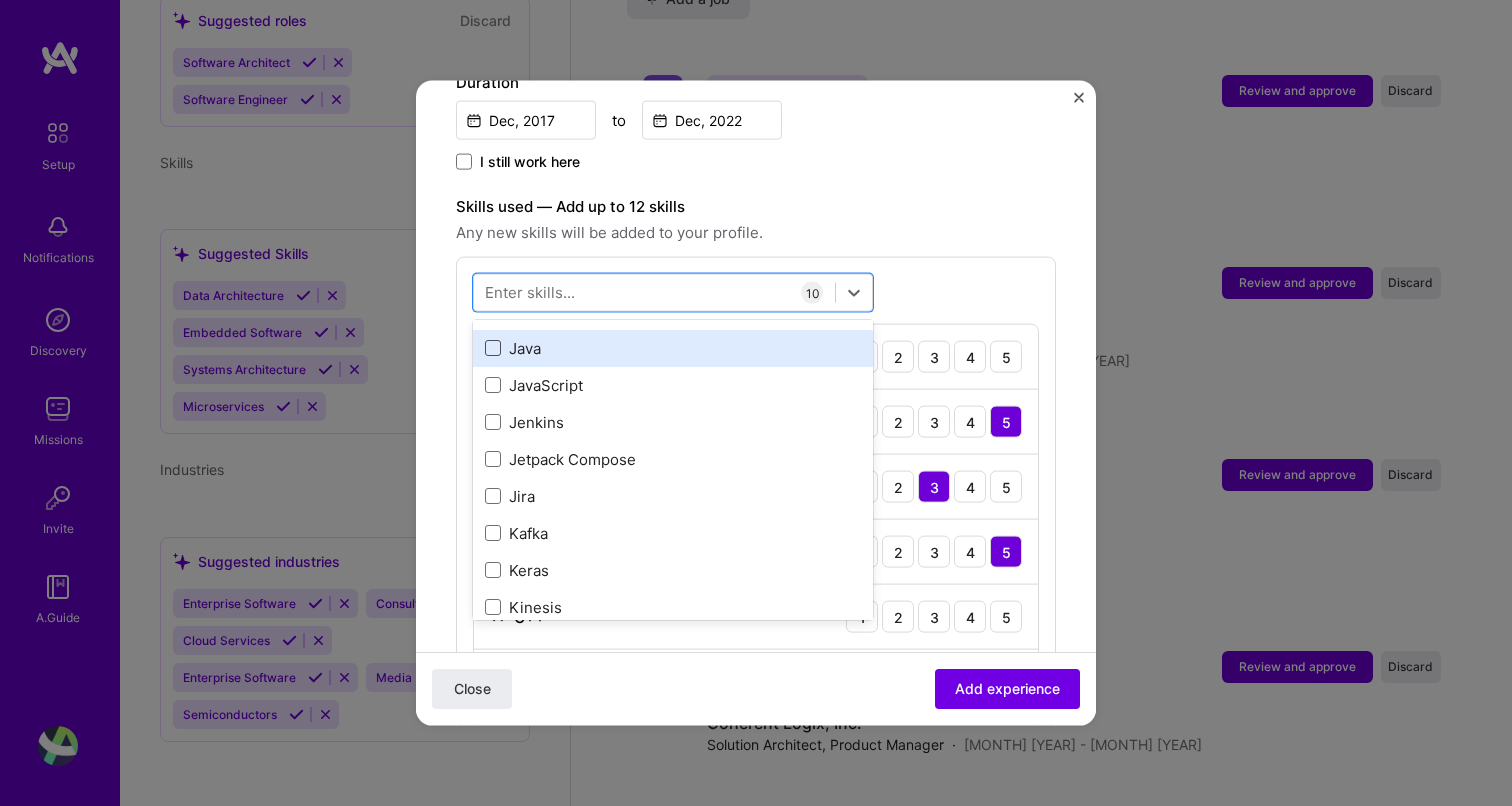 click at bounding box center (493, 348) 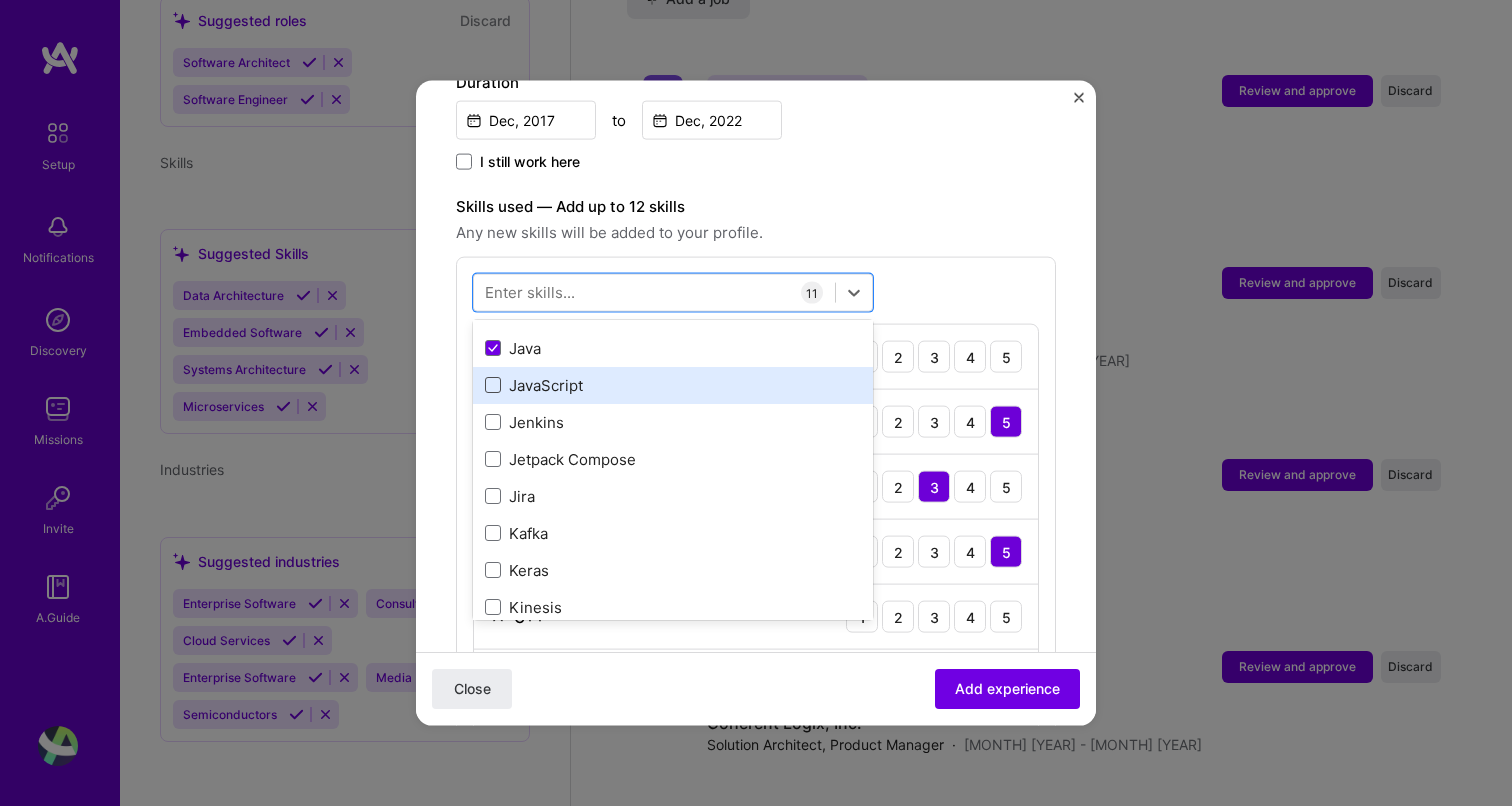 click at bounding box center [493, 385] 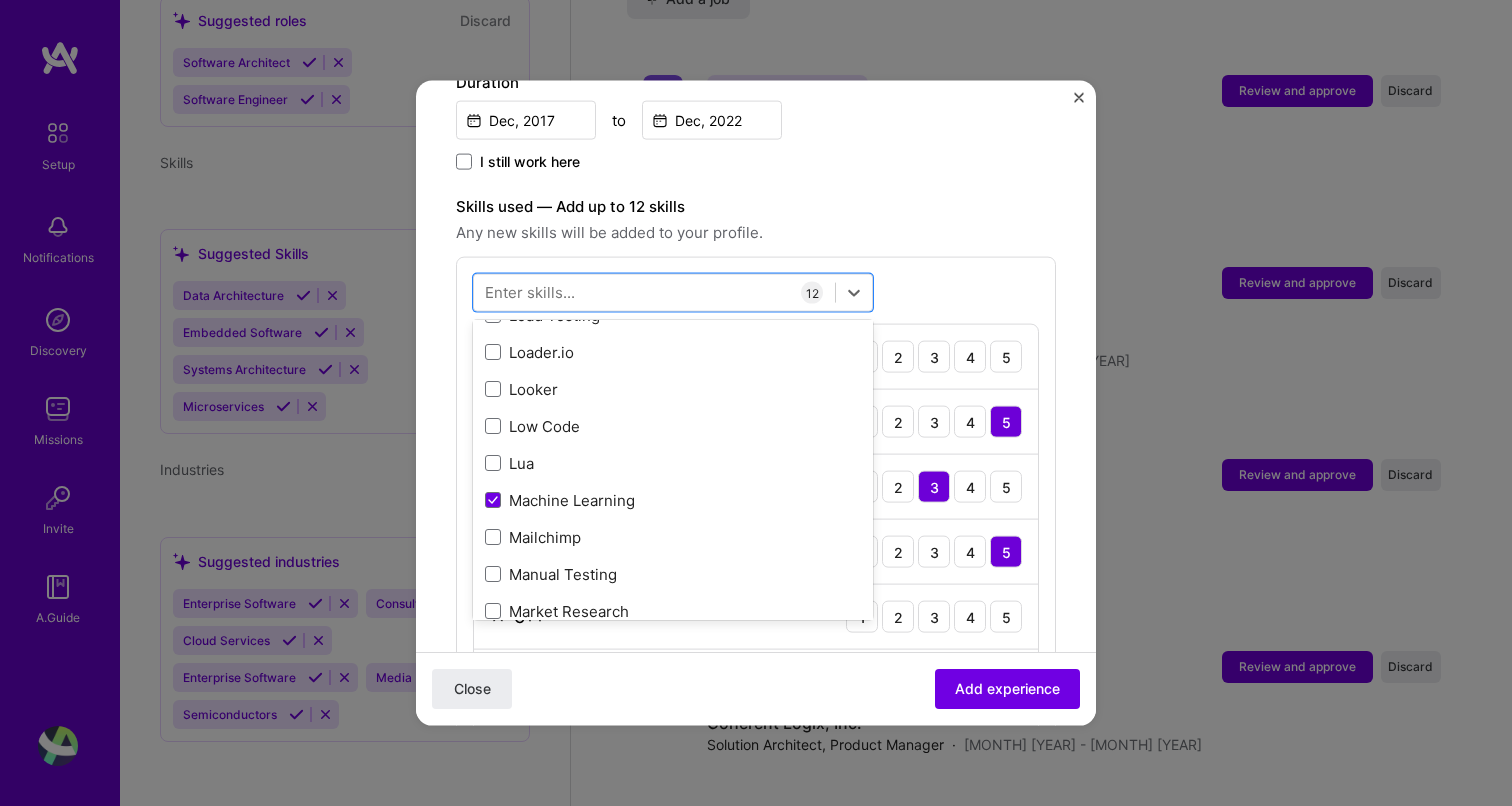 scroll, scrollTop: 7110, scrollLeft: 0, axis: vertical 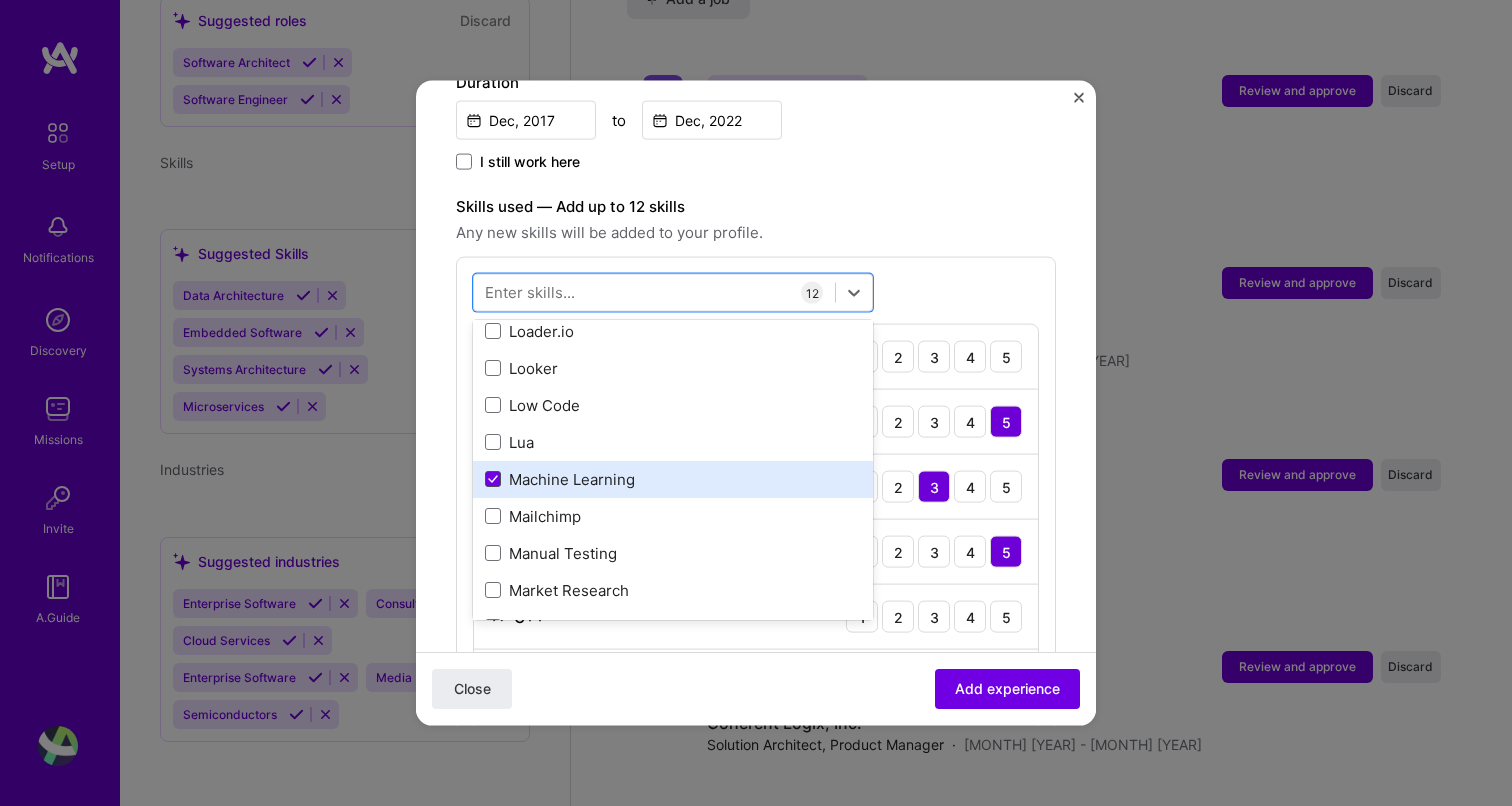 click 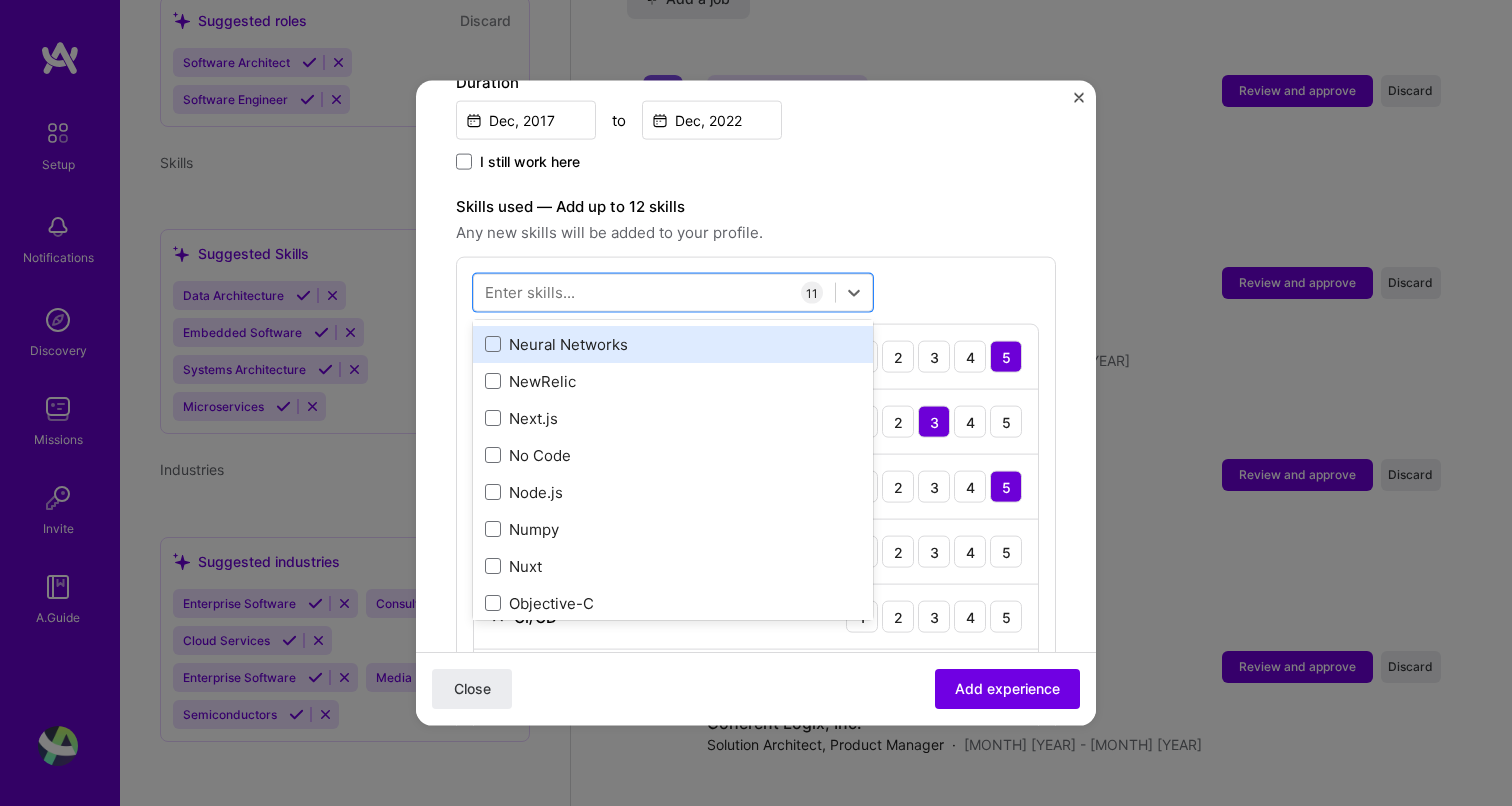 scroll, scrollTop: 8114, scrollLeft: 0, axis: vertical 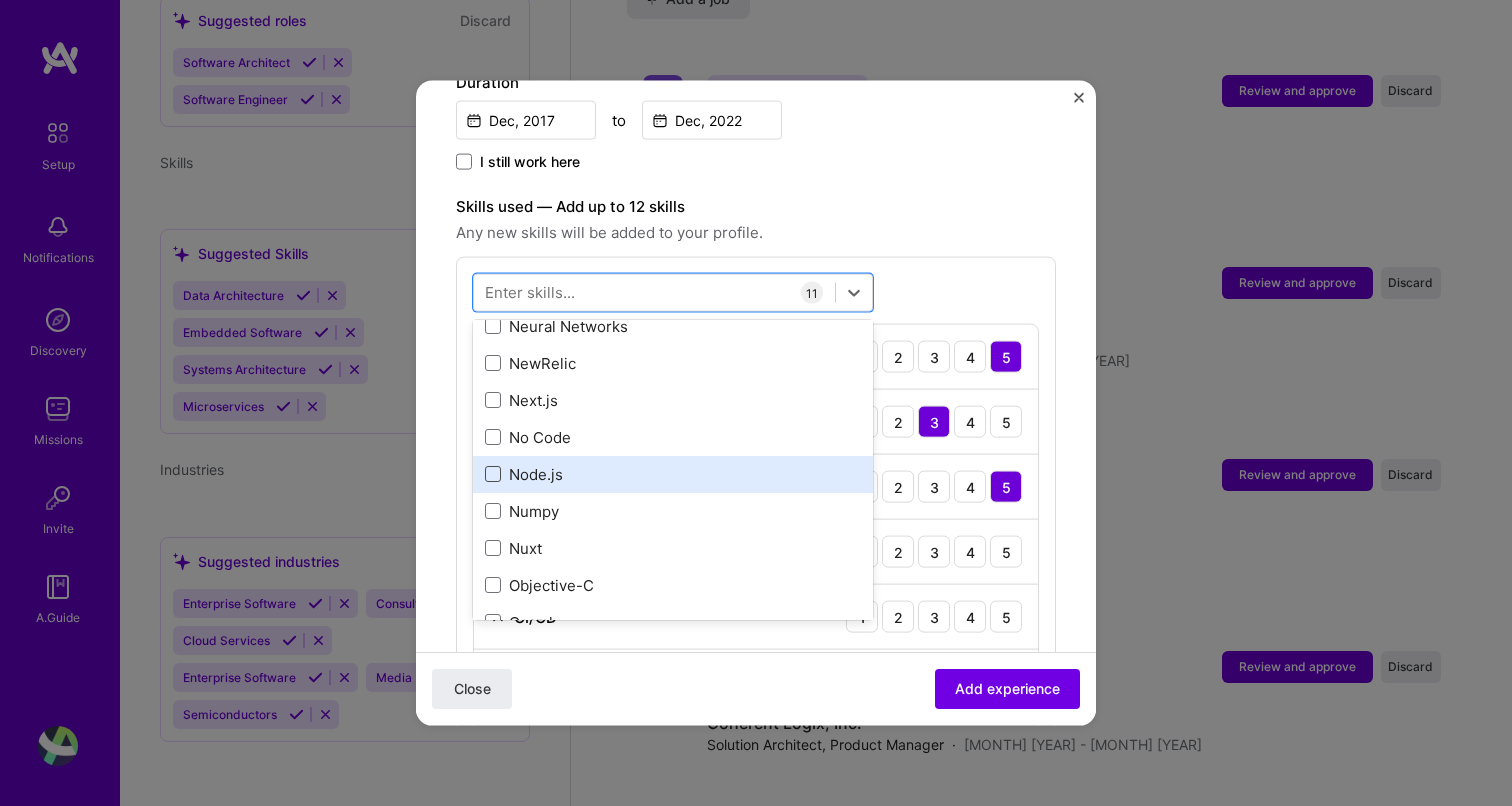 click at bounding box center (493, 474) 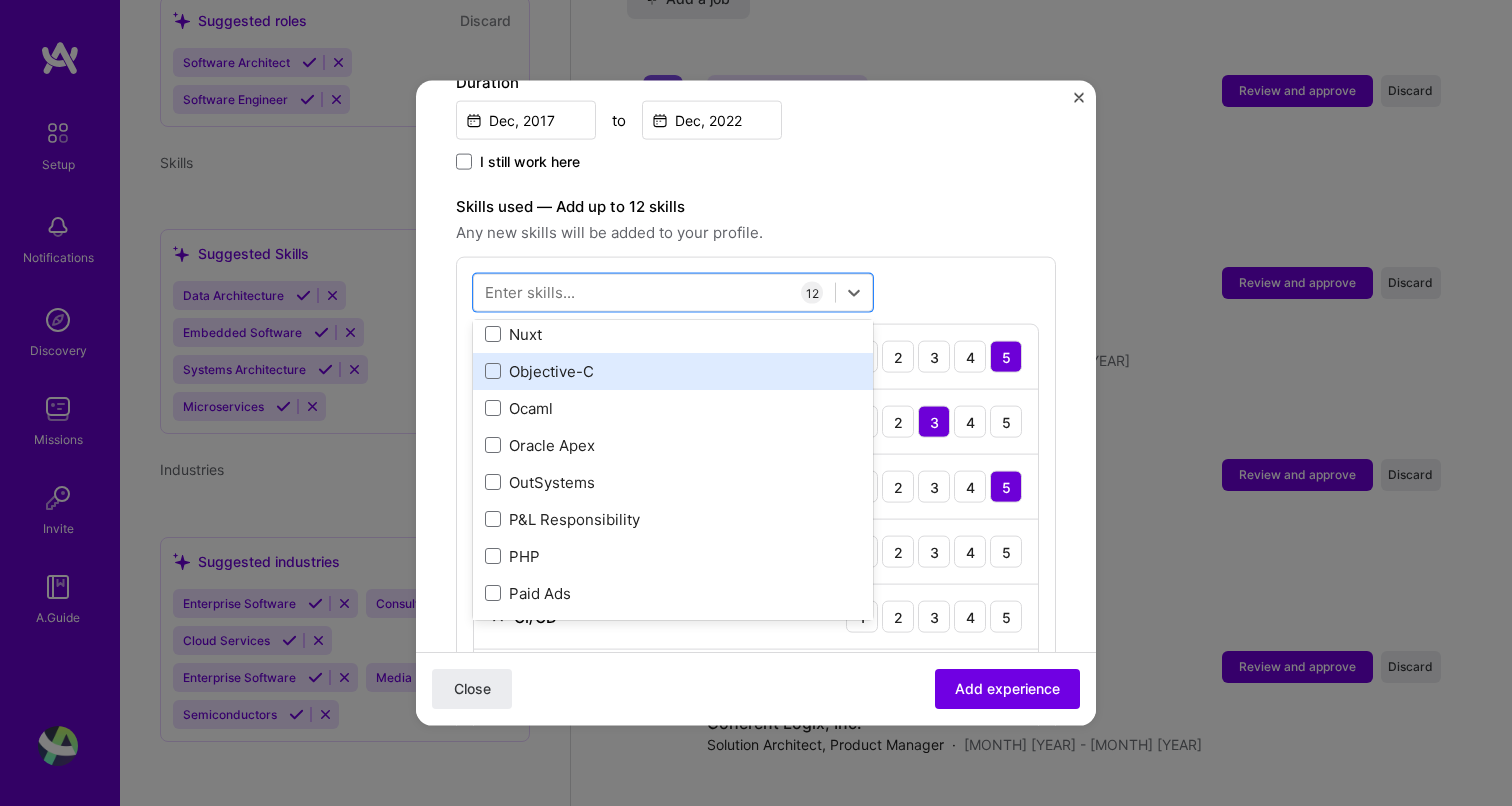 scroll, scrollTop: 8336, scrollLeft: 0, axis: vertical 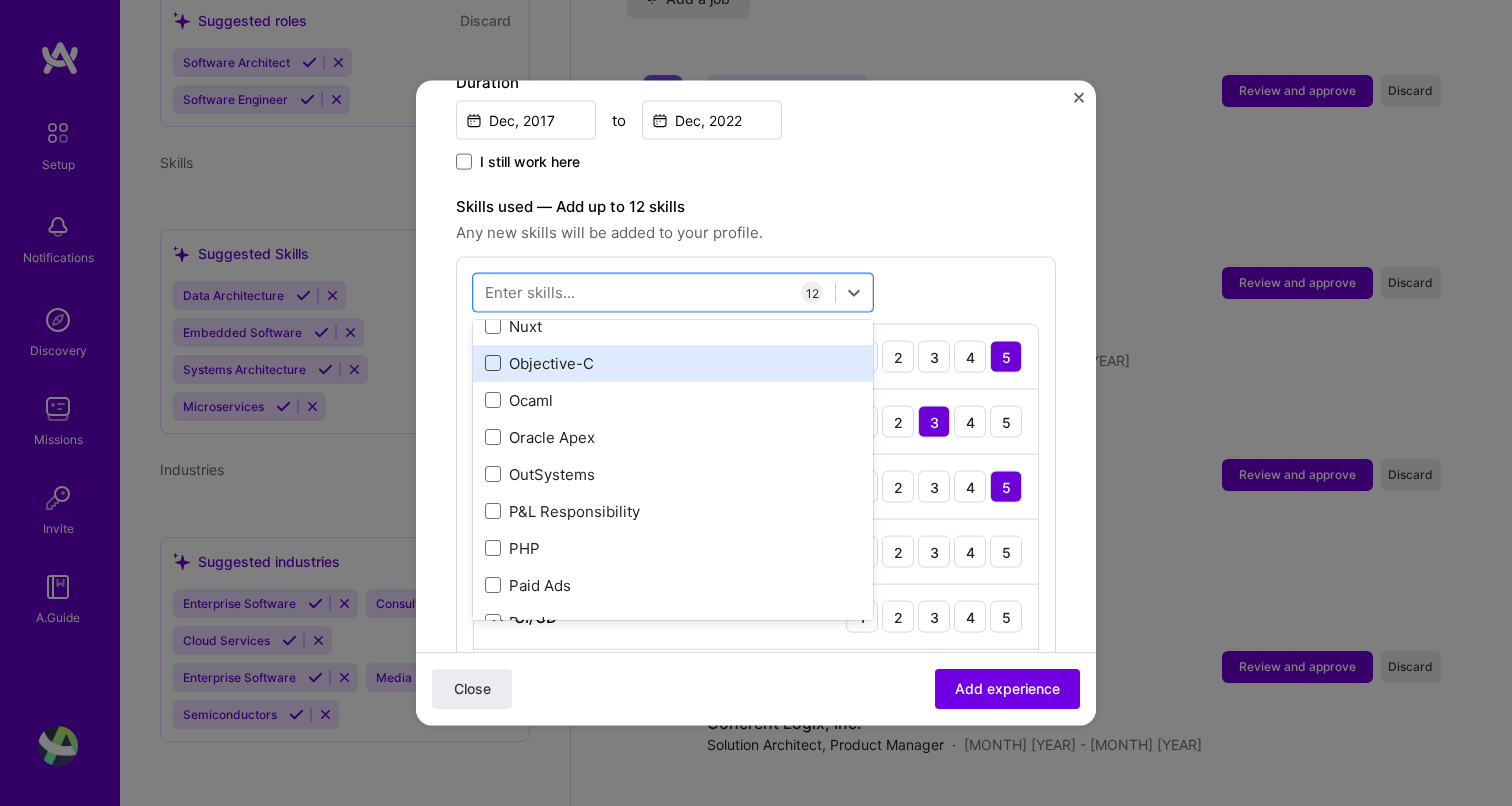 click at bounding box center (493, 363) 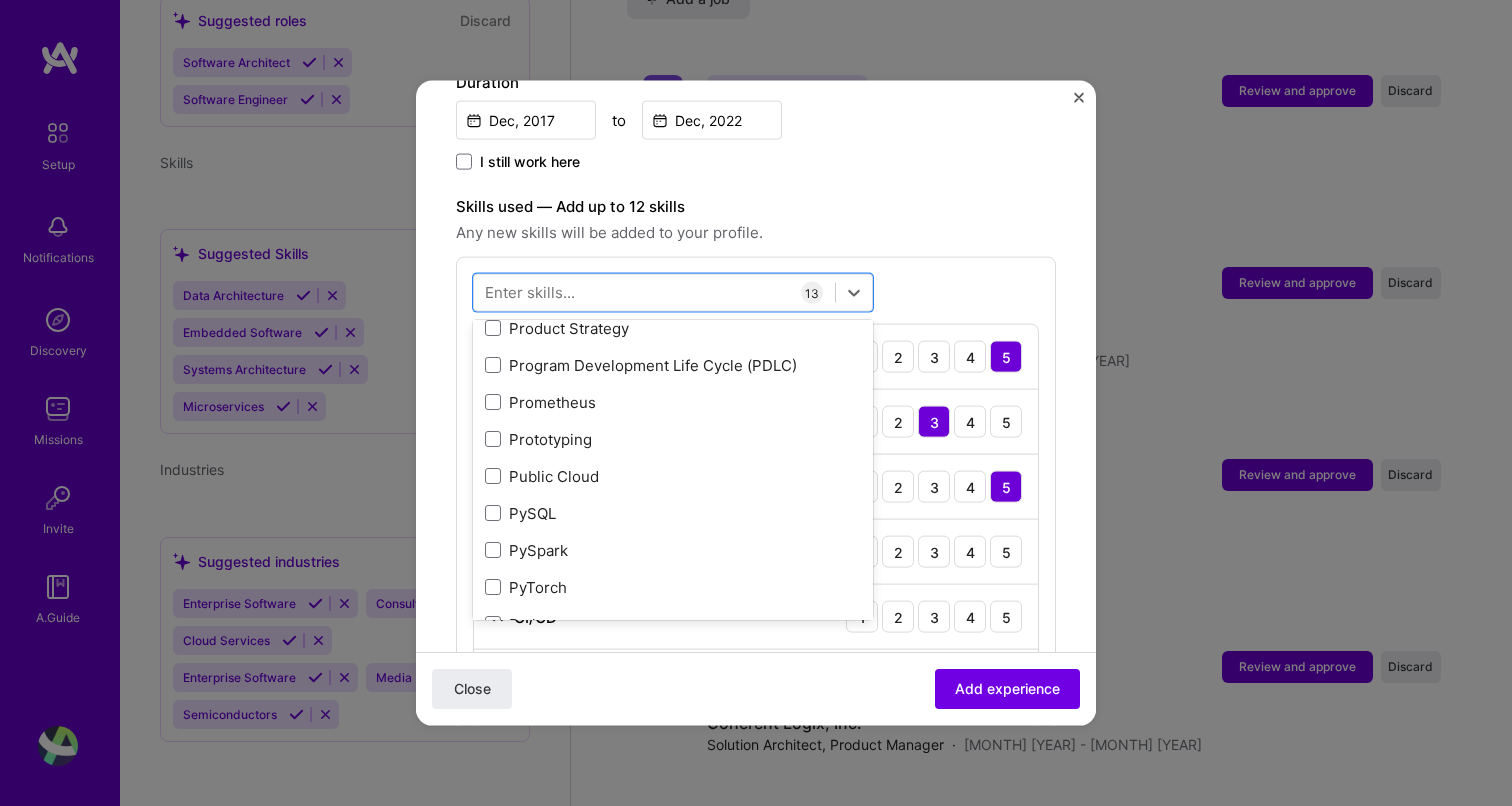 scroll, scrollTop: 9367, scrollLeft: 0, axis: vertical 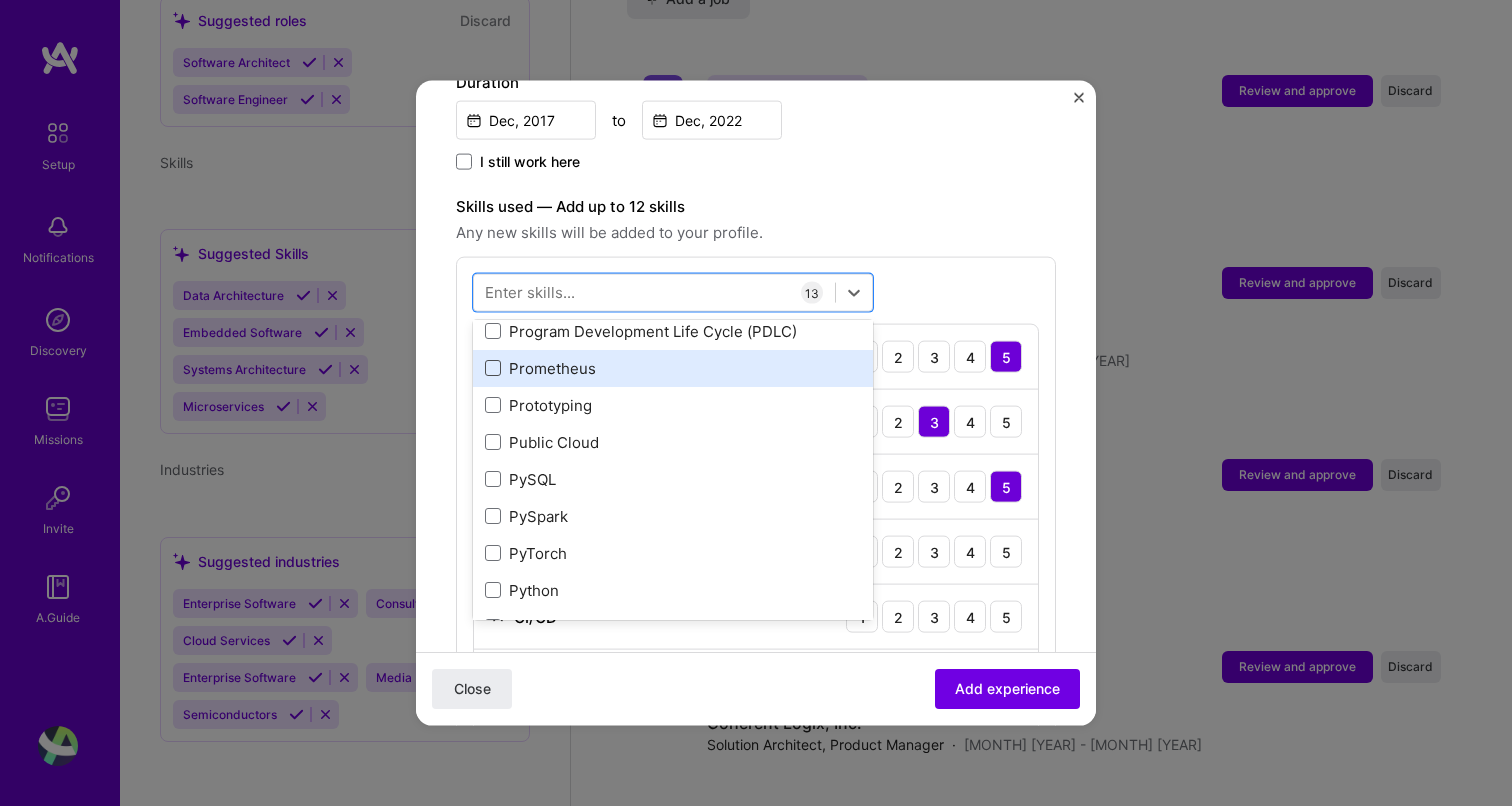 click at bounding box center [493, 368] 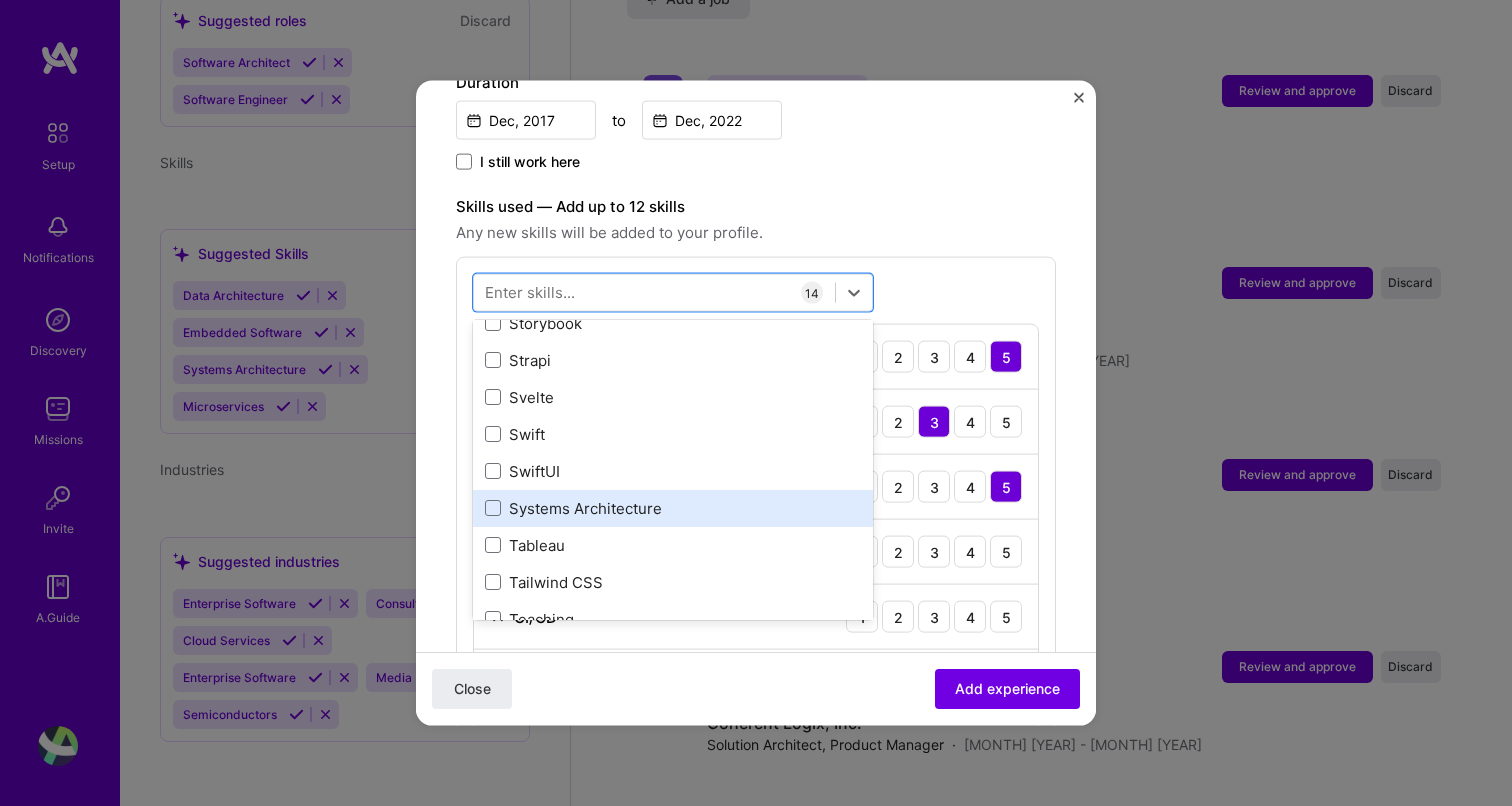 scroll, scrollTop: 11900, scrollLeft: 0, axis: vertical 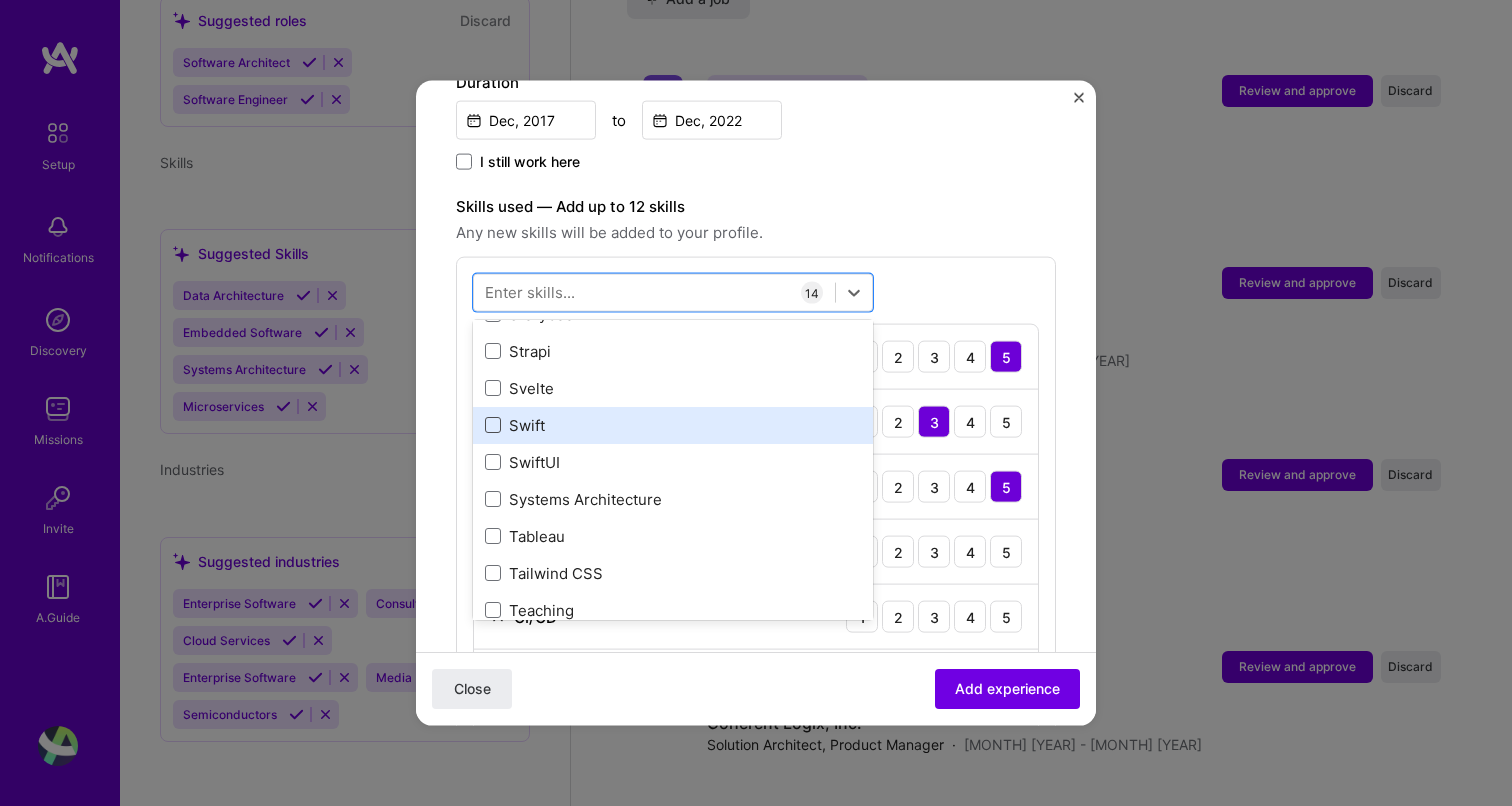 click at bounding box center (493, 425) 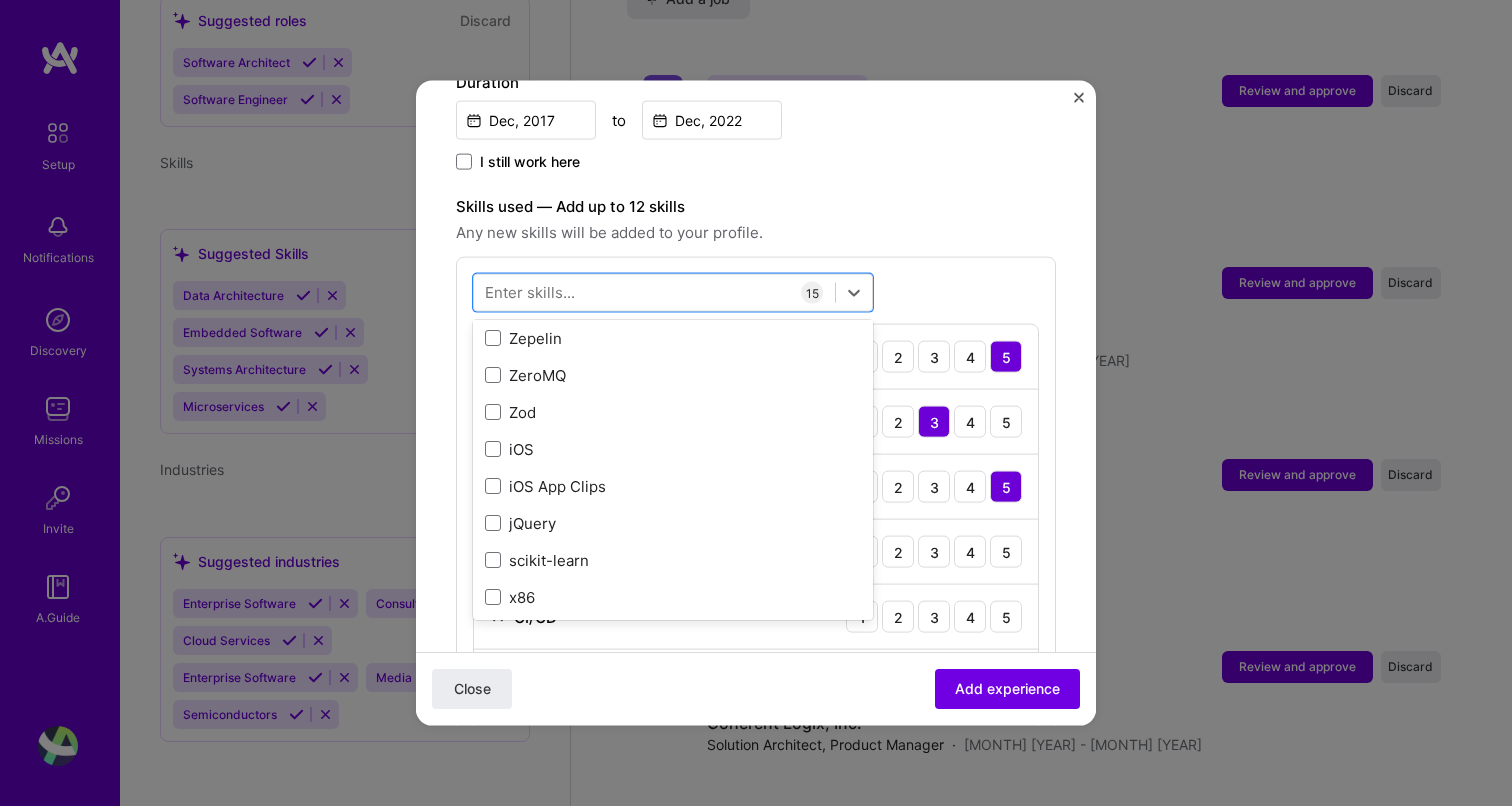 scroll, scrollTop: 13734, scrollLeft: 0, axis: vertical 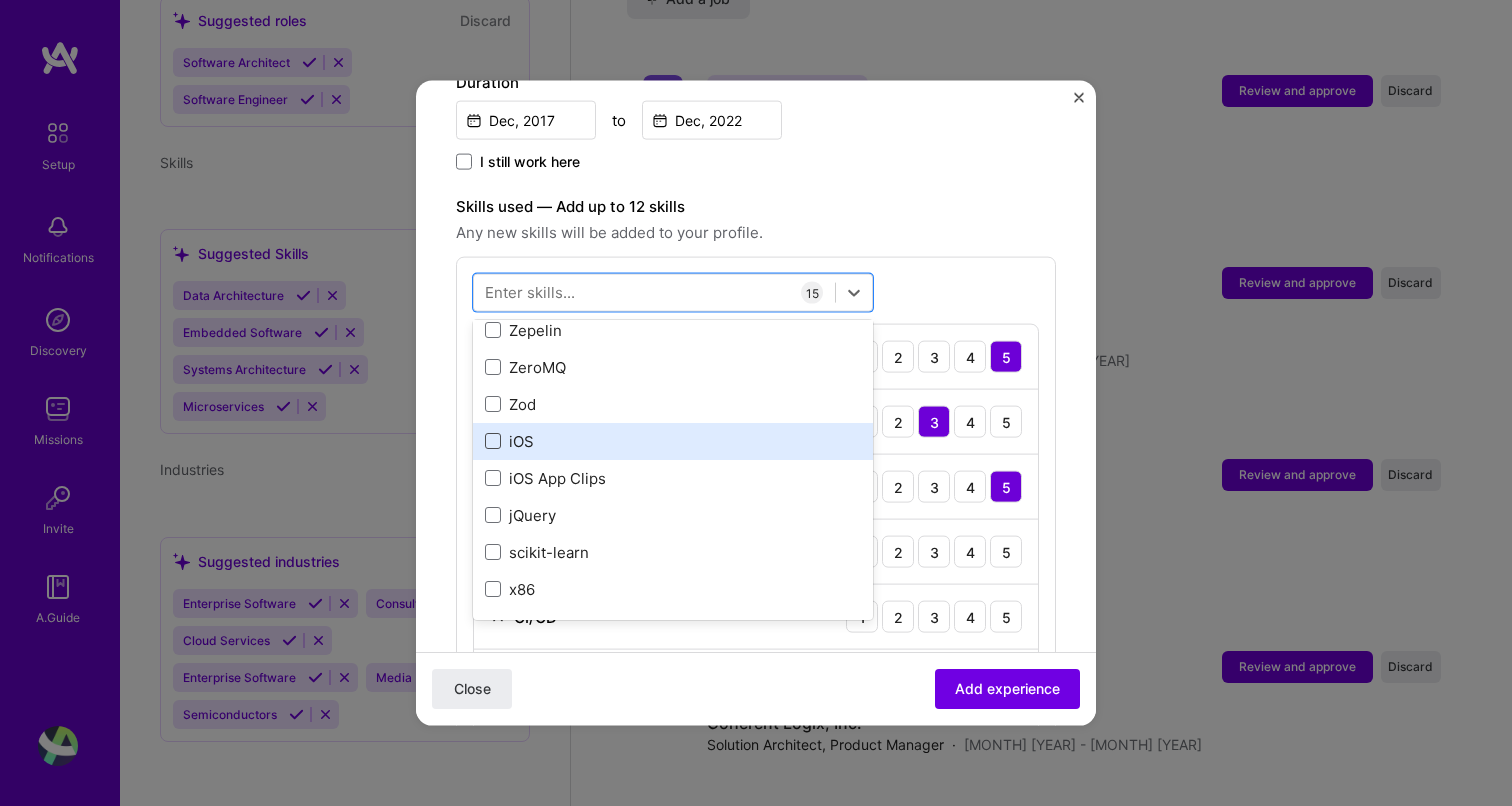click at bounding box center (493, 441) 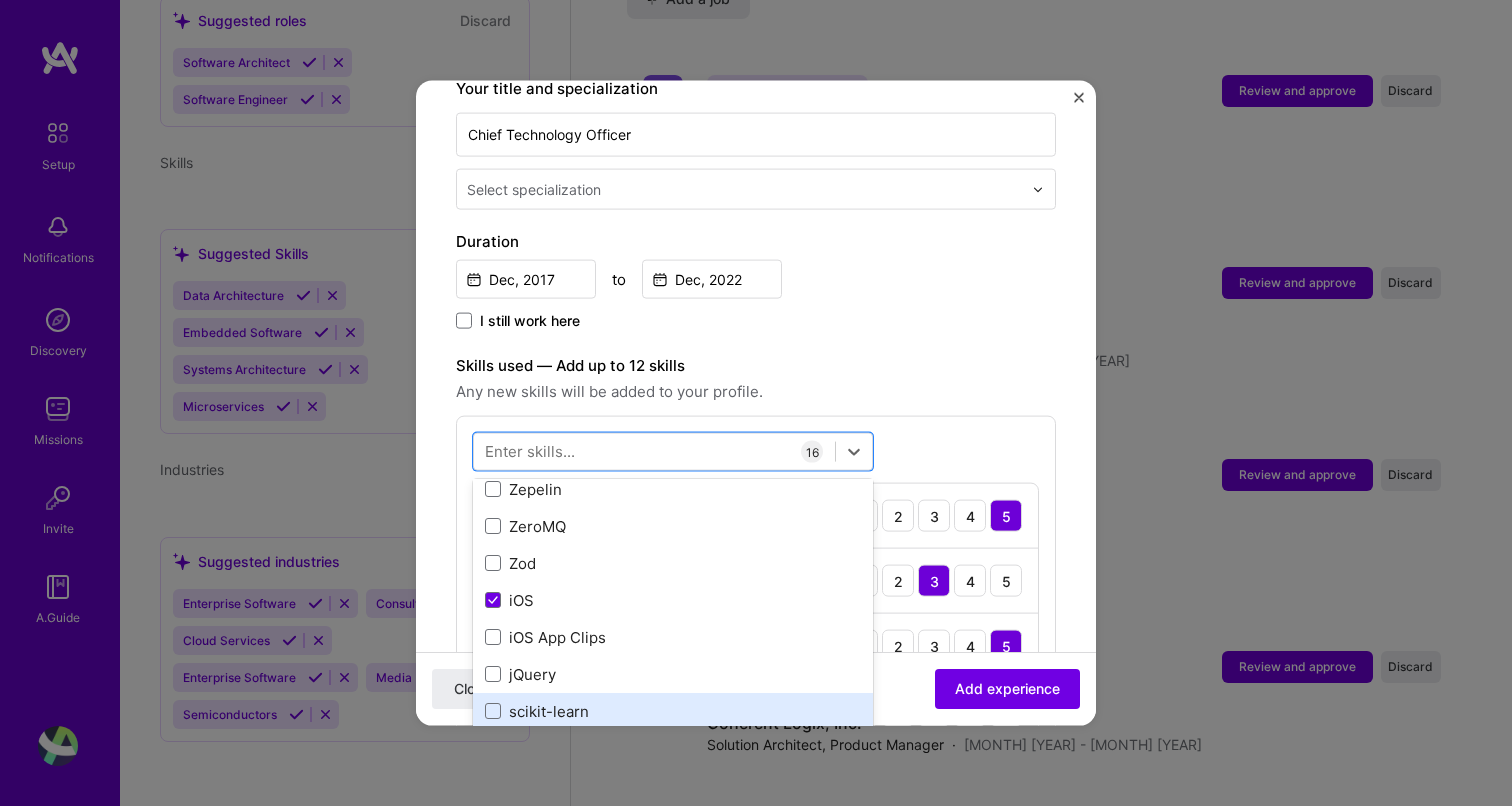 scroll, scrollTop: 411, scrollLeft: 0, axis: vertical 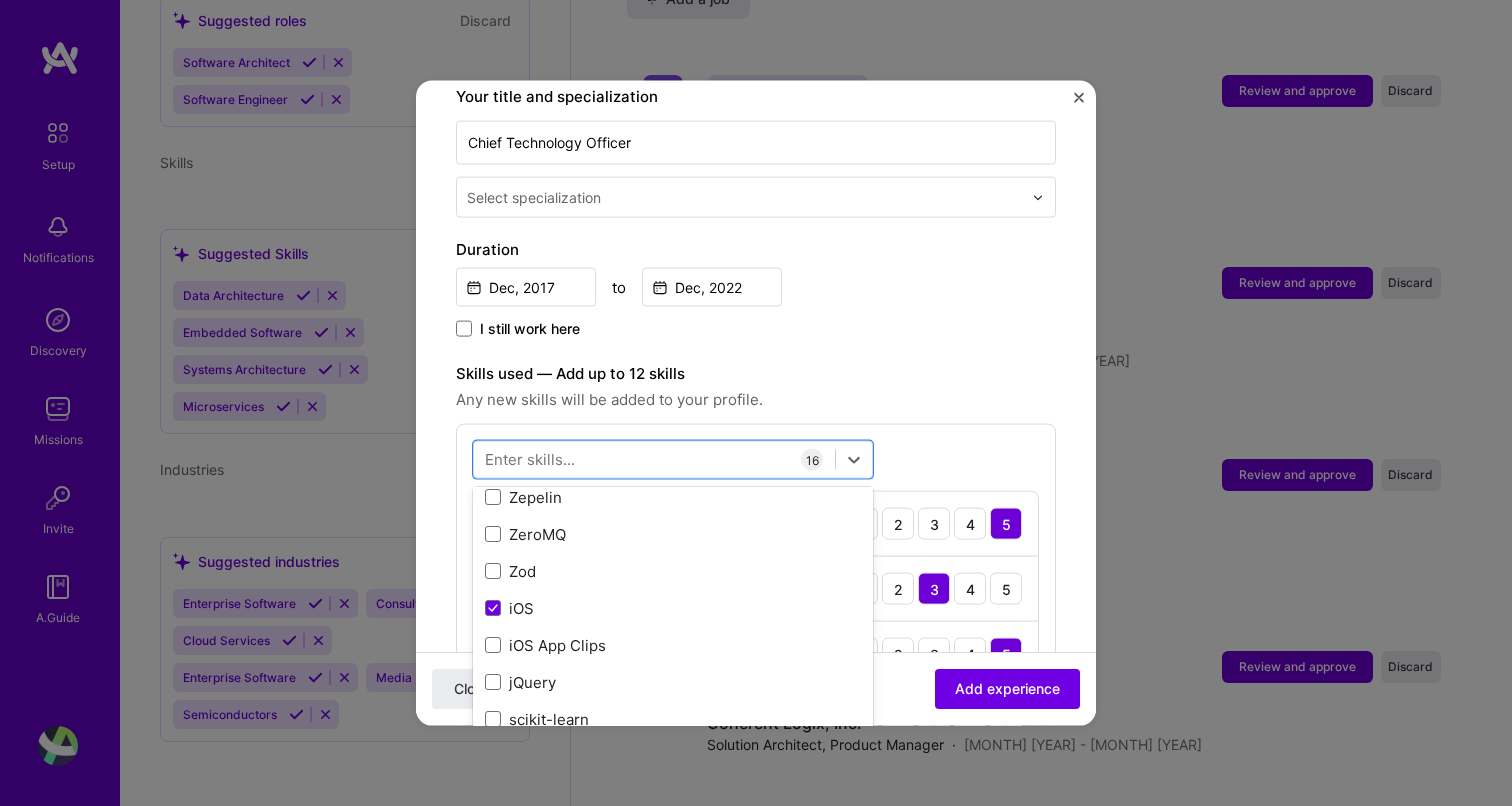 click on "Skills used — Add up to 12 skills" at bounding box center [756, 374] 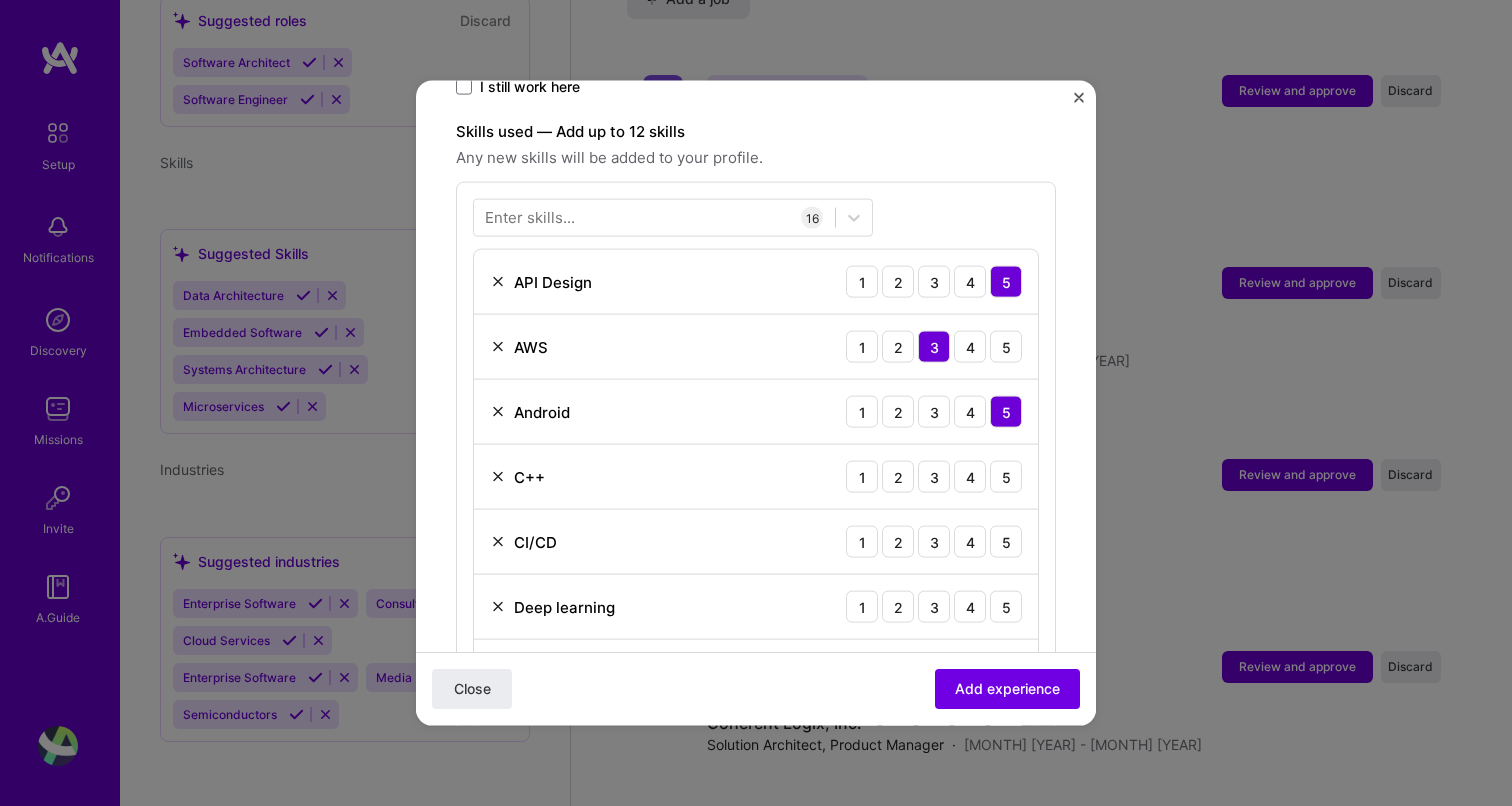 scroll, scrollTop: 766, scrollLeft: 0, axis: vertical 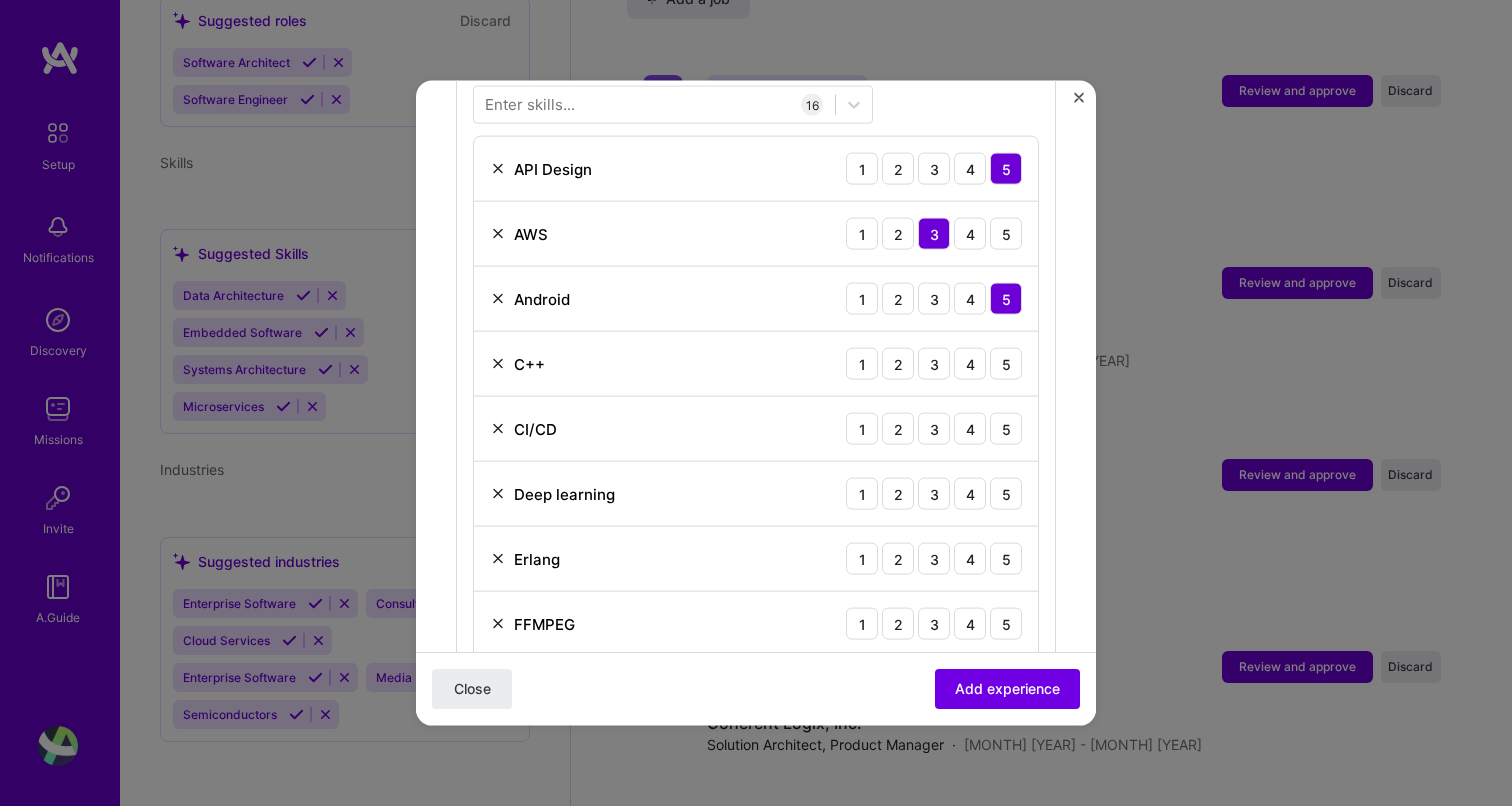 click at bounding box center (498, 234) 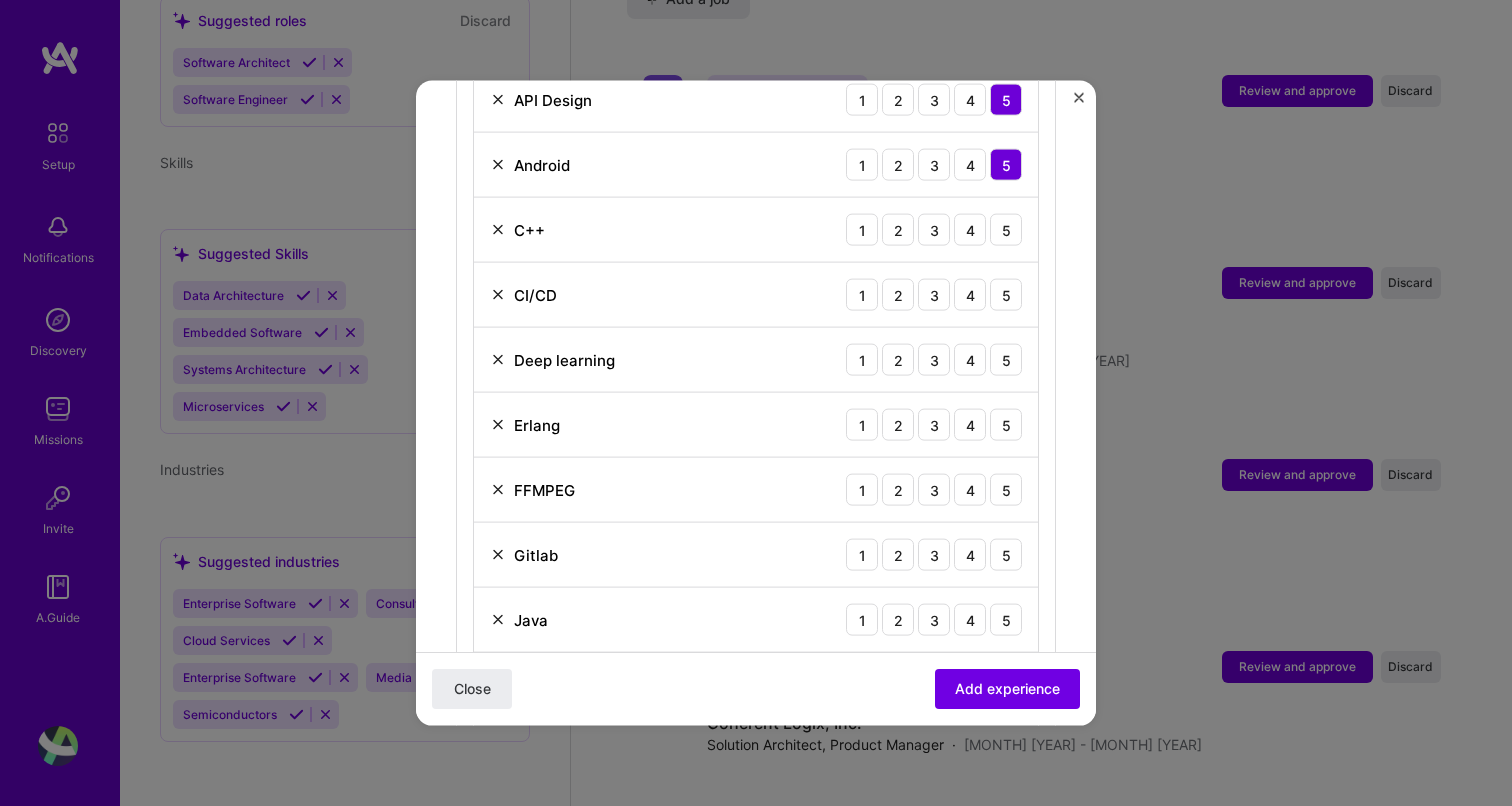scroll, scrollTop: 842, scrollLeft: 0, axis: vertical 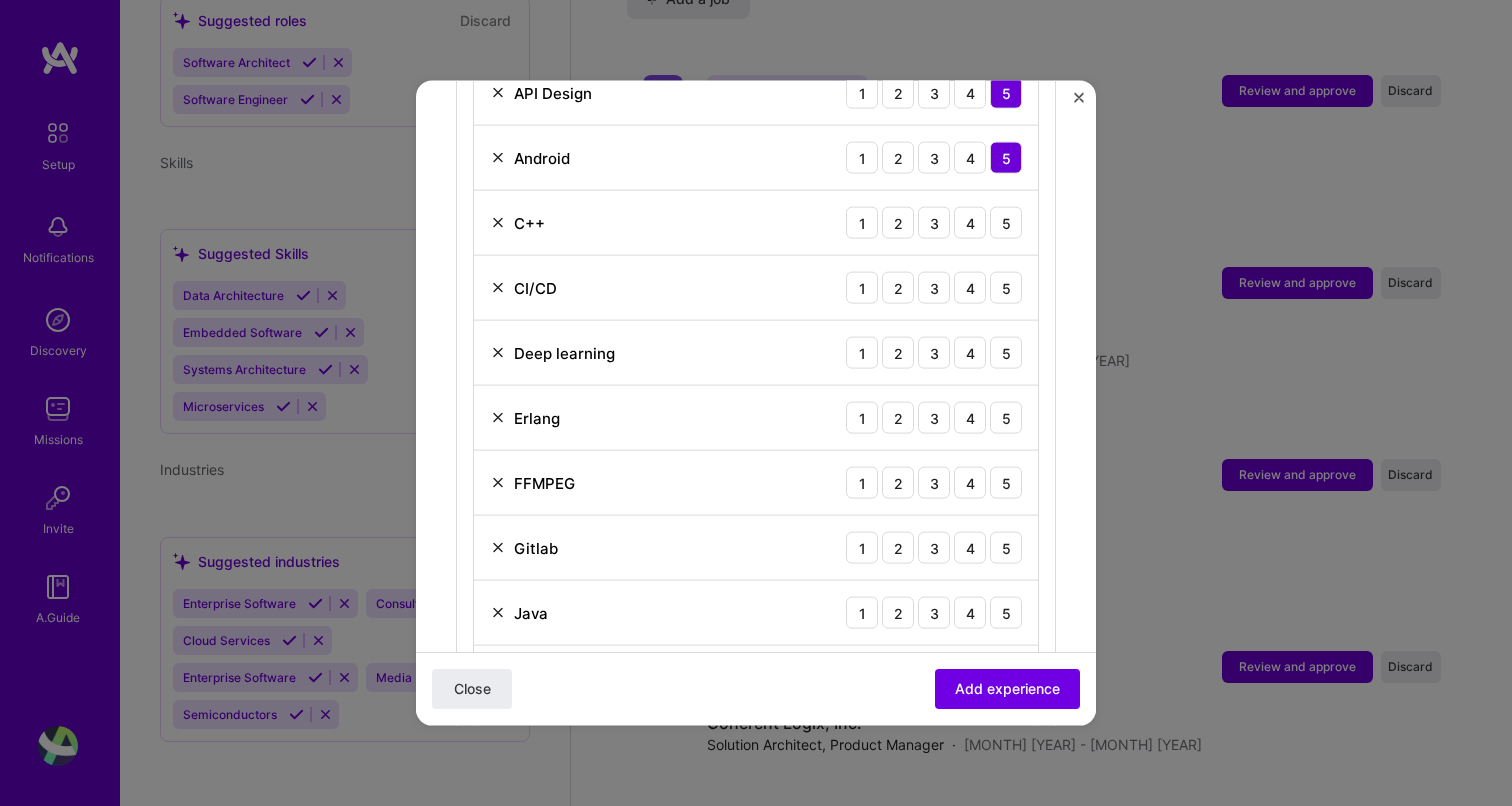 click at bounding box center (498, 483) 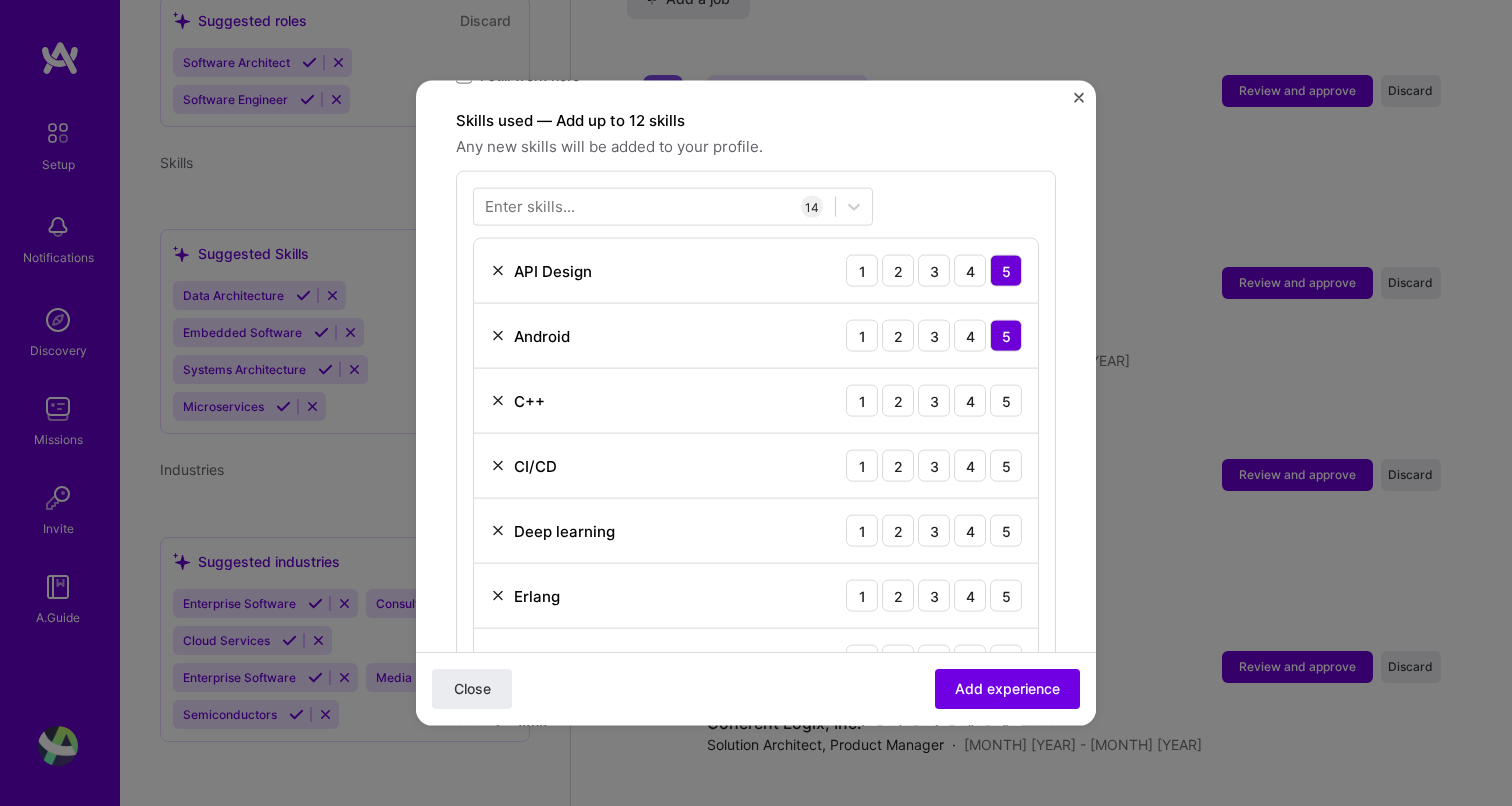 scroll, scrollTop: 703, scrollLeft: 0, axis: vertical 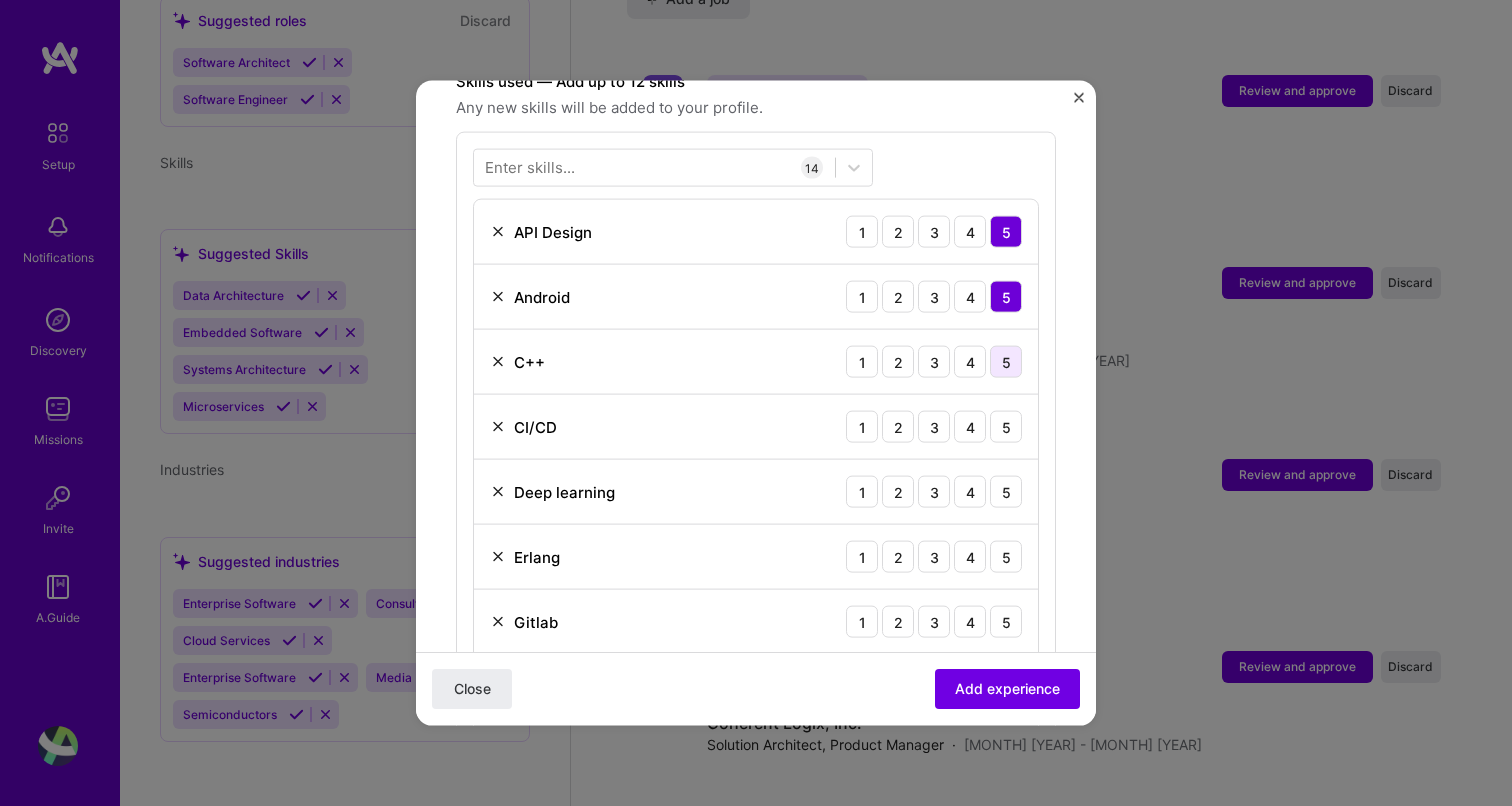 click on "5" at bounding box center (1006, 362) 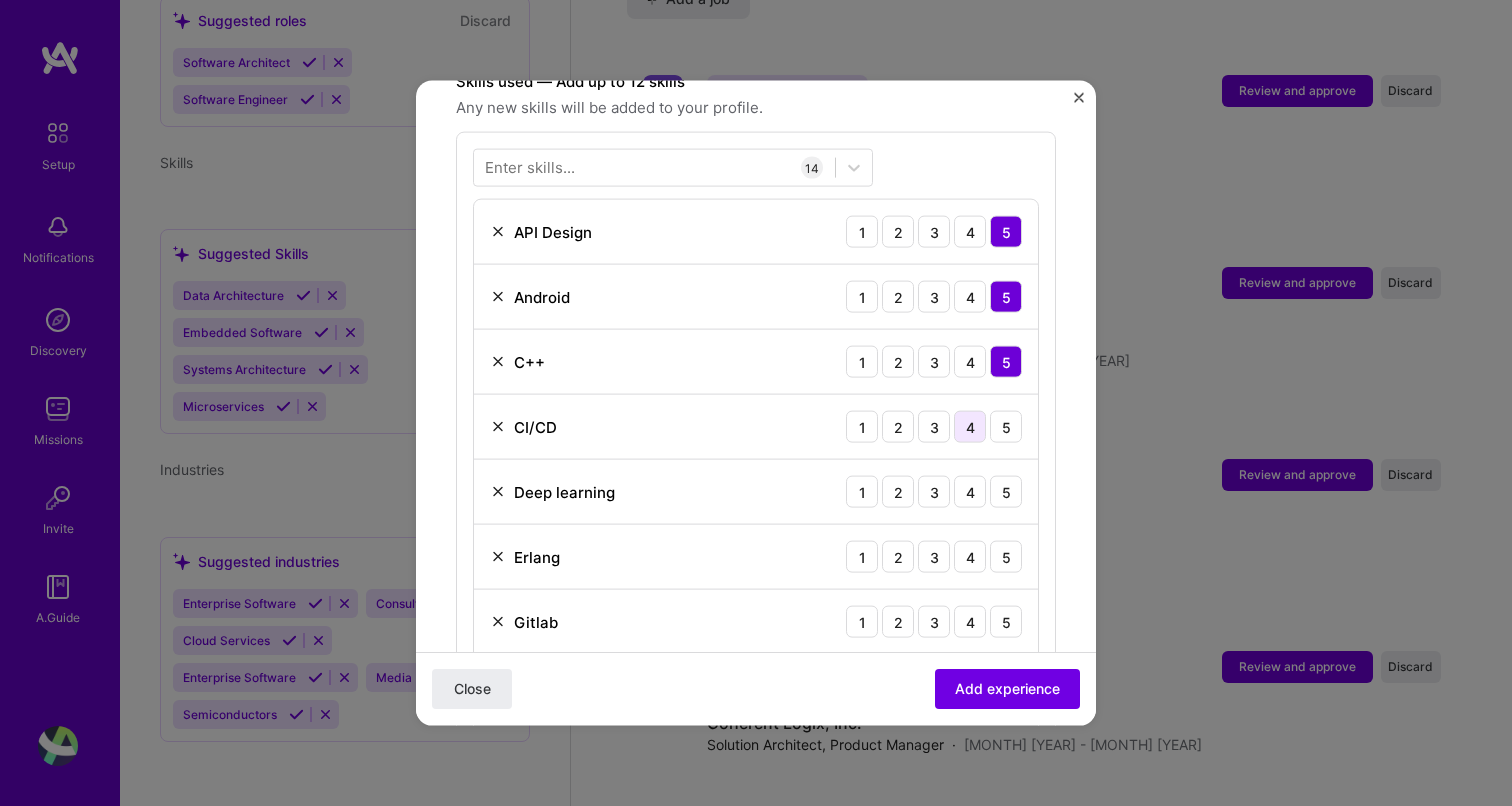 click on "4" at bounding box center [970, 427] 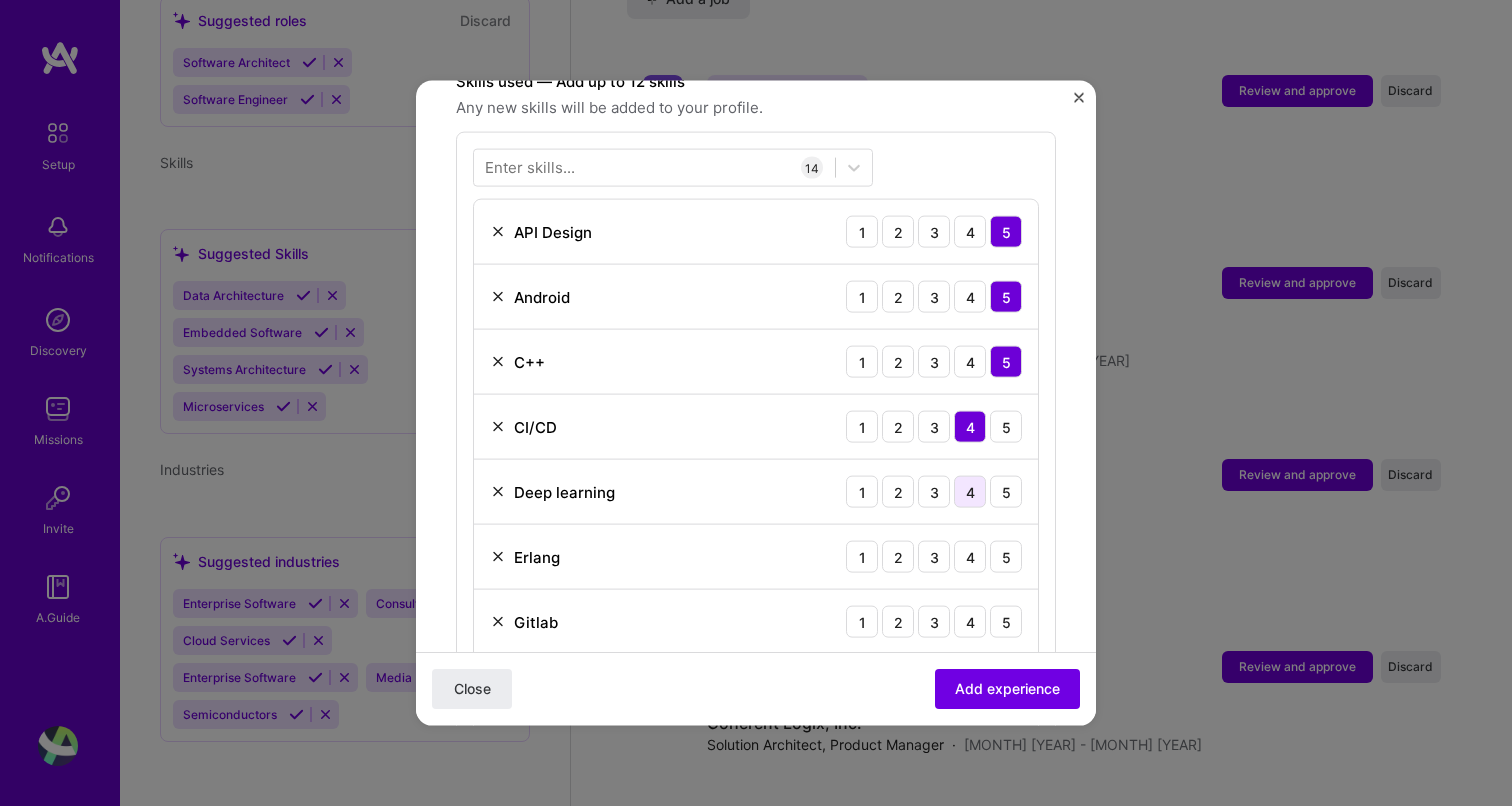 click on "4" at bounding box center [970, 492] 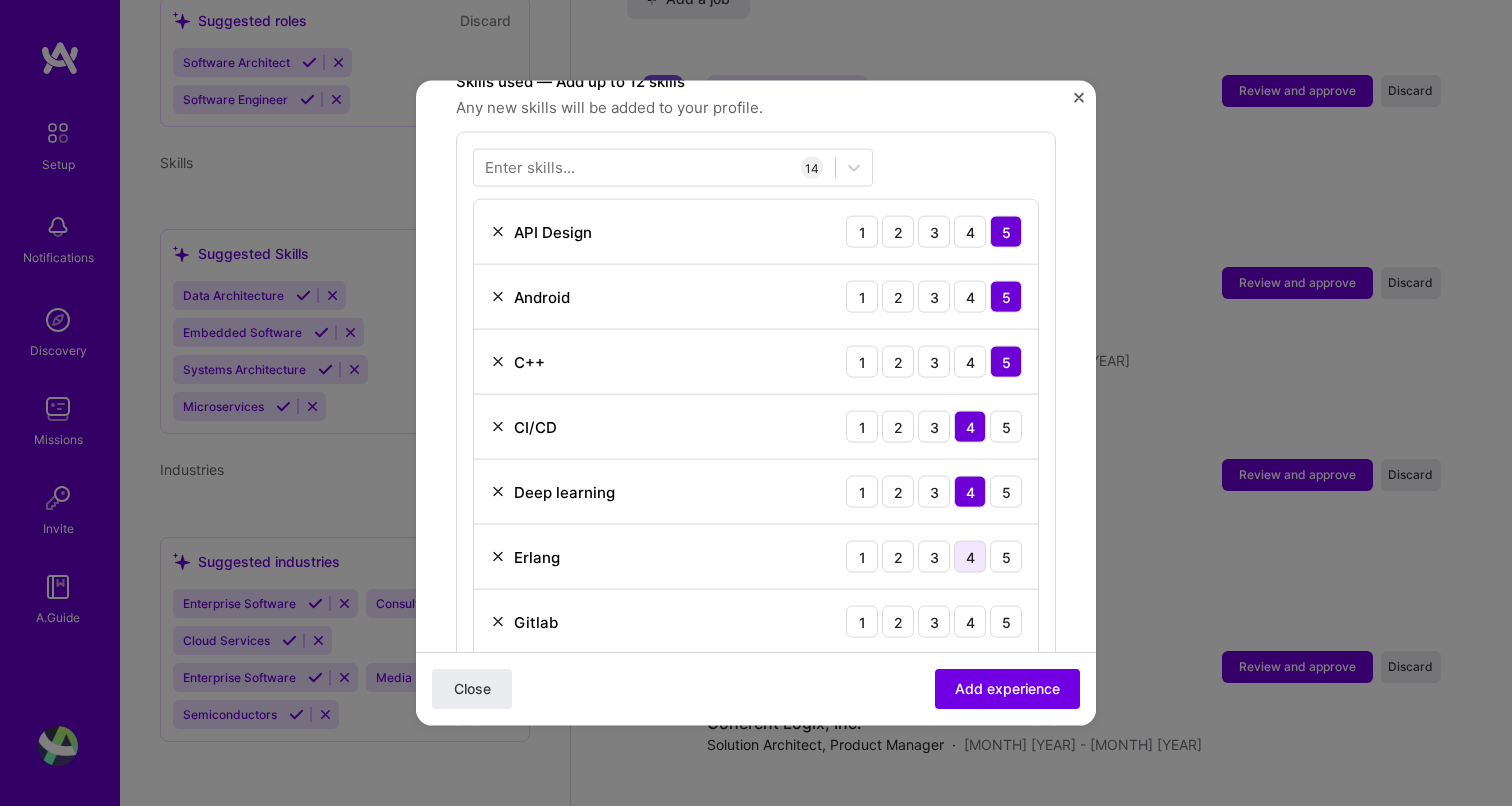 click on "4" at bounding box center [970, 557] 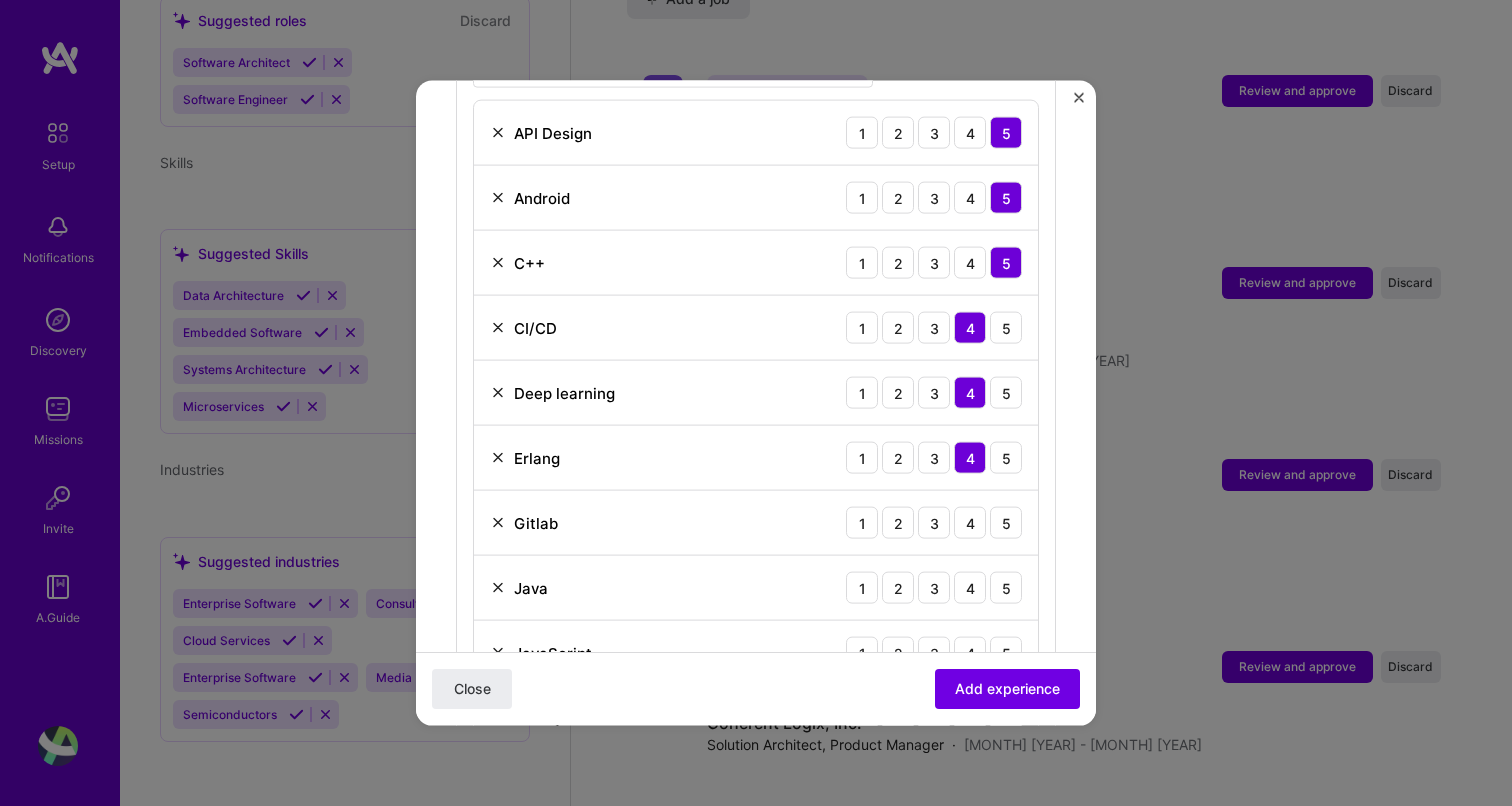 scroll, scrollTop: 863, scrollLeft: 0, axis: vertical 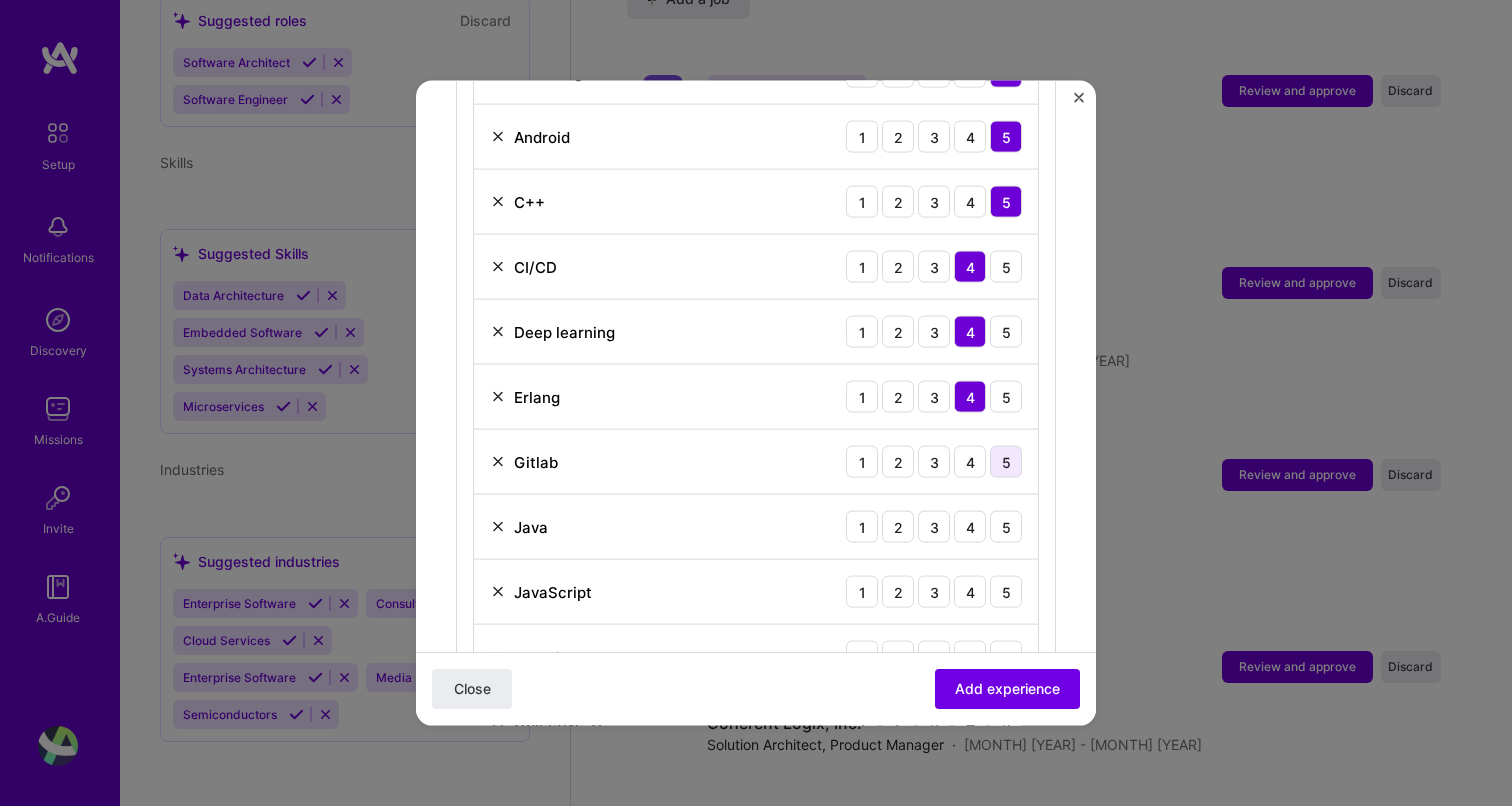 click on "5" at bounding box center [1006, 462] 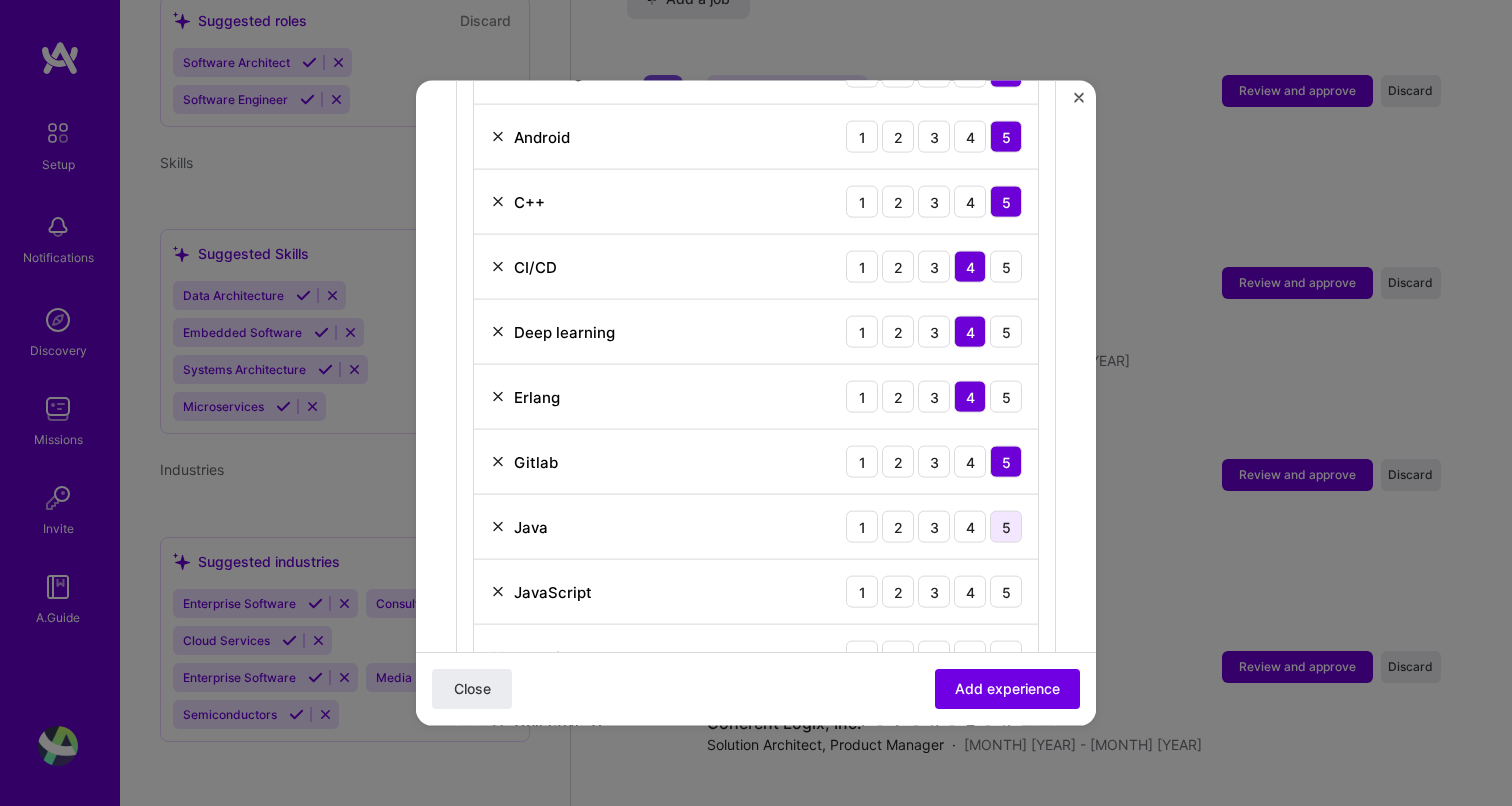 click on "5" at bounding box center (1006, 527) 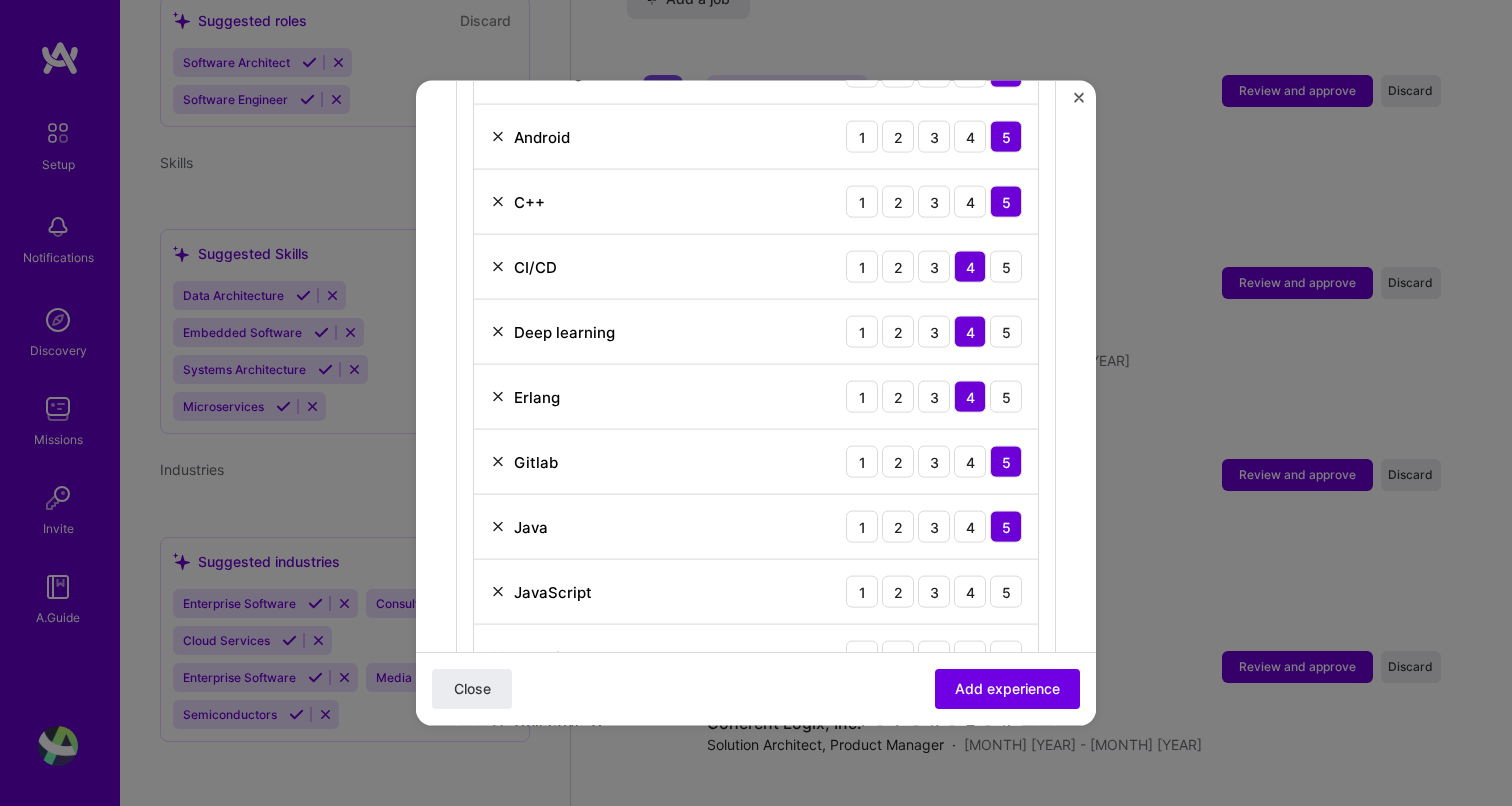 scroll, scrollTop: 931, scrollLeft: 0, axis: vertical 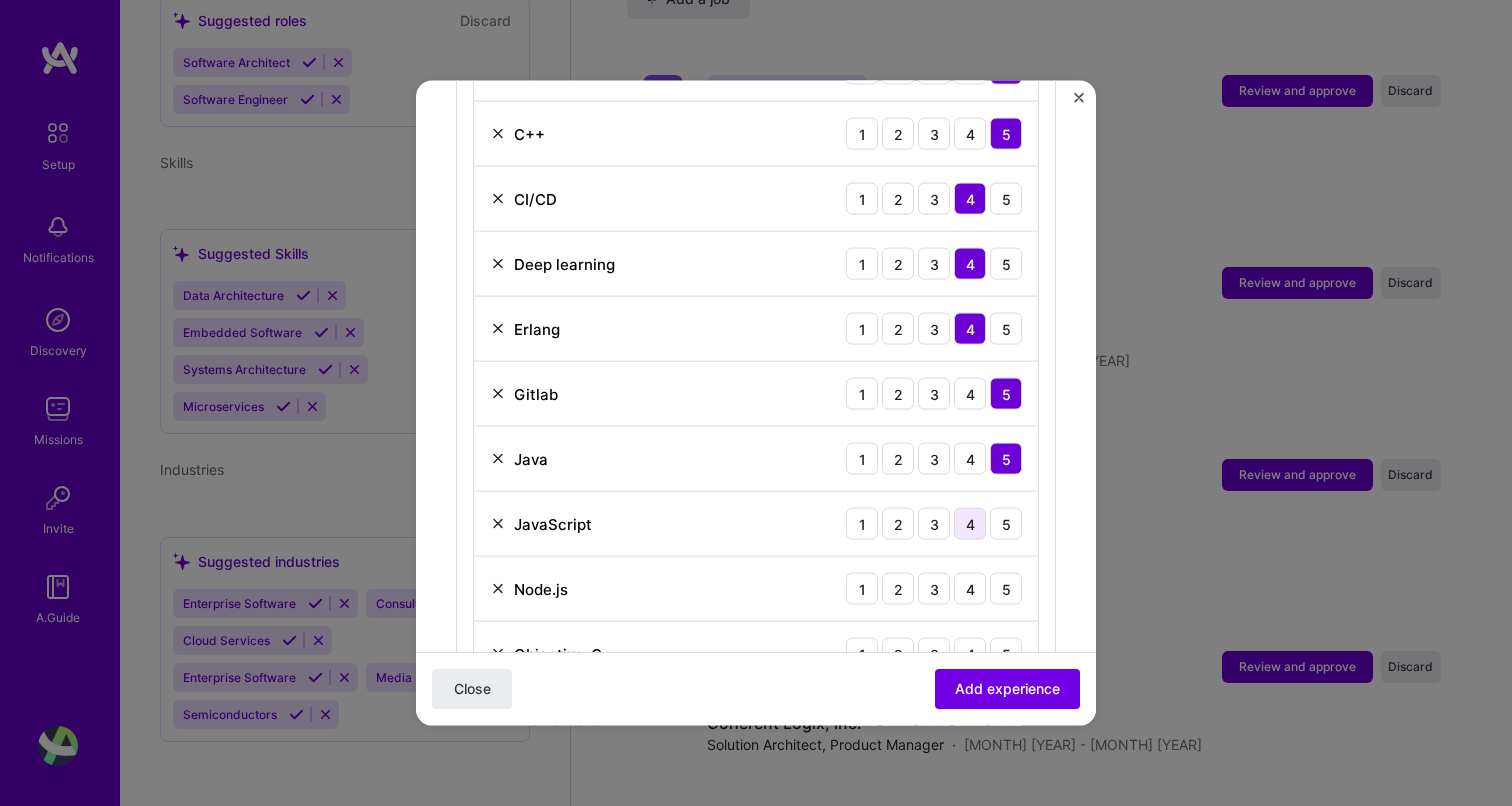 click on "4" at bounding box center (970, 524) 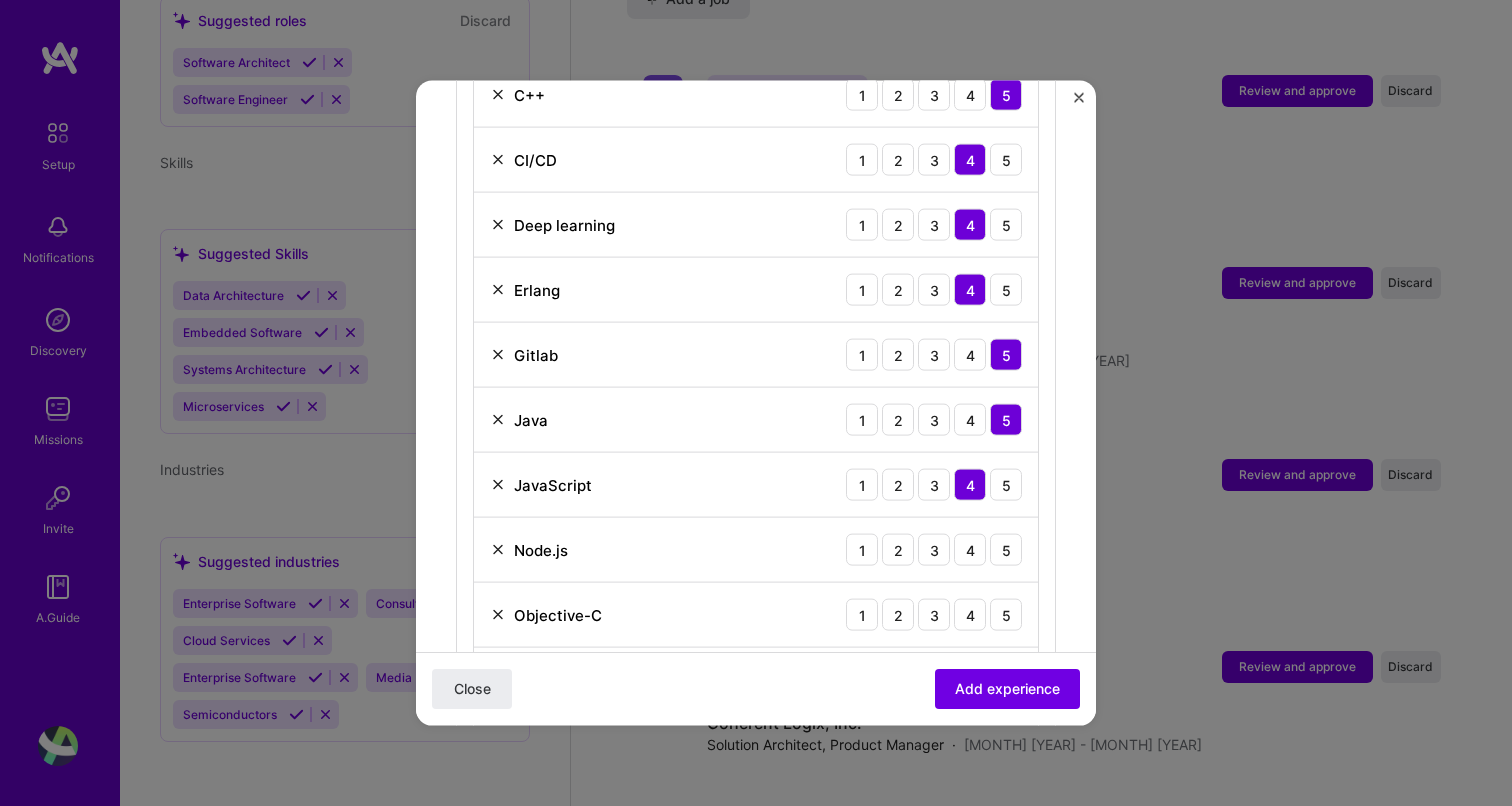 scroll, scrollTop: 982, scrollLeft: 0, axis: vertical 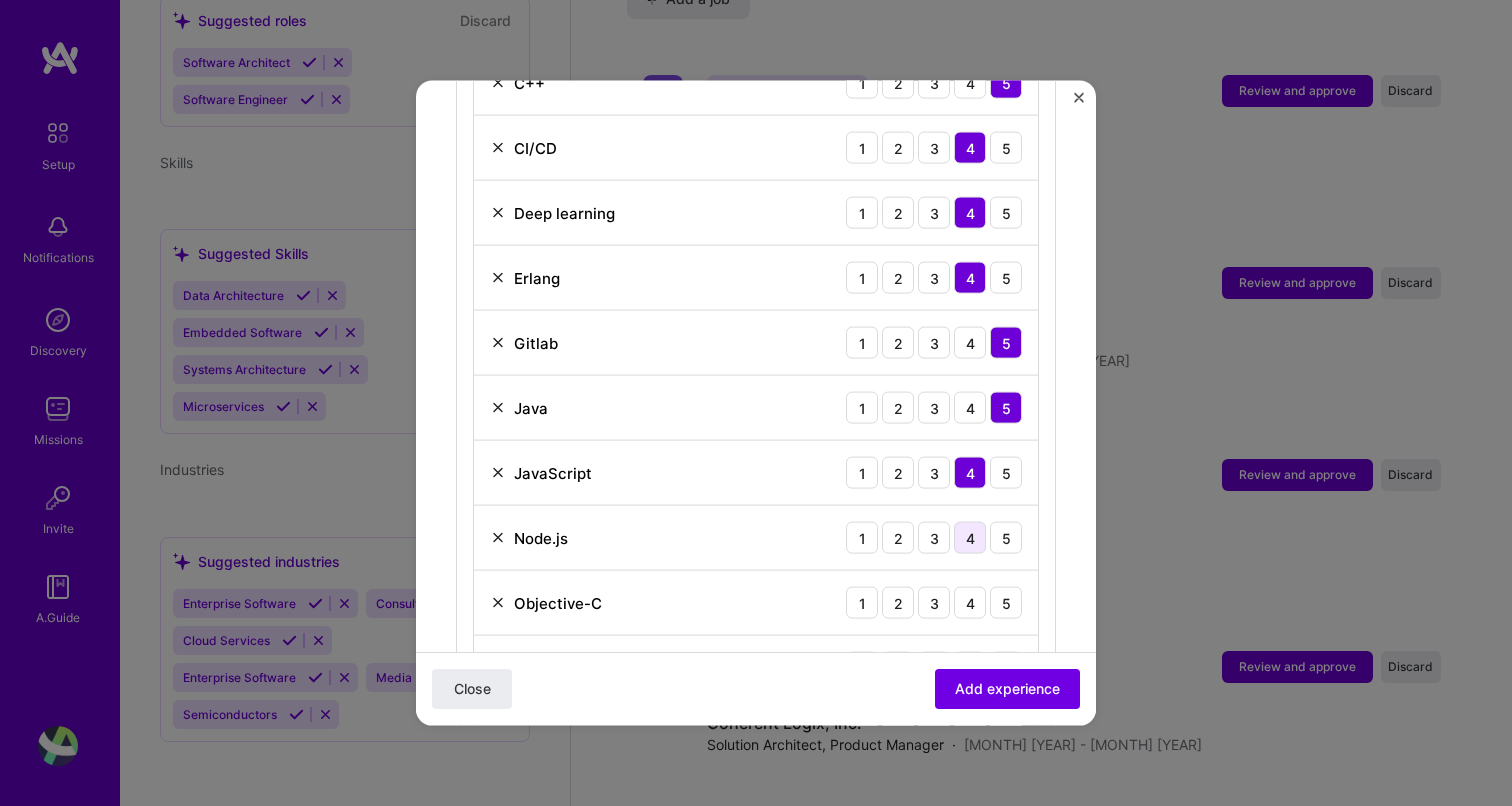 click on "4" at bounding box center [970, 538] 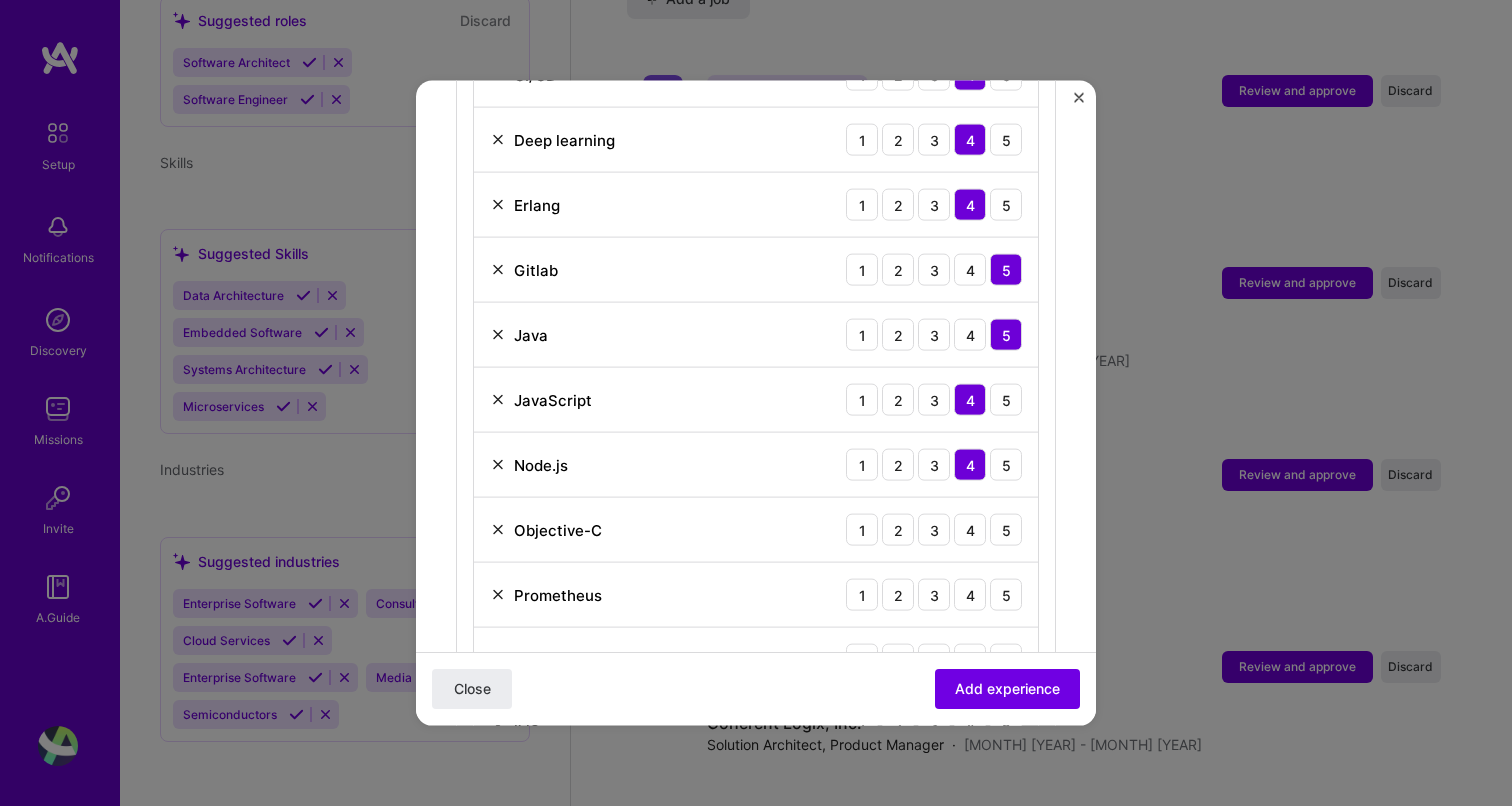 scroll, scrollTop: 1063, scrollLeft: 0, axis: vertical 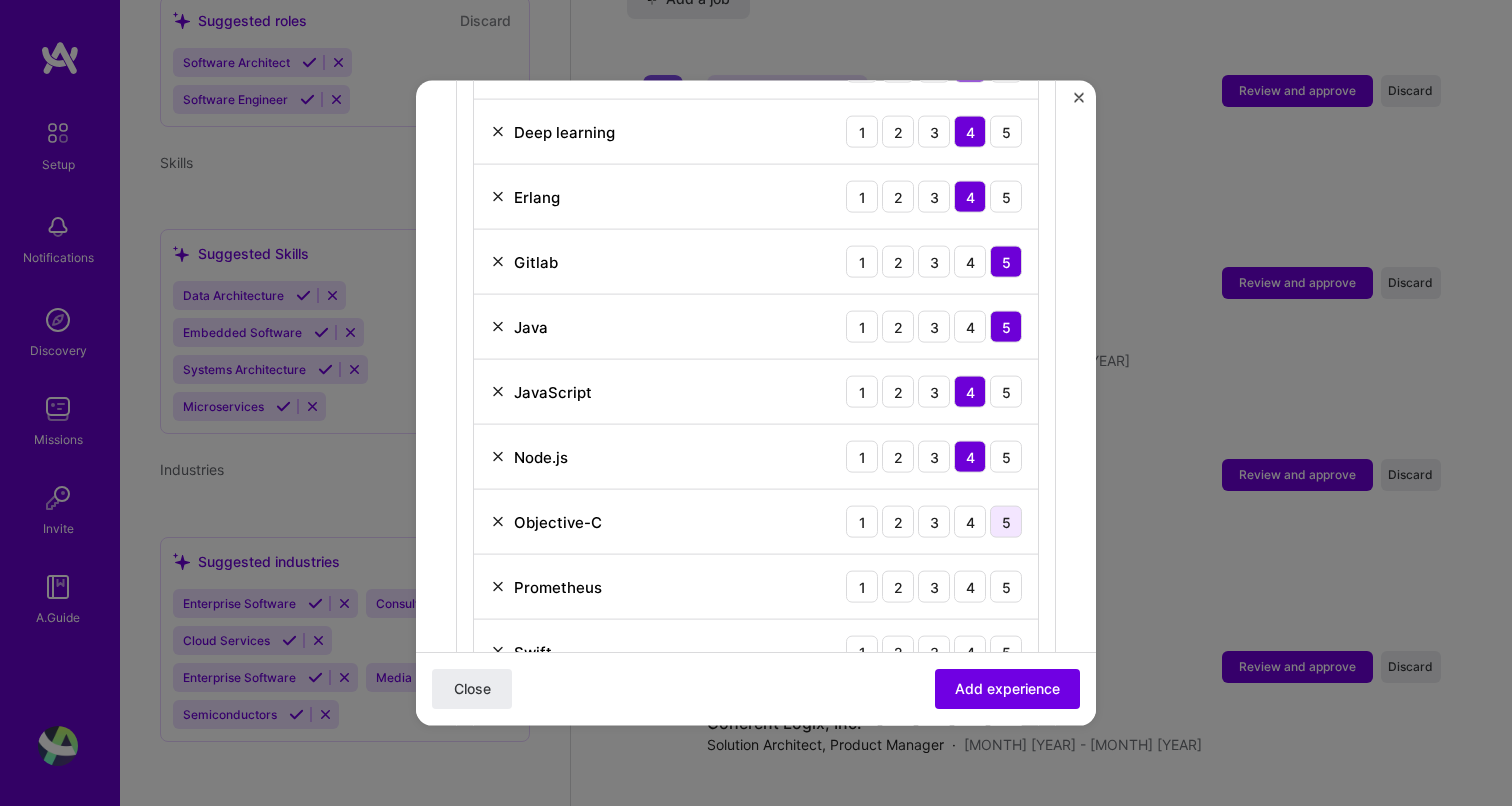 click on "5" at bounding box center (1006, 522) 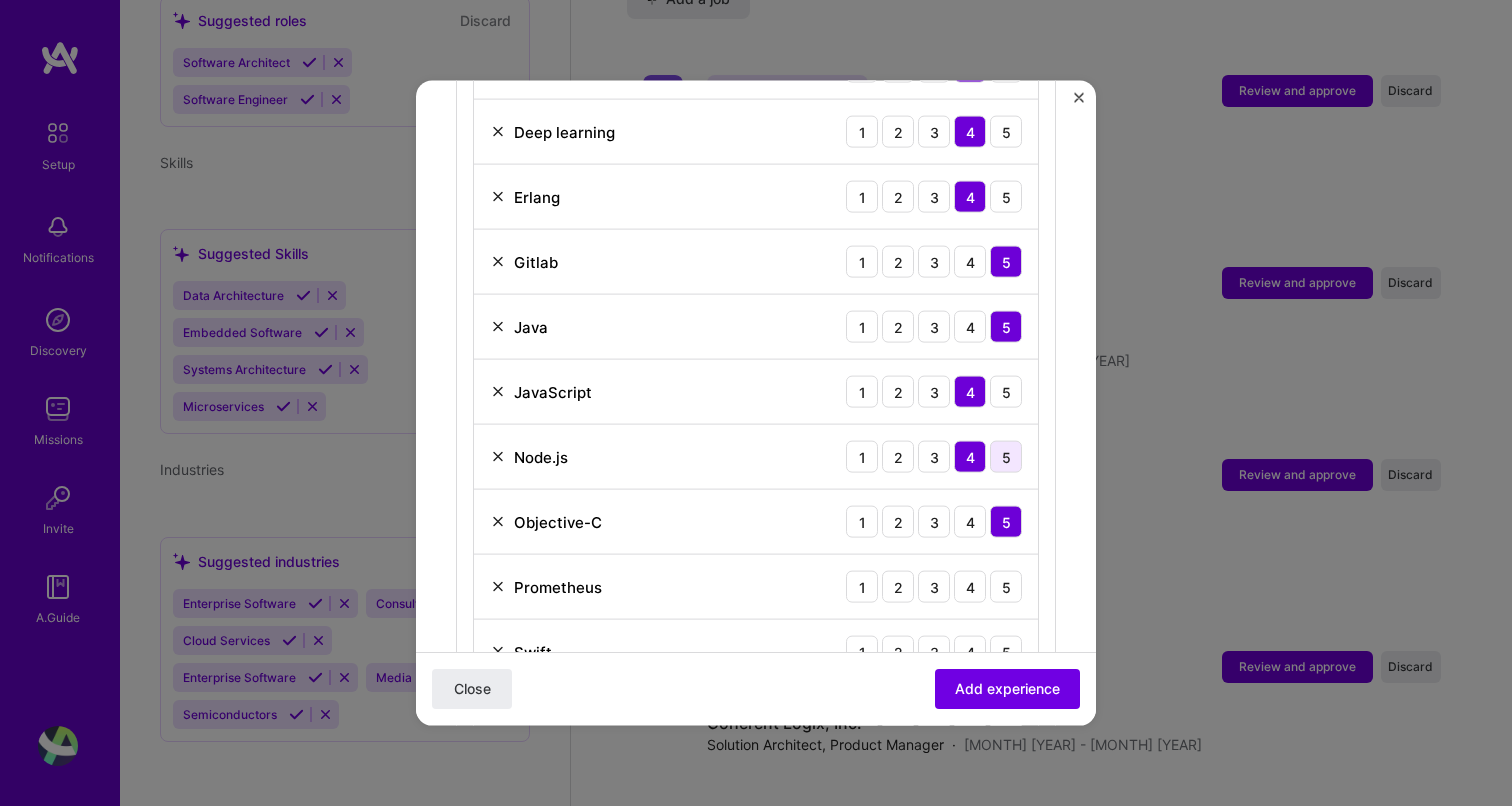 click on "5" at bounding box center (1006, 457) 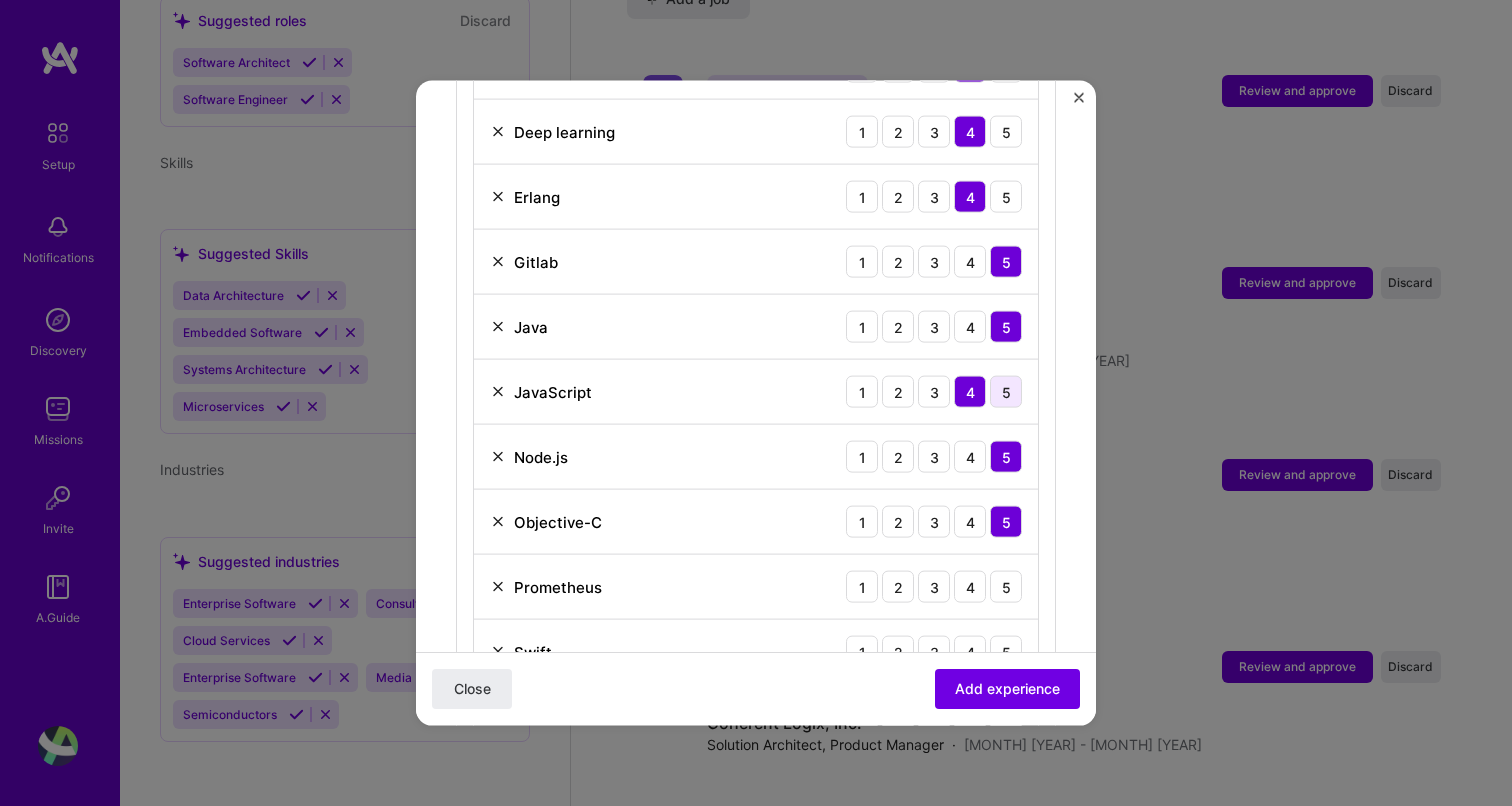 click on "5" at bounding box center [1006, 392] 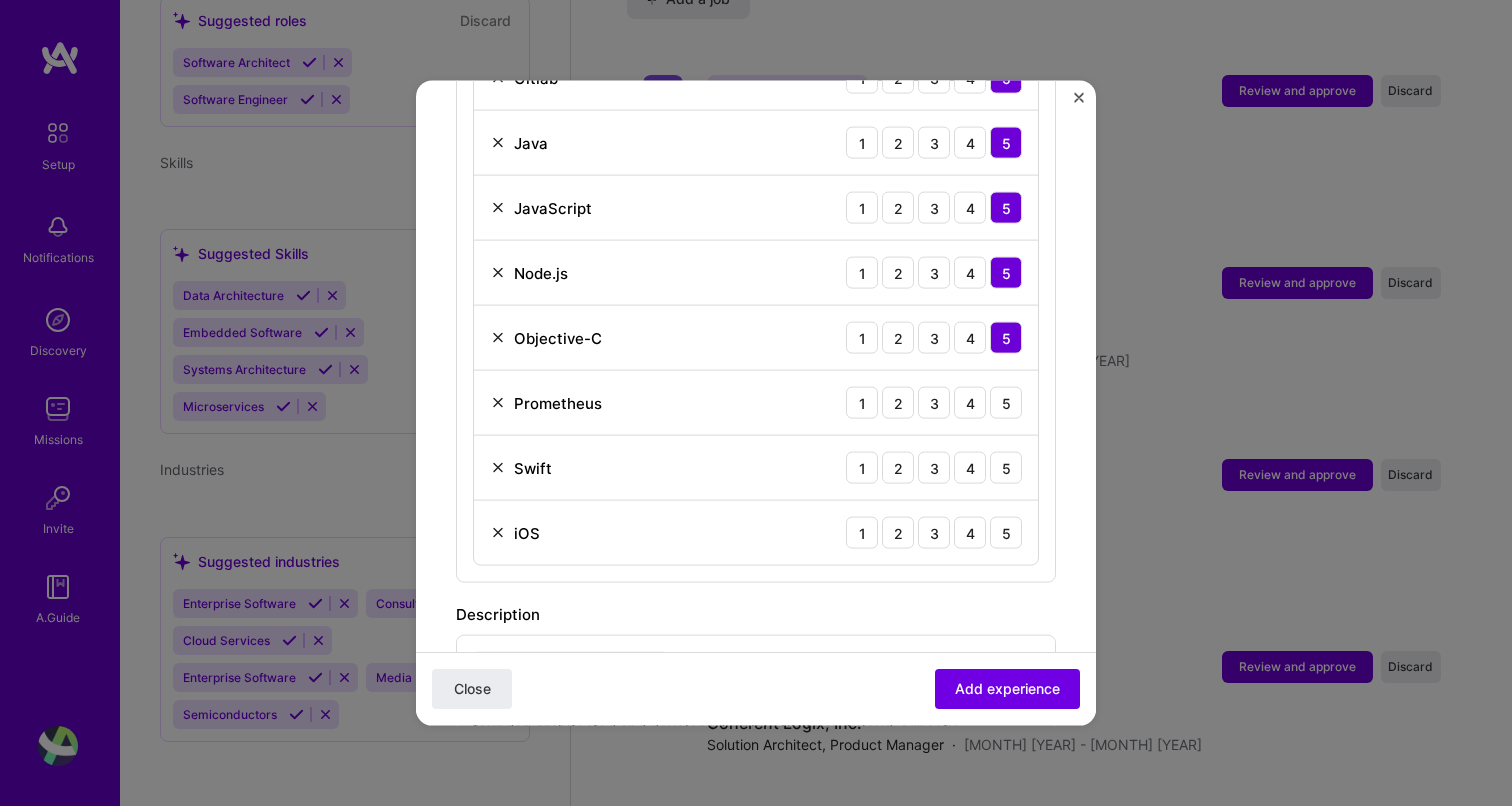 scroll, scrollTop: 1271, scrollLeft: 0, axis: vertical 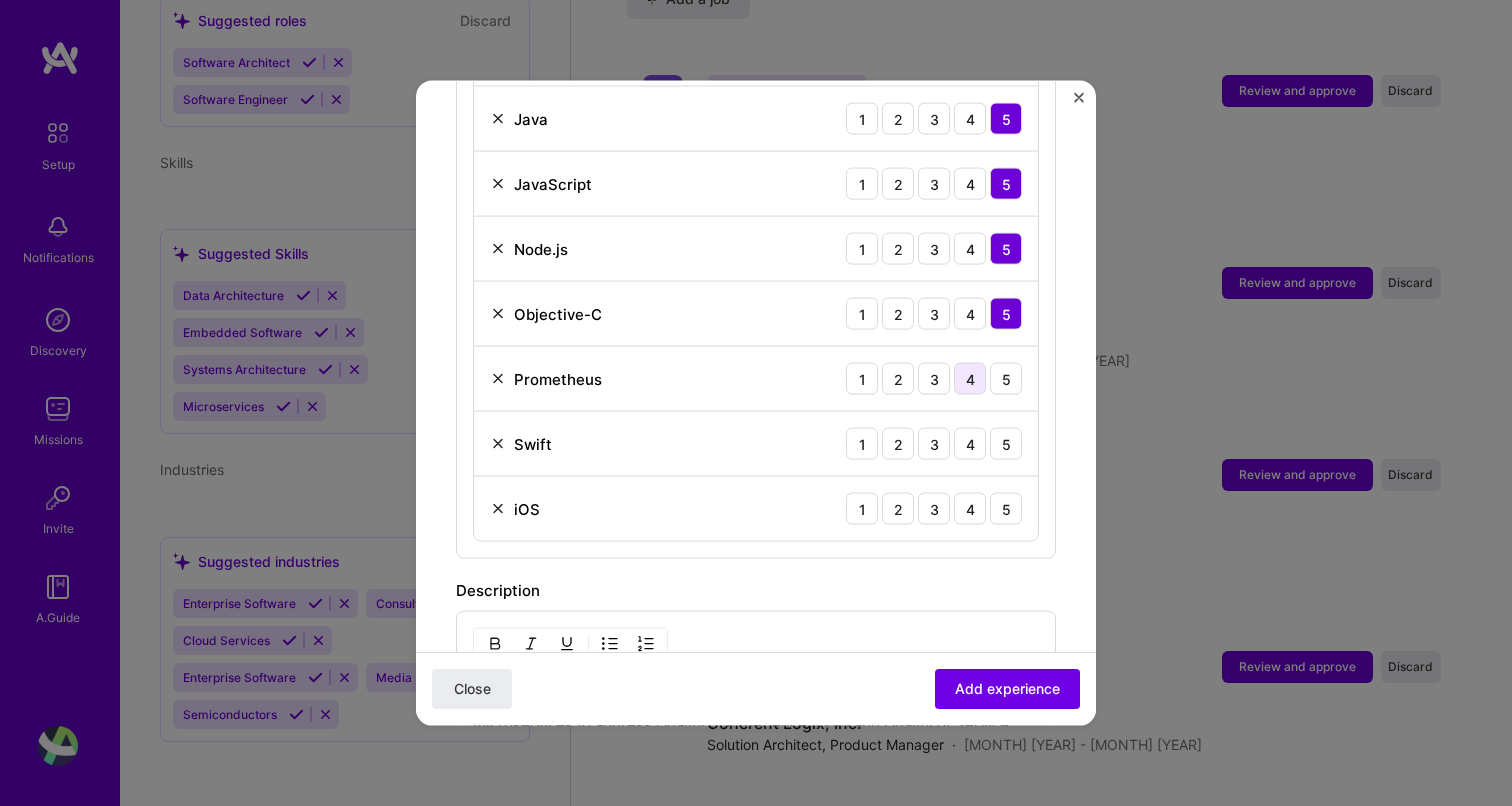 click on "4" at bounding box center [970, 379] 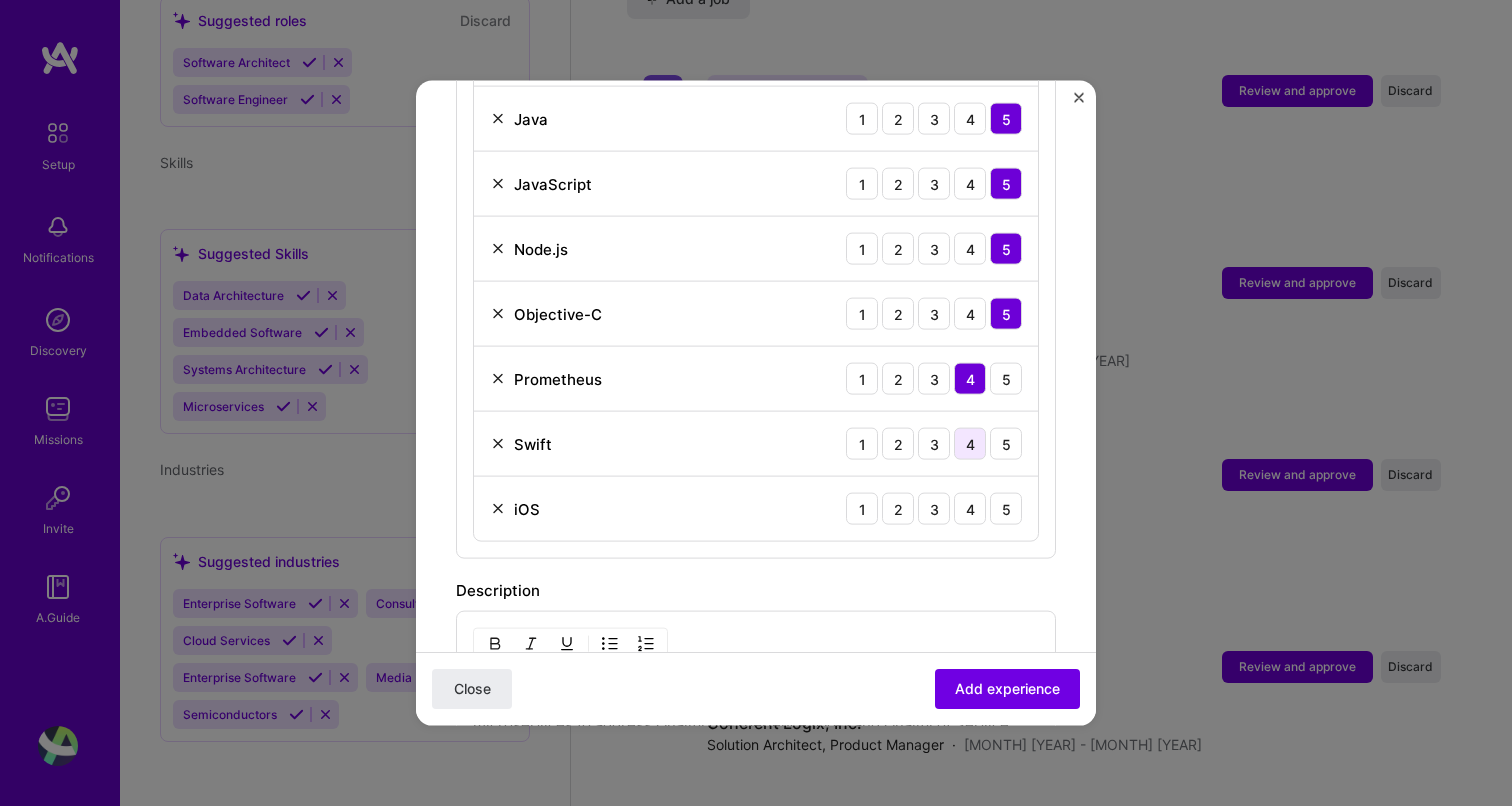click on "4" at bounding box center (970, 444) 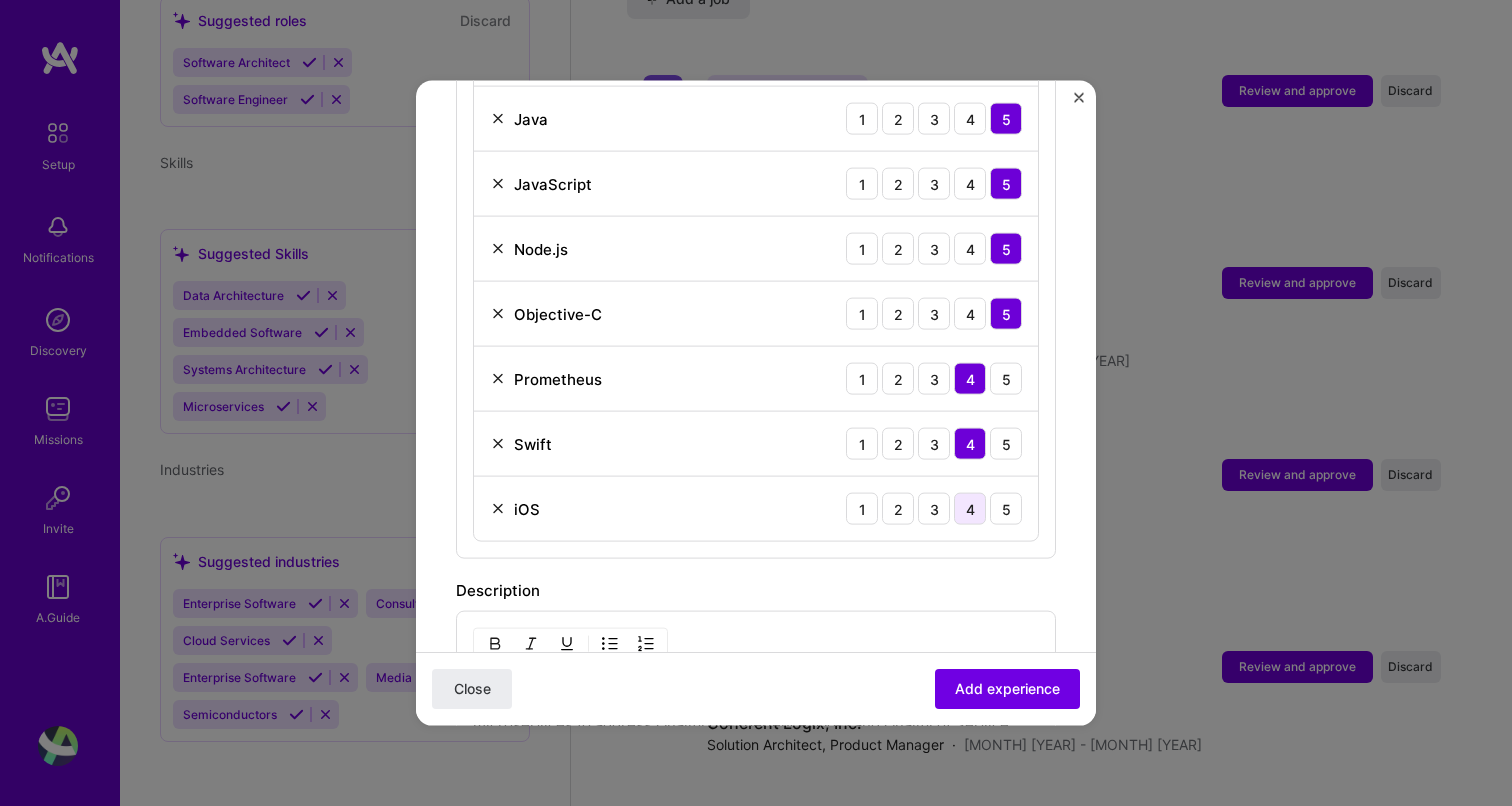 click on "4" at bounding box center (970, 509) 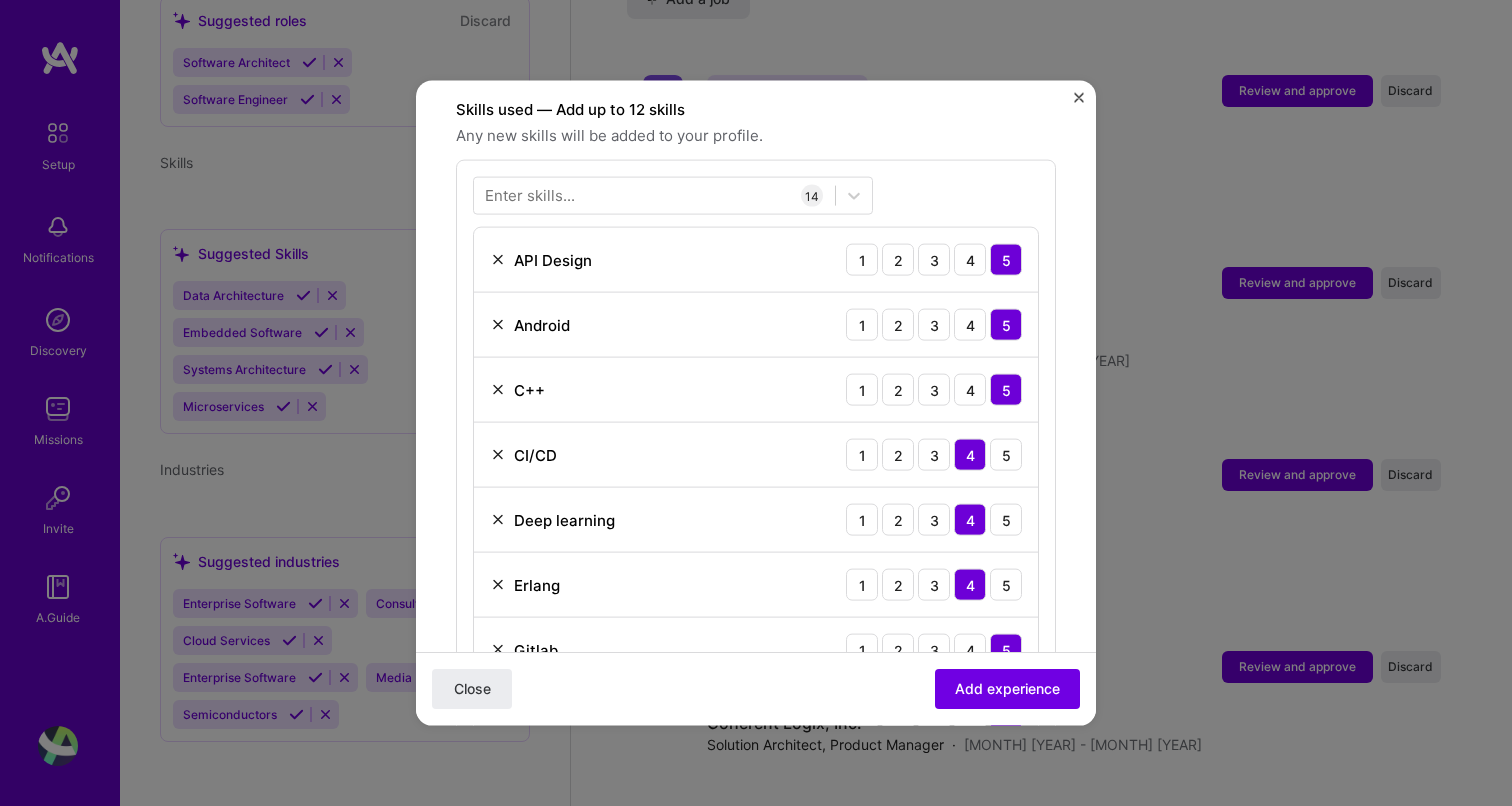 scroll, scrollTop: 663, scrollLeft: 0, axis: vertical 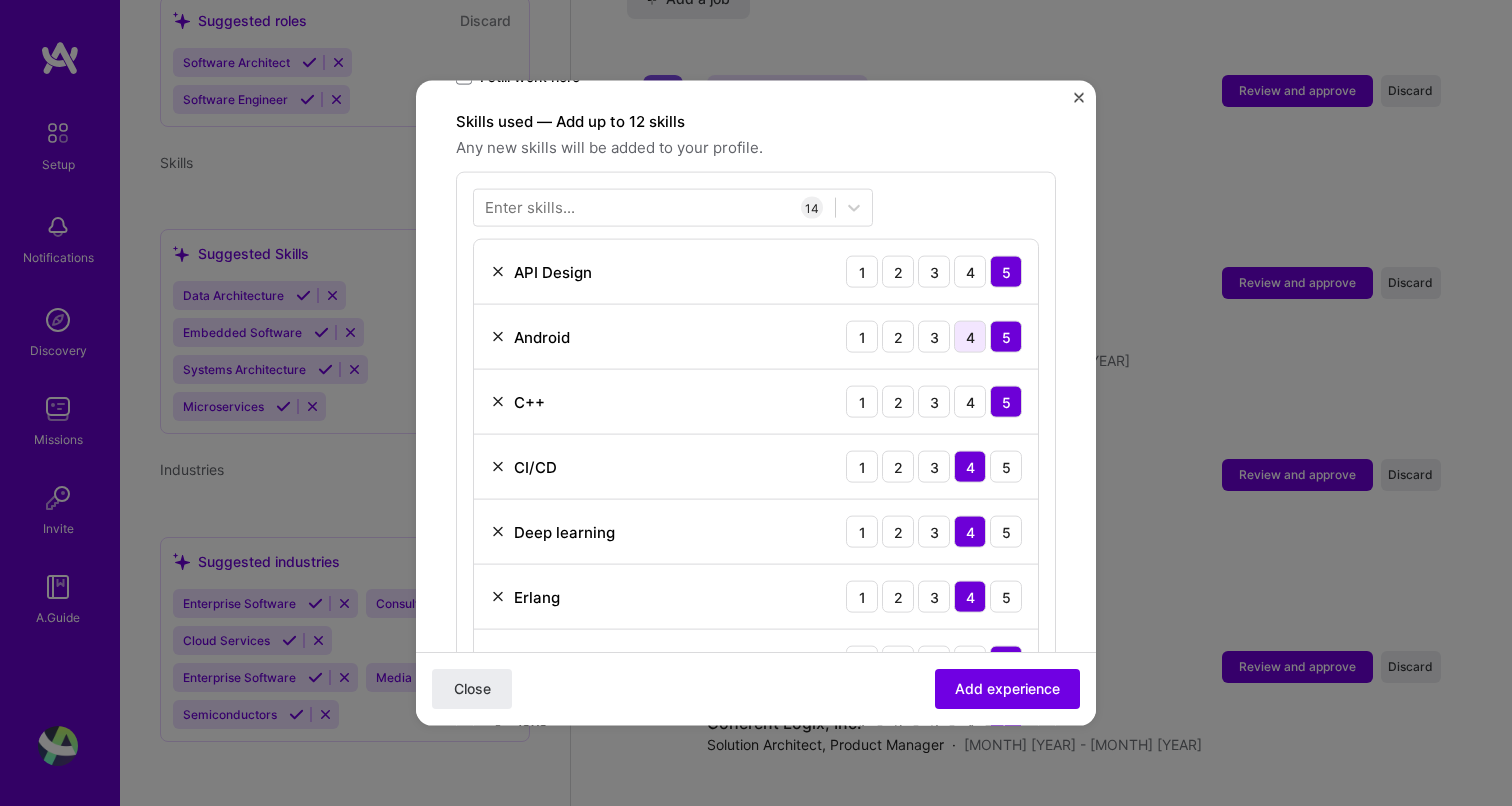 click on "4" at bounding box center (970, 337) 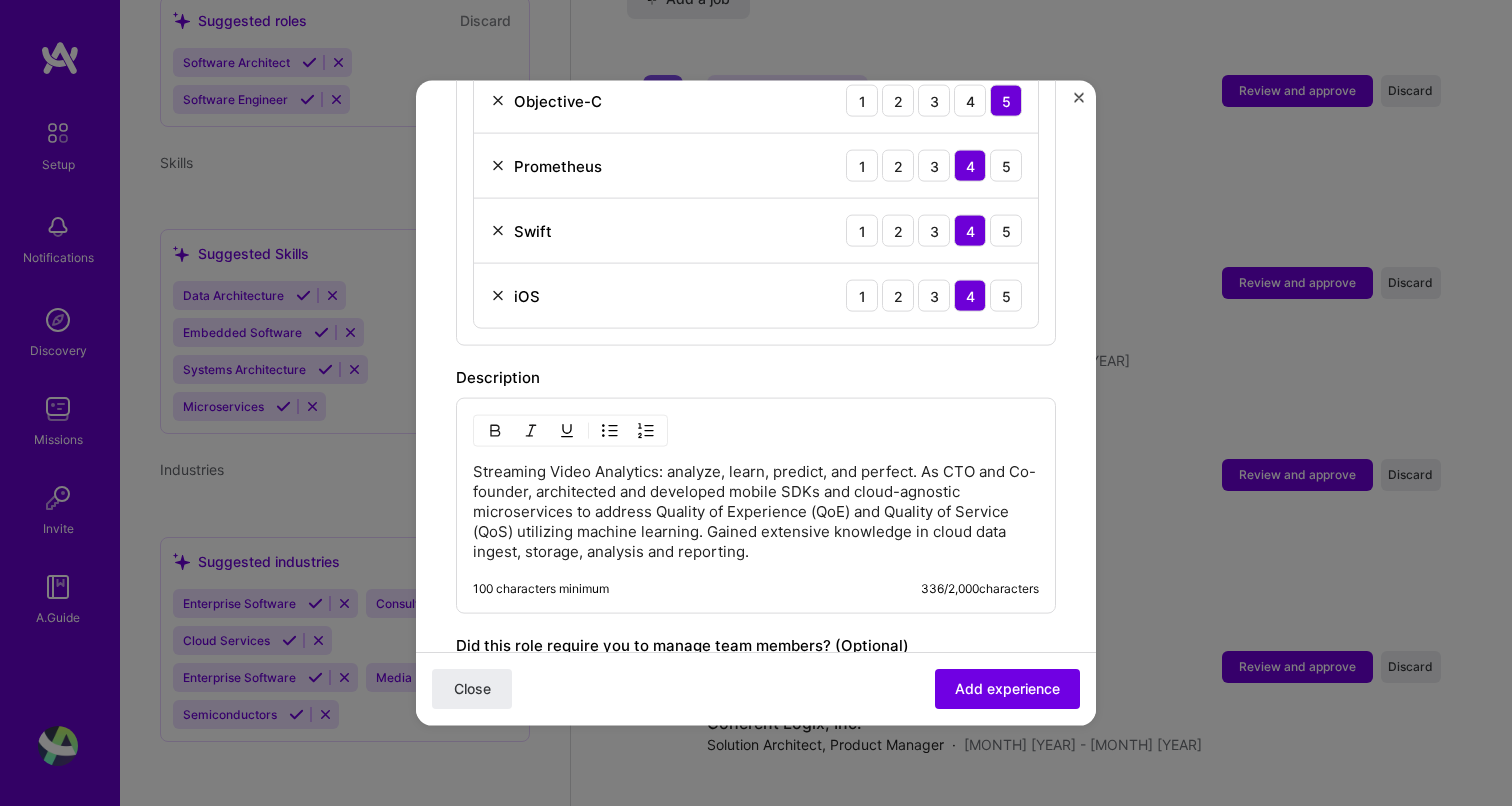 scroll, scrollTop: 1512, scrollLeft: 0, axis: vertical 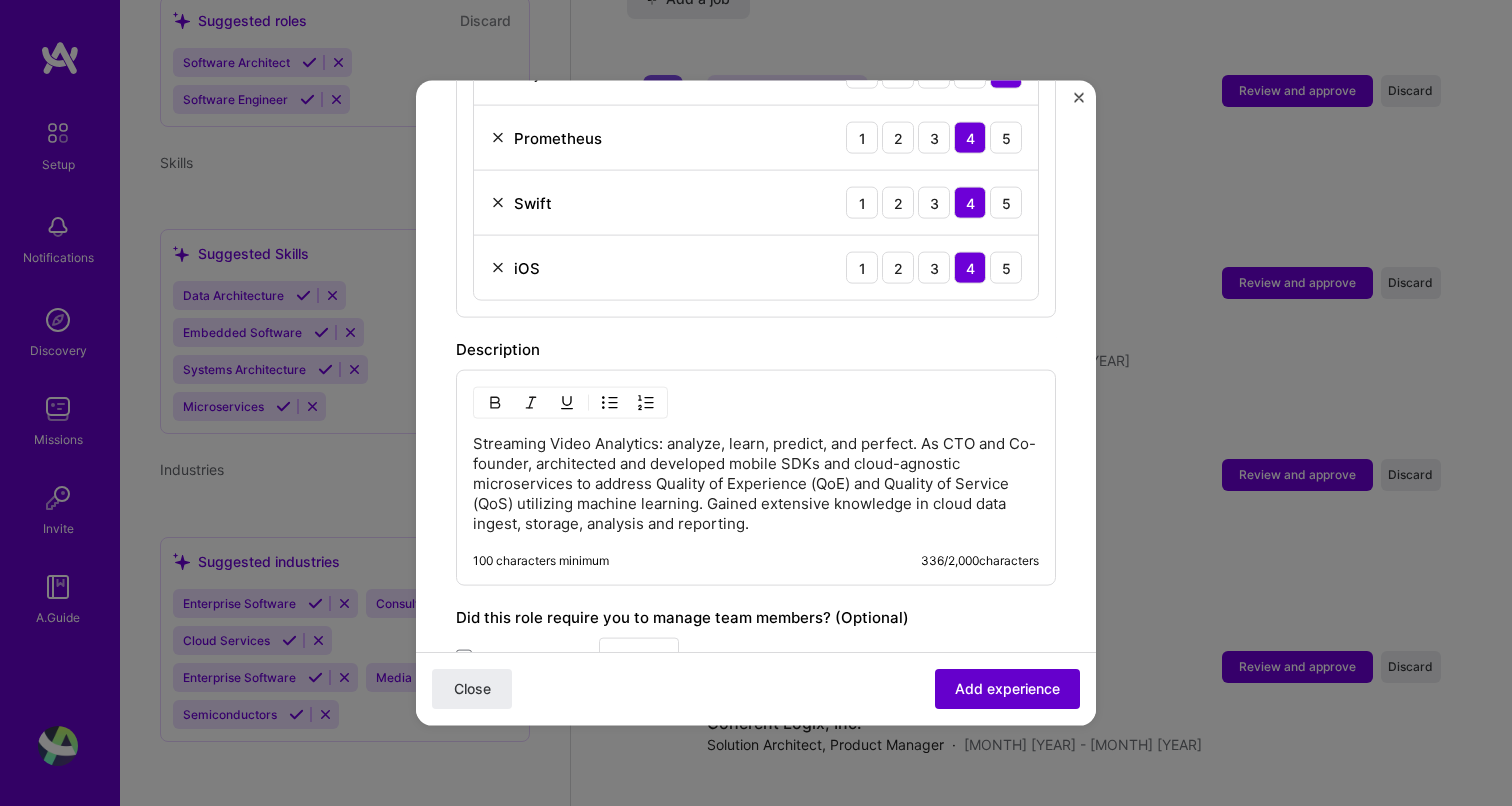 click on "Add experience" at bounding box center (1007, 689) 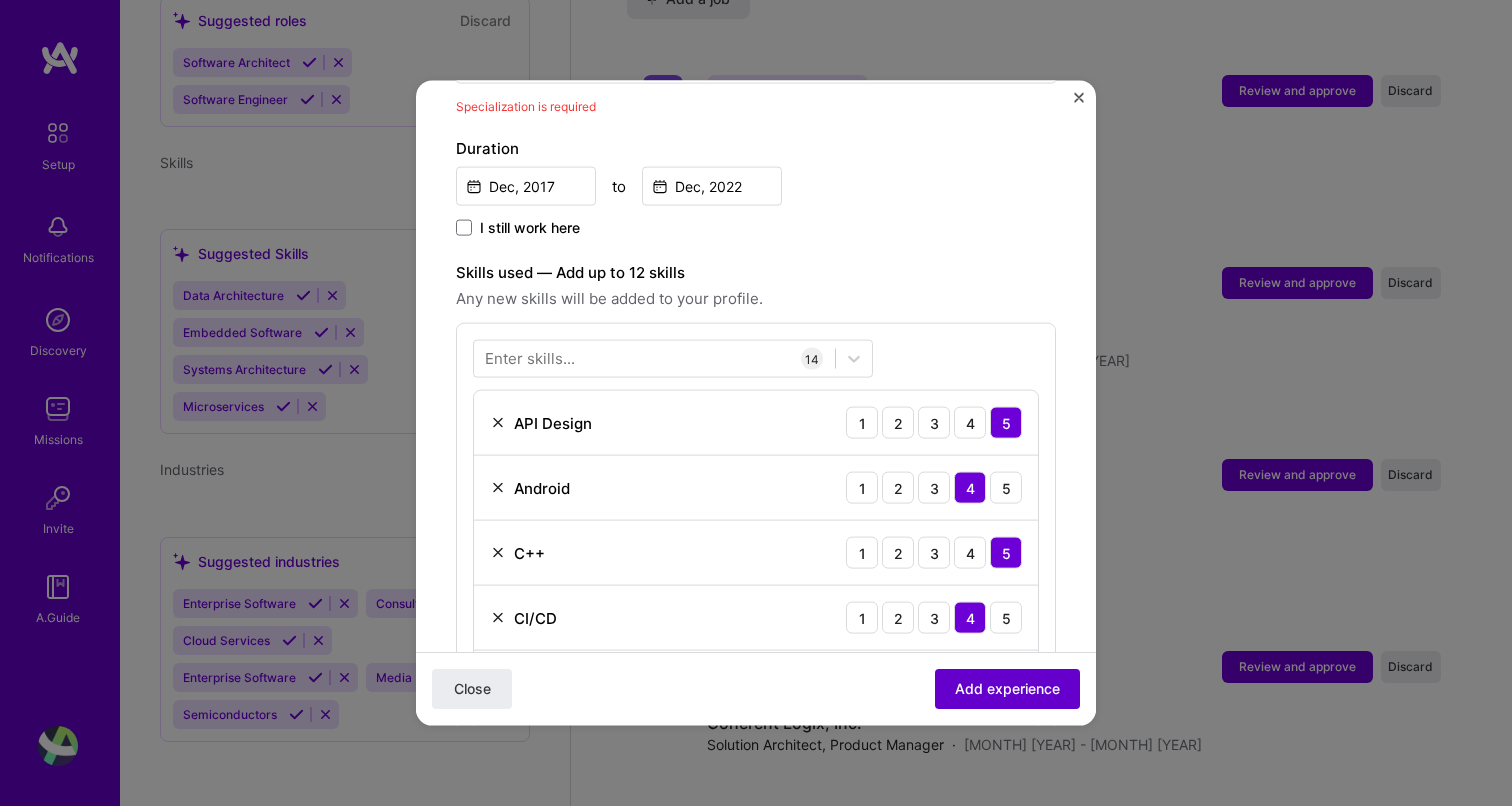 scroll, scrollTop: 200, scrollLeft: 0, axis: vertical 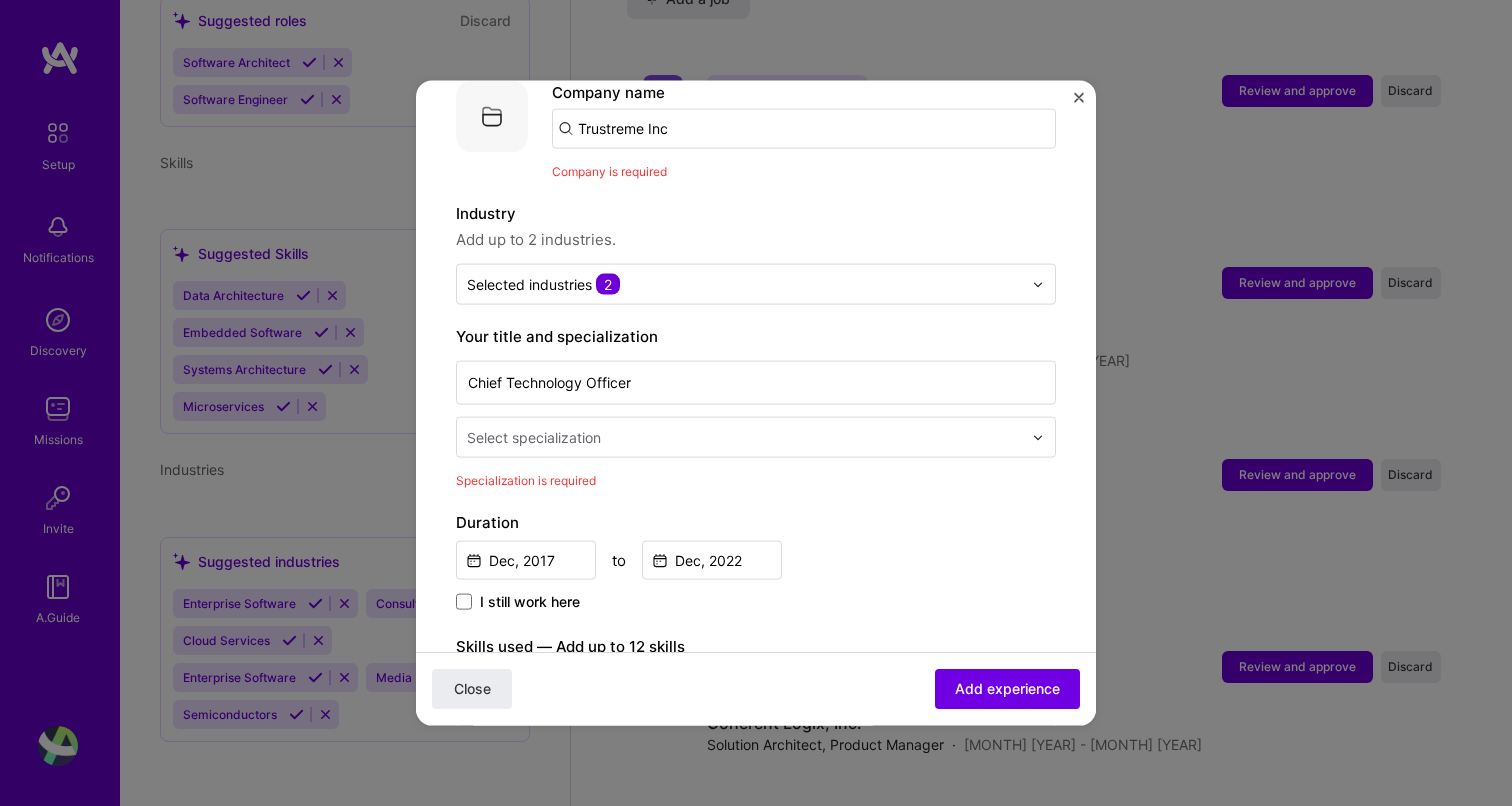 click on "Trustreme Inc" at bounding box center (804, 129) 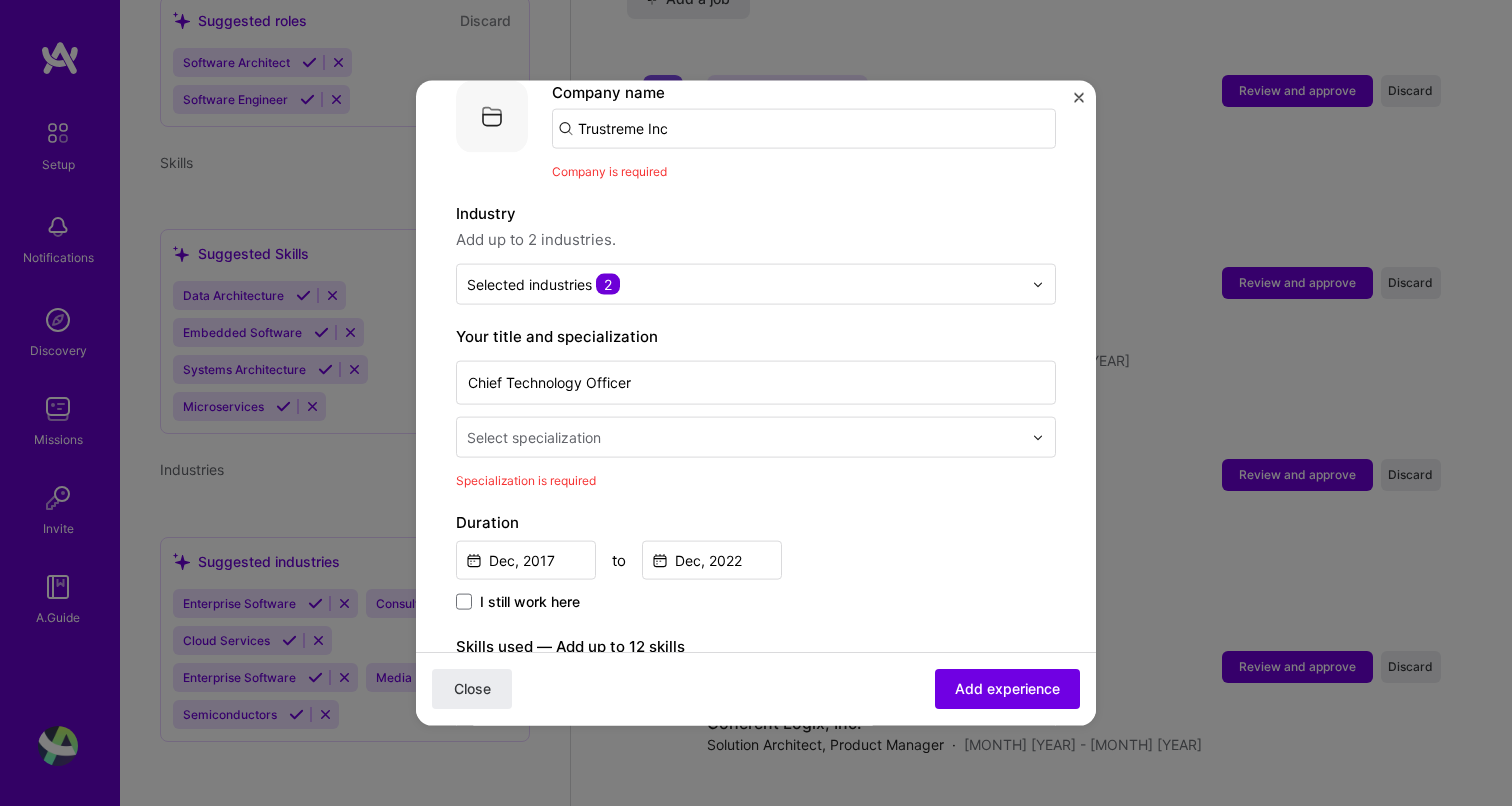 click on "Trustreme Inc" at bounding box center [804, 129] 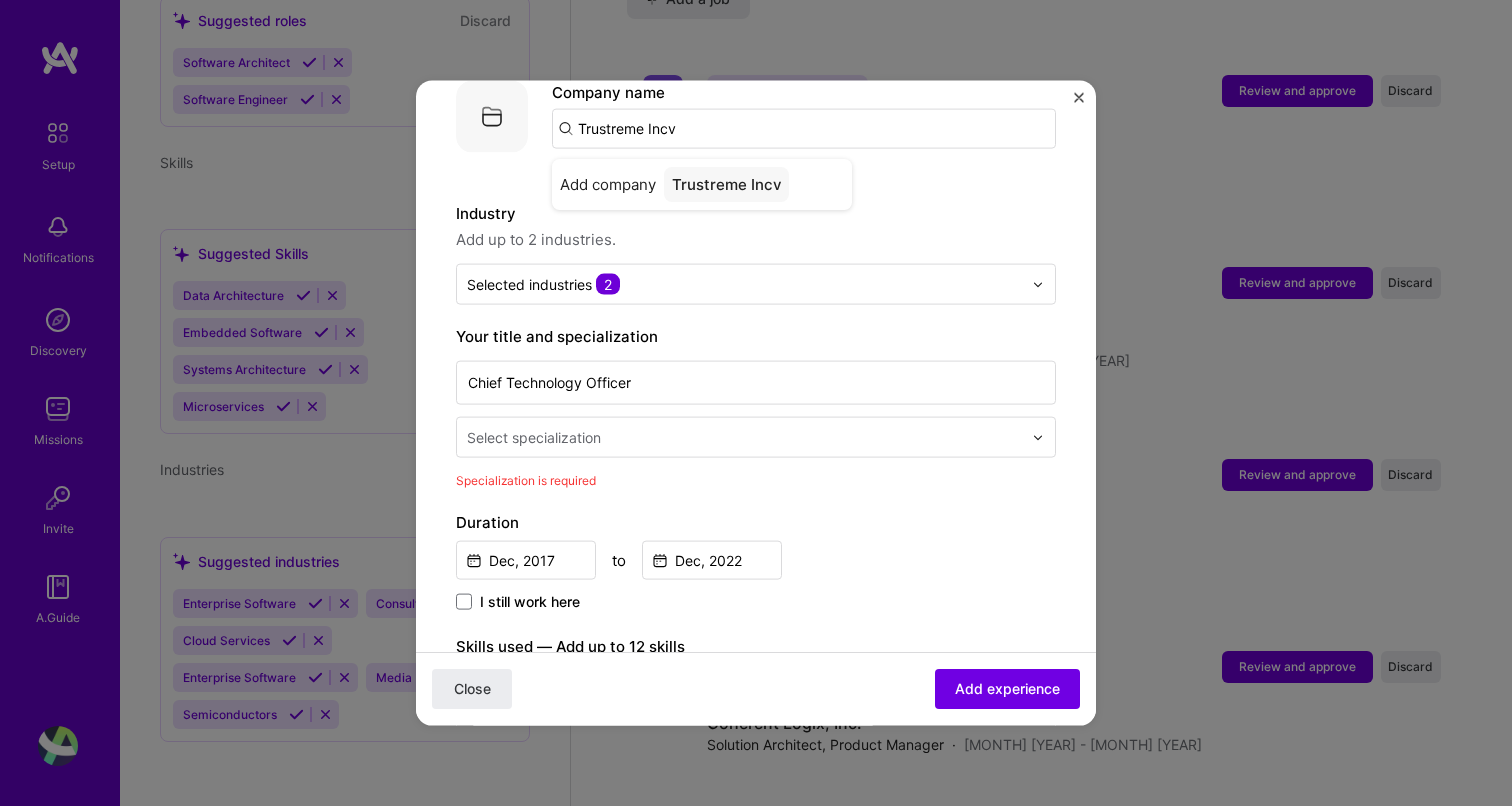 type on "Trustreme Inc" 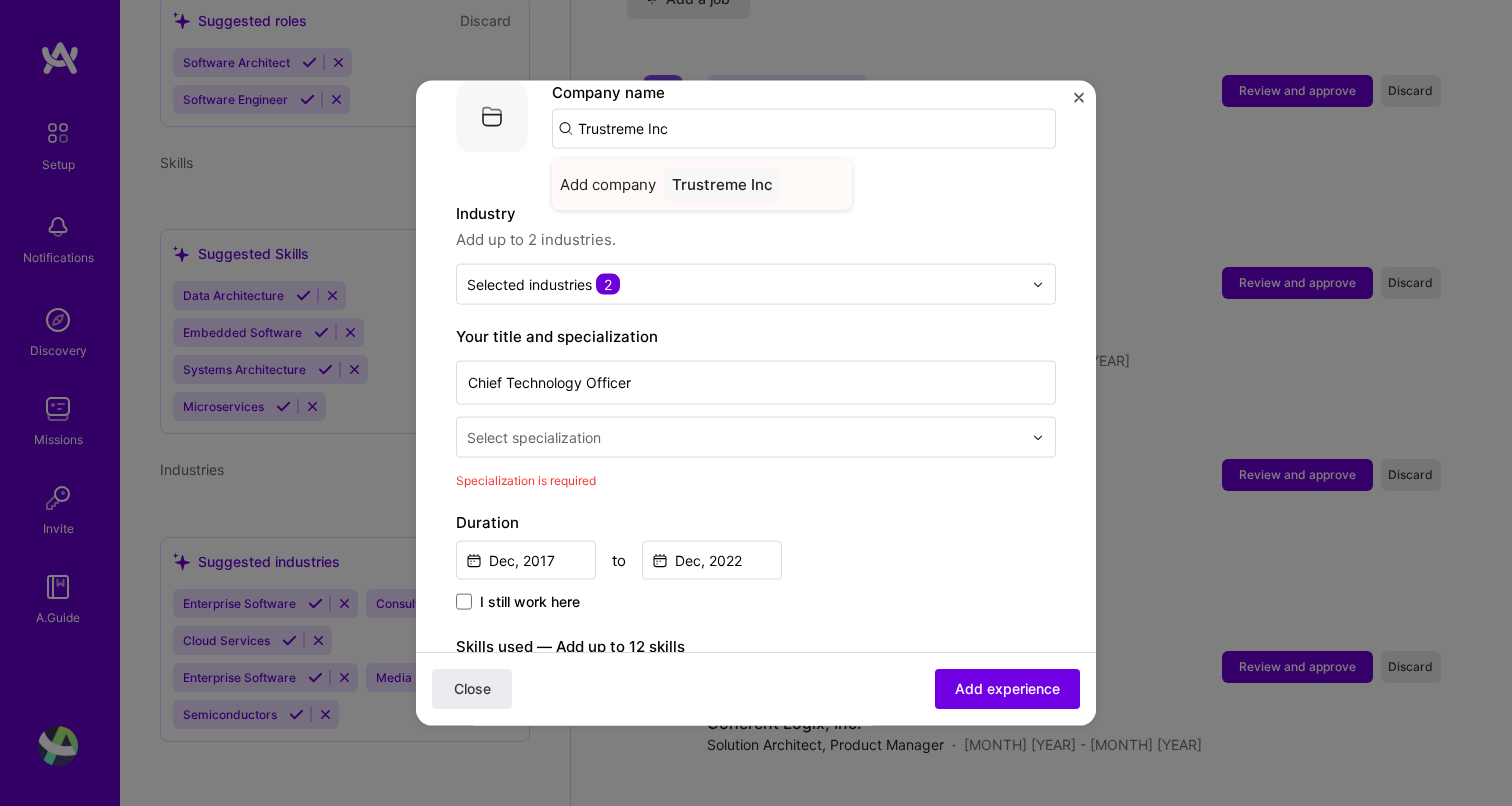 click on "Trustreme Inc" at bounding box center (722, 184) 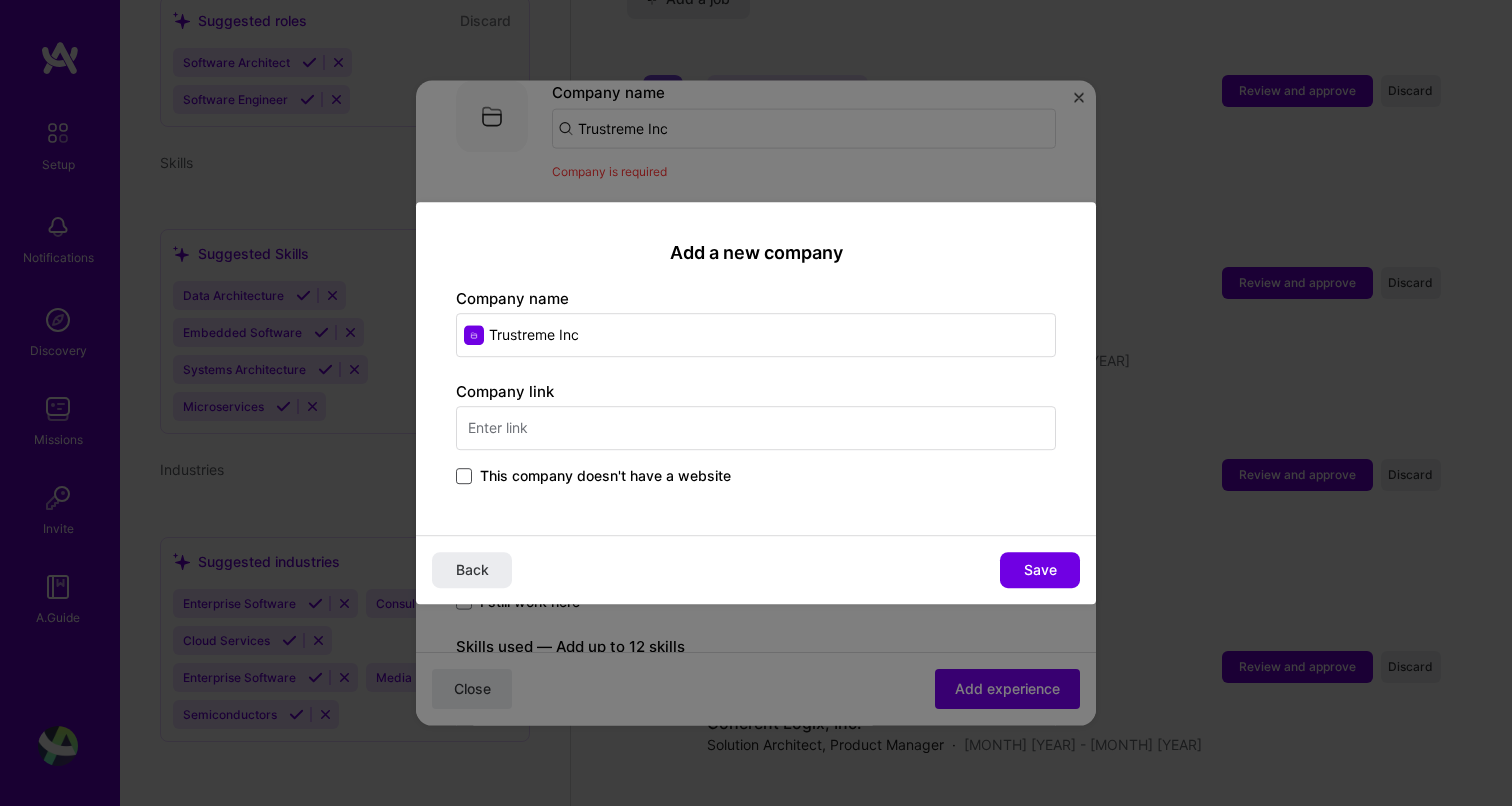 click at bounding box center (464, 476) 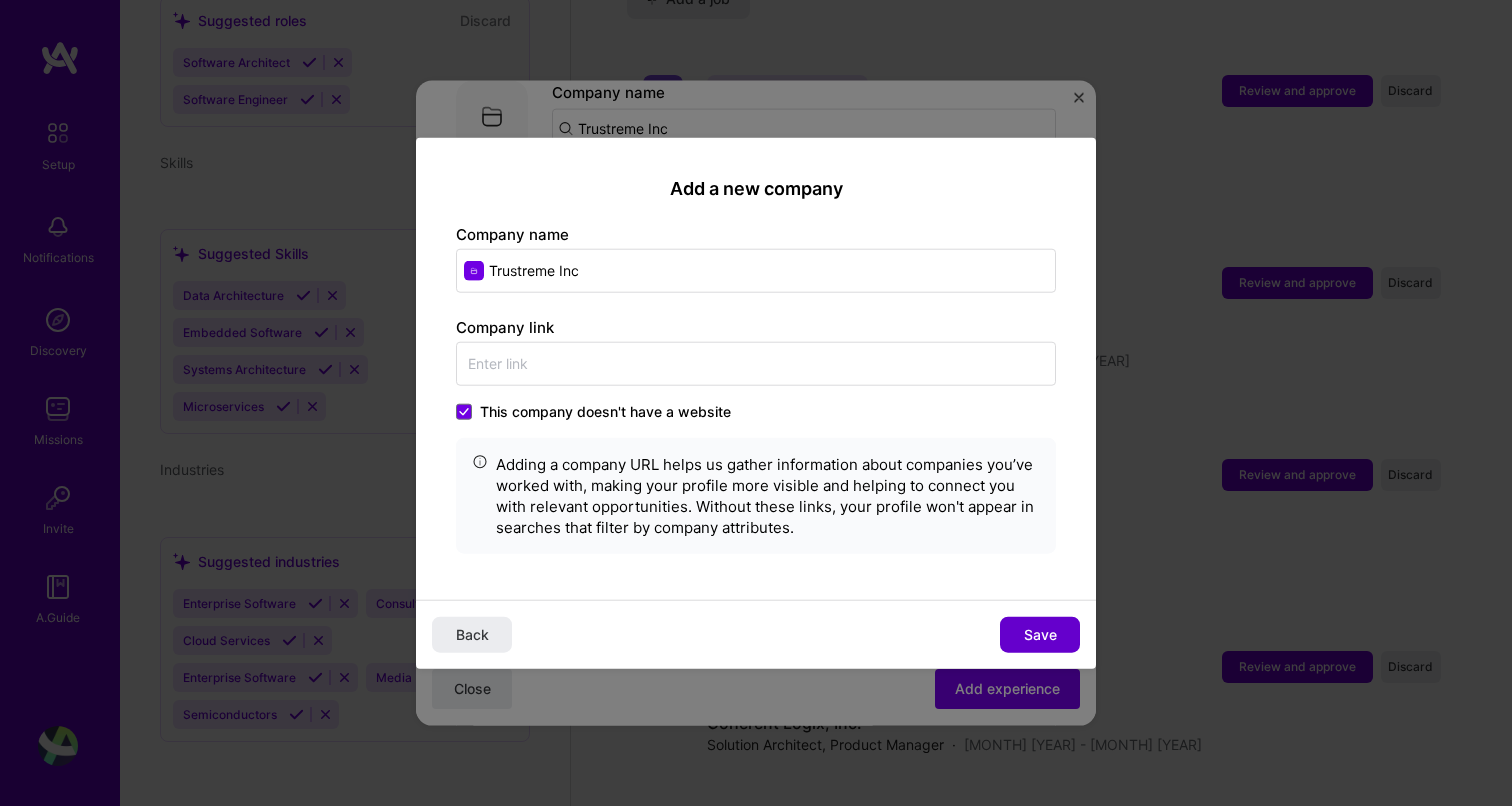 click on "Save" at bounding box center [1040, 634] 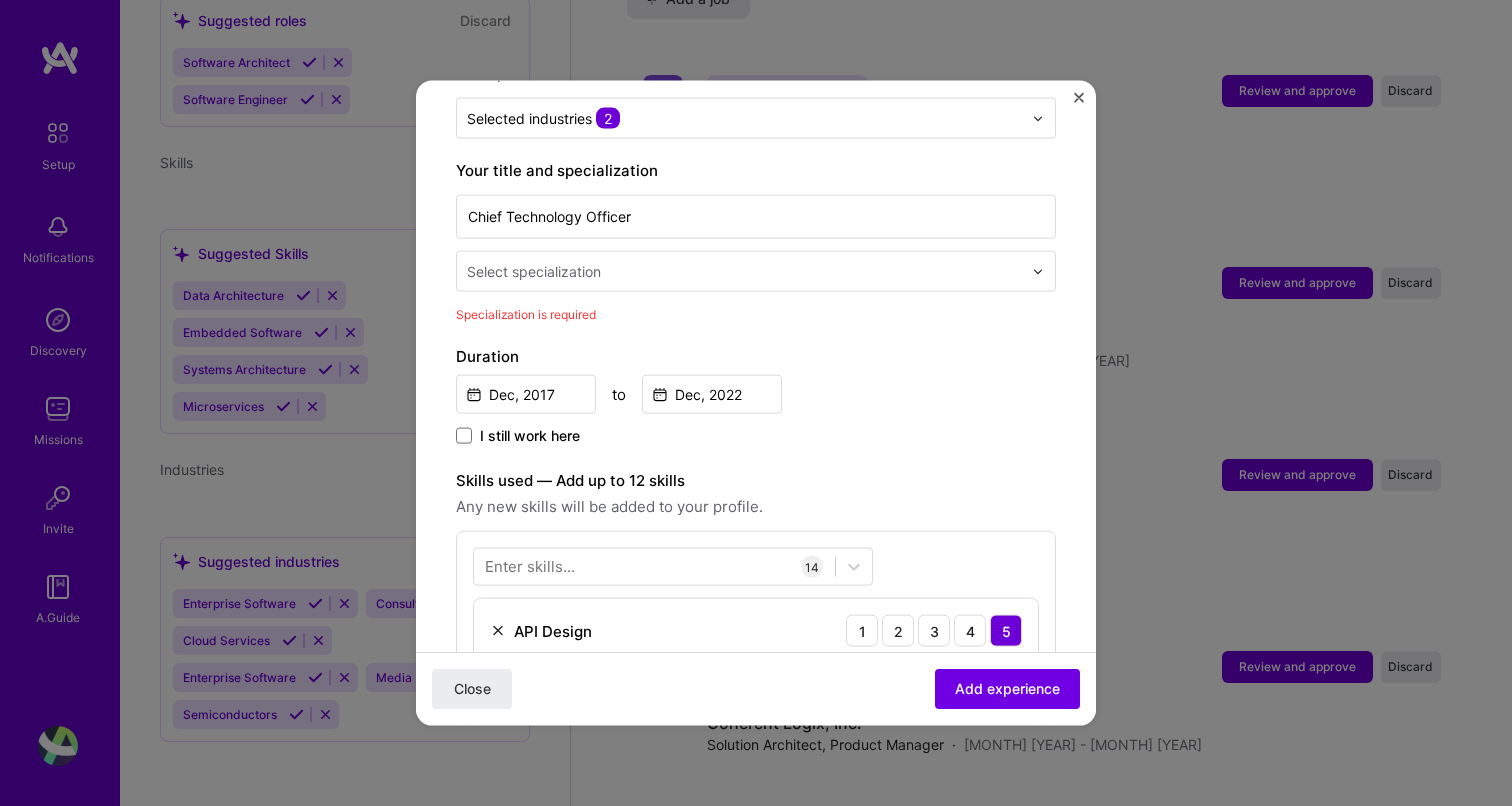 scroll, scrollTop: 380, scrollLeft: 0, axis: vertical 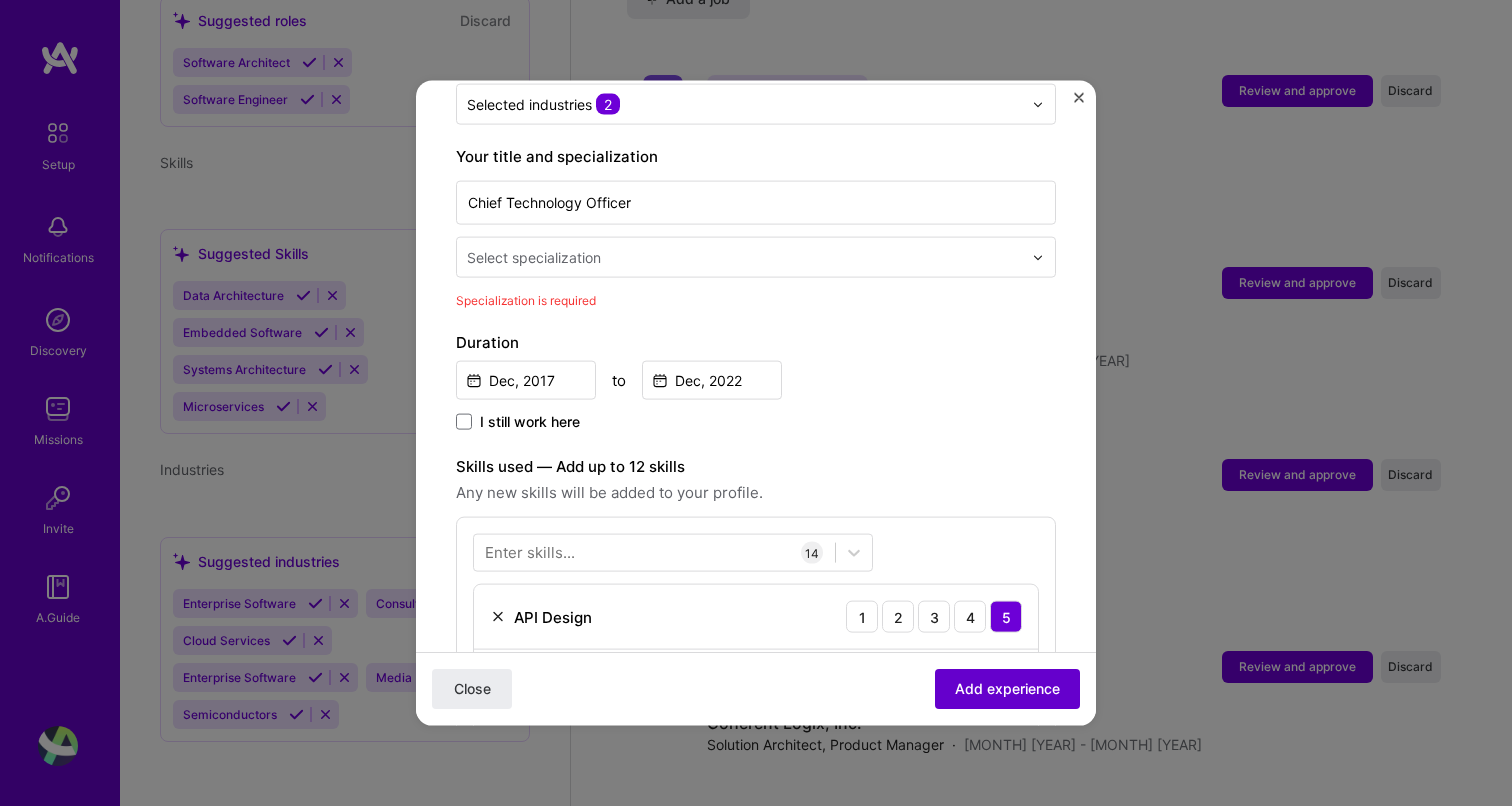 click on "Add experience" at bounding box center (1007, 689) 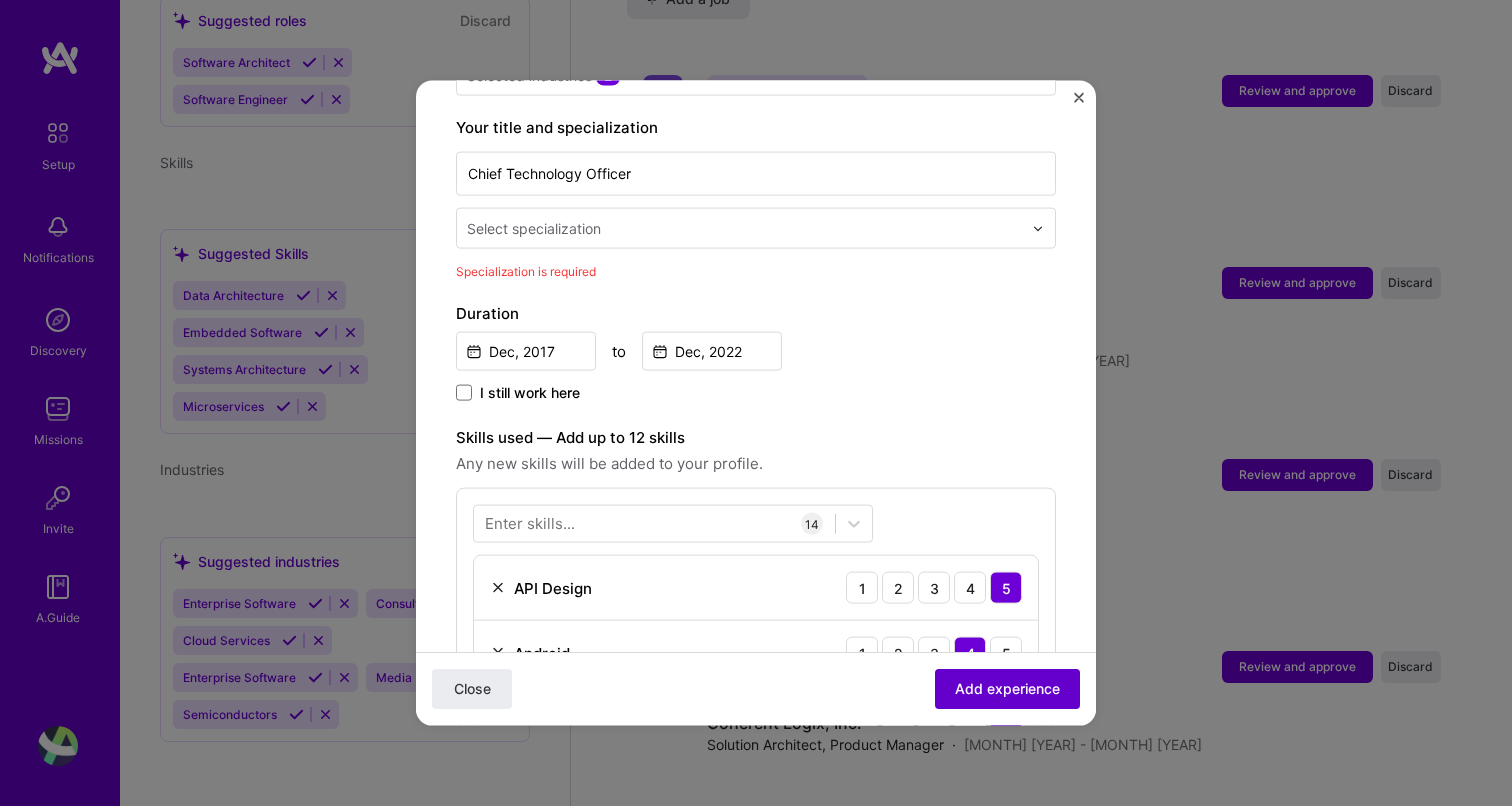 scroll, scrollTop: 444, scrollLeft: 0, axis: vertical 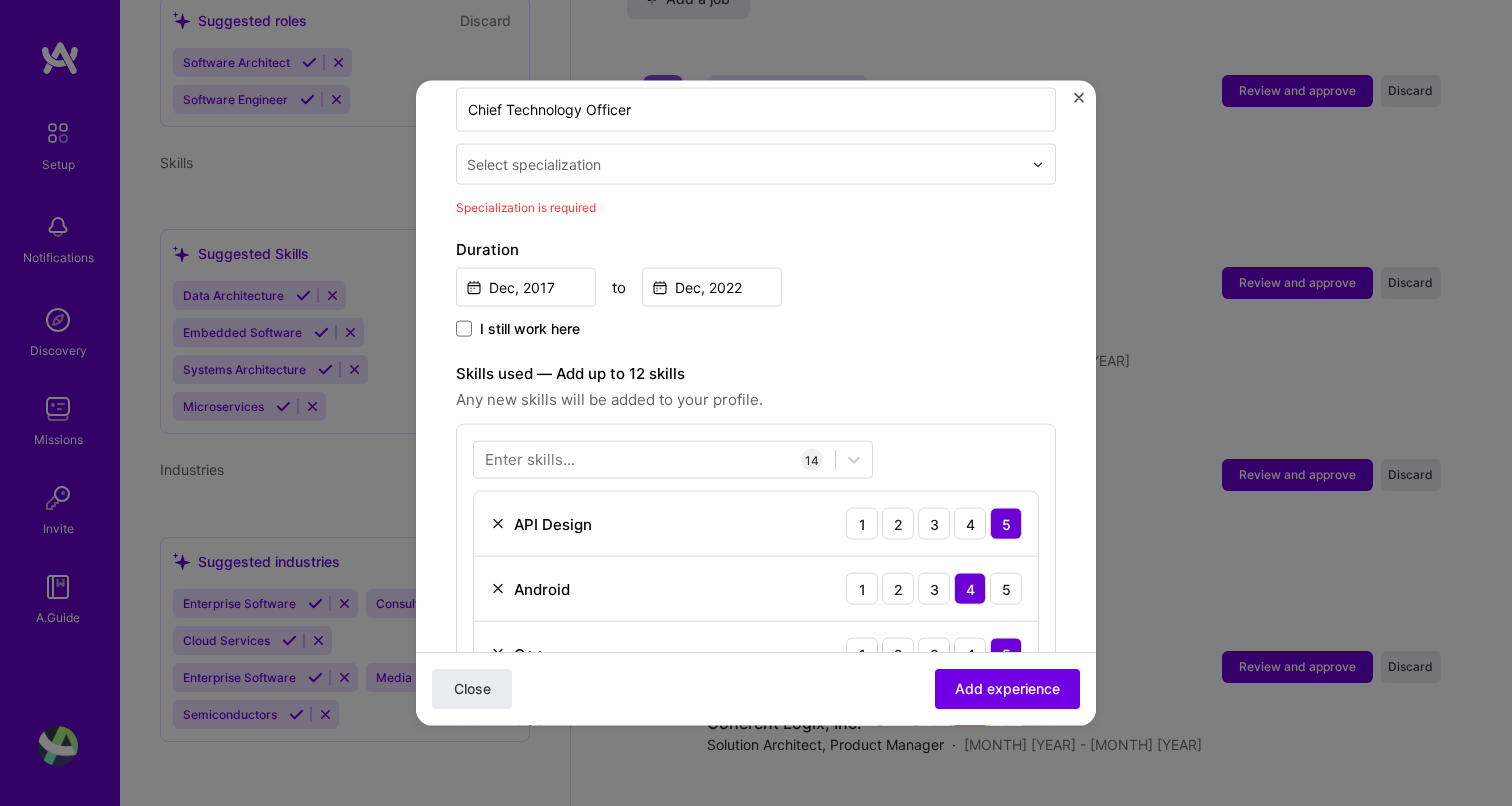 click at bounding box center [1038, 164] 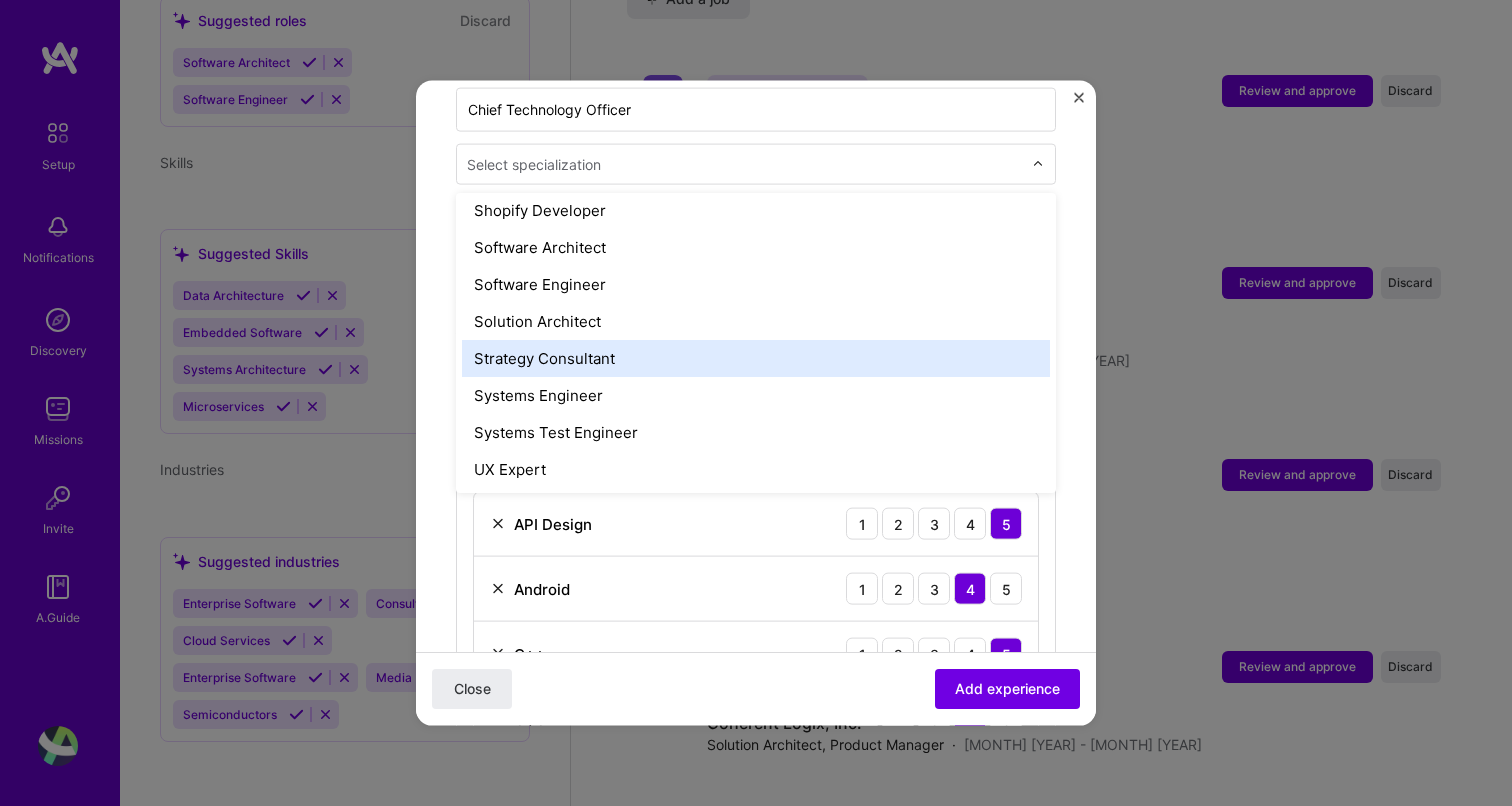 scroll, scrollTop: 2133, scrollLeft: 0, axis: vertical 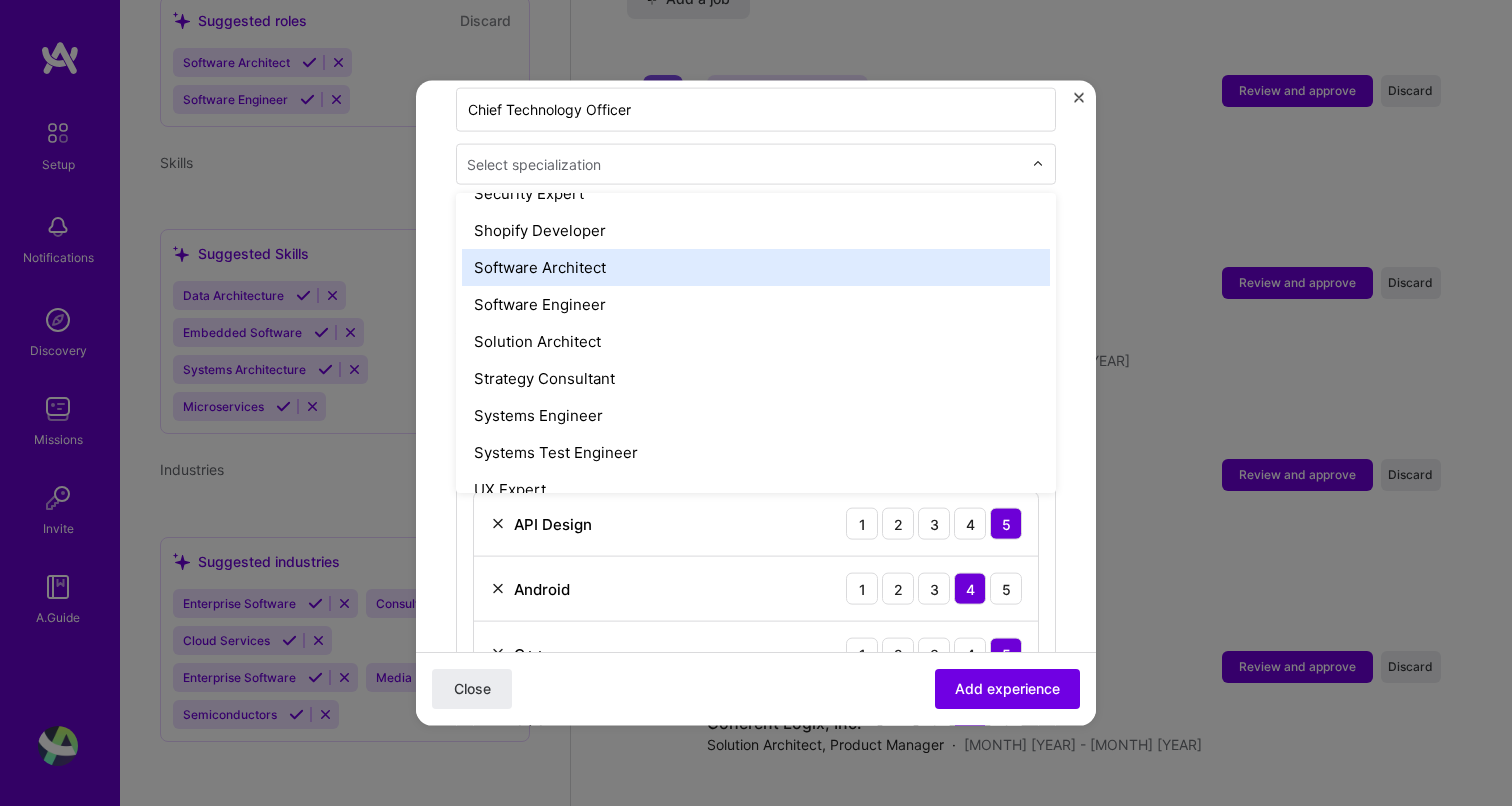 click on "Software Architect" at bounding box center (756, 267) 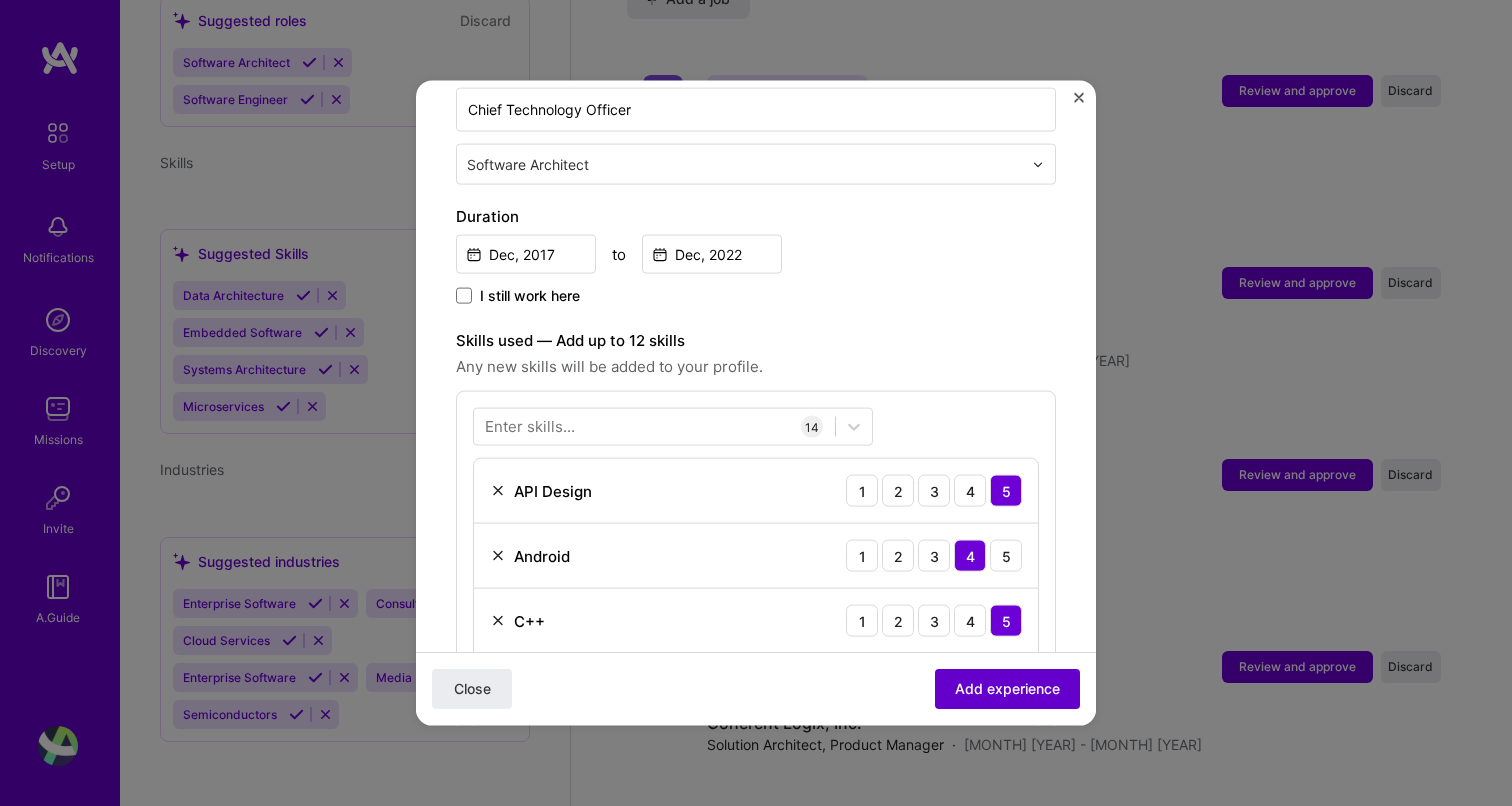 click on "Add experience" at bounding box center (1007, 689) 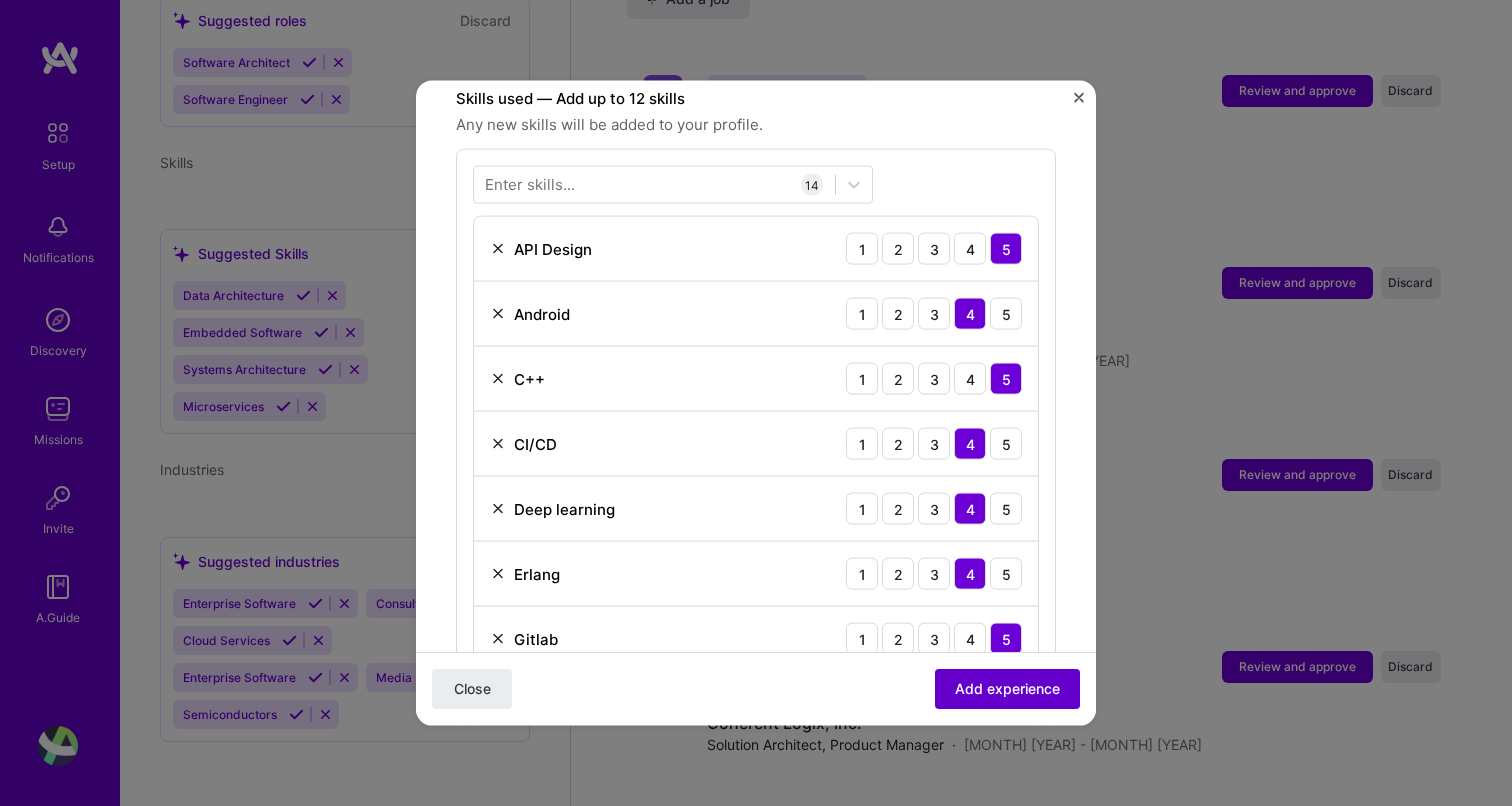 scroll, scrollTop: 692, scrollLeft: 0, axis: vertical 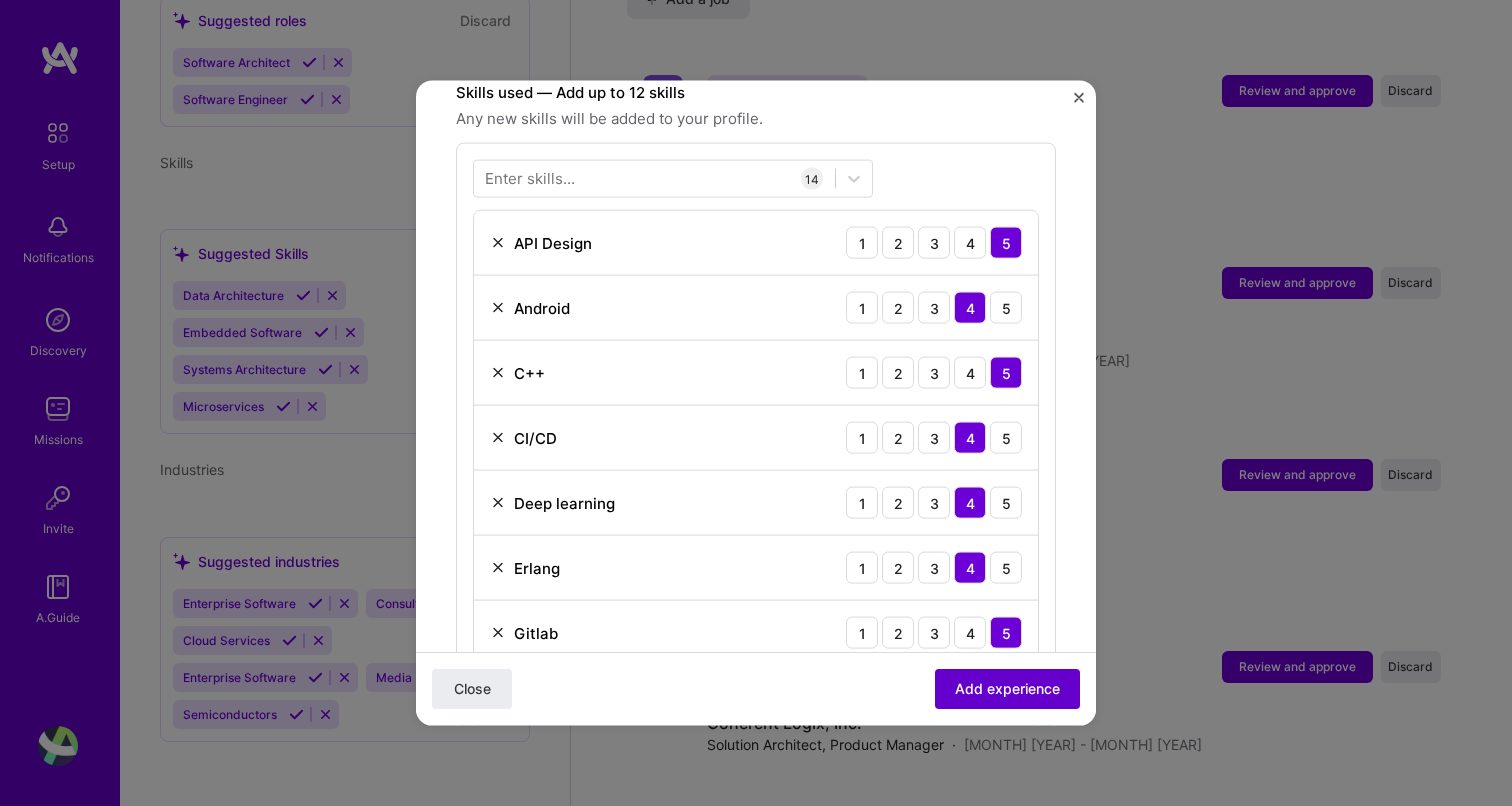 click on "Add experience" at bounding box center (1007, 689) 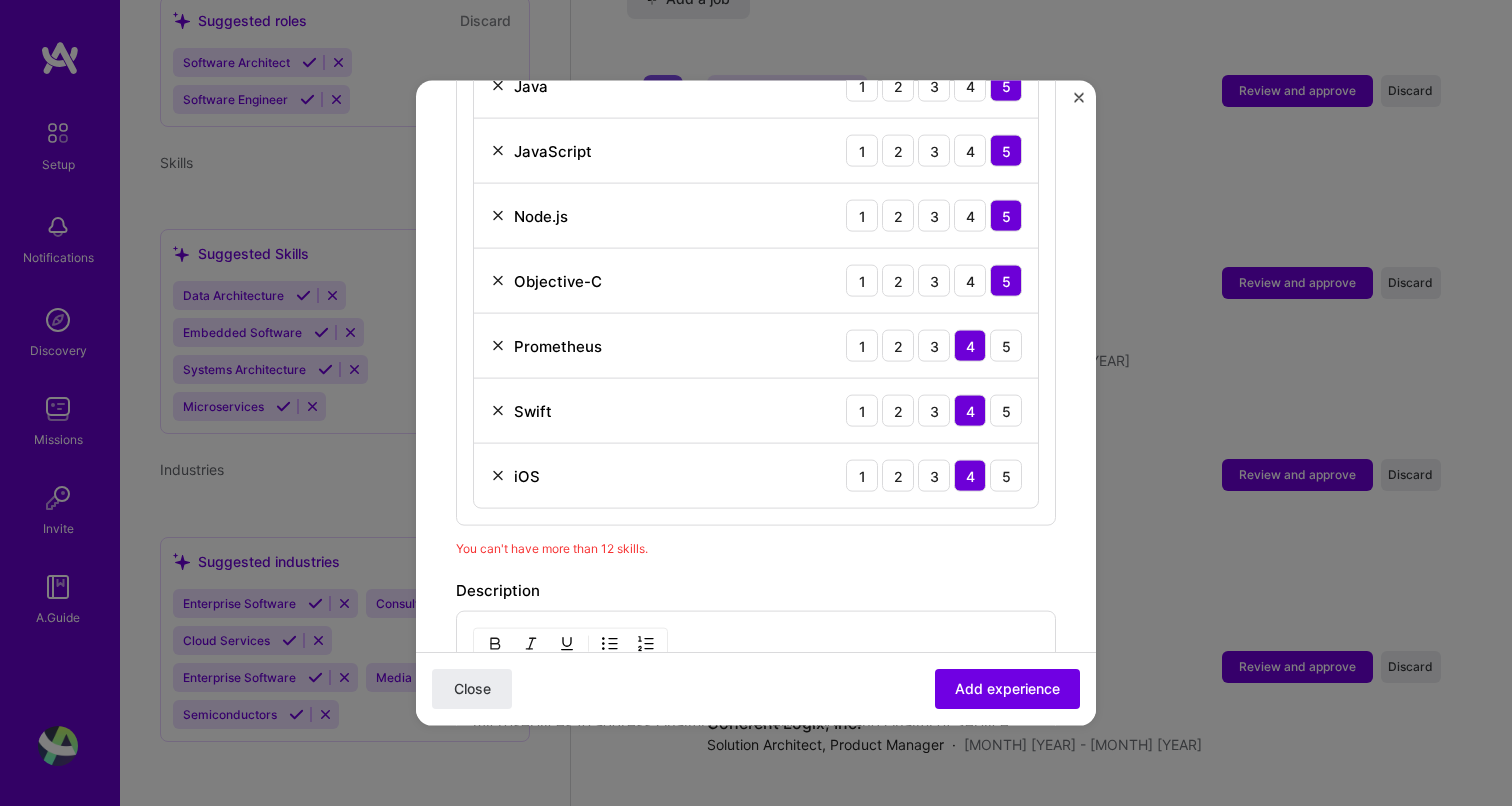 scroll, scrollTop: 1311, scrollLeft: 0, axis: vertical 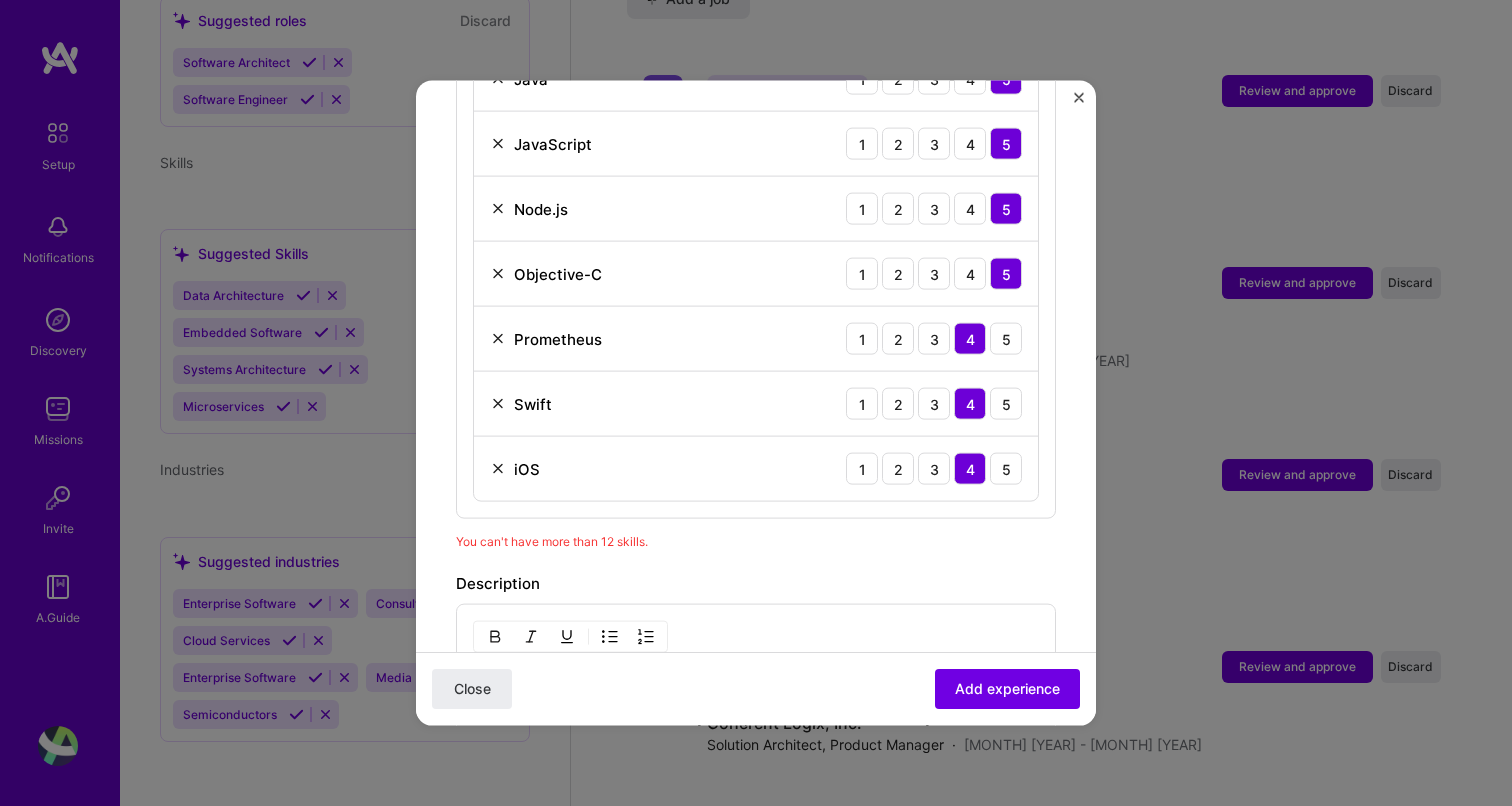 click at bounding box center (498, 404) 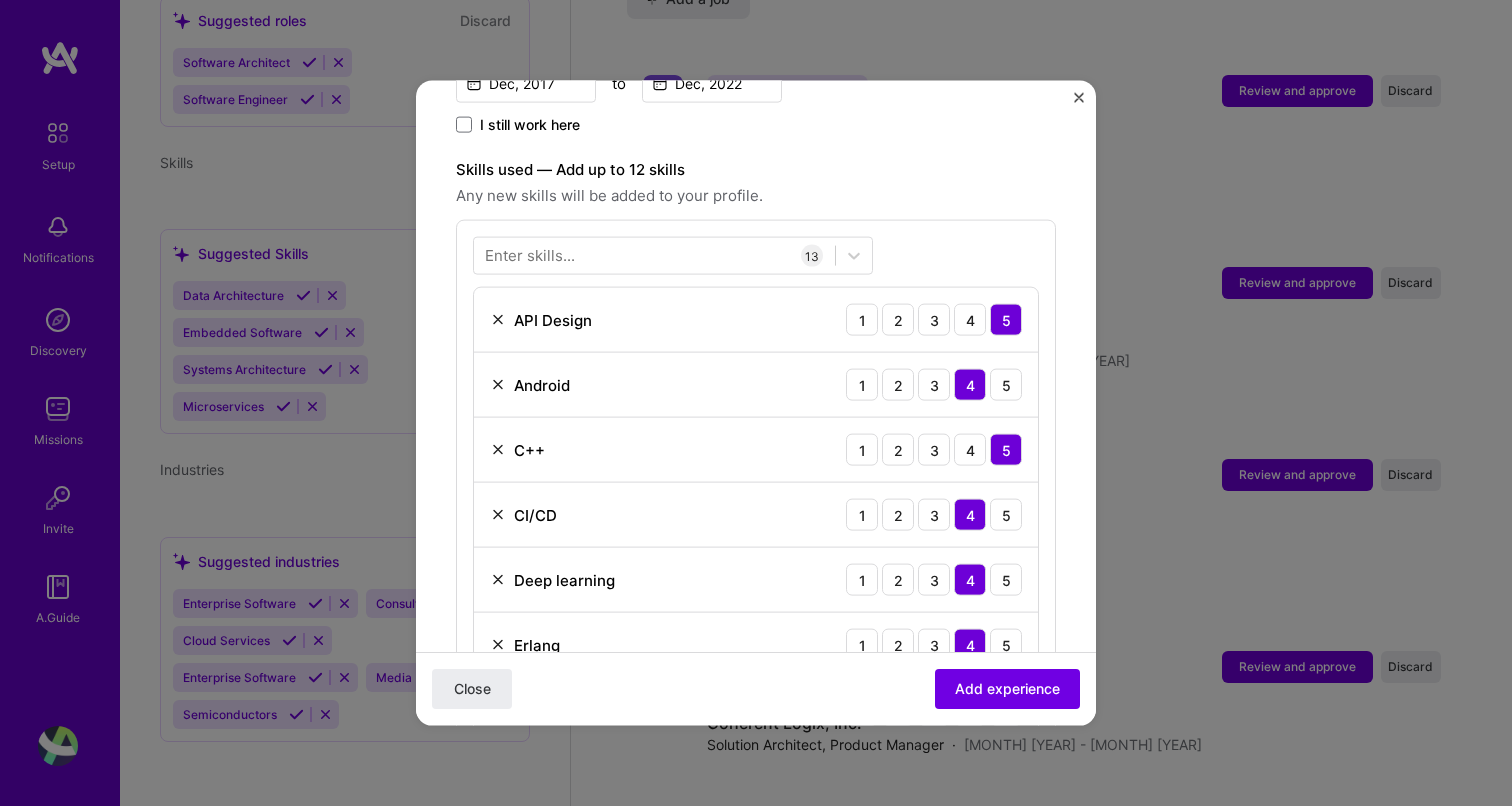 scroll, scrollTop: 607, scrollLeft: 0, axis: vertical 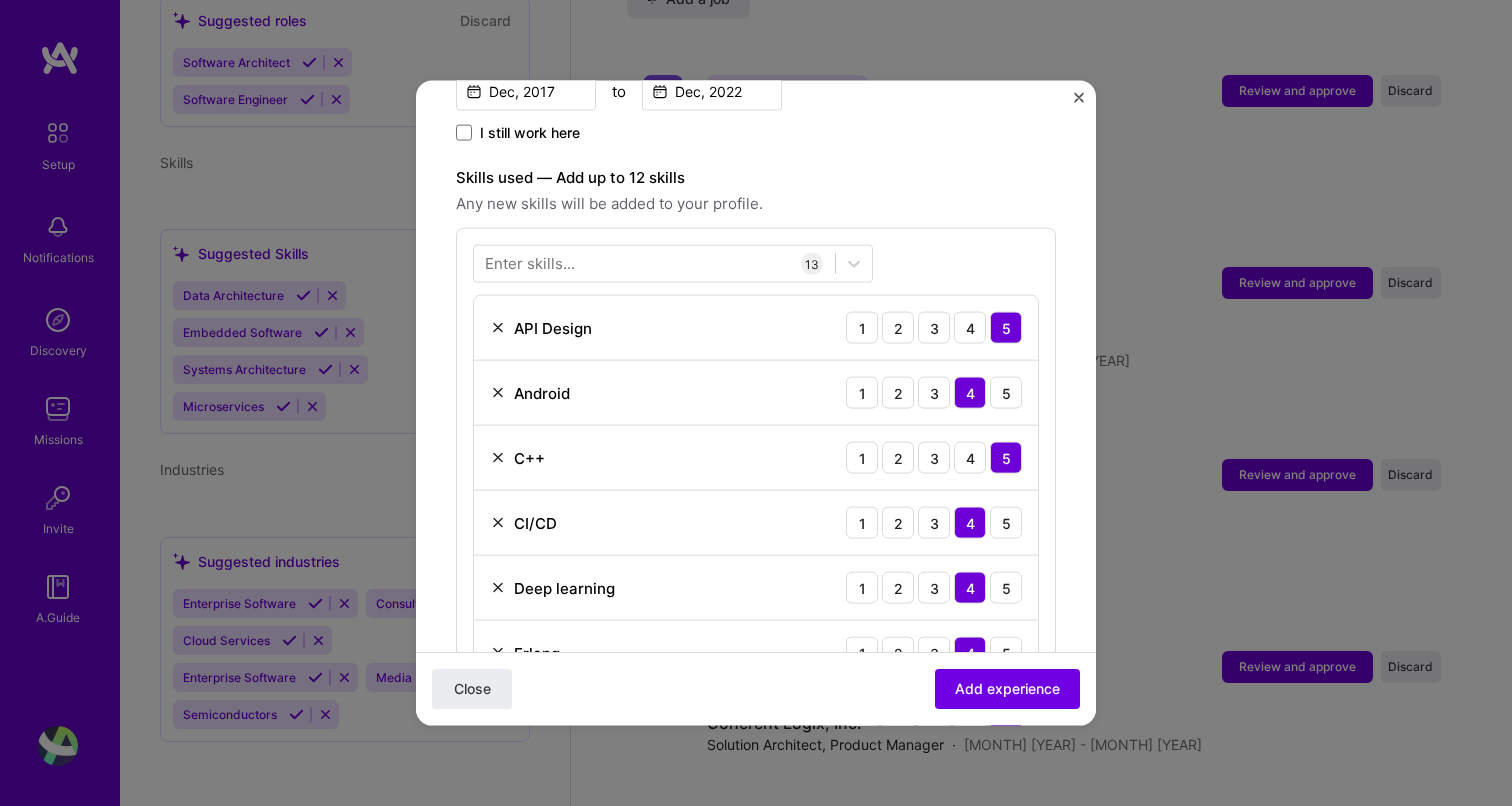 click at bounding box center [498, 328] 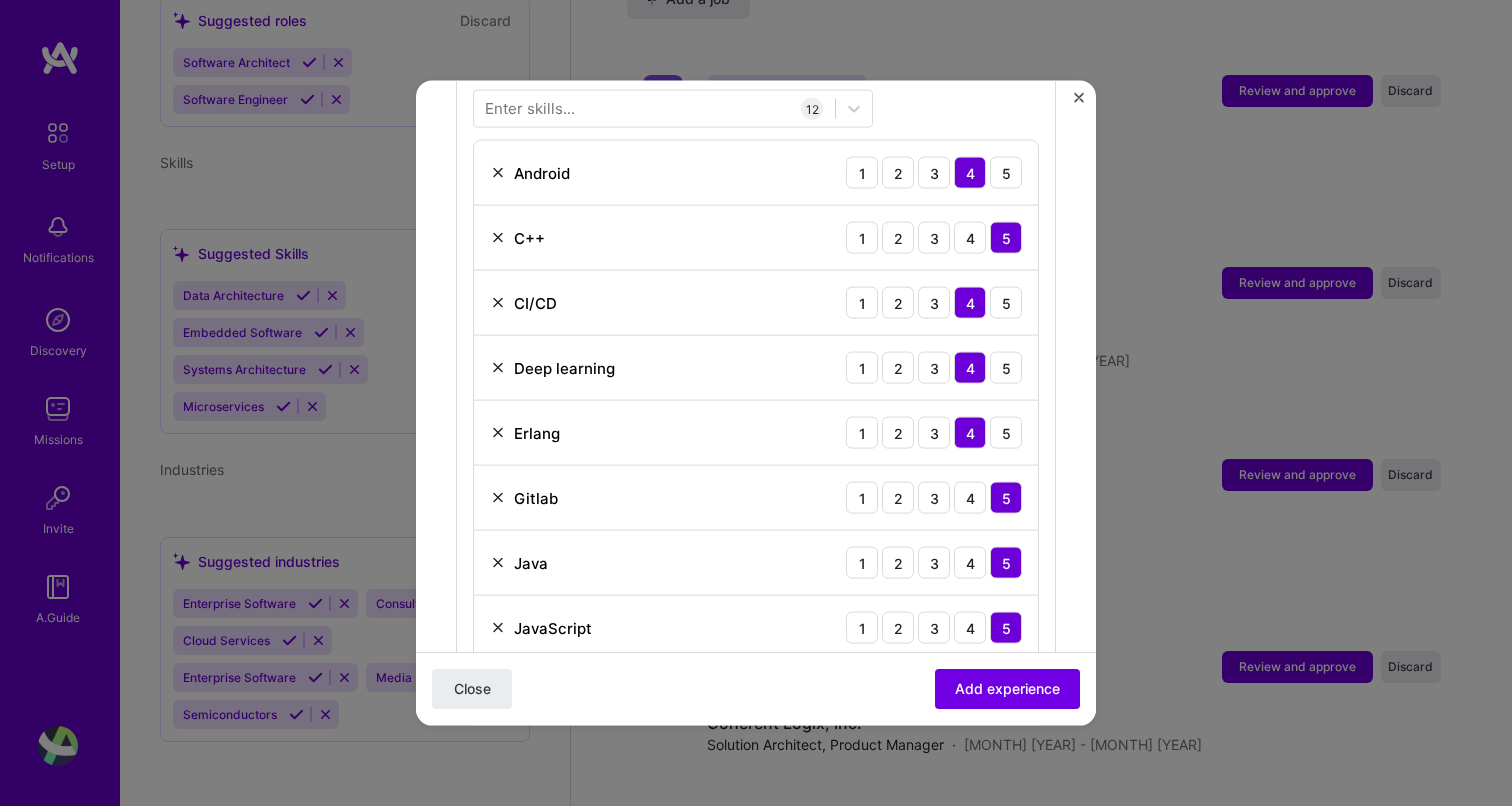scroll, scrollTop: 773, scrollLeft: 0, axis: vertical 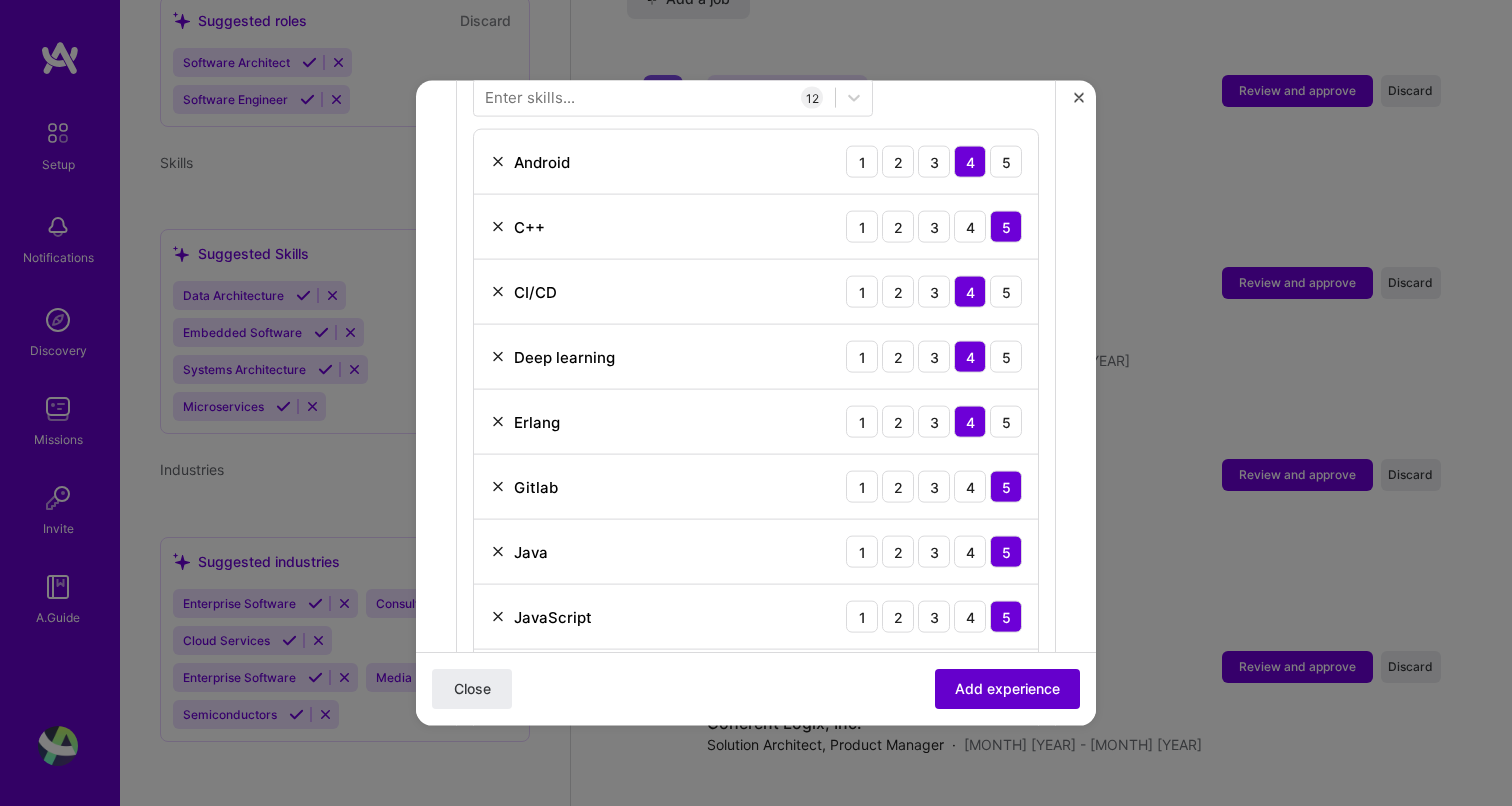 click on "Add experience" at bounding box center [1007, 689] 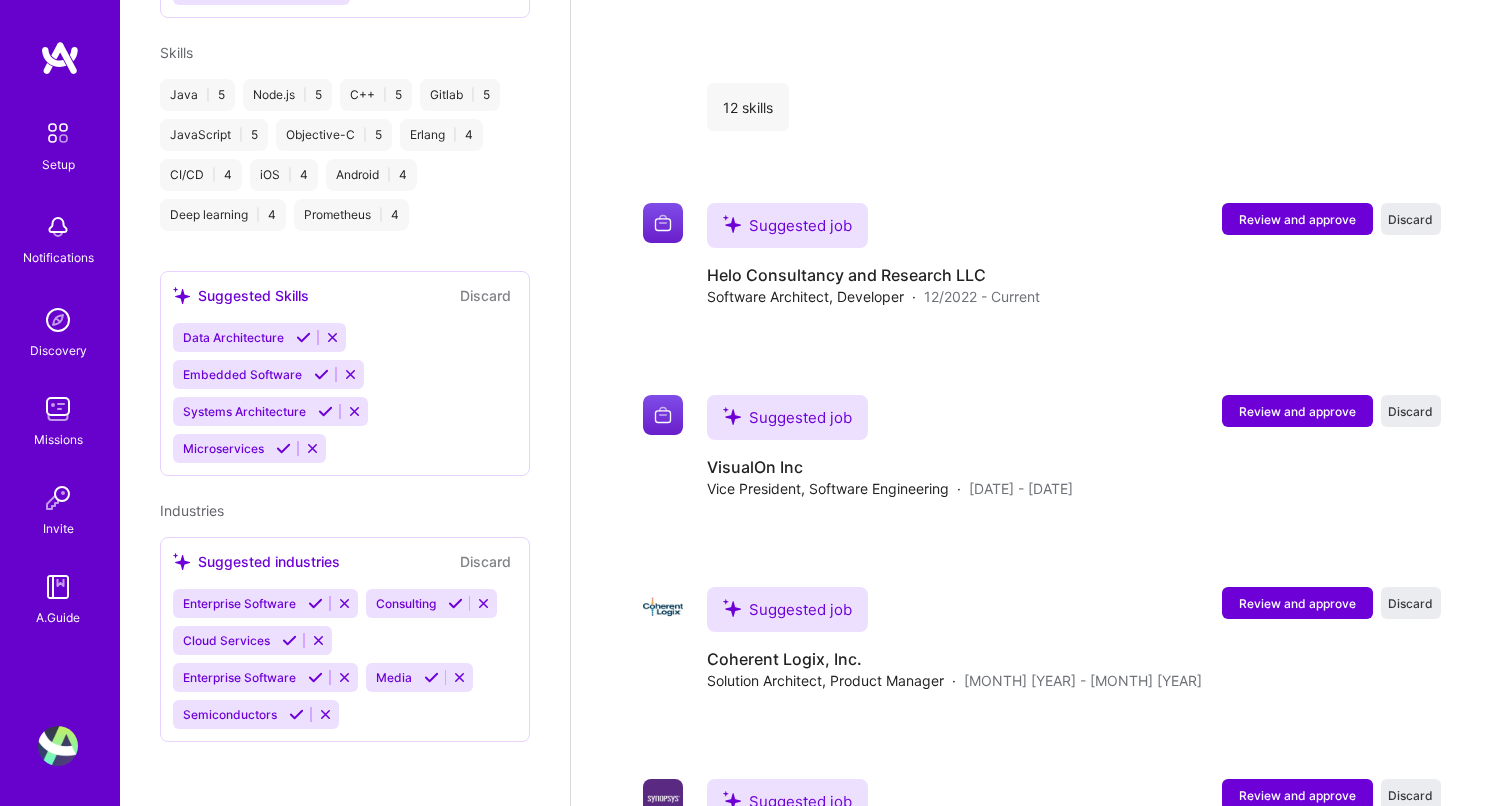 scroll, scrollTop: 3138, scrollLeft: 0, axis: vertical 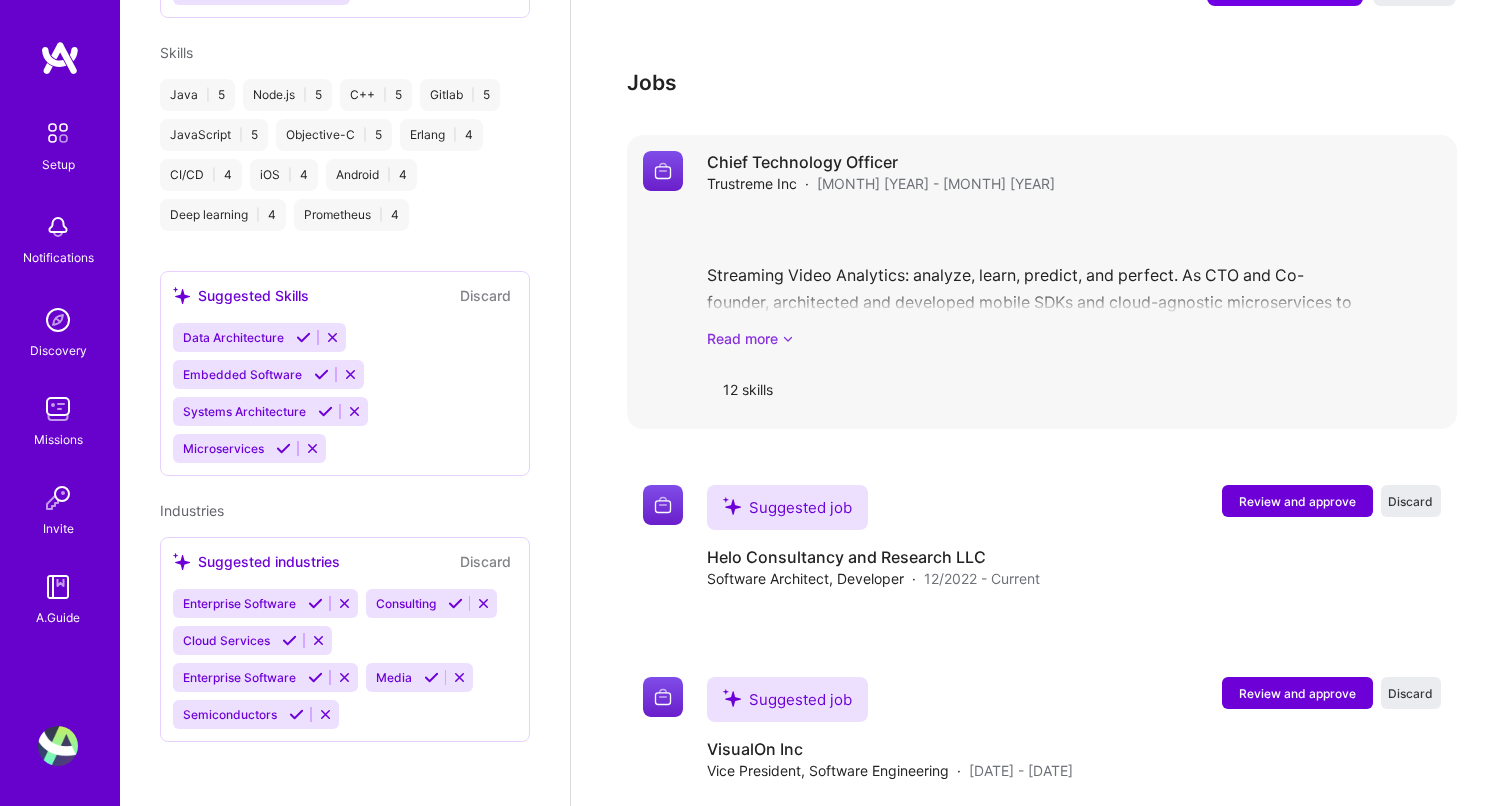 click on "Read more" at bounding box center (1074, 338) 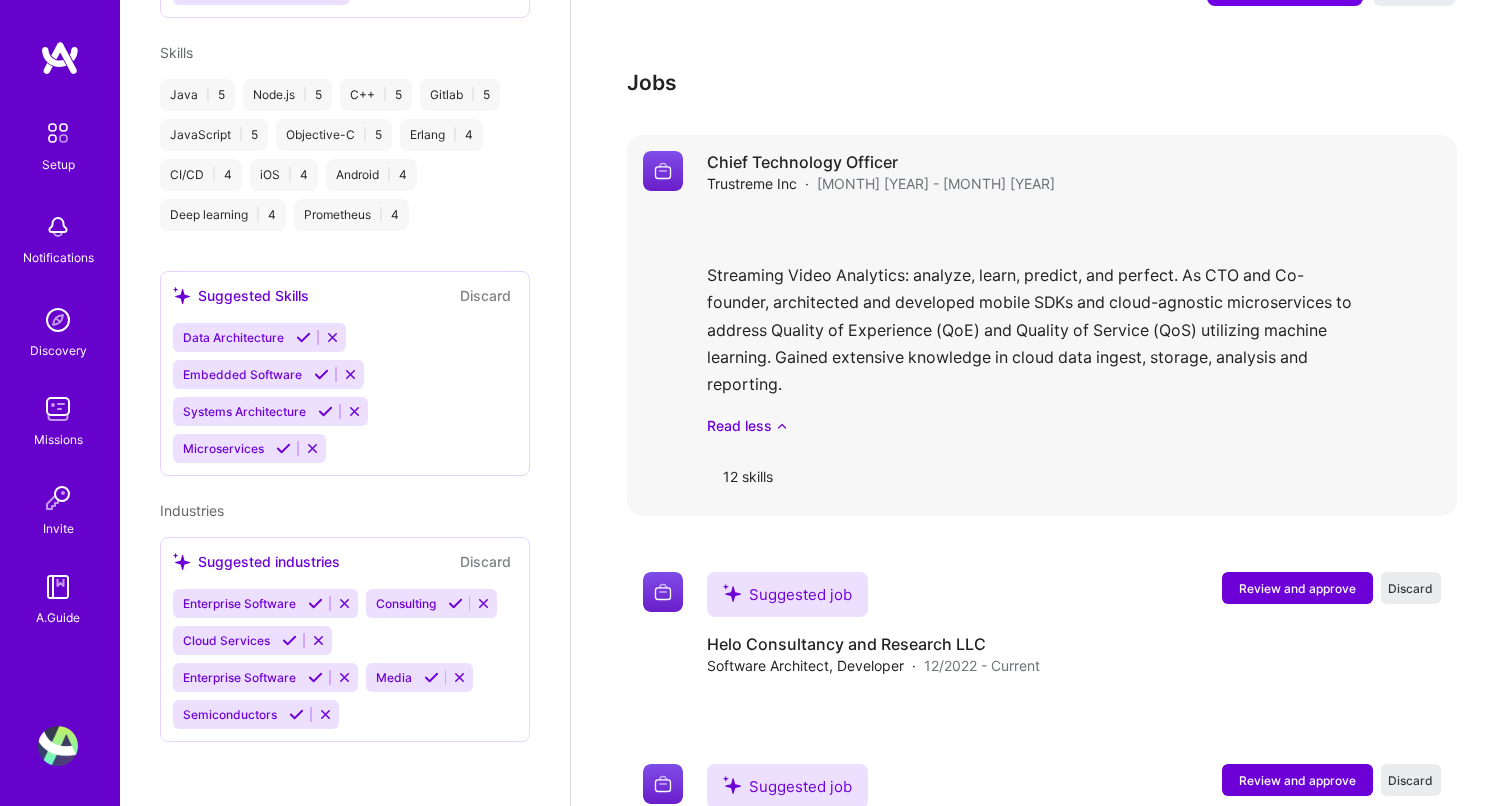 click on "Streaming Video Analytics: analyze, learn, predict, and perfect. As CTO and Co-founder, architected and developed mobile SDKs and cloud-agnostic microservices to address Quality of Experience (QoE) and Quality of Service (QoS) utilizing machine learning. Gained extensive knowledge in cloud data ingest, storage, analysis and reporting. Read less" at bounding box center [1074, 323] 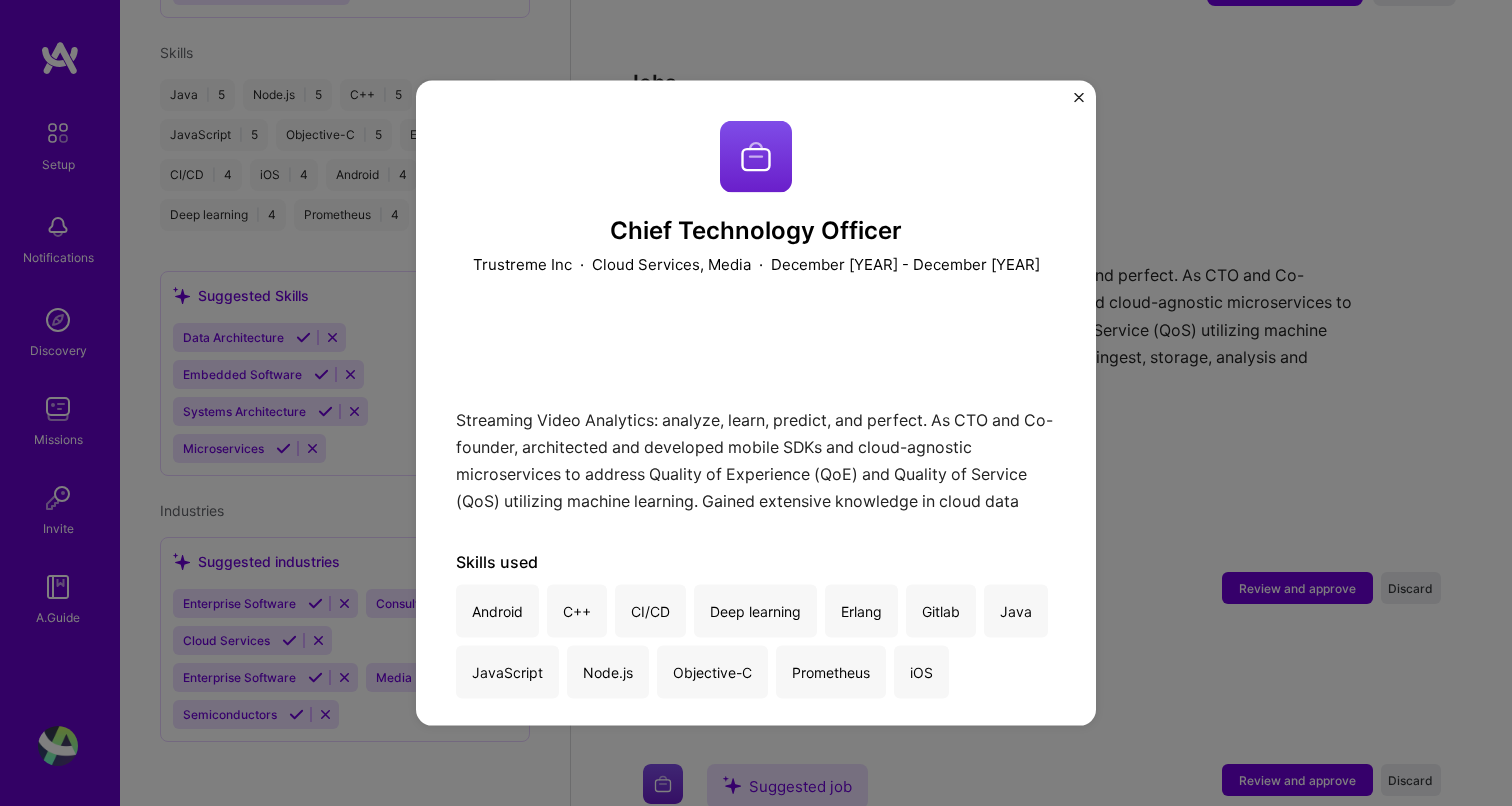 click at bounding box center [1079, 98] 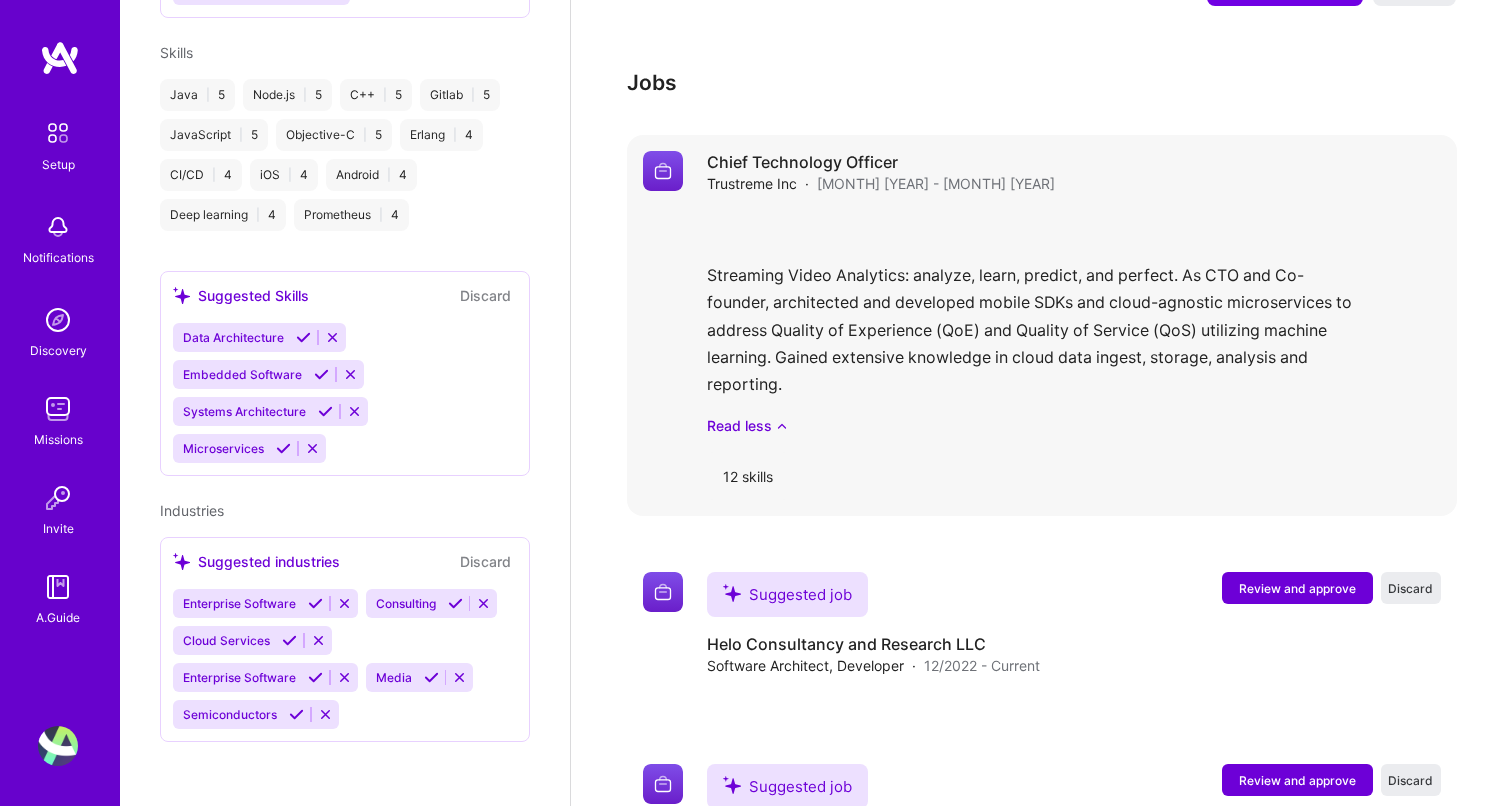 click at bounding box center (663, 171) 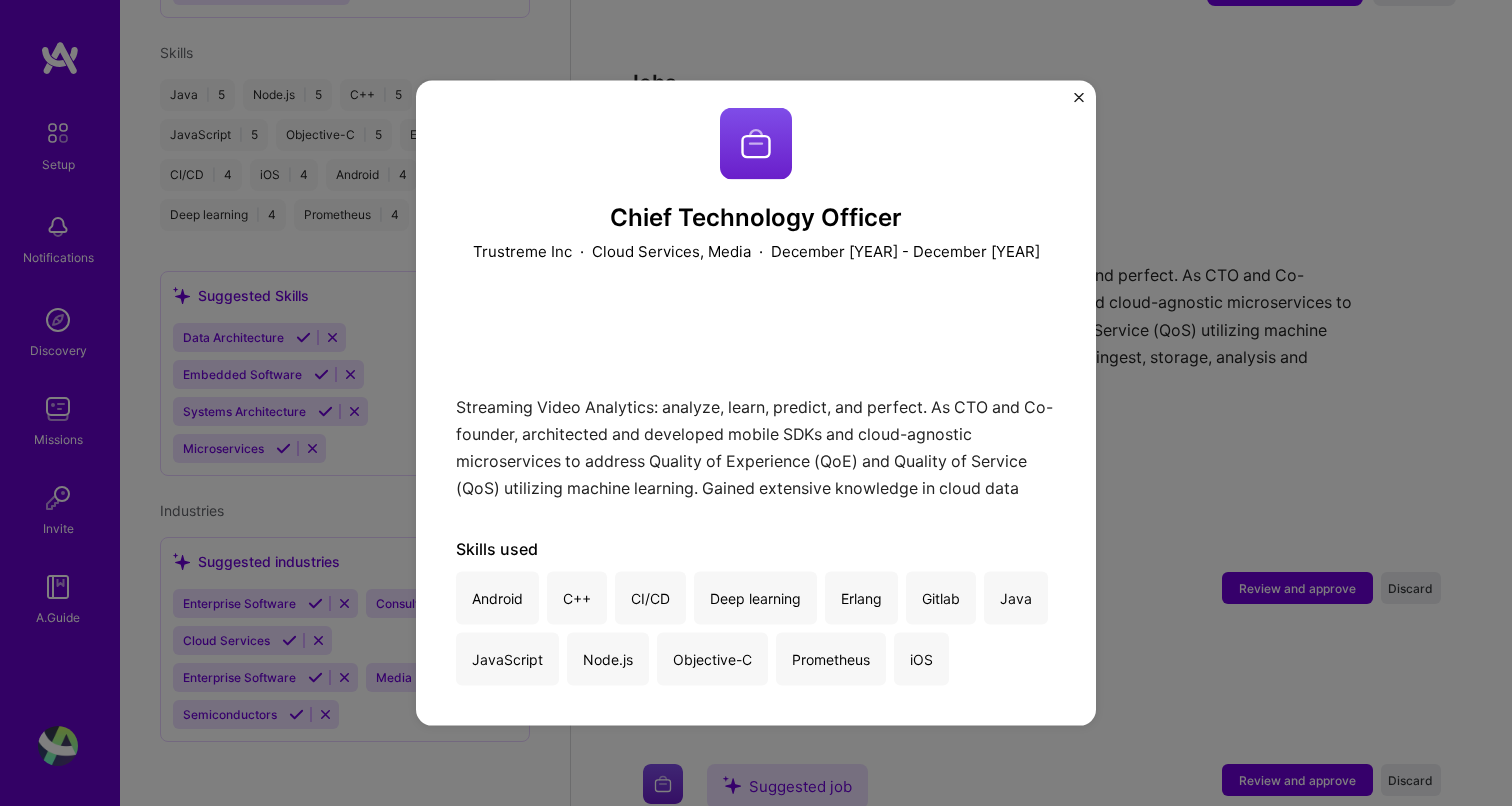 scroll, scrollTop: 12, scrollLeft: 0, axis: vertical 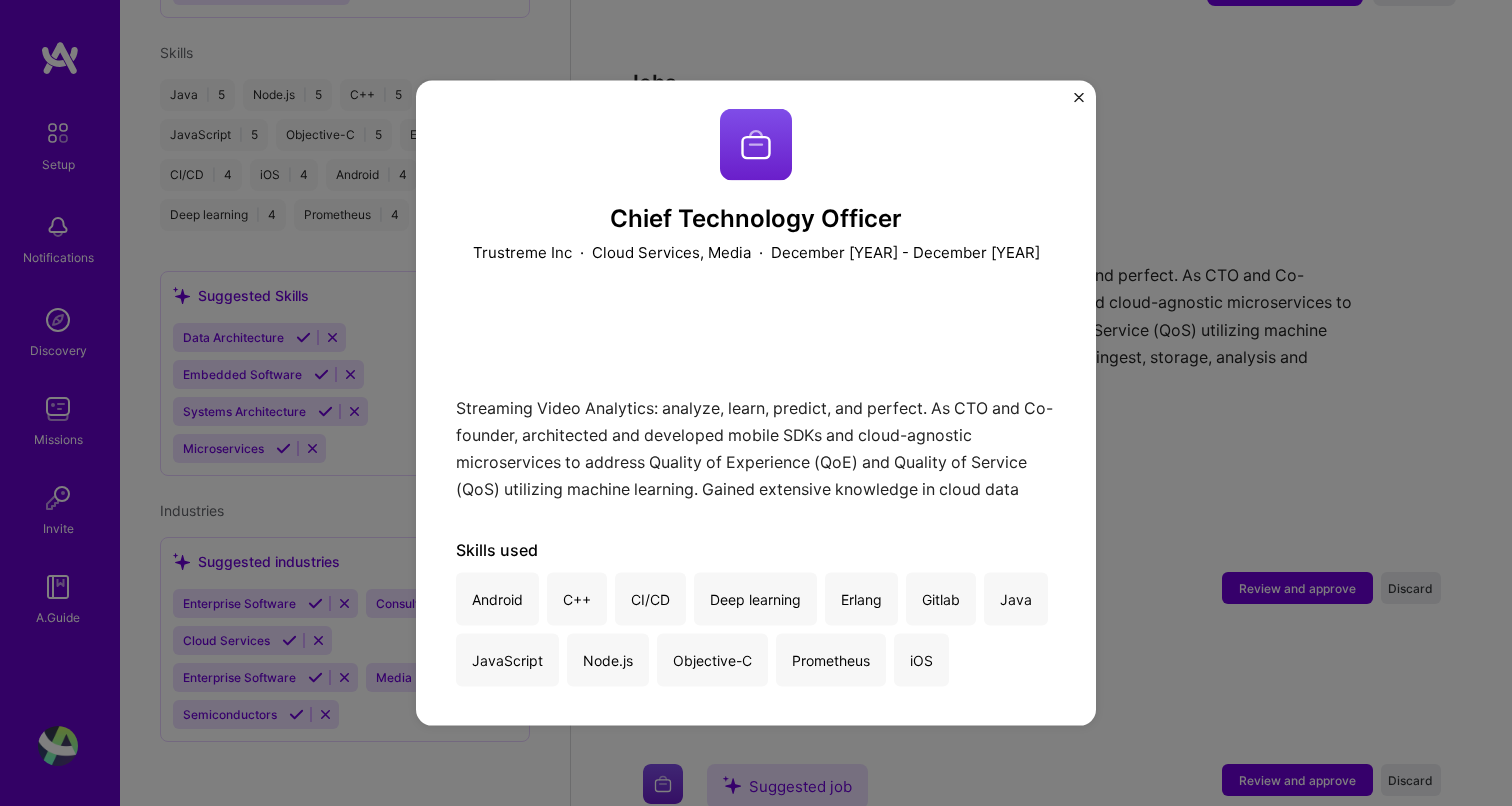 click at bounding box center (1079, 98) 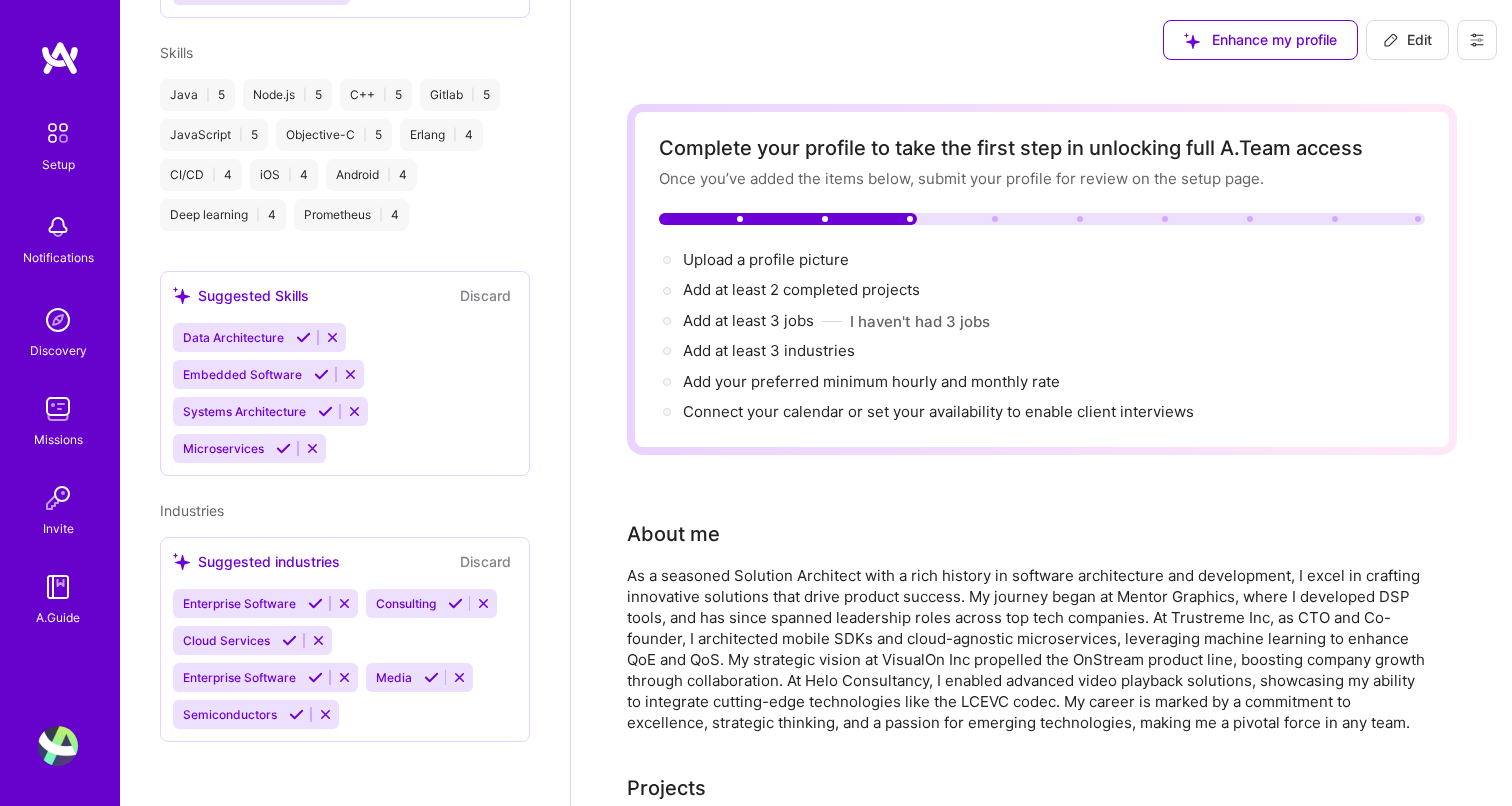 scroll, scrollTop: 0, scrollLeft: 0, axis: both 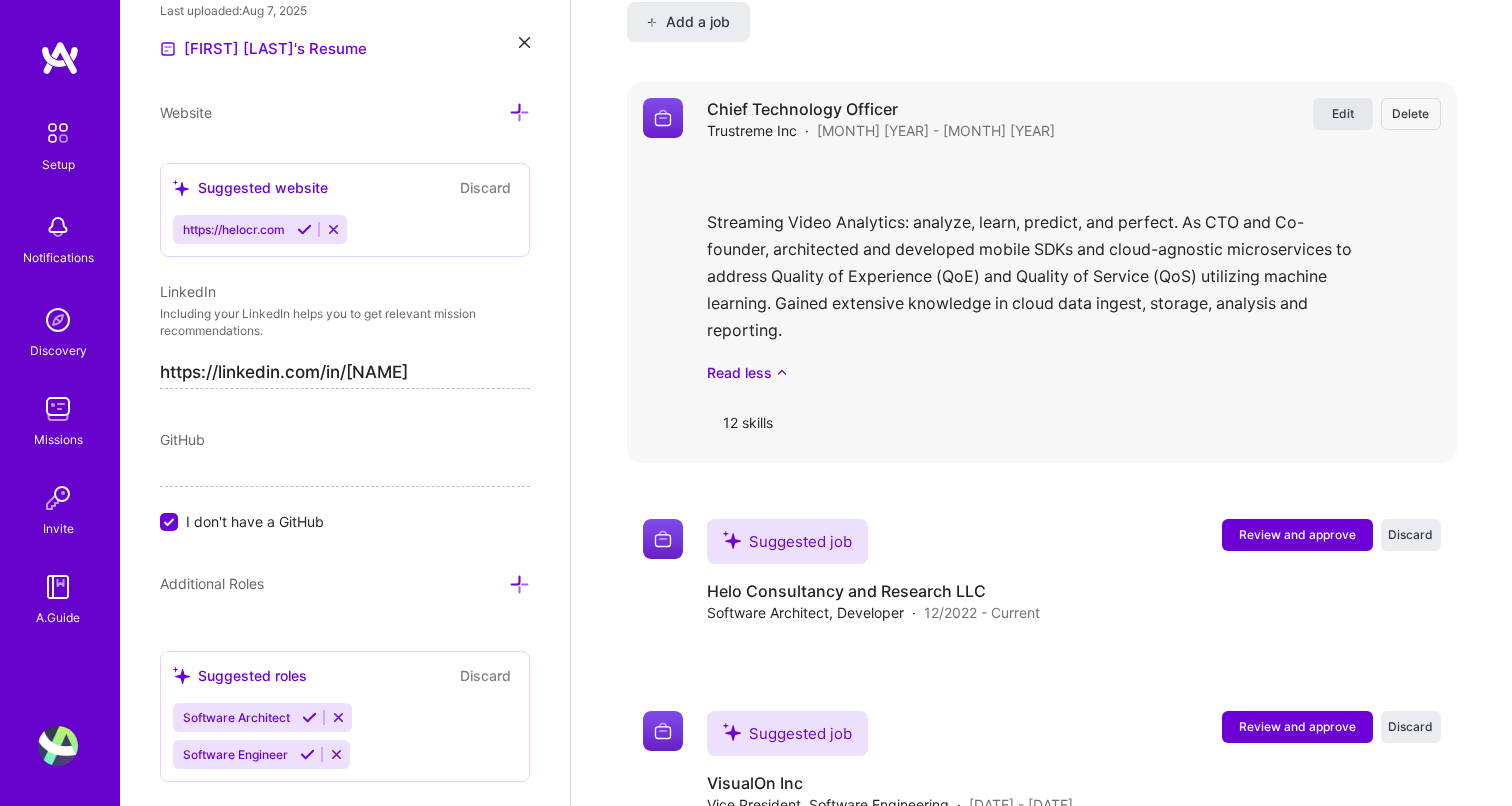 click on "Edit" at bounding box center (1343, 113) 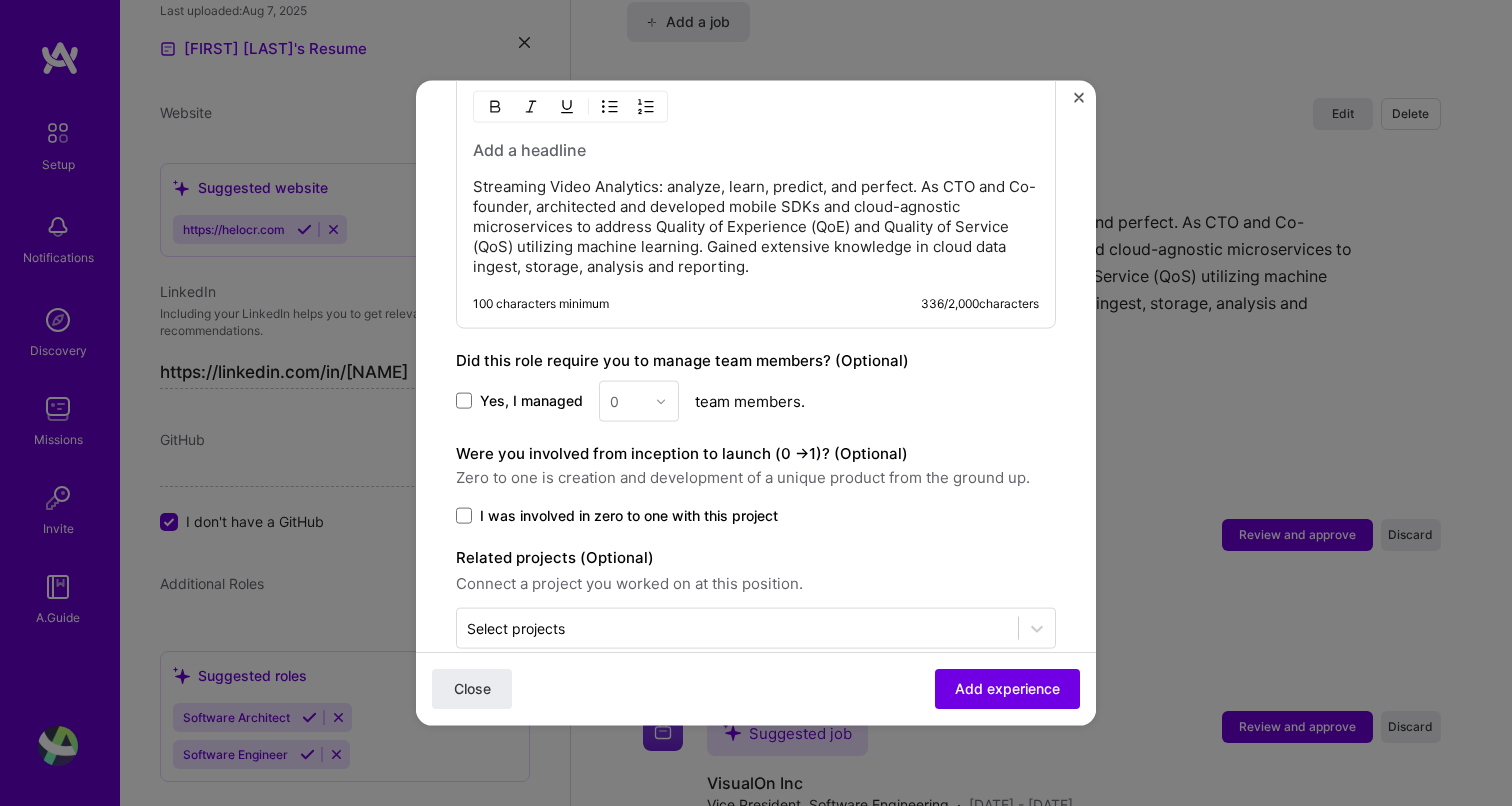scroll, scrollTop: 1605, scrollLeft: 0, axis: vertical 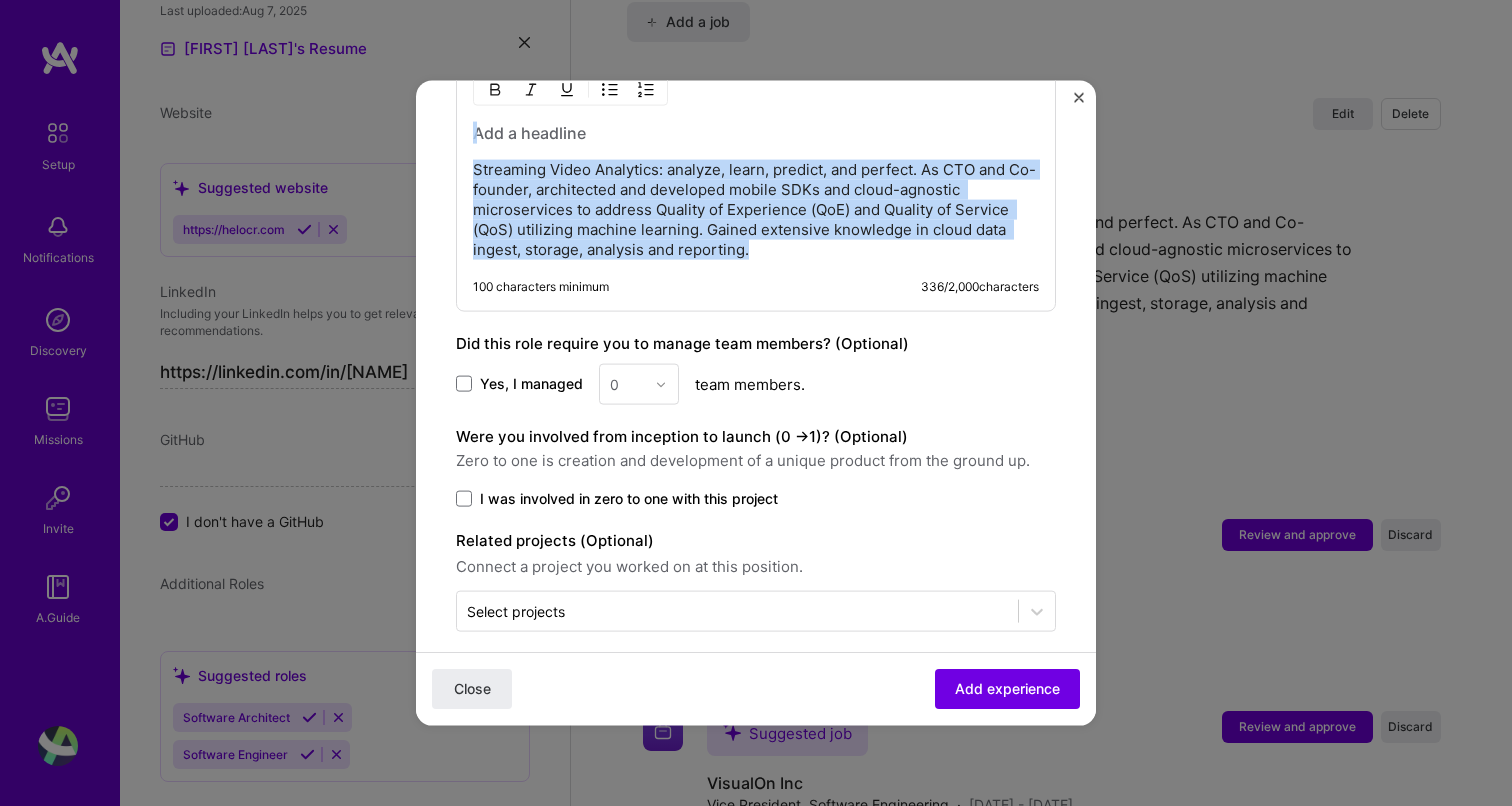 drag, startPoint x: 789, startPoint y: 253, endPoint x: 455, endPoint y: 120, distance: 359.5066 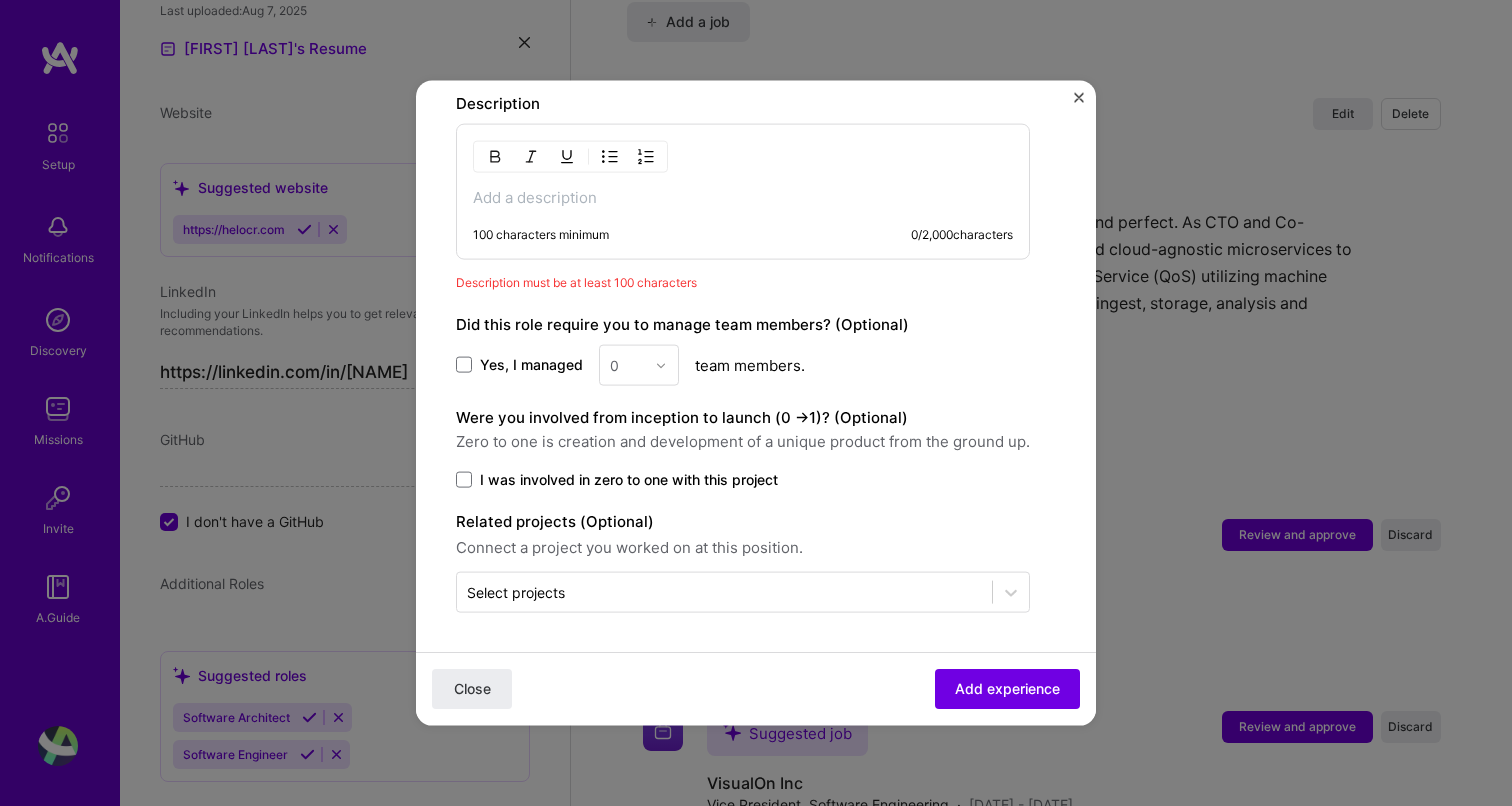 scroll, scrollTop: 1505, scrollLeft: 0, axis: vertical 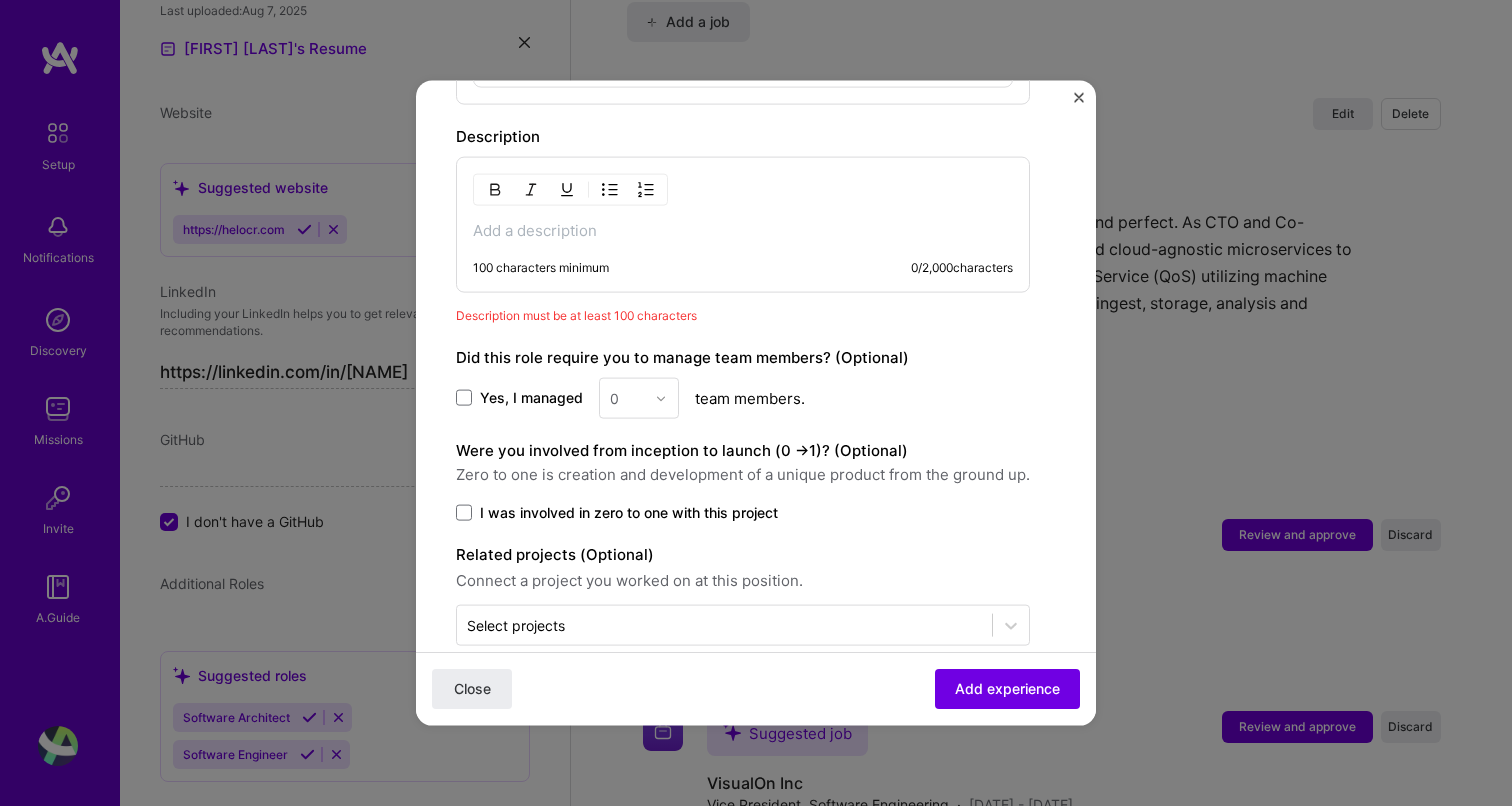 click at bounding box center (743, 231) 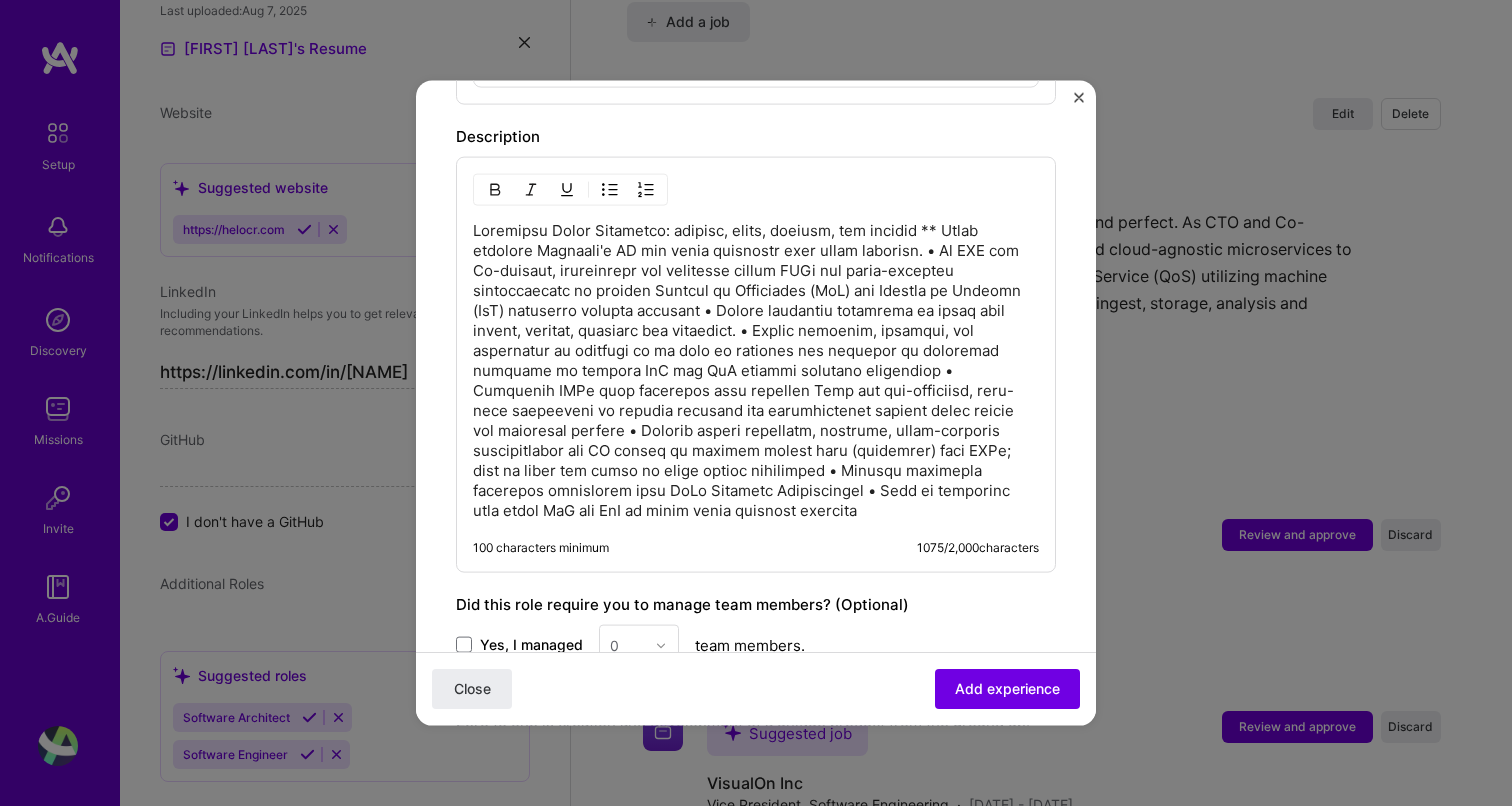 click at bounding box center [756, 371] 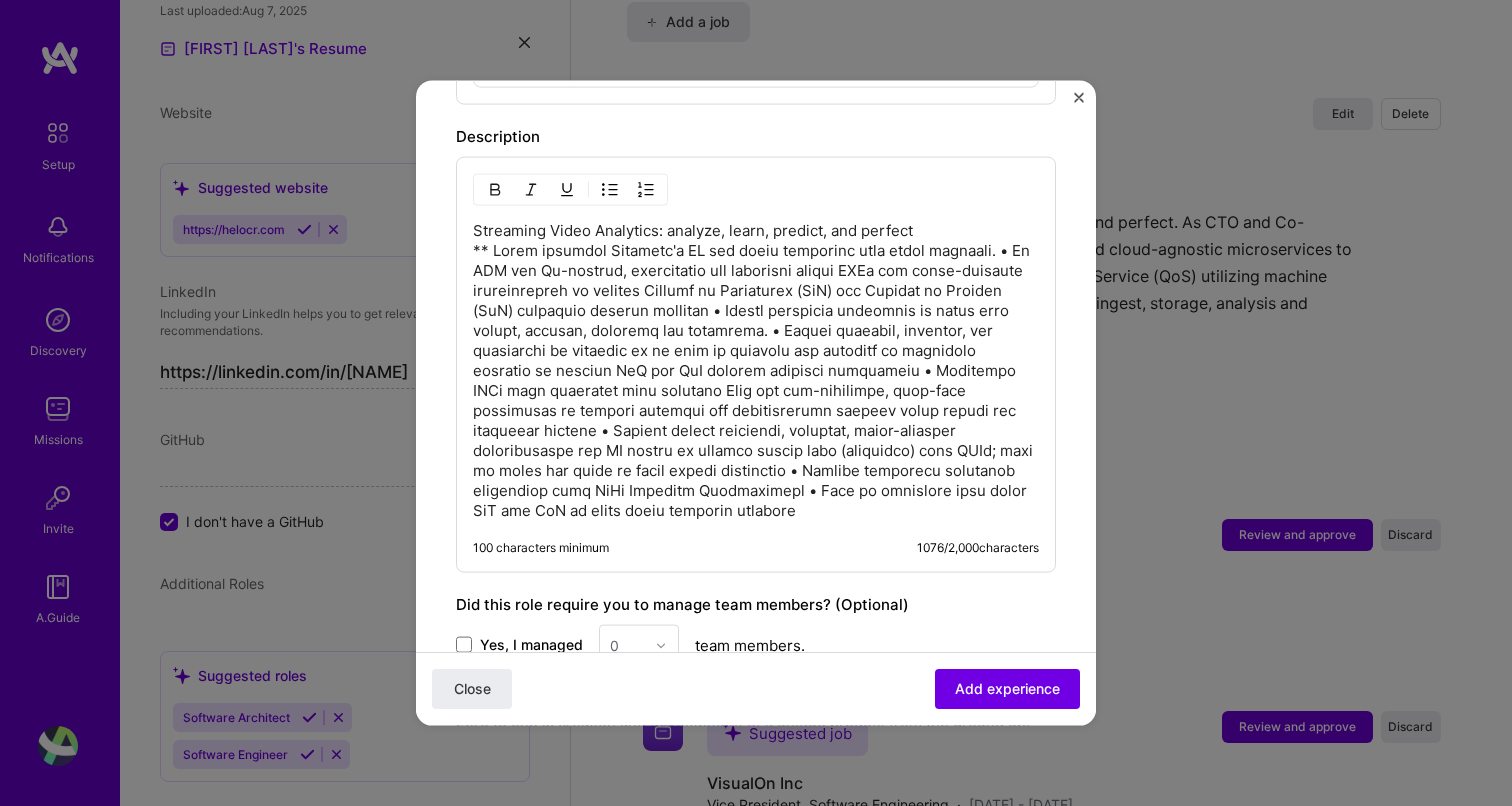 click on "Streaming Video Analytics: analyze, learn, predict, and perfect" at bounding box center [756, 371] 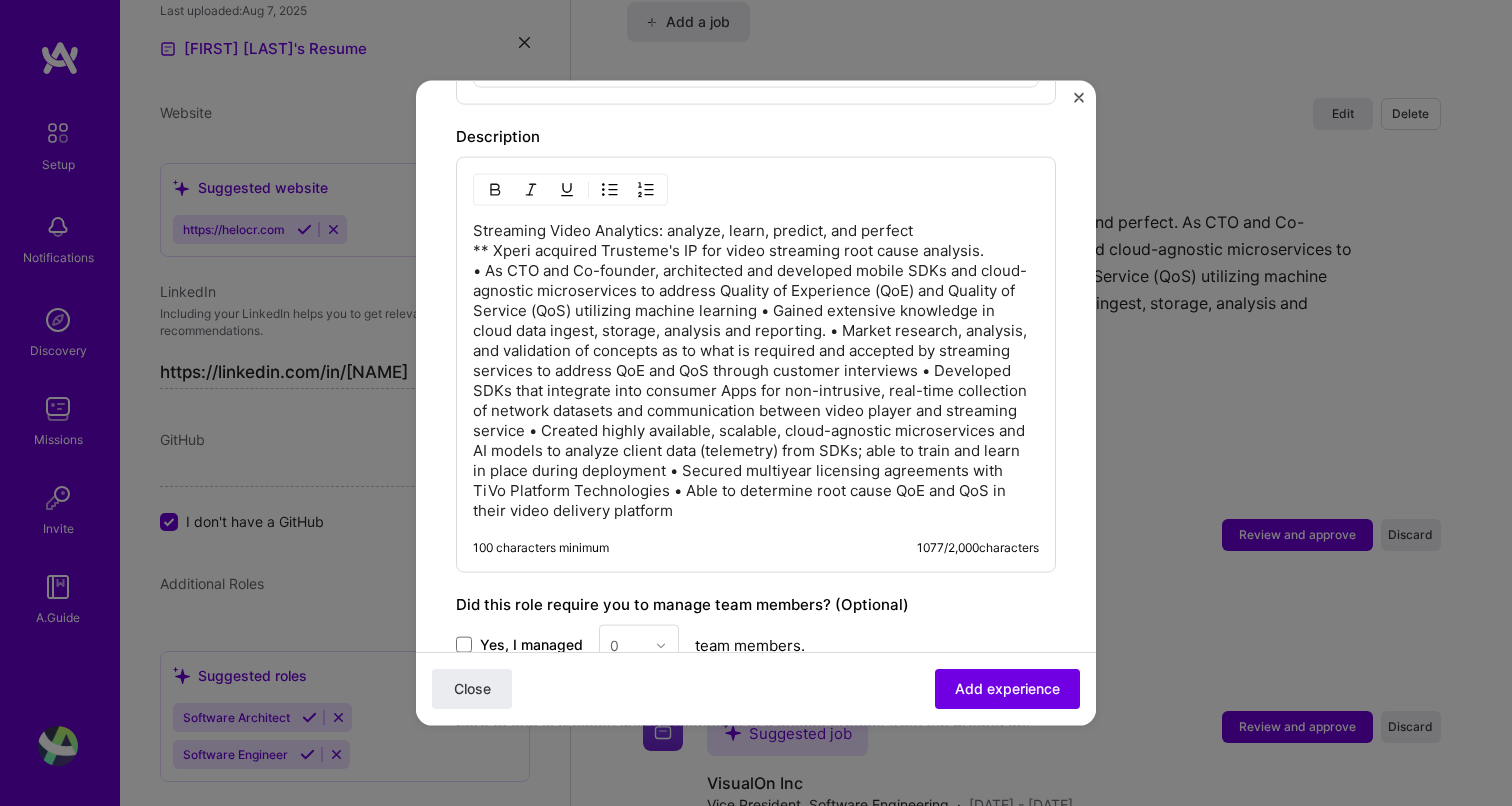 click on "Streaming Video Analytics: analyze, learn, predict, and perfect  ** Xperi acquired Trusteme's IP for video streaming root cause analysis." at bounding box center (756, 371) 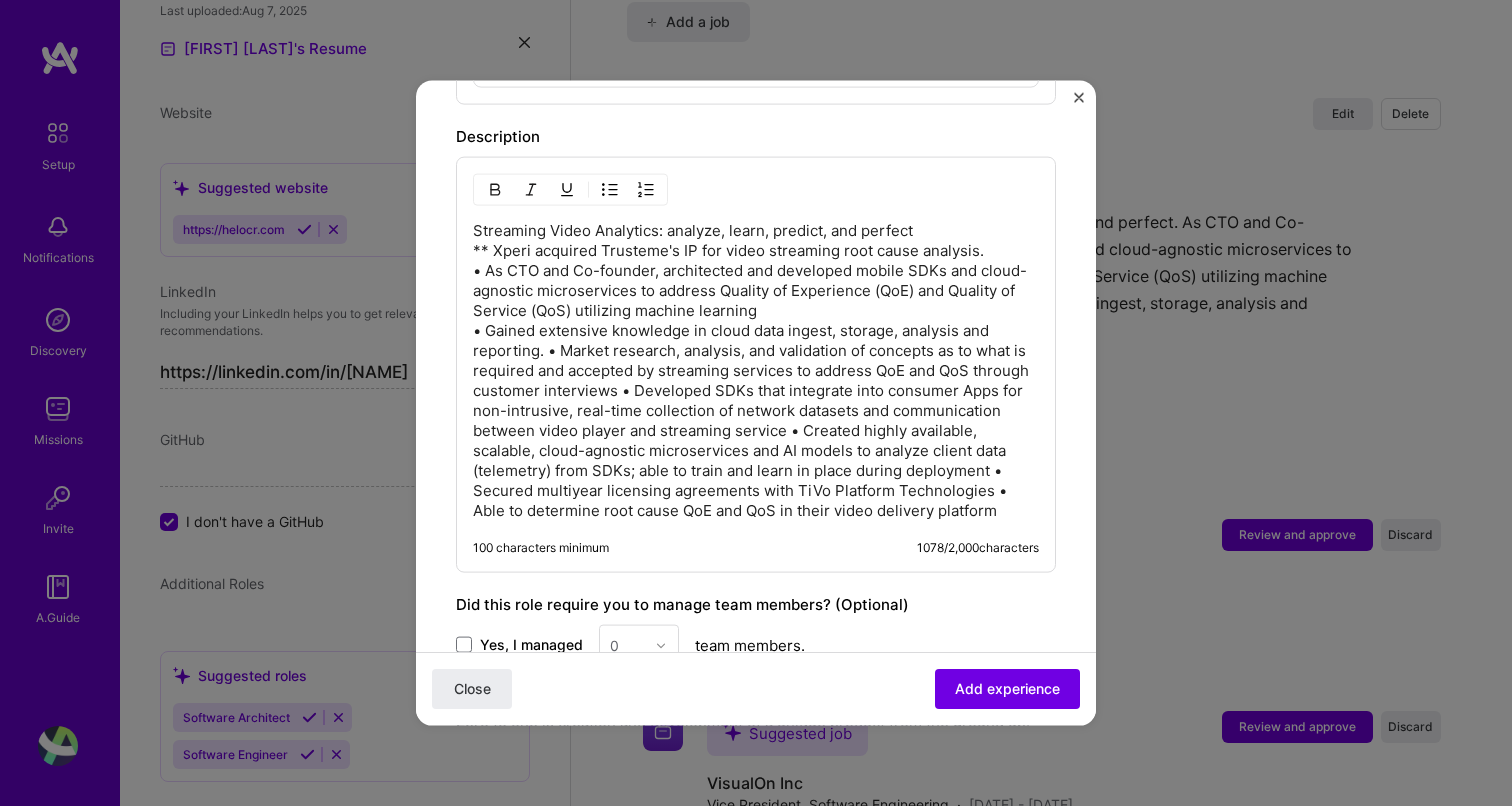 click on "Streaming Video Analytics: analyze, learn, predict, and perfect  ** Xperi acquired Trusteme's IP for video streaming root cause analysis.  • As CTO and Co-founder, architected and developed mobile SDKs and cloud-agnostic microservices to address Quality of Experience (QoE) and Quality of Service (QoS) utilizing machine learning" at bounding box center (756, 371) 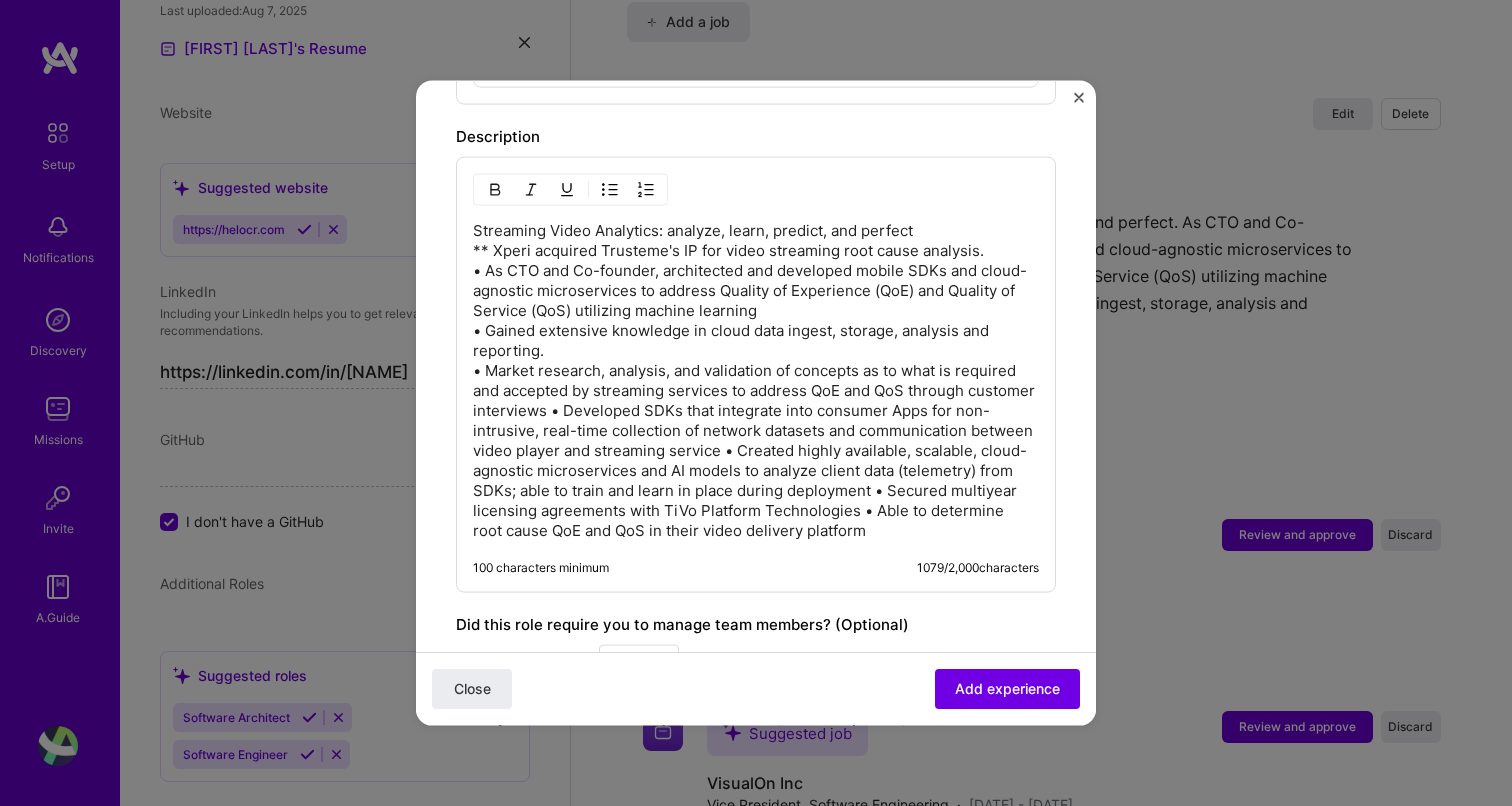 click on "Streaming Video Analytics: analyze, learn, predict, and perfect  ** Xperi acquired Trusteme's IP for video streaming root cause analysis.  • As CTO and Co-founder, architected and developed mobile SDKs and cloud-agnostic microservices to address Quality of Experience (QoE) and Quality of Service (QoS) utilizing machine learning  • Gained extensive knowledge in cloud data ingest, storage, analysis and reporting." at bounding box center (756, 381) 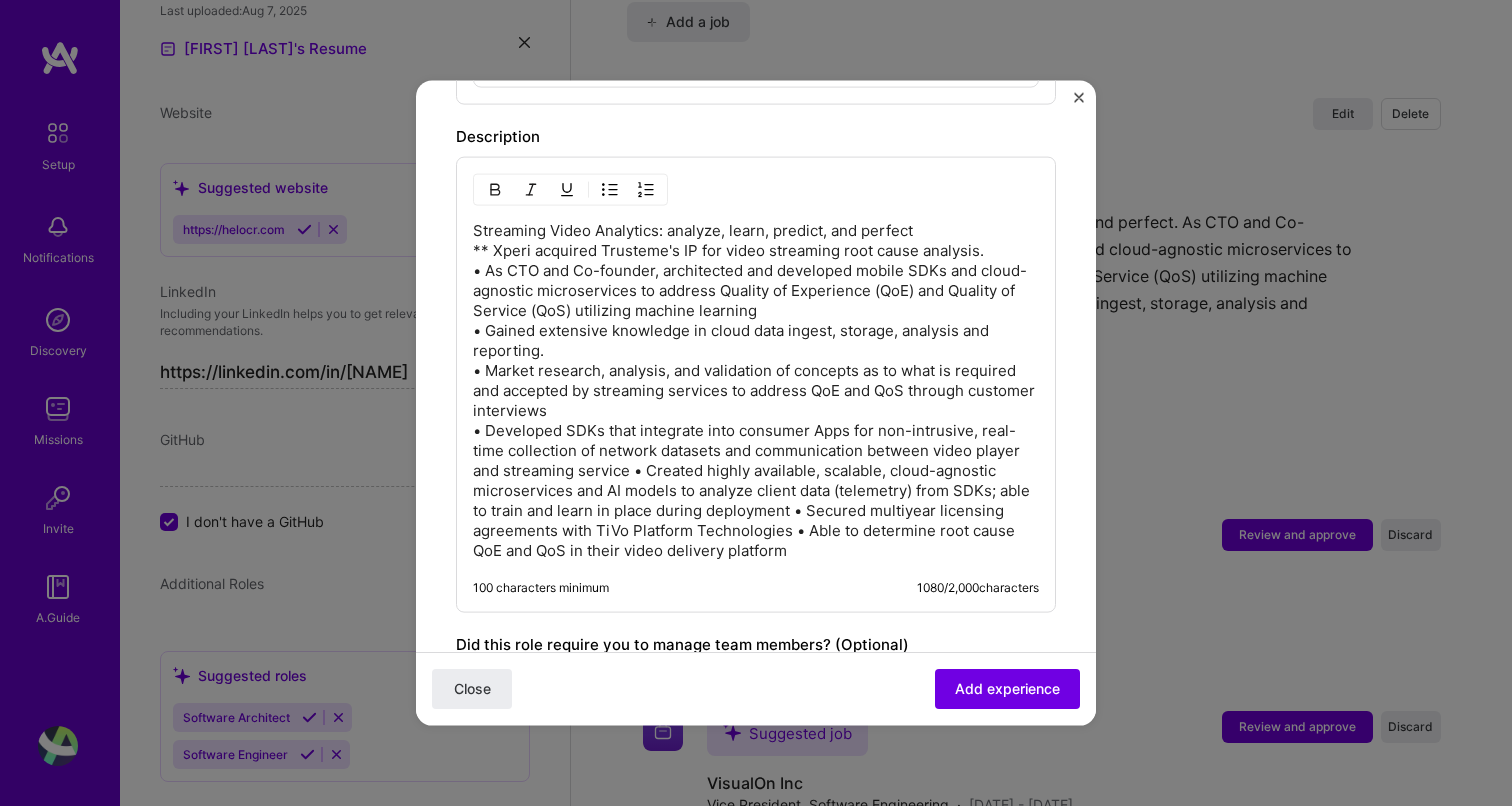 click on "Streaming Video Analytics: analyze, learn, predict, and perfect  ** Xperi acquired Trusteme's IP for video streaming root cause analysis.  • As CTO and Co-founder, architected and developed mobile SDKs and cloud-agnostic microservices to address Quality of Experience (QoE) and Quality of Service (QoS) utilizing machine learning  • Gained extensive knowledge in cloud data ingest, storage, analysis and reporting.  • Market research, analysis, and validation of concepts as to what is required and accepted by streaming services to address QoE and QoS through customer interviews" at bounding box center (756, 391) 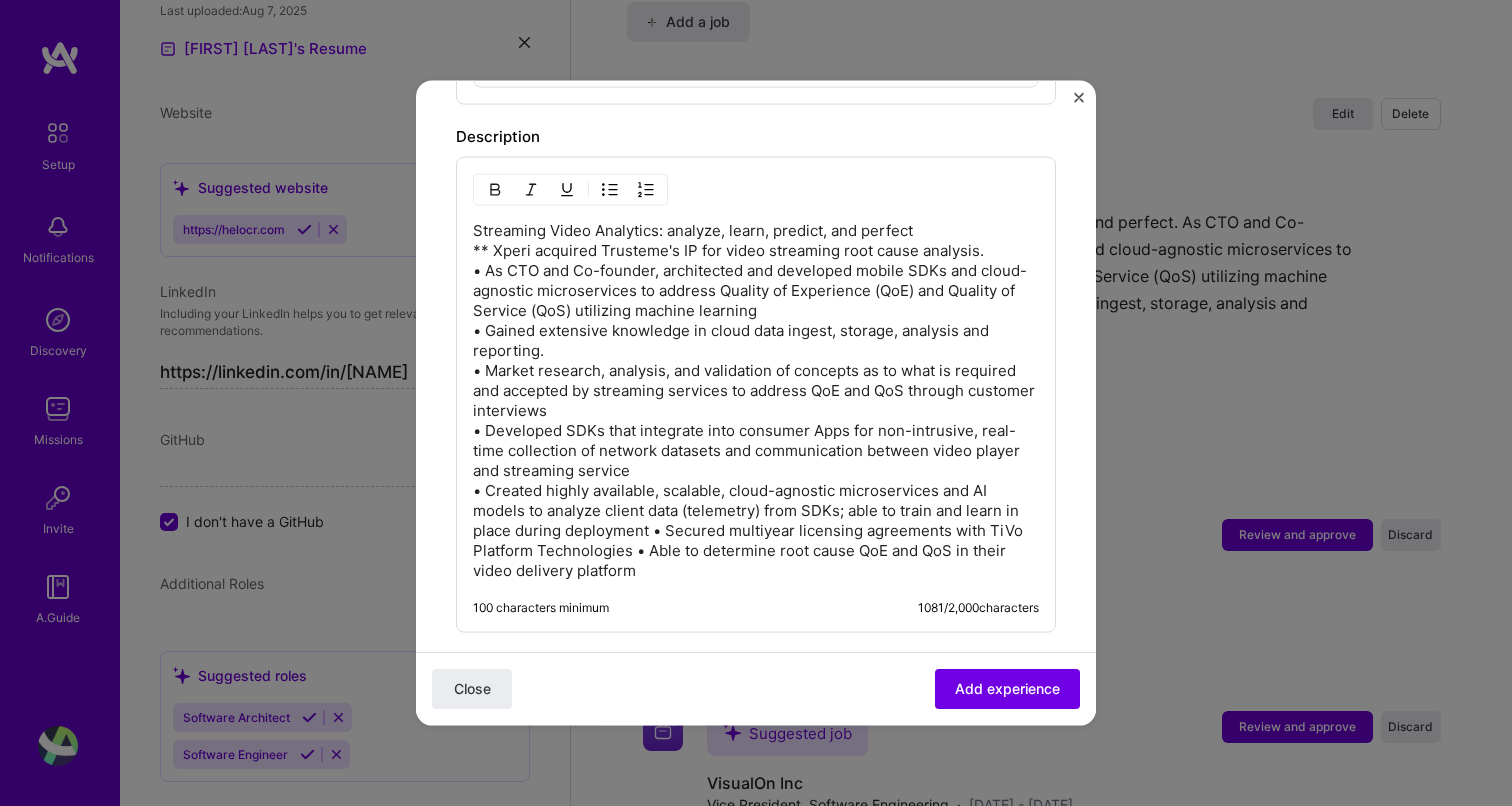 click on "Streaming Video Analytics: analyze, learn, predict, and perfect  ** Xperi acquired Trusteme's IP for video streaming root cause analysis.  • As CTO and Co-founder, architected and developed mobile SDKs and cloud-agnostic microservices to address Quality of Experience (QoE) and Quality of Service (QoS) utilizing machine learning  • Gained extensive knowledge in cloud data ingest, storage, analysis and reporting.  • Market research, analysis, and validation of concepts as to what is required and accepted by streaming services to address QoE and QoS through customer interviews  • Developed SDKs that integrate into consumer Apps for non-intrusive, real-time collection of network datasets and communication between video player and streaming service" at bounding box center (756, 401) 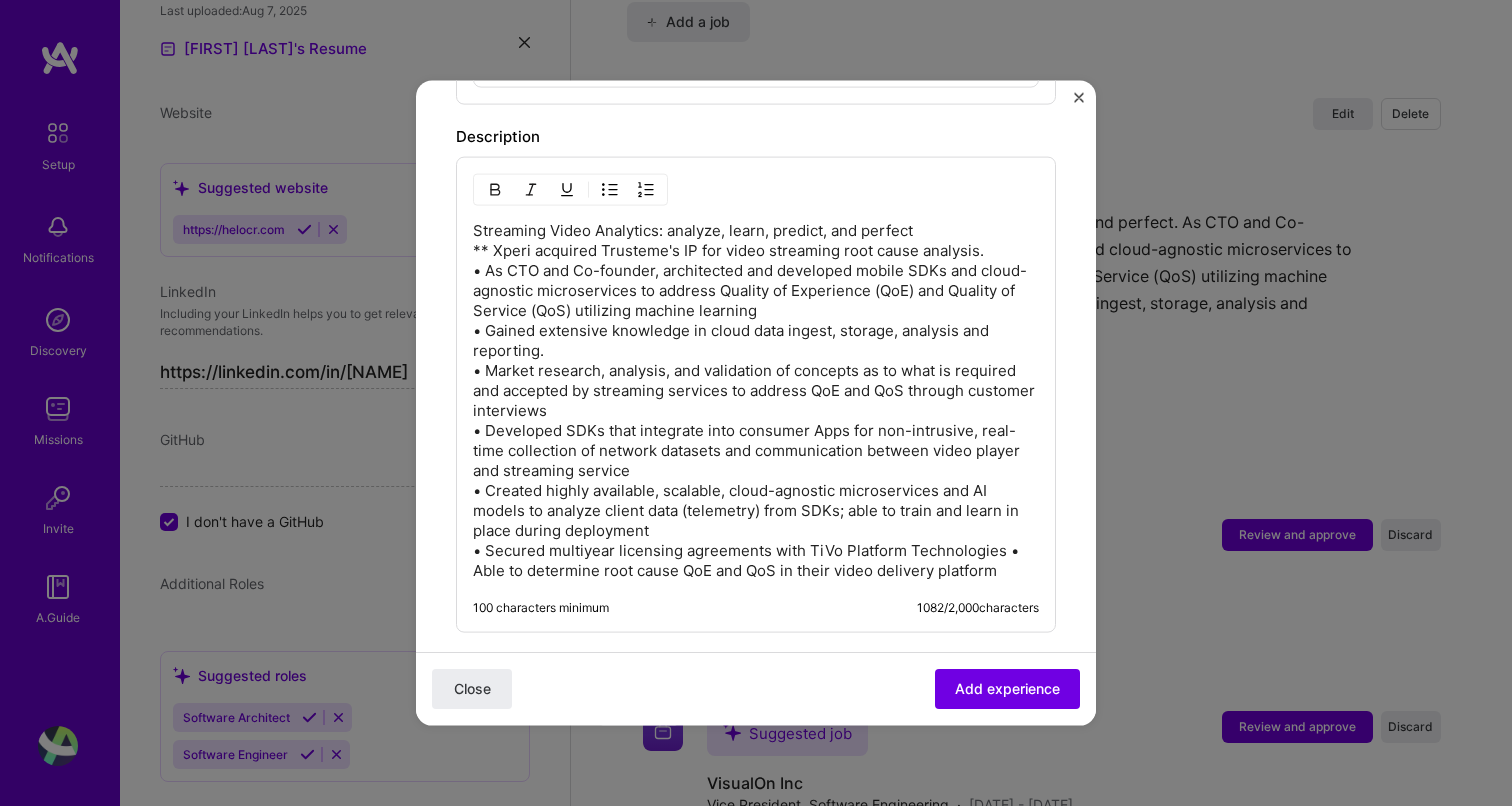 click on "Streaming Video Analytics: analyze, learn, predict, and perfect  ** Xperi acquired Trusteme's IP for video streaming root cause analysis.  • As CTO and Co-founder, architected and developed mobile SDKs and cloud-agnostic microservices to address Quality of Experience (QoE) and Quality of Service (QoS) utilizing machine learning  • Gained extensive knowledge in cloud data ingest, storage, analysis and reporting.  • Market research, analysis, and validation of concepts as to what is required and accepted by streaming services to address QoE and QoS through customer interviews  • Developed SDKs that integrate into consumer Apps for non-intrusive, real-time collection of network datasets and communication between video player and streaming service  • Created highly available, scalable, cloud-agnostic microservices and AI models to analyze client data (telemetry) from SDKs; able to train and learn in place during deployment" at bounding box center [756, 401] 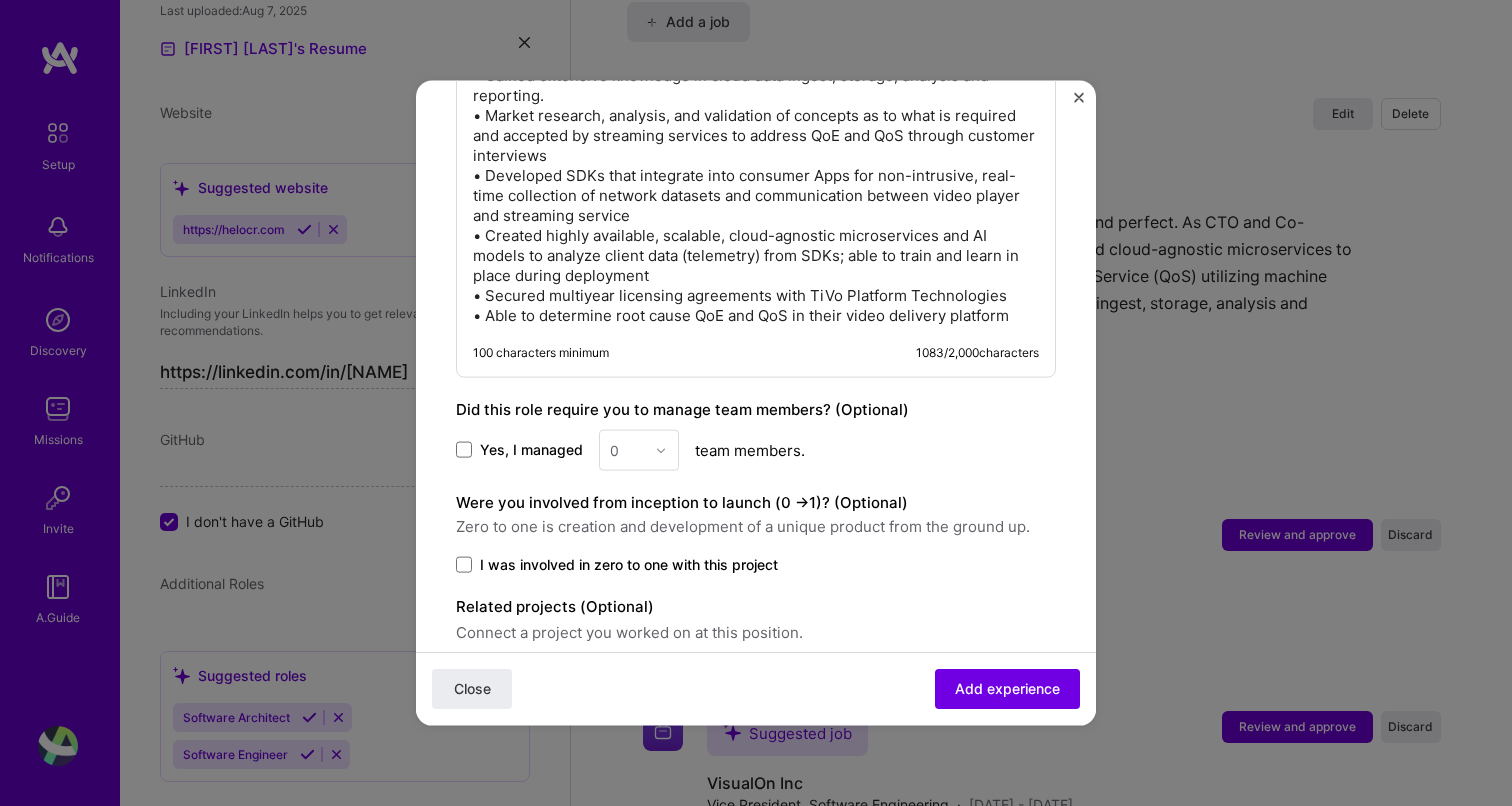 scroll, scrollTop: 1773, scrollLeft: 0, axis: vertical 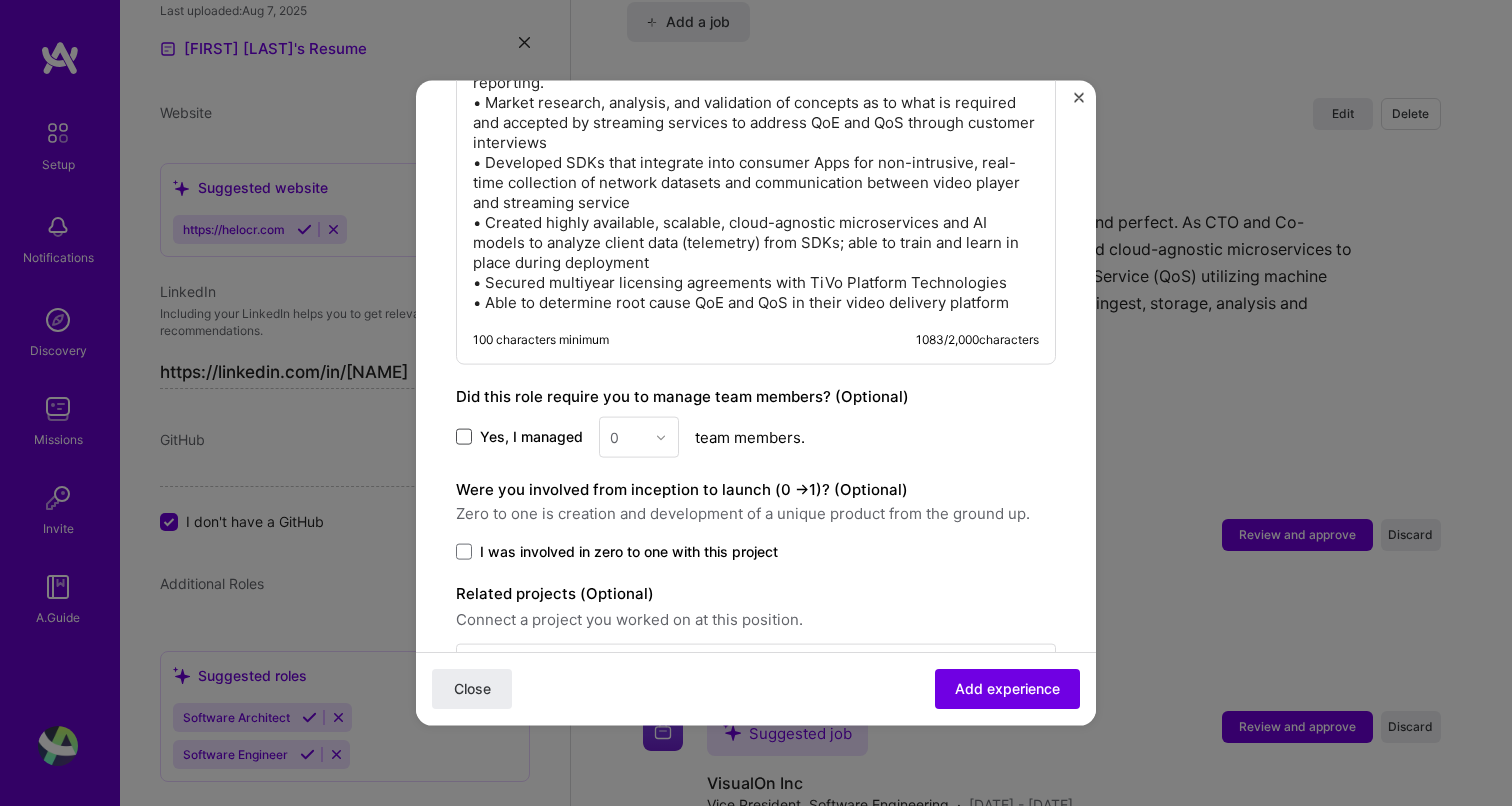 click at bounding box center (464, 437) 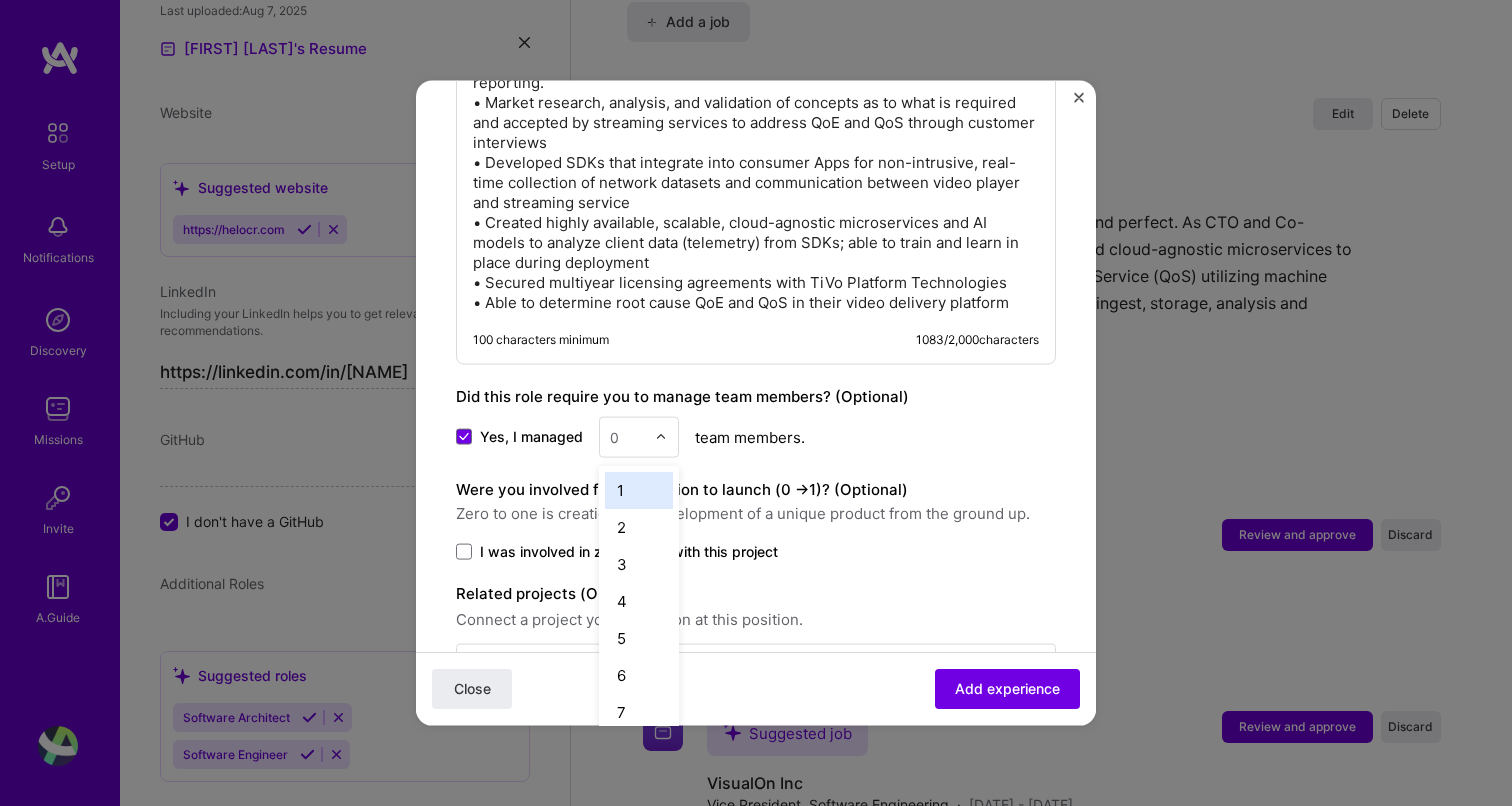 click at bounding box center [661, 437] 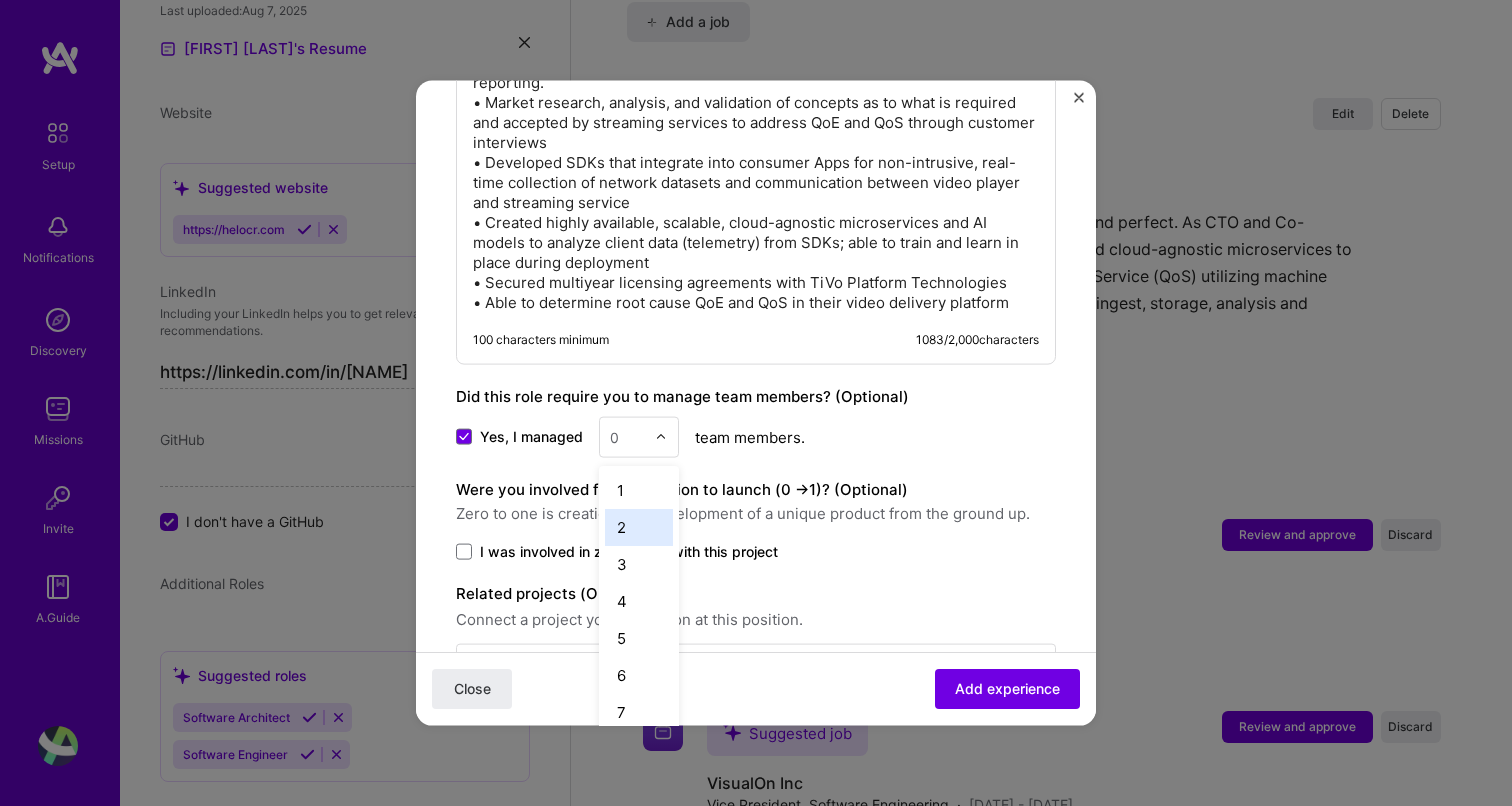 click on "2" at bounding box center [639, 527] 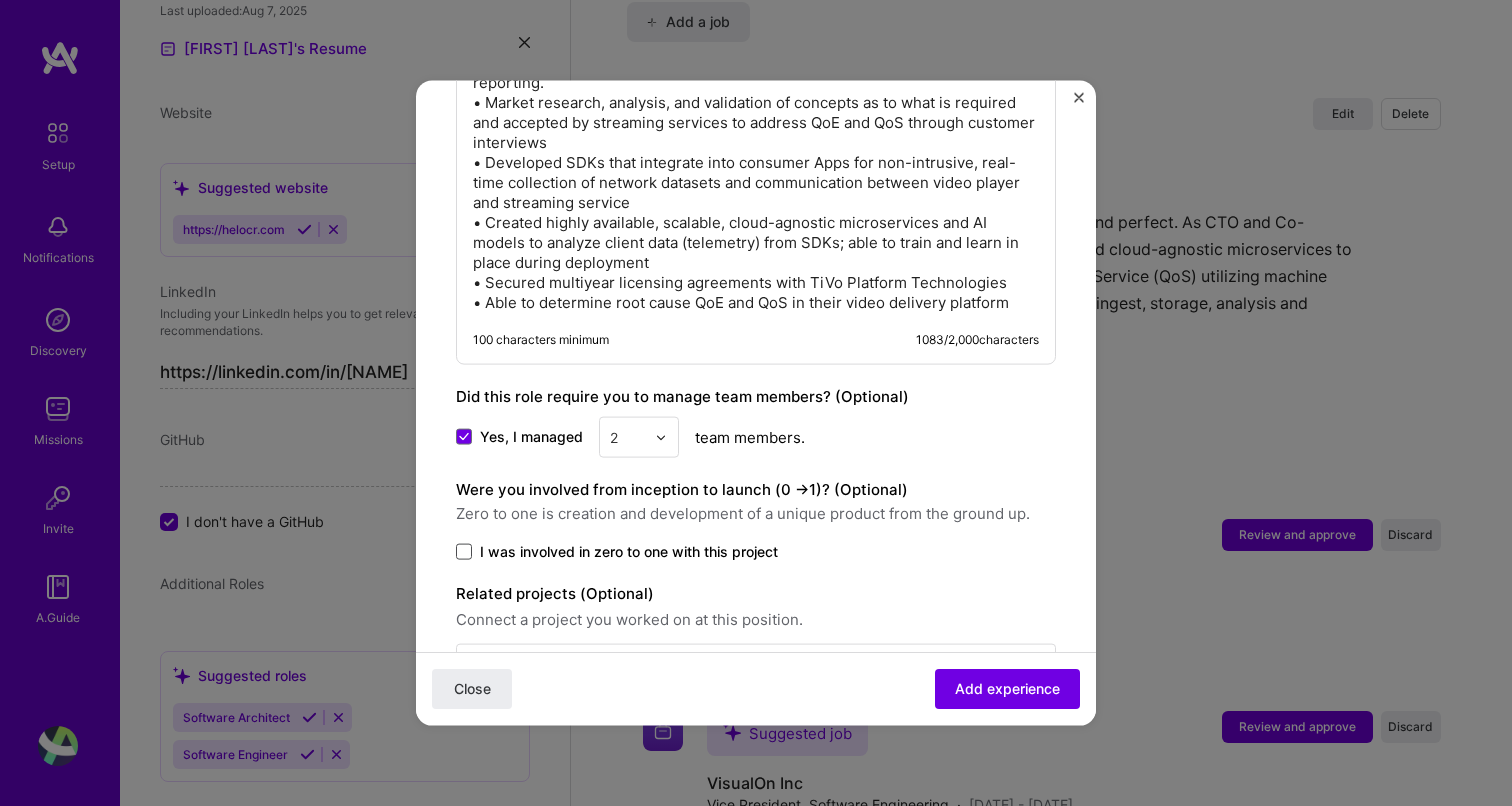 click at bounding box center (464, 552) 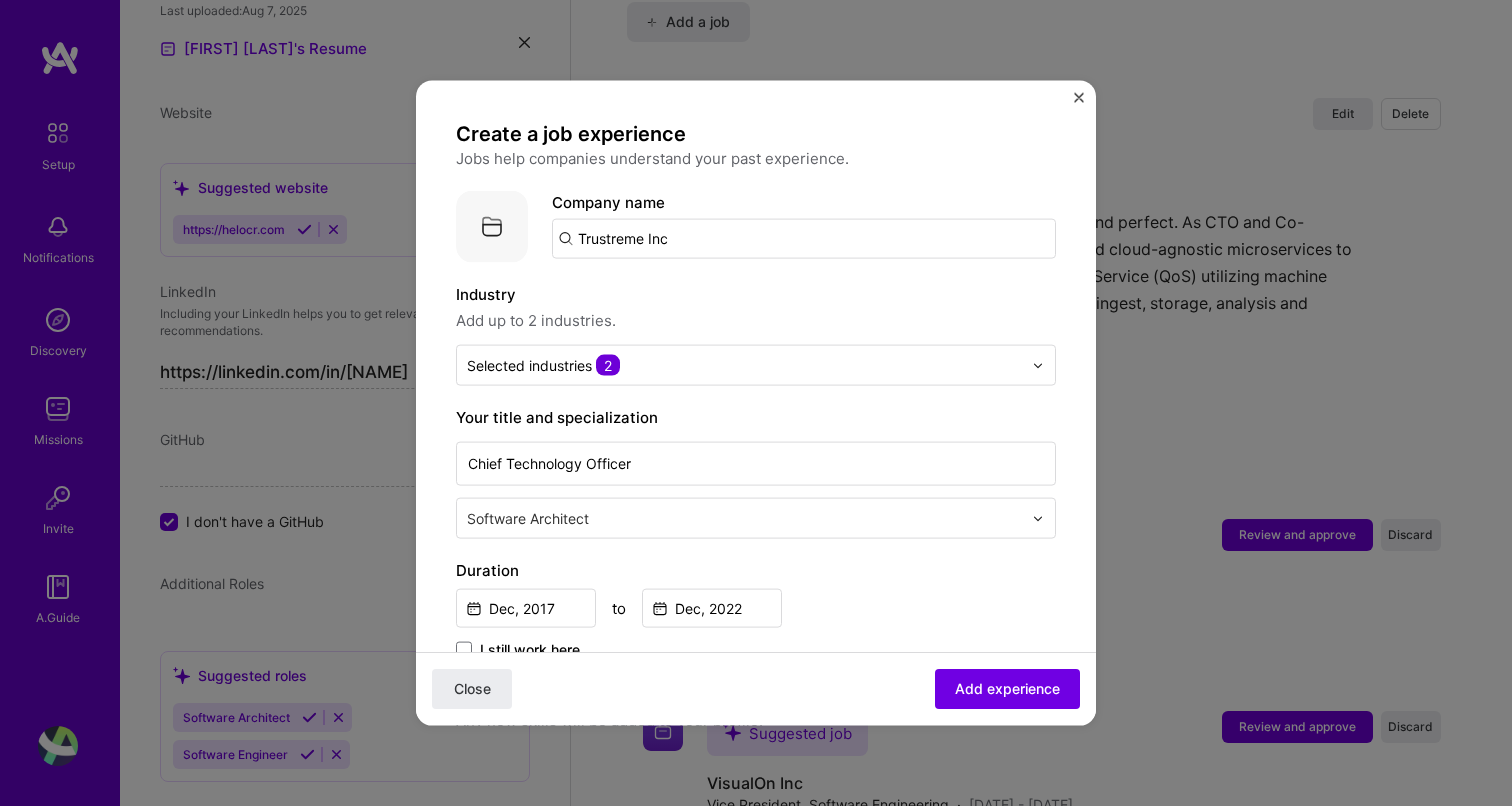scroll, scrollTop: 0, scrollLeft: 0, axis: both 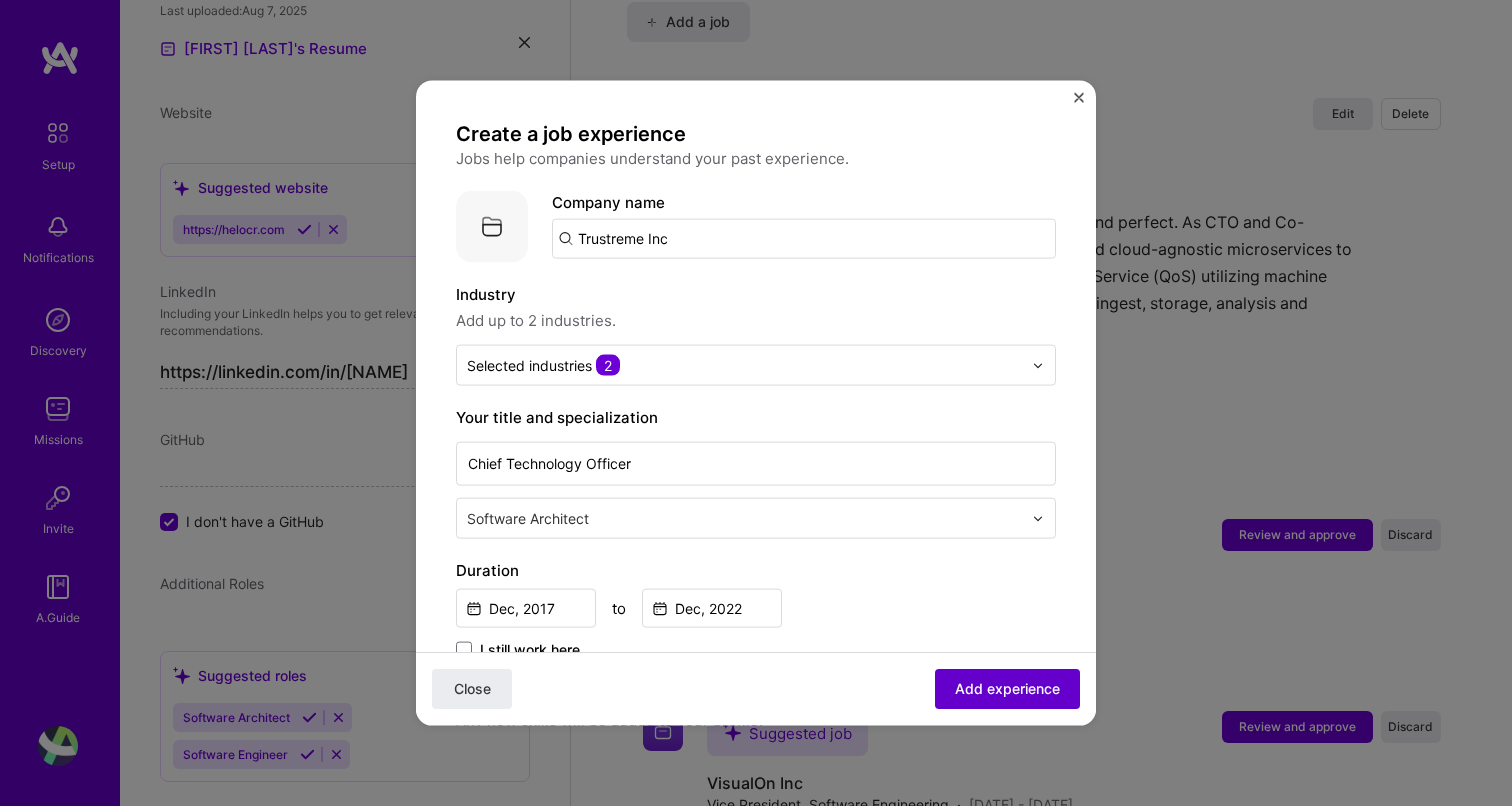click on "Add experience" at bounding box center (1007, 689) 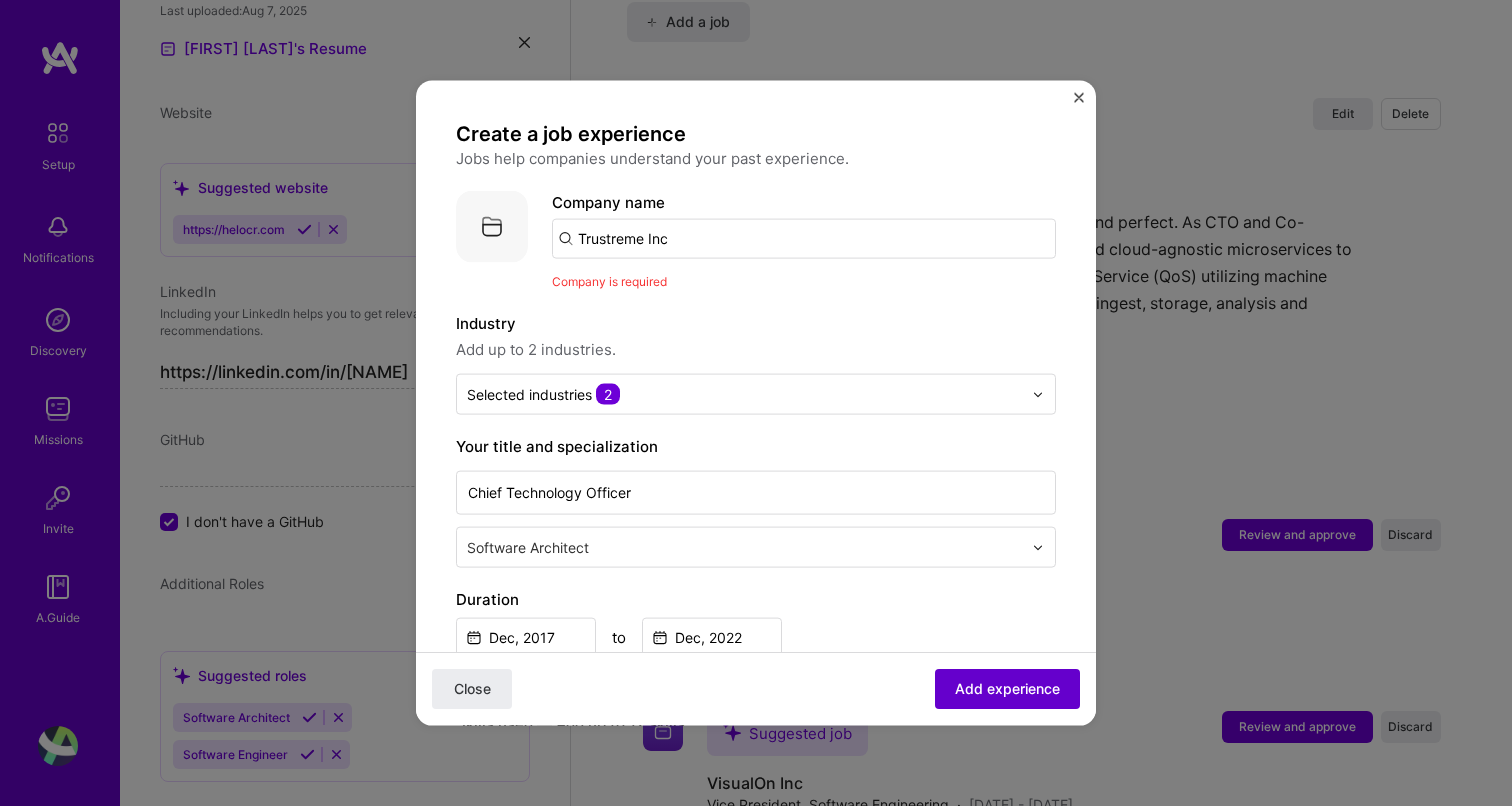 scroll, scrollTop: 0, scrollLeft: 0, axis: both 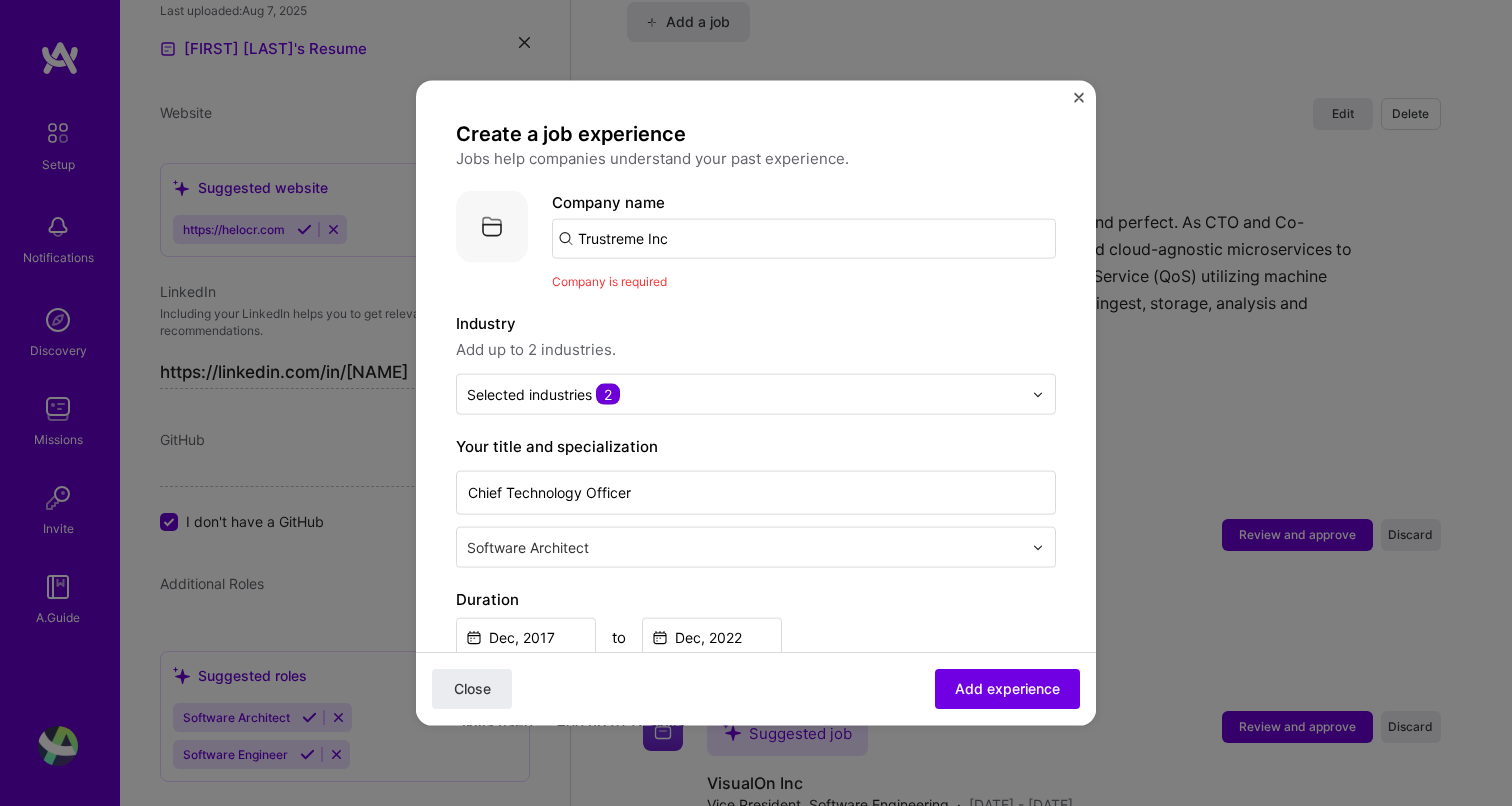 click on "Trustreme Inc" at bounding box center (804, 239) 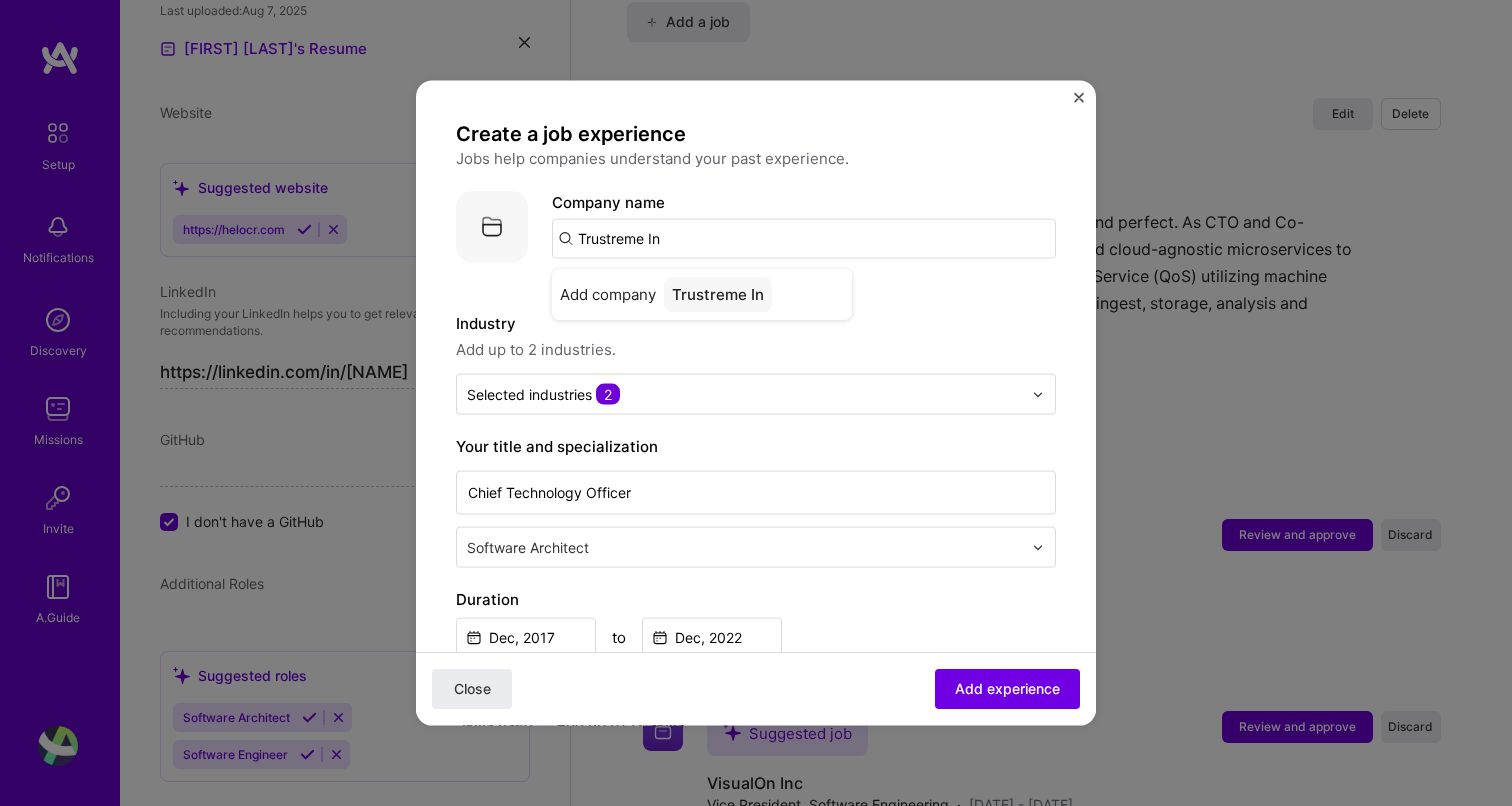 type on "Trustreme Inc" 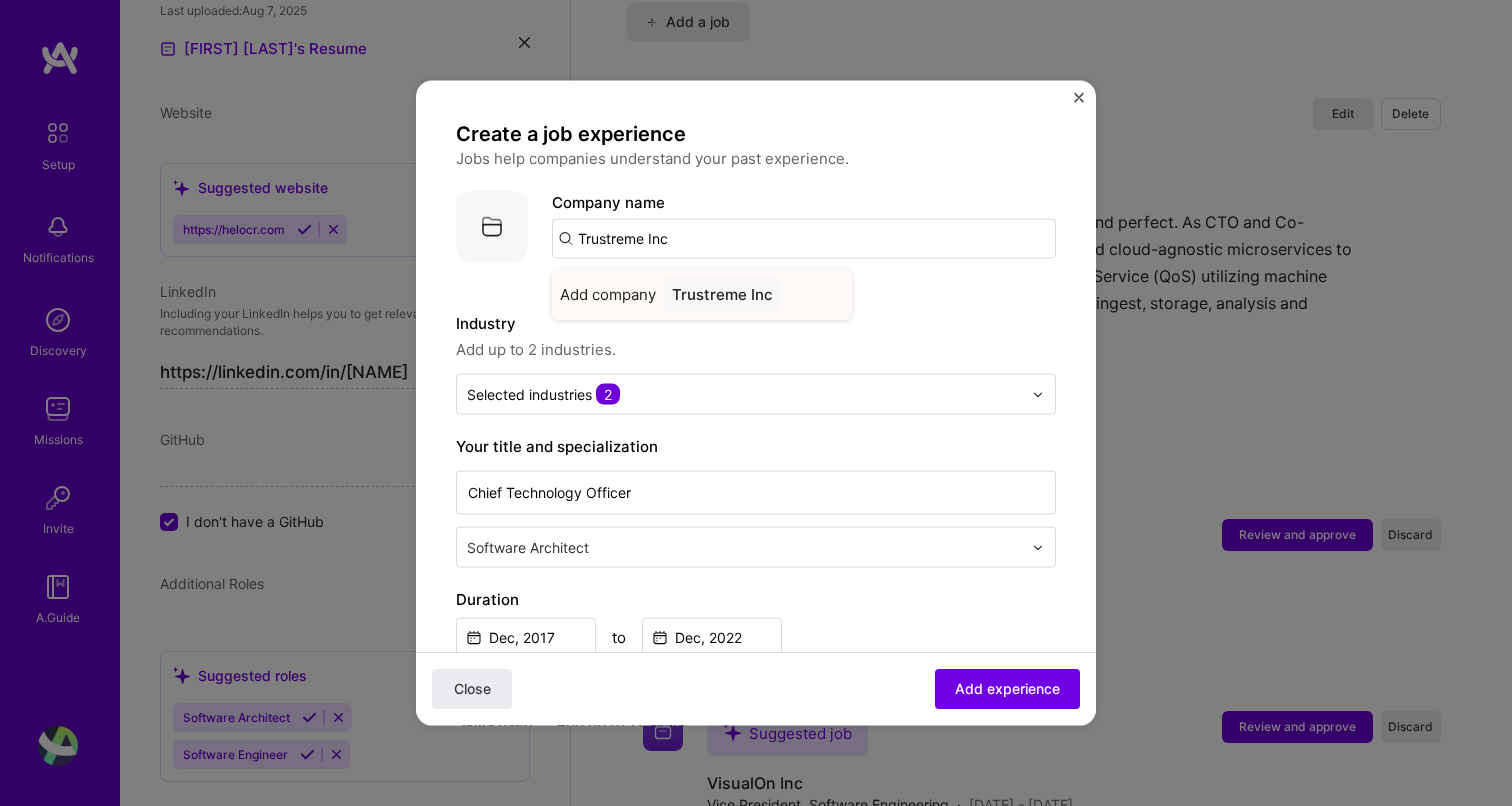 click on "Trustreme Inc" at bounding box center (722, 294) 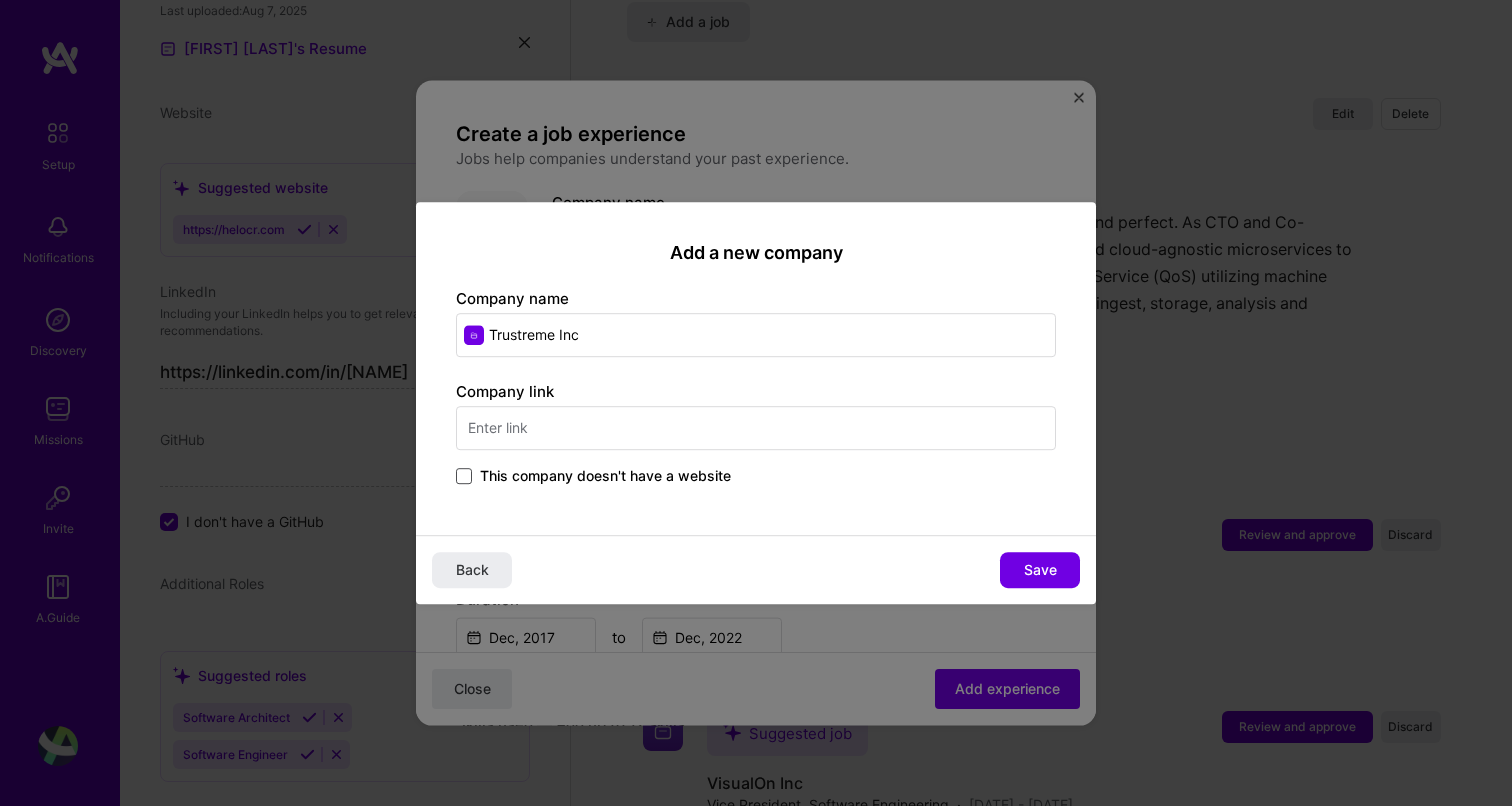 click at bounding box center [464, 476] 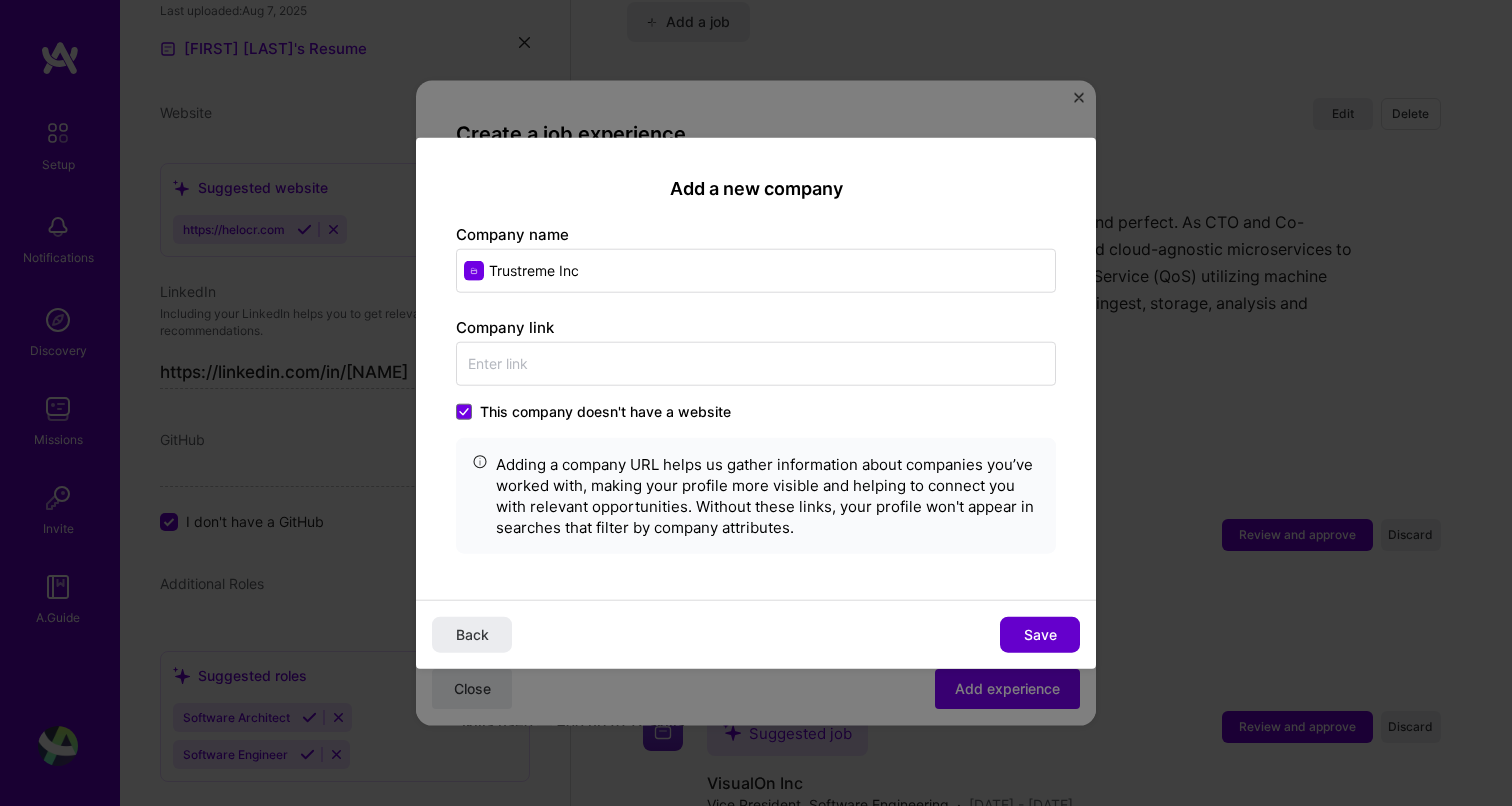 click on "Save" at bounding box center (1040, 634) 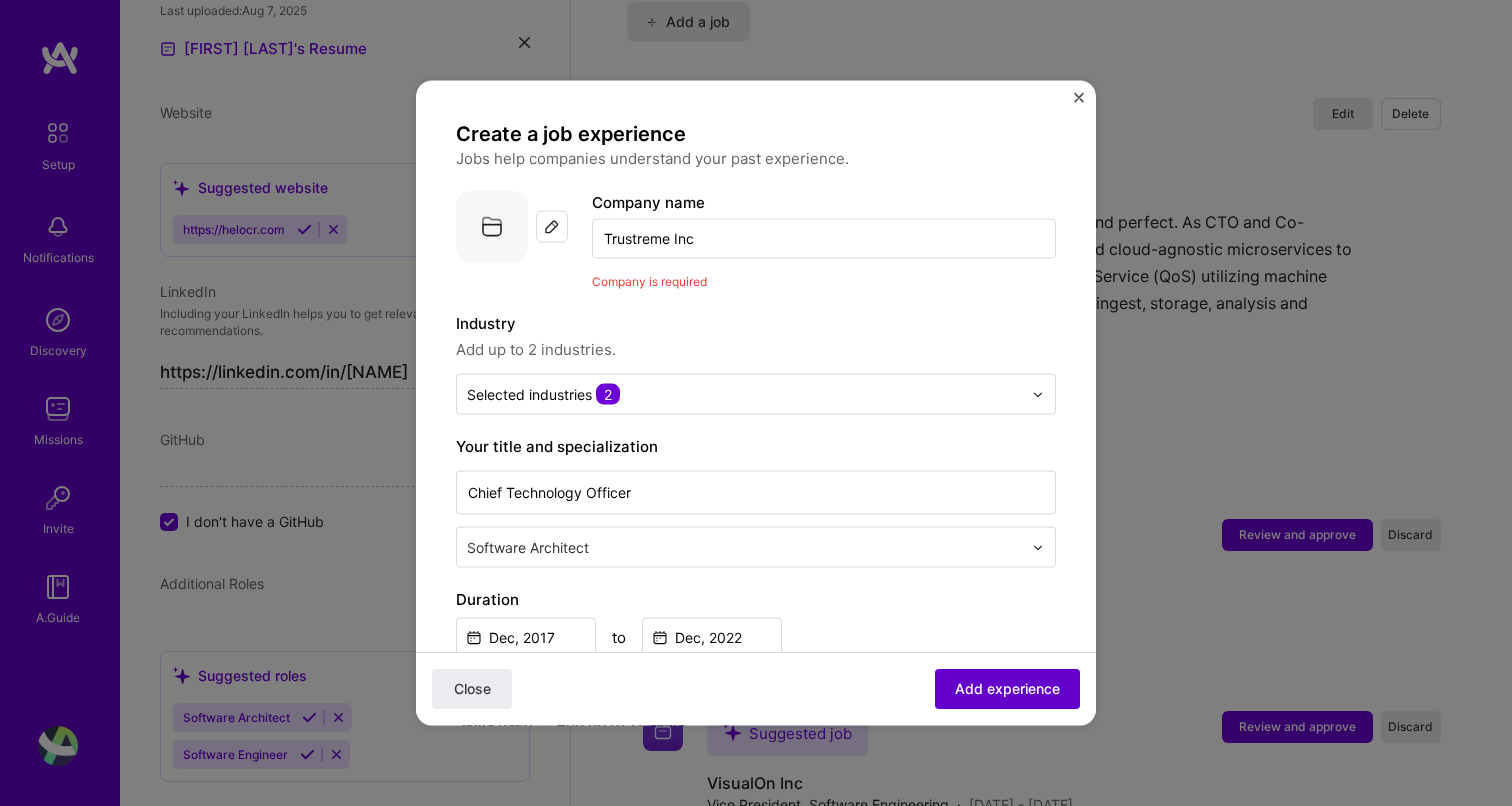click on "Add experience" at bounding box center (1007, 689) 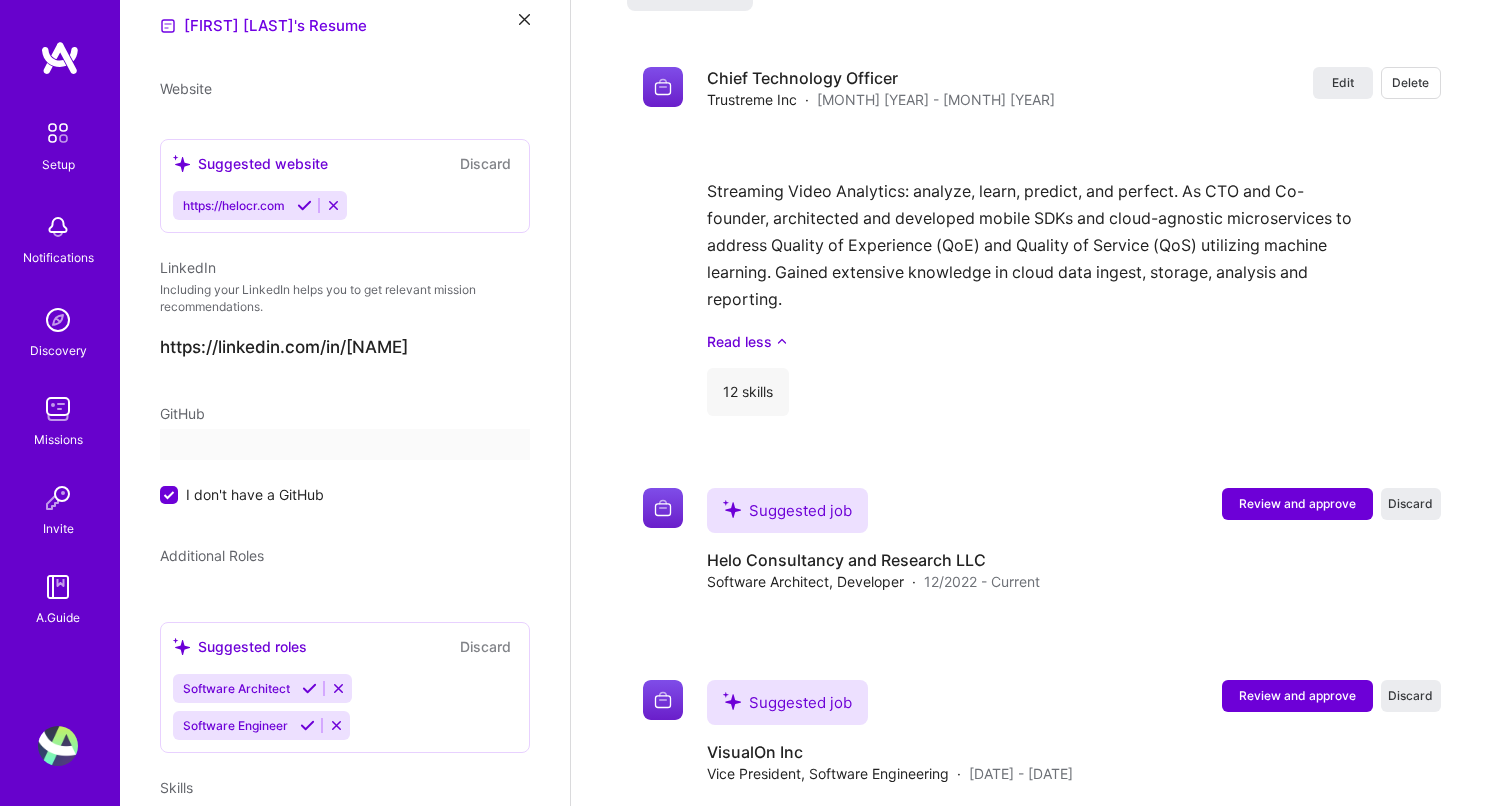 select on "US" 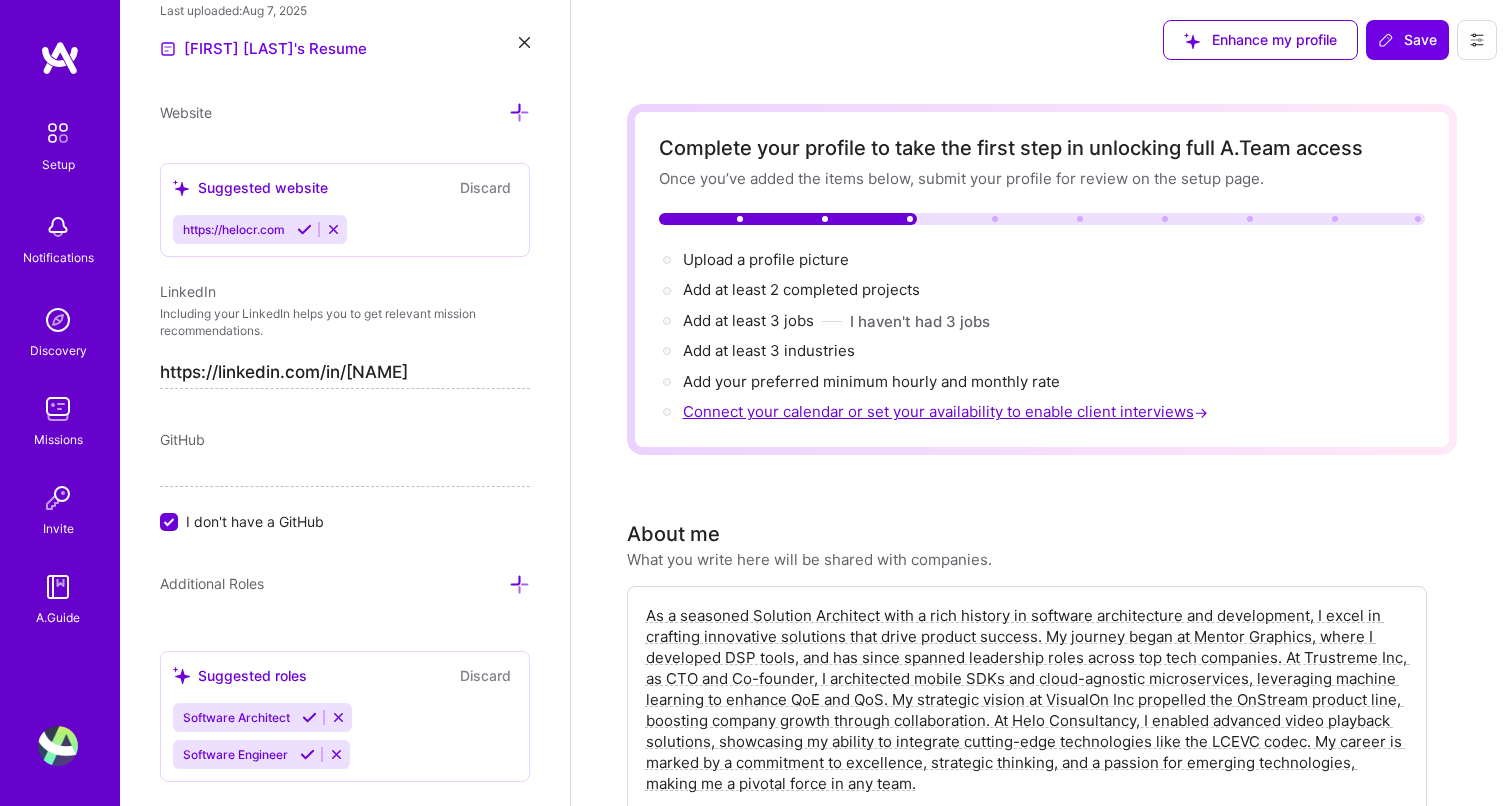 scroll, scrollTop: 0, scrollLeft: 0, axis: both 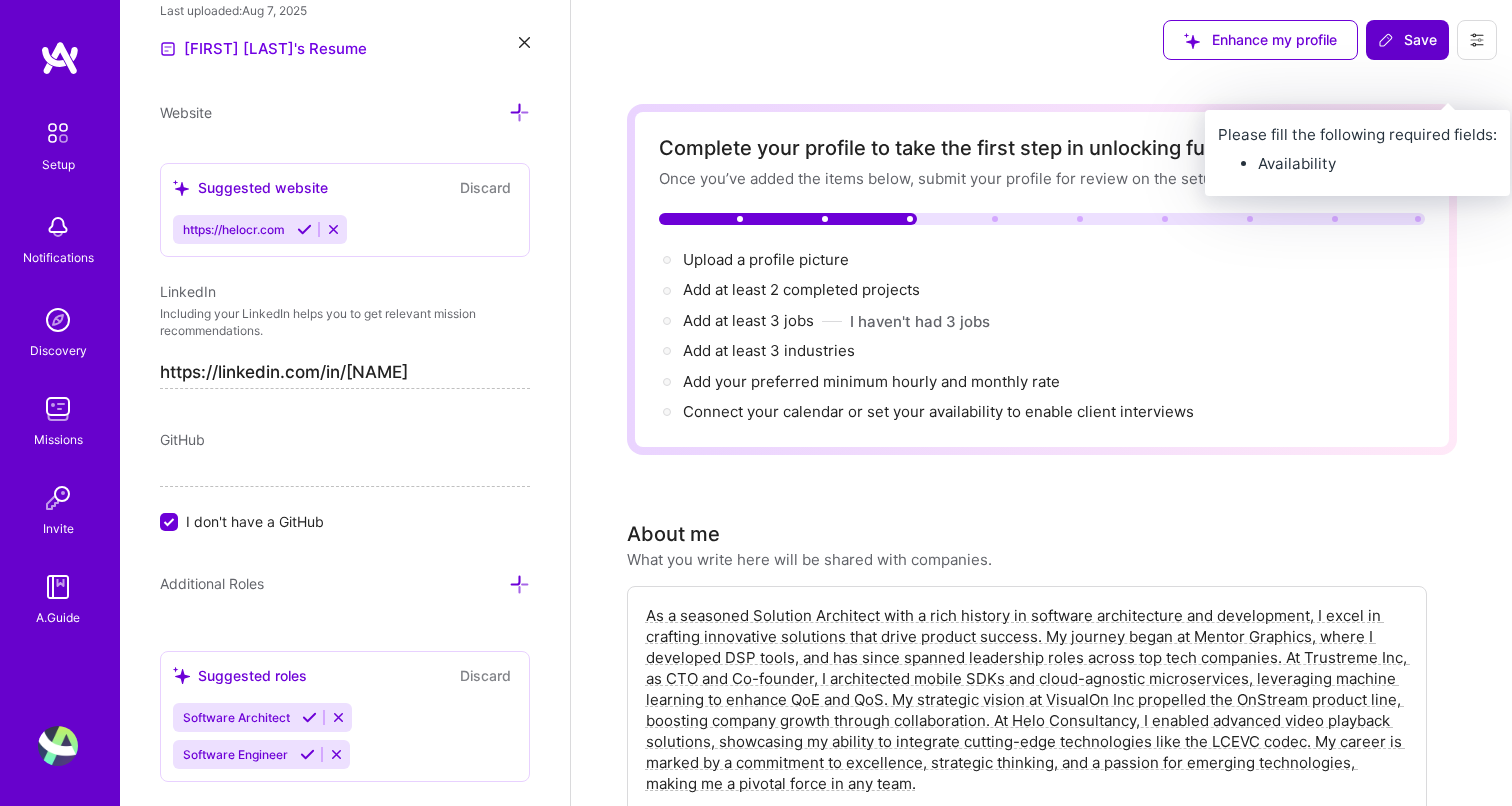 click on "Save" at bounding box center (1407, 40) 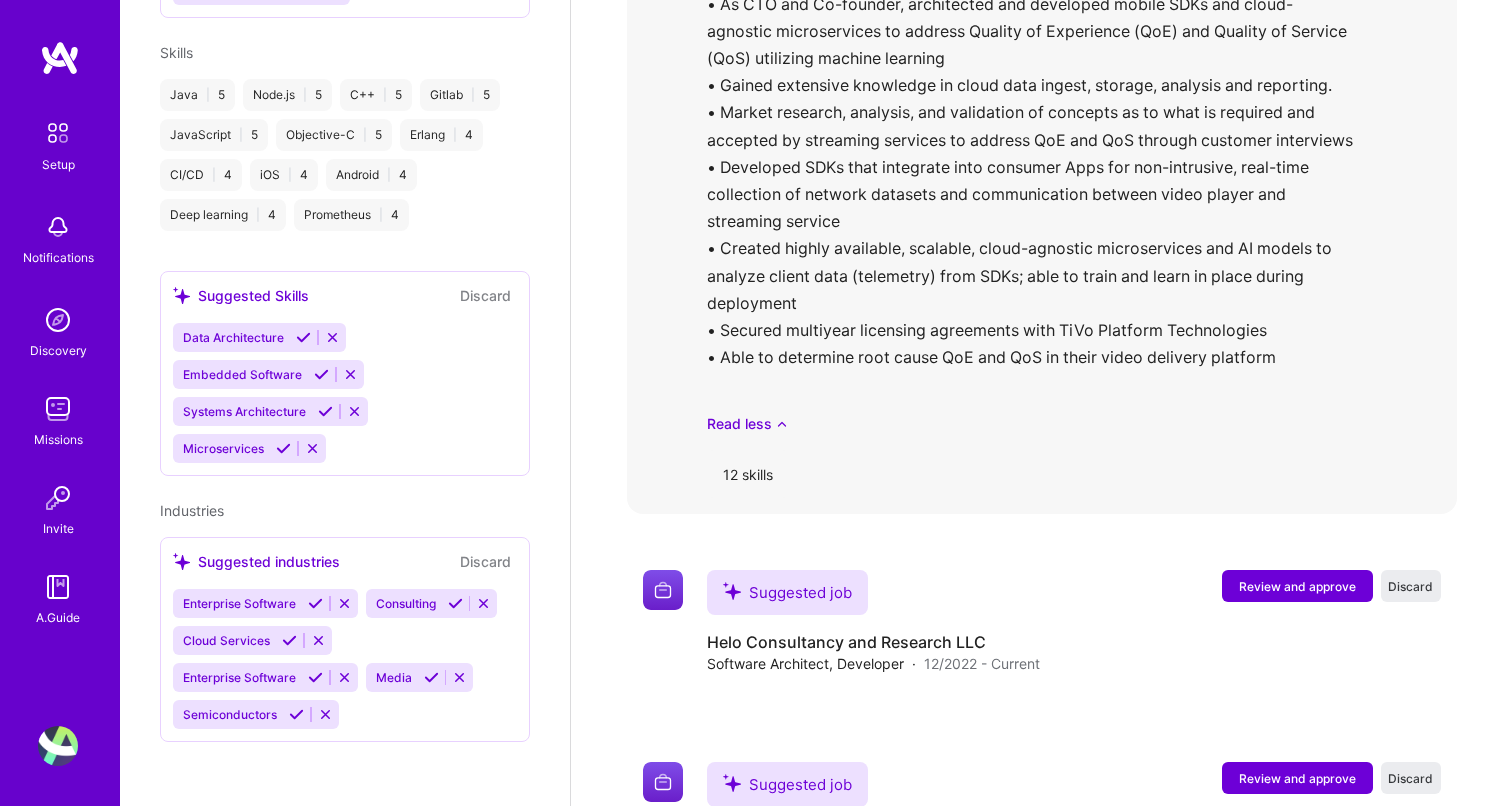 scroll, scrollTop: 2372, scrollLeft: 0, axis: vertical 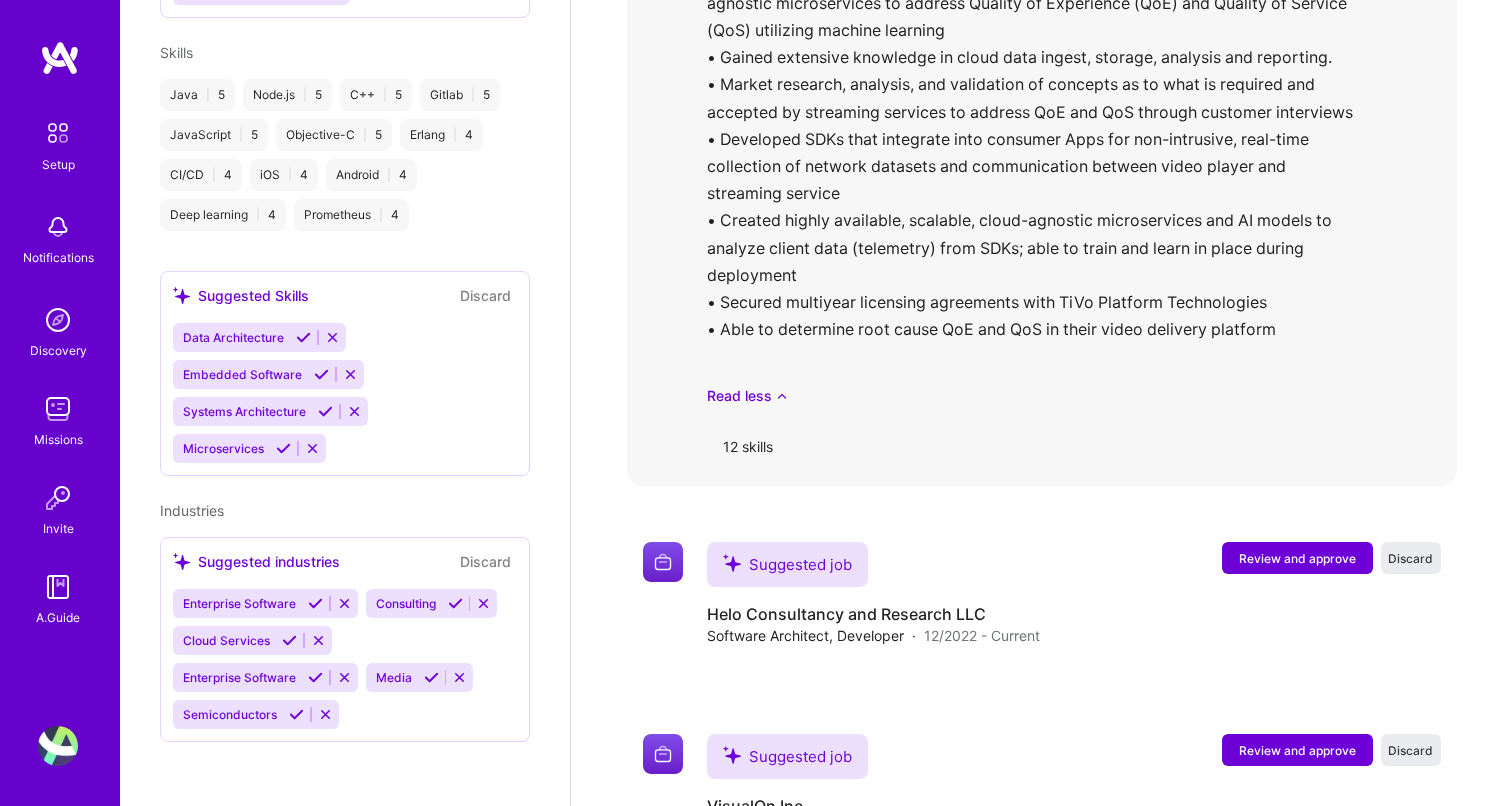 click on "12   skills" at bounding box center [748, 446] 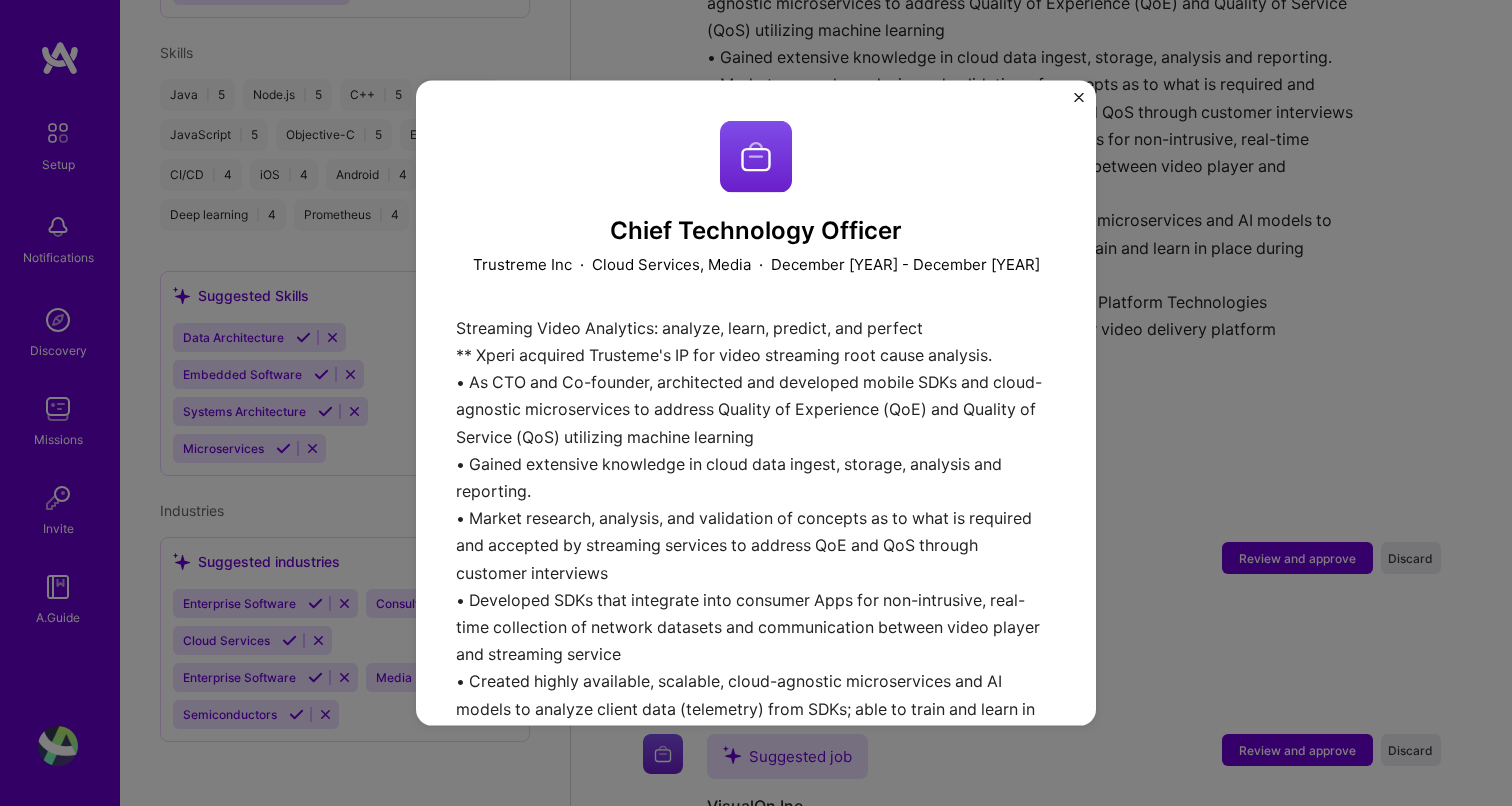 click at bounding box center [1079, 98] 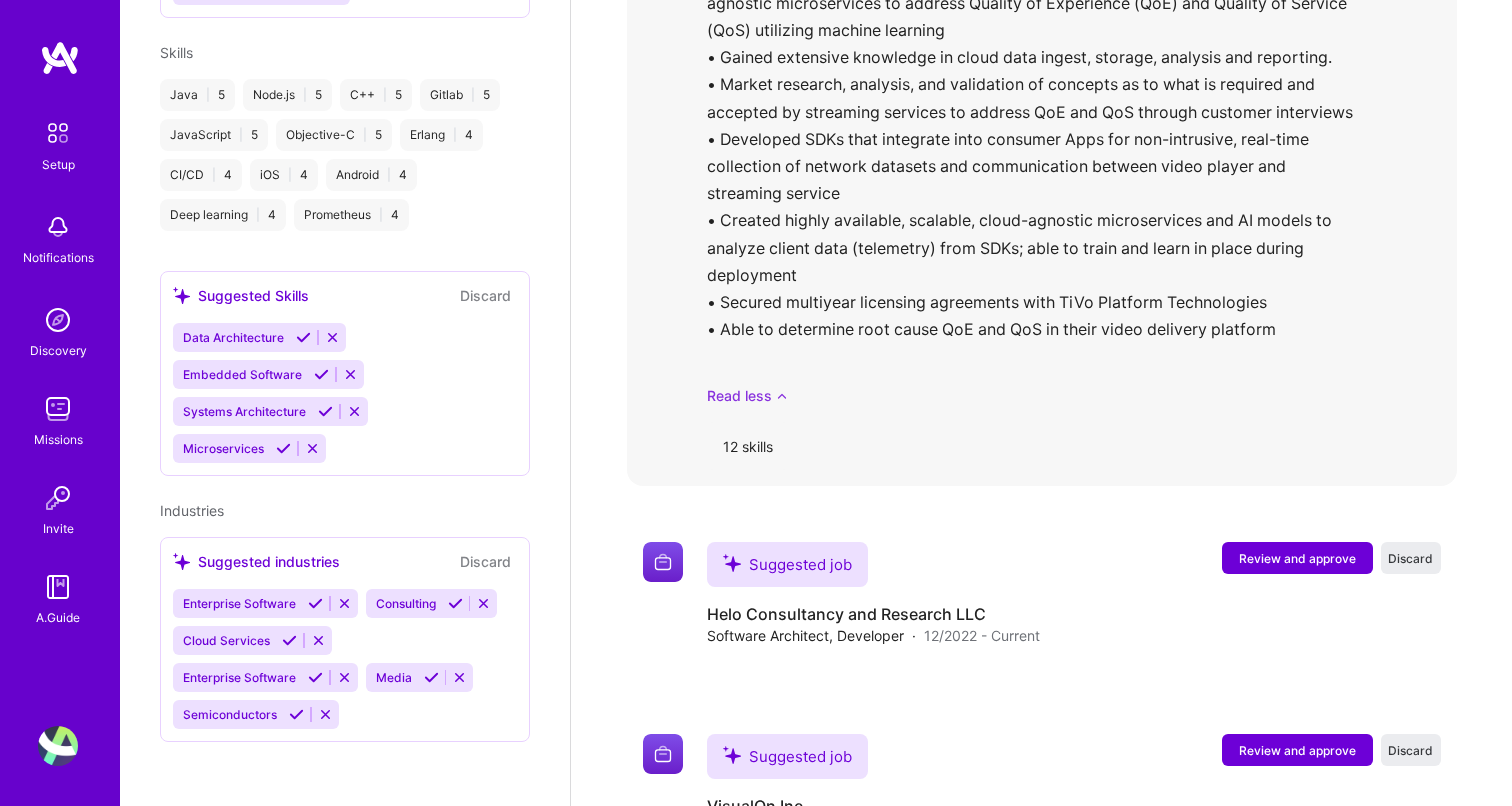 click on "Read less" at bounding box center [1074, 395] 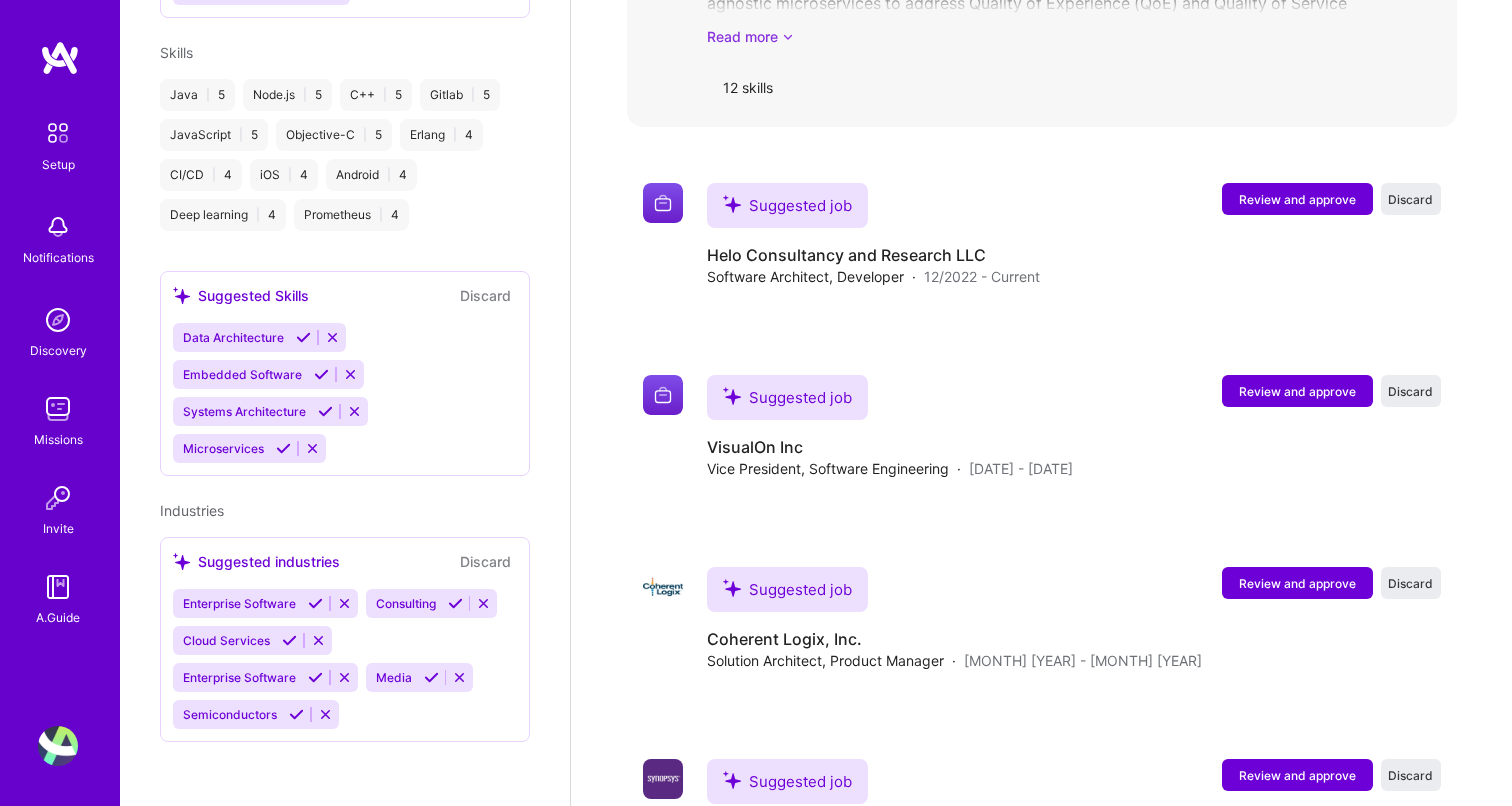 click on "Read more" at bounding box center [1074, 36] 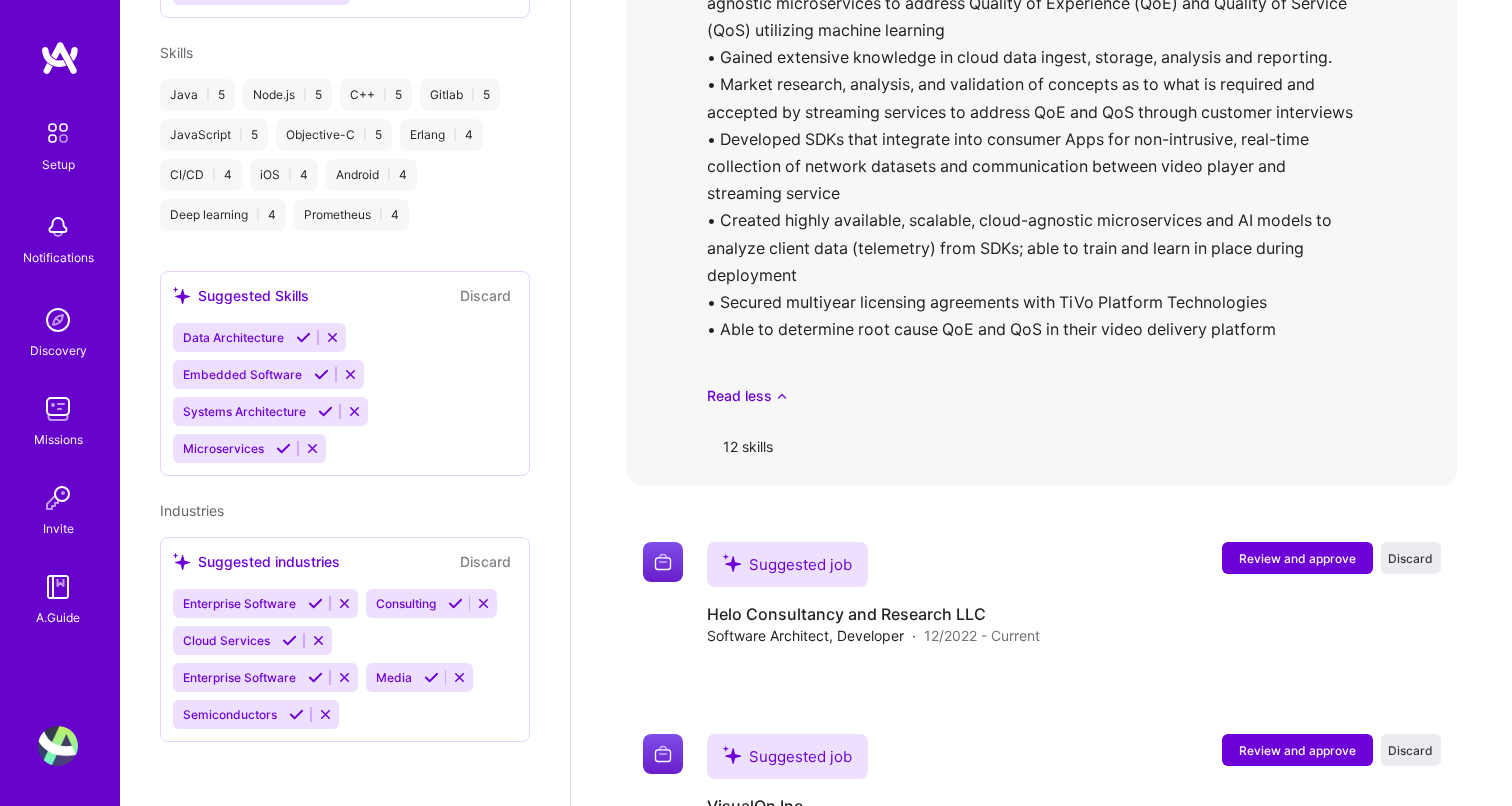 click on "12   skills" at bounding box center [748, 446] 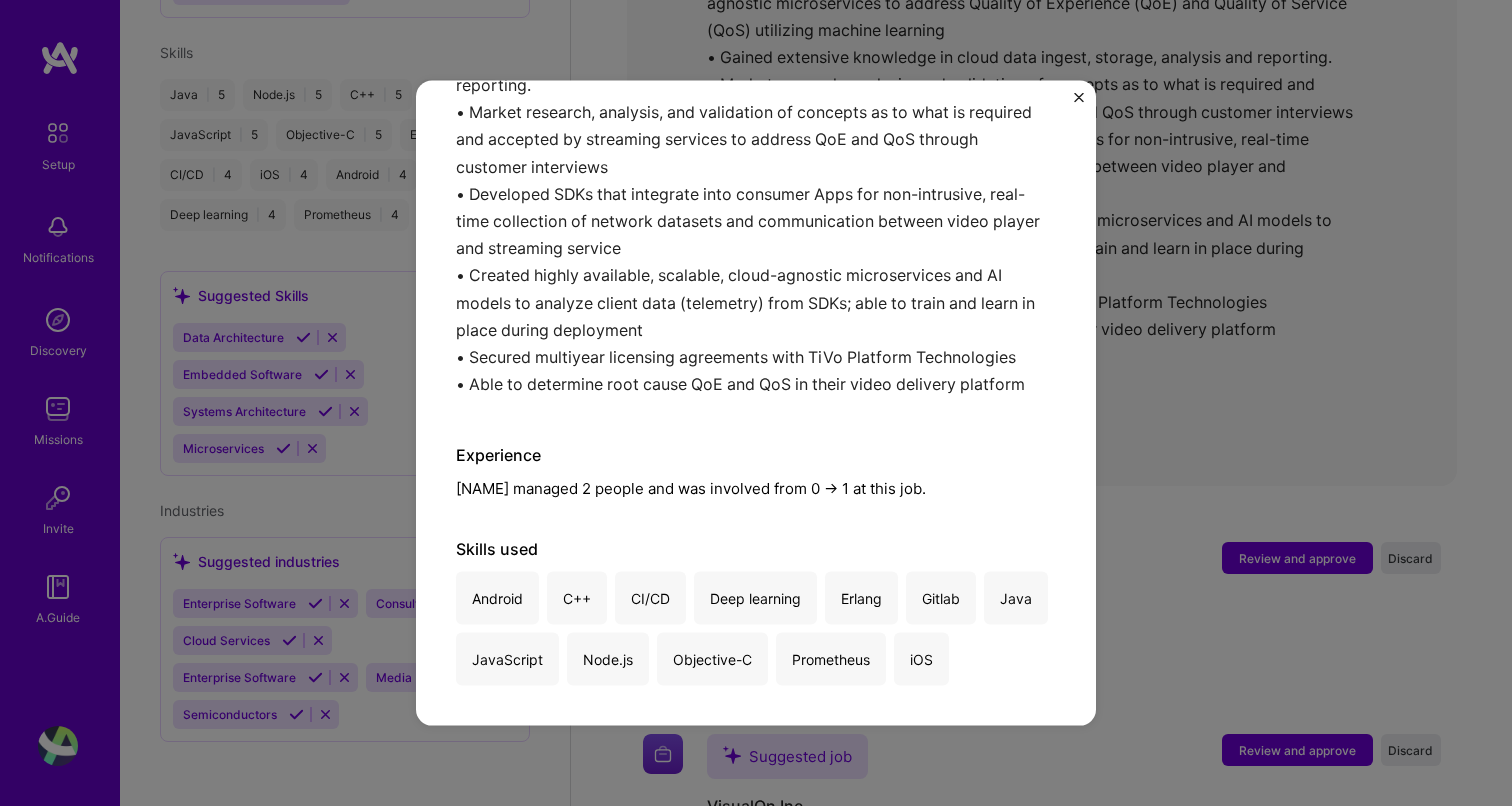 scroll, scrollTop: 405, scrollLeft: 0, axis: vertical 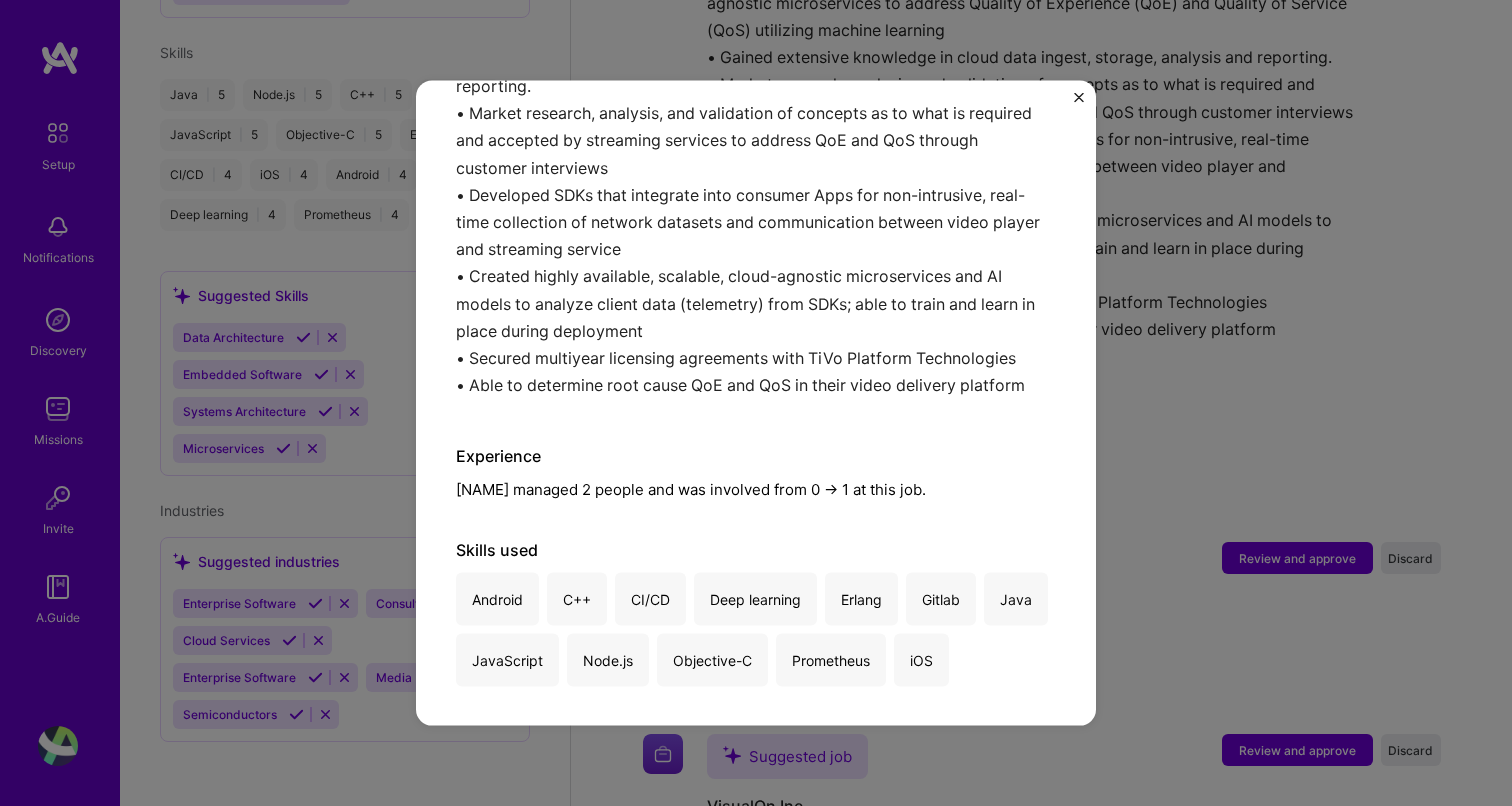 click at bounding box center [1079, 98] 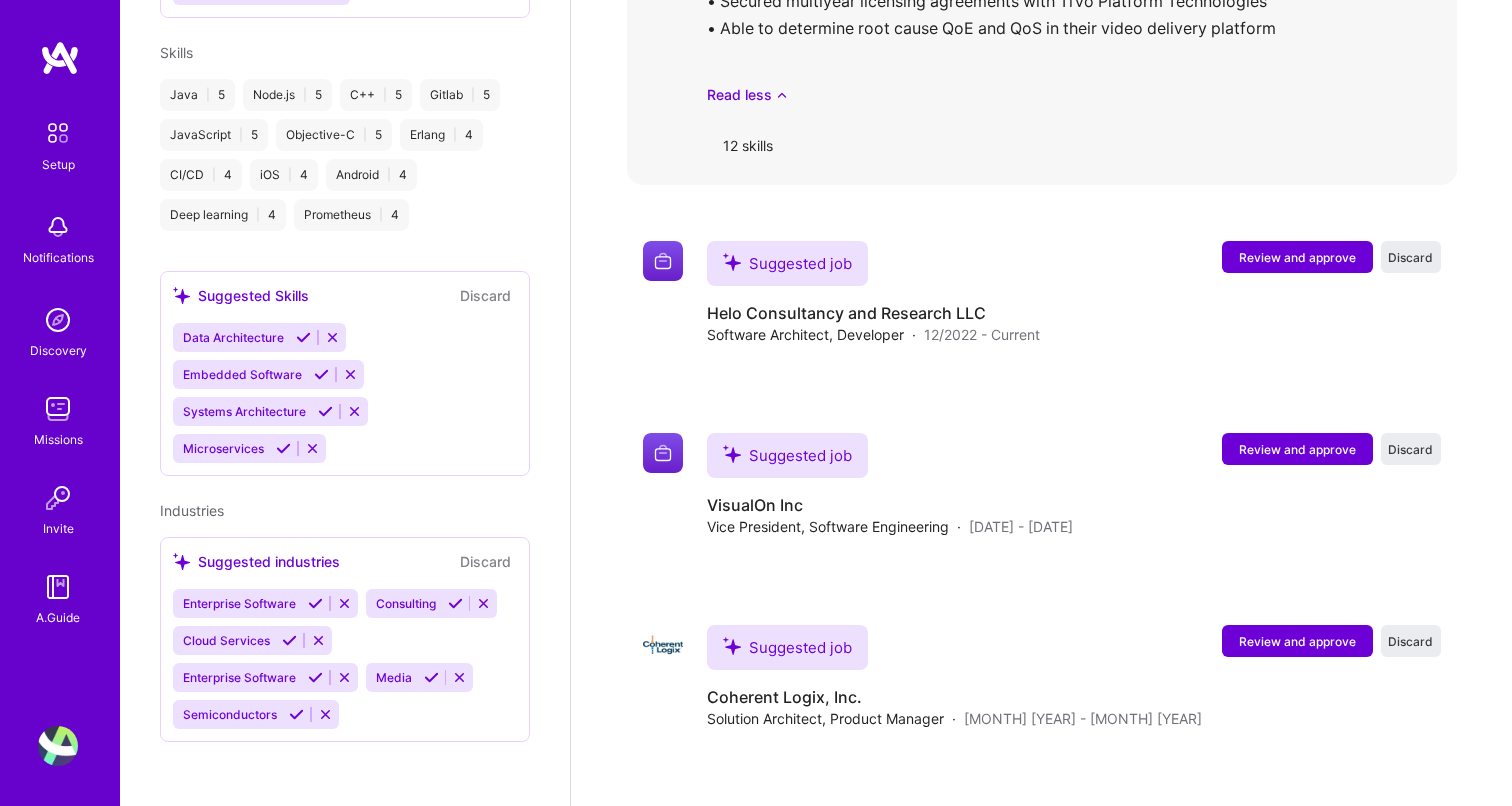 scroll, scrollTop: 2687, scrollLeft: 0, axis: vertical 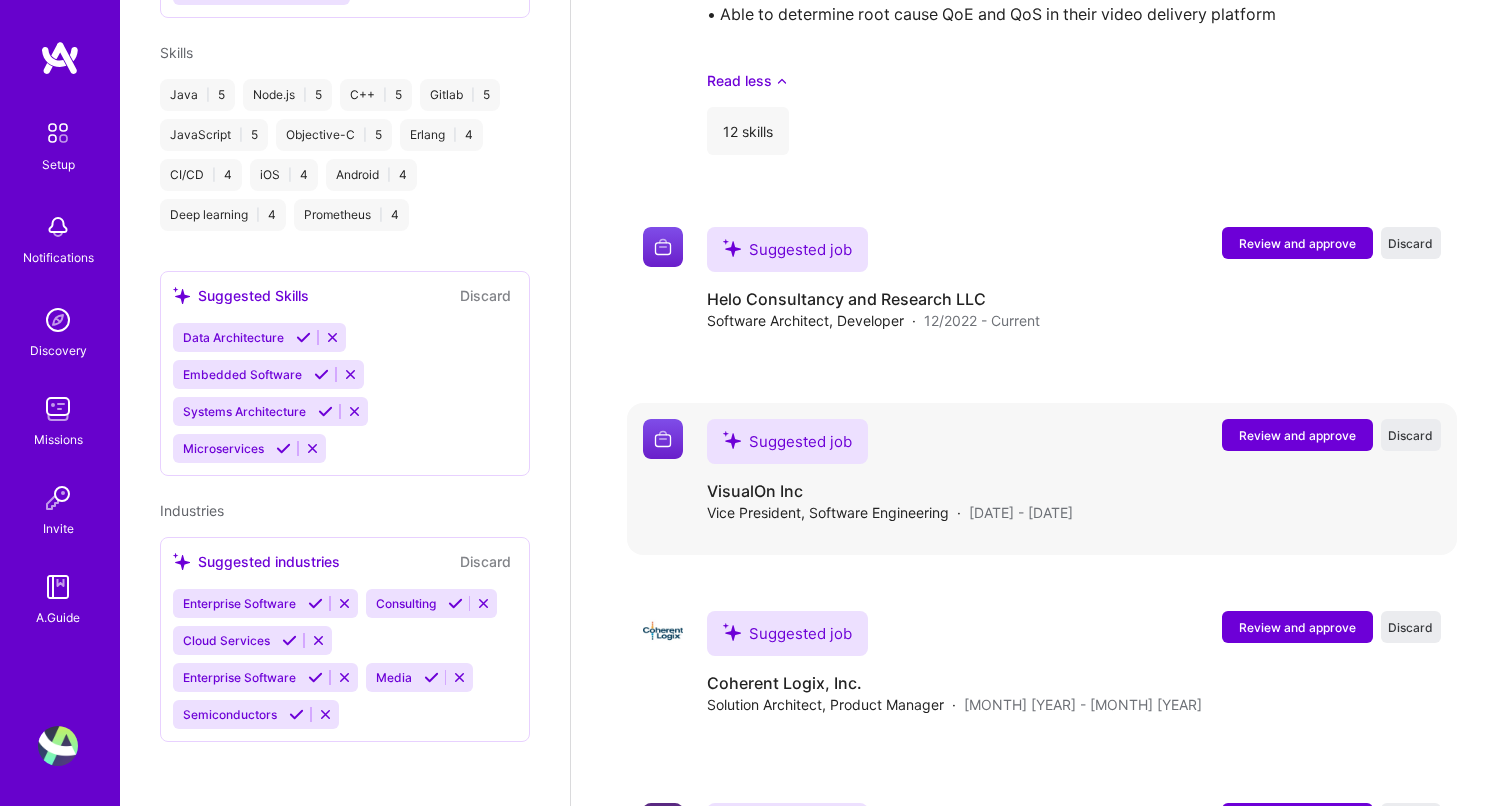 click on "Review and approve" at bounding box center (1297, 435) 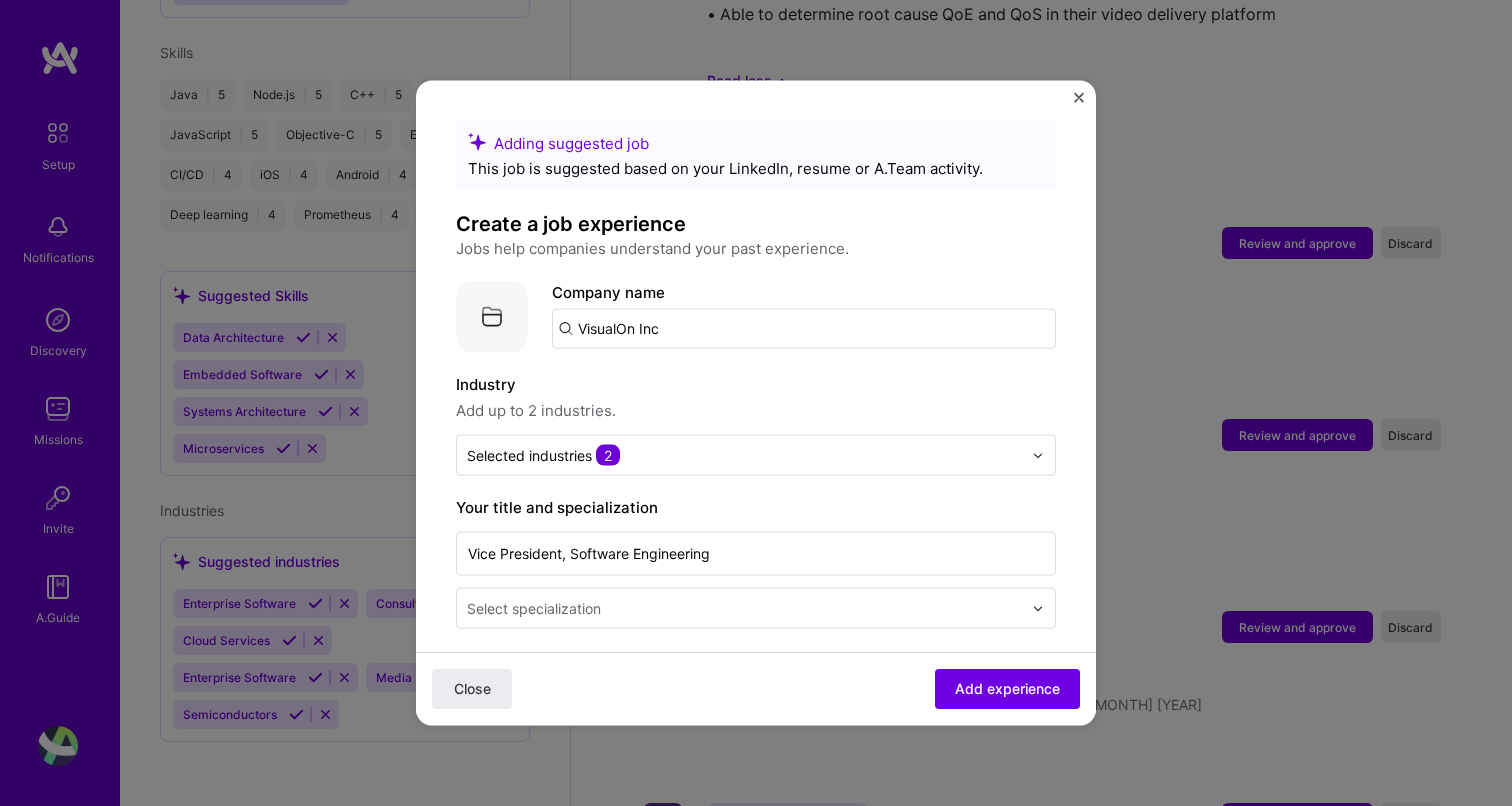 click on "VisualOn Inc" at bounding box center (804, 329) 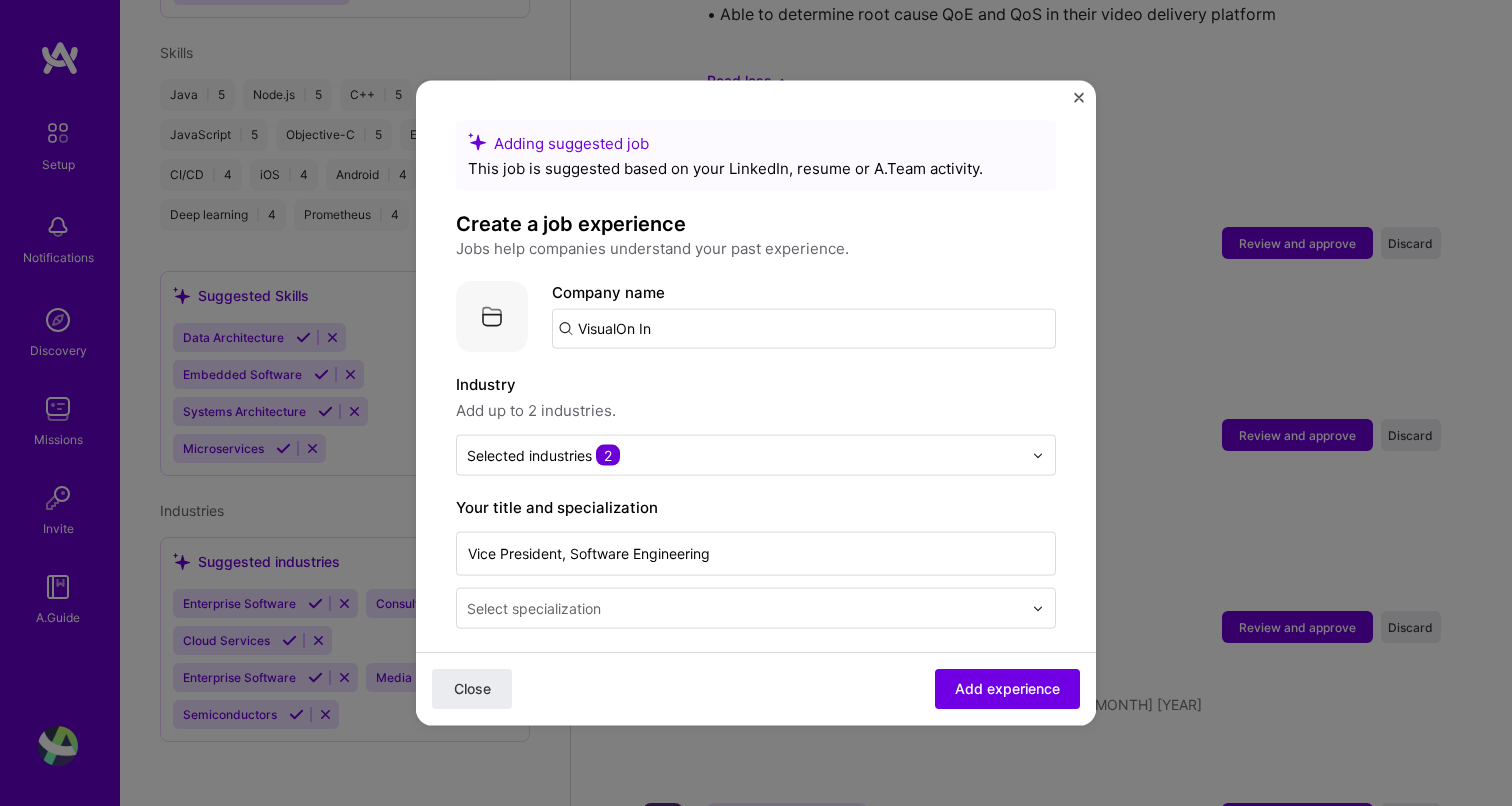 type on "VisualOn Inc" 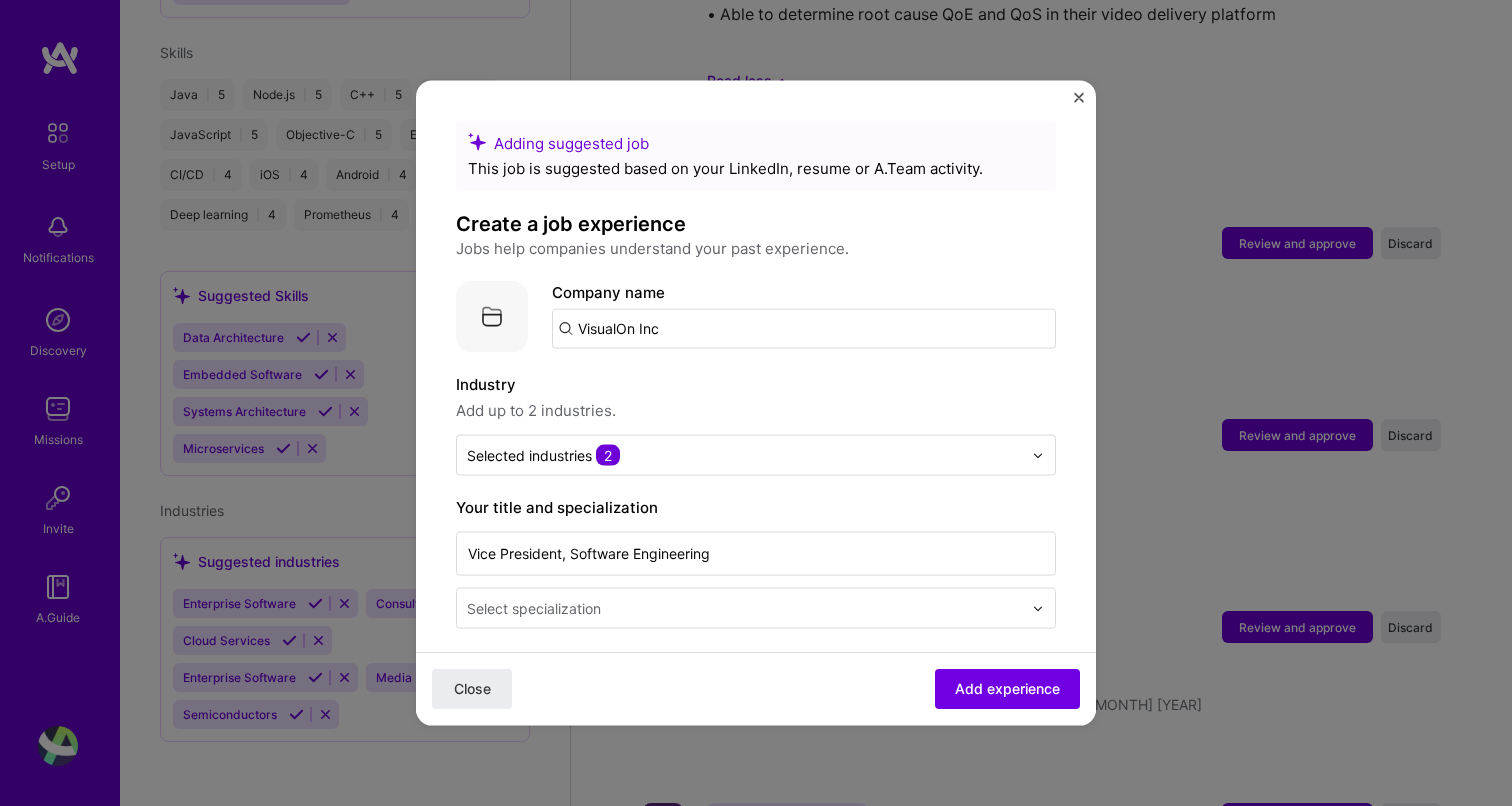 click on "Close" at bounding box center (472, 689) 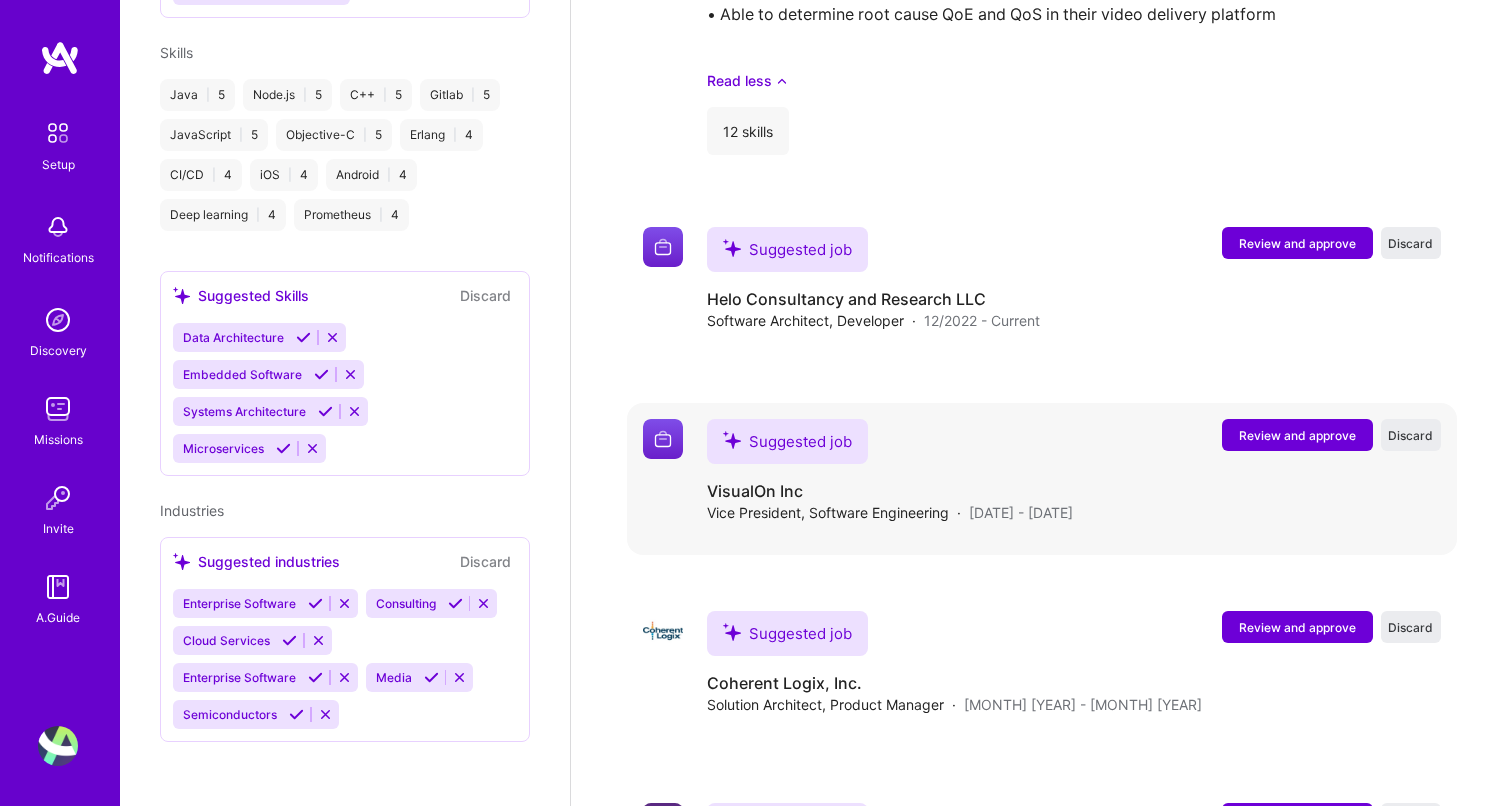 click on "Review and approve" at bounding box center [1297, 435] 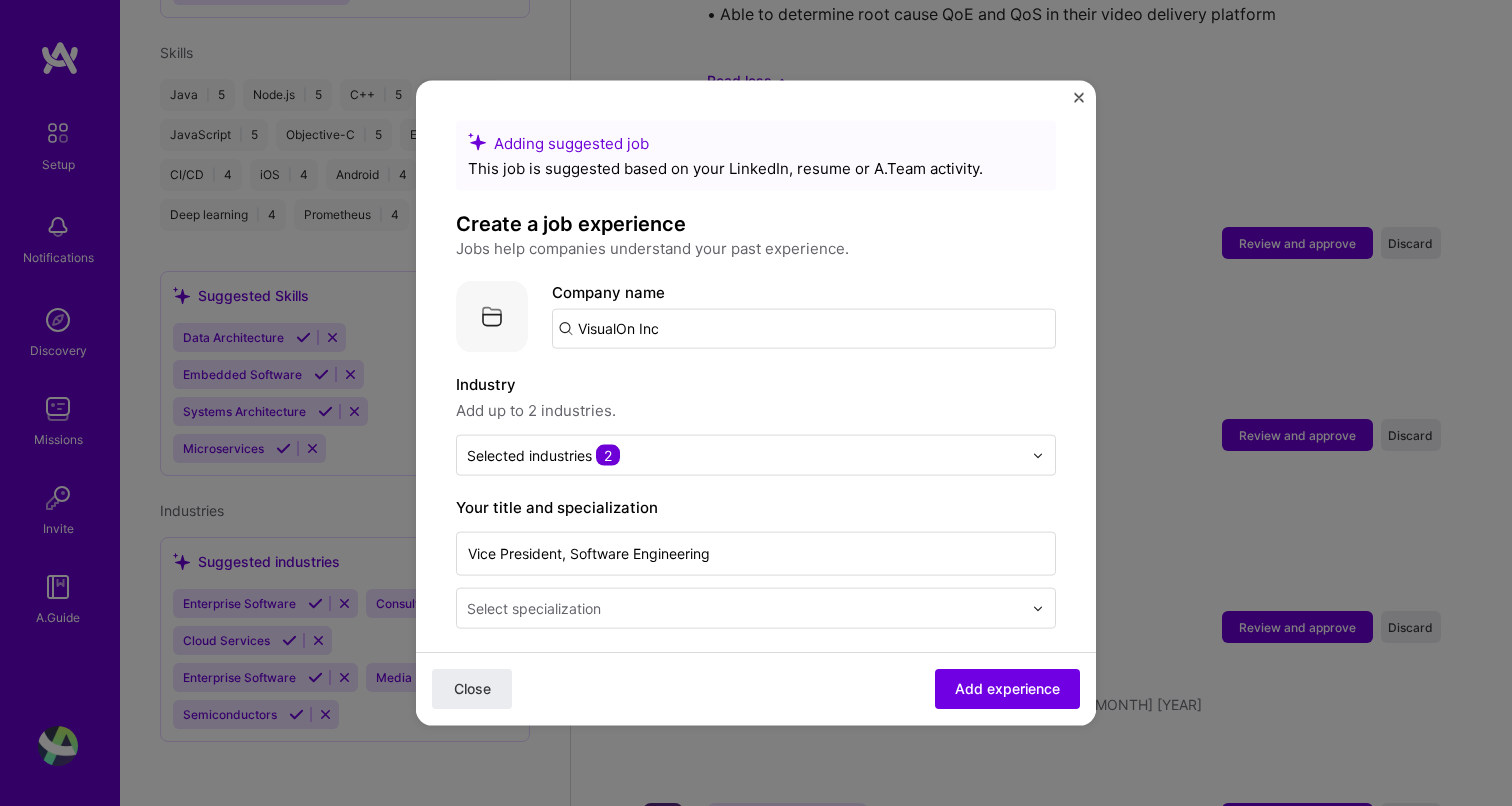 click on "VisualOn Inc" at bounding box center [804, 329] 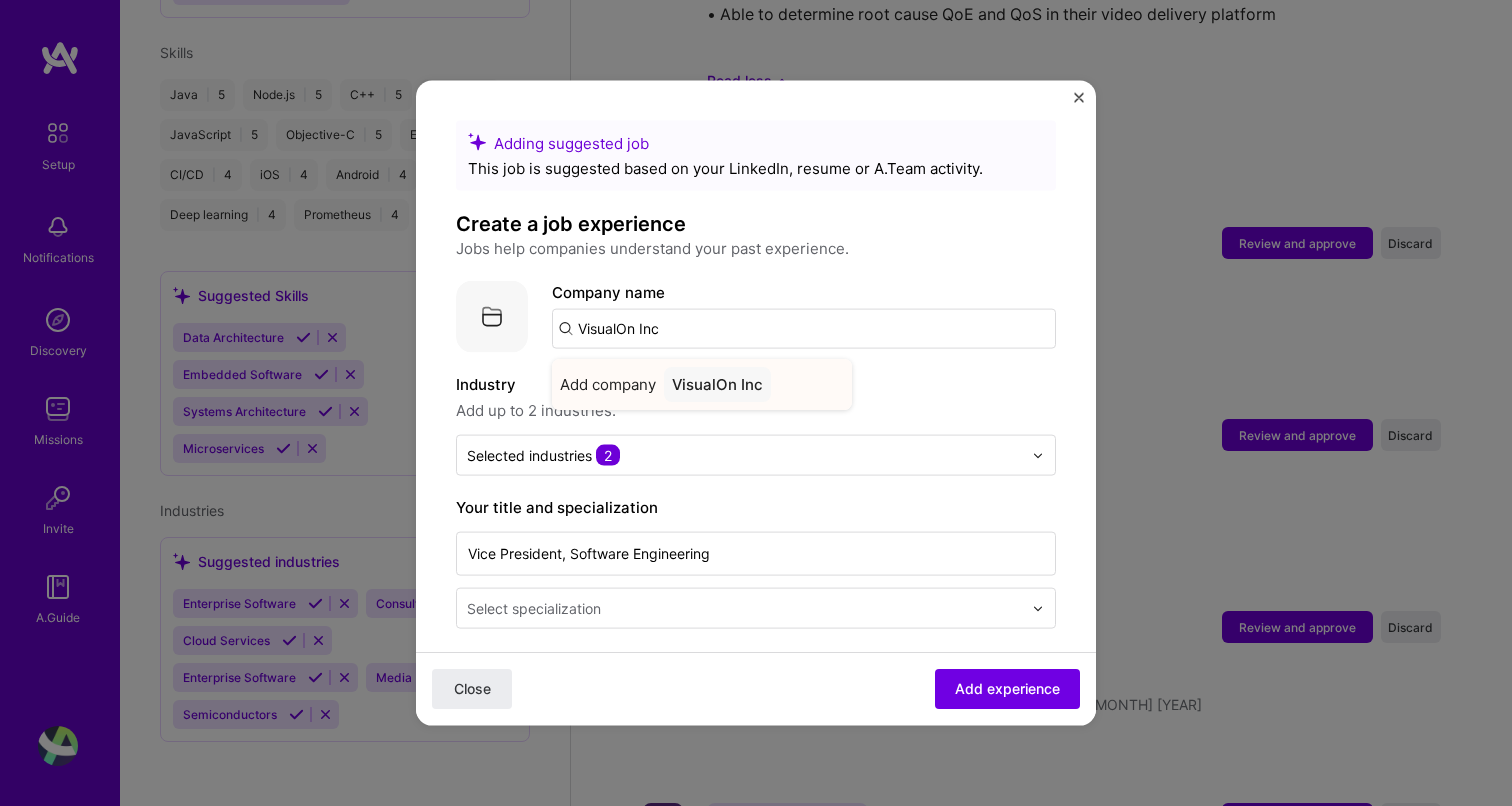 type on "VisualOn Inc" 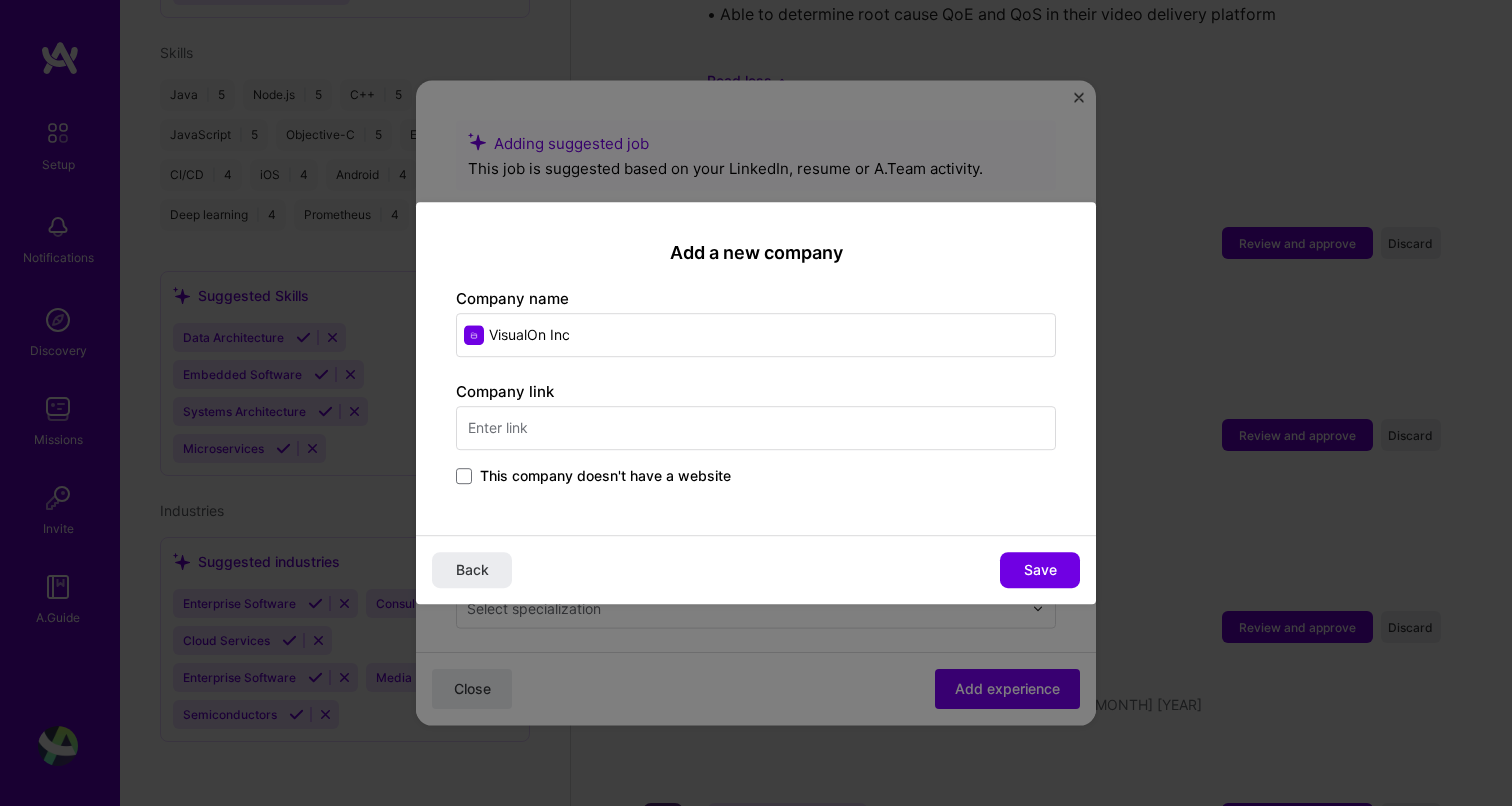 click at bounding box center (756, 428) 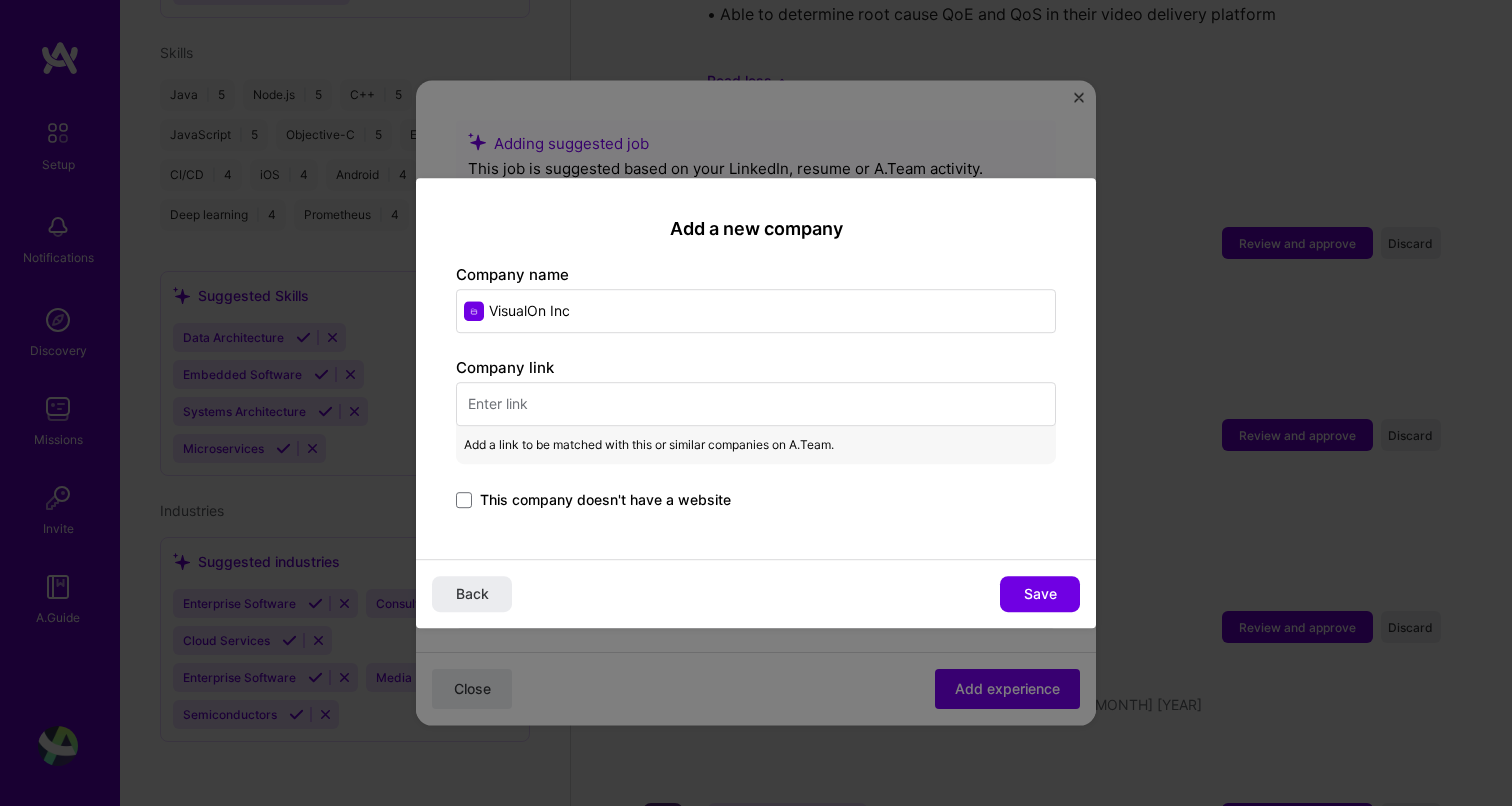 paste on "https://www.visualon.com" 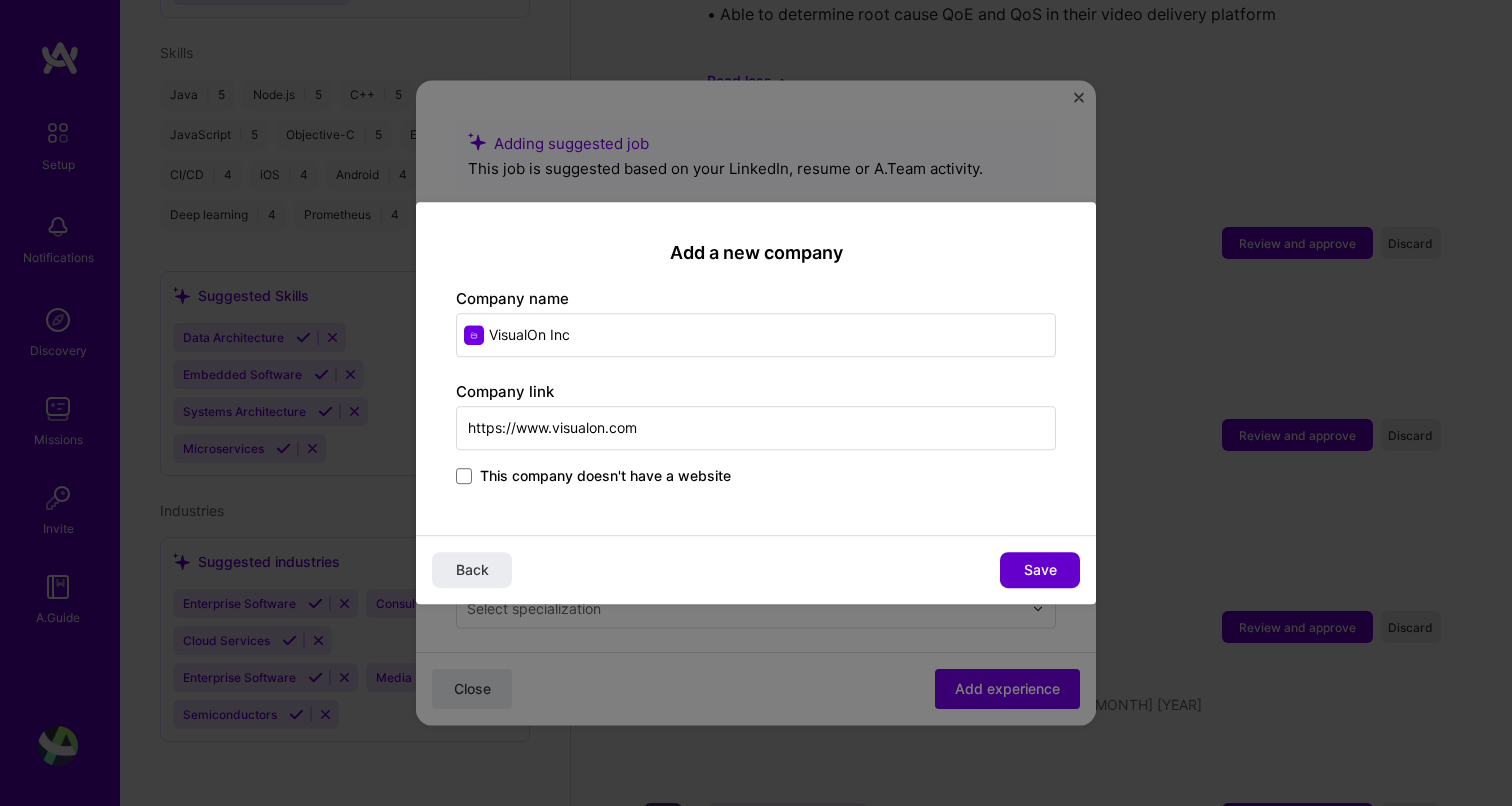 type on "https://www.visualon.com" 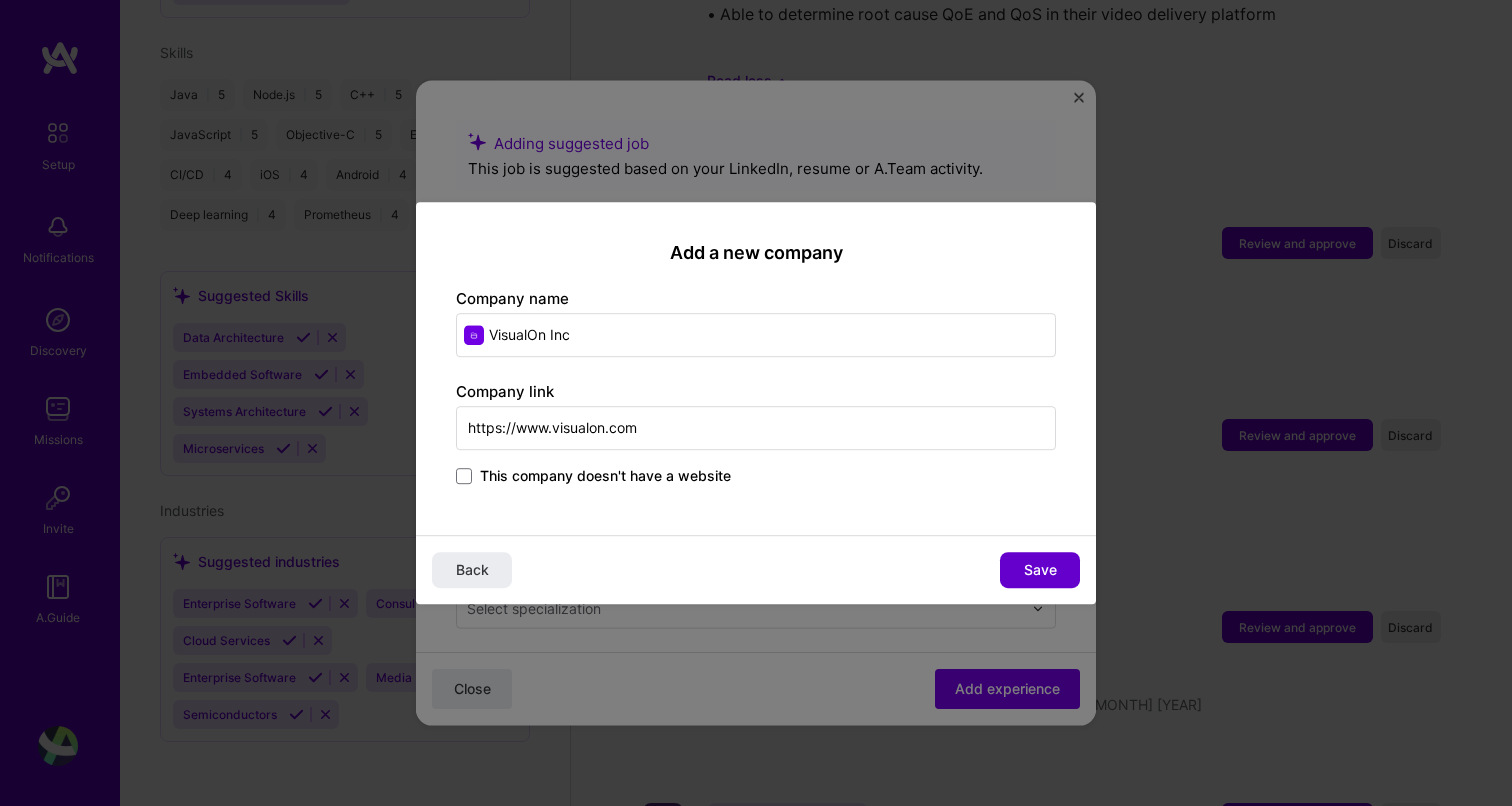 click on "Save" at bounding box center (1040, 570) 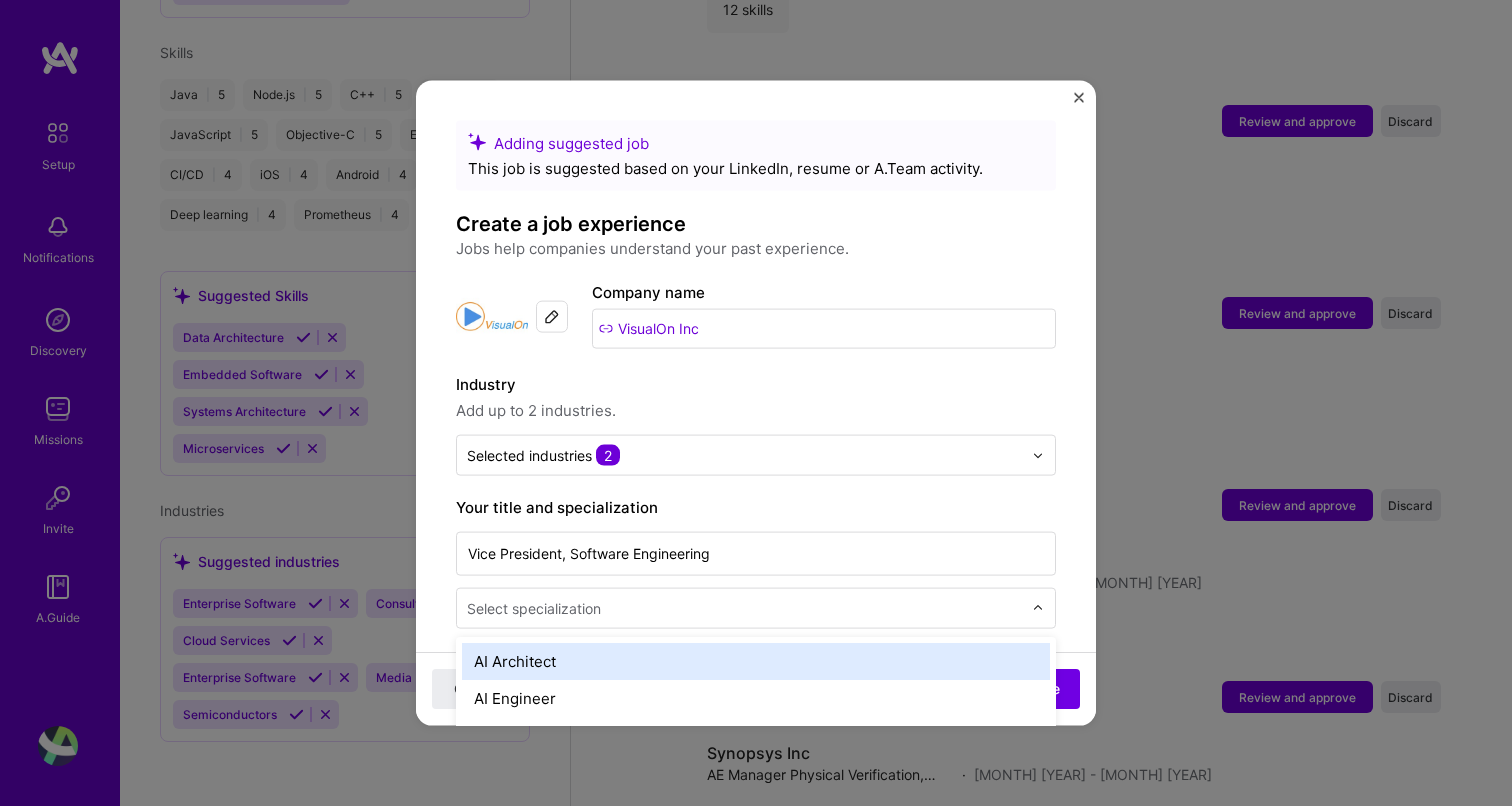 click at bounding box center [1038, 608] 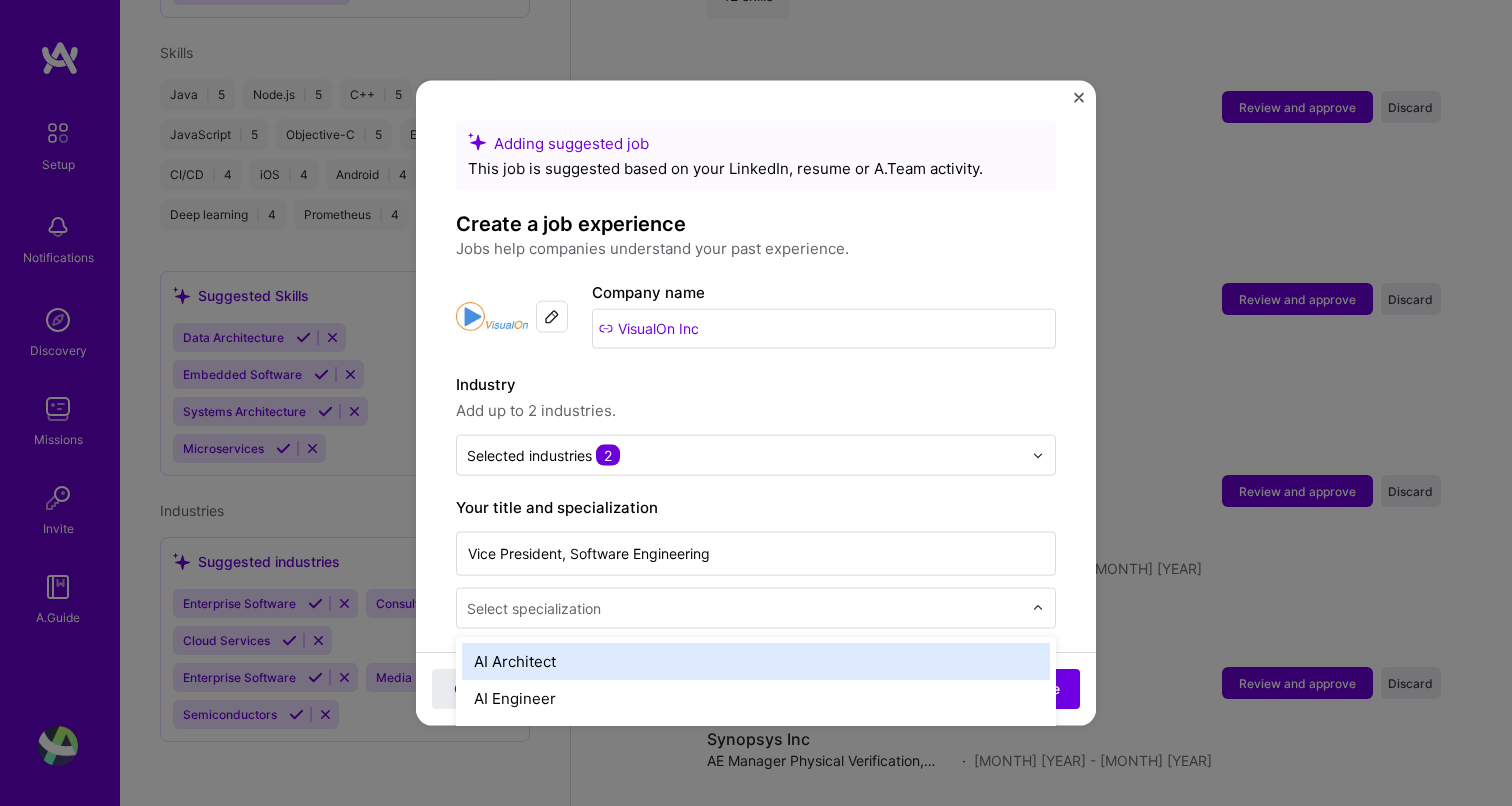 scroll, scrollTop: 2825, scrollLeft: 0, axis: vertical 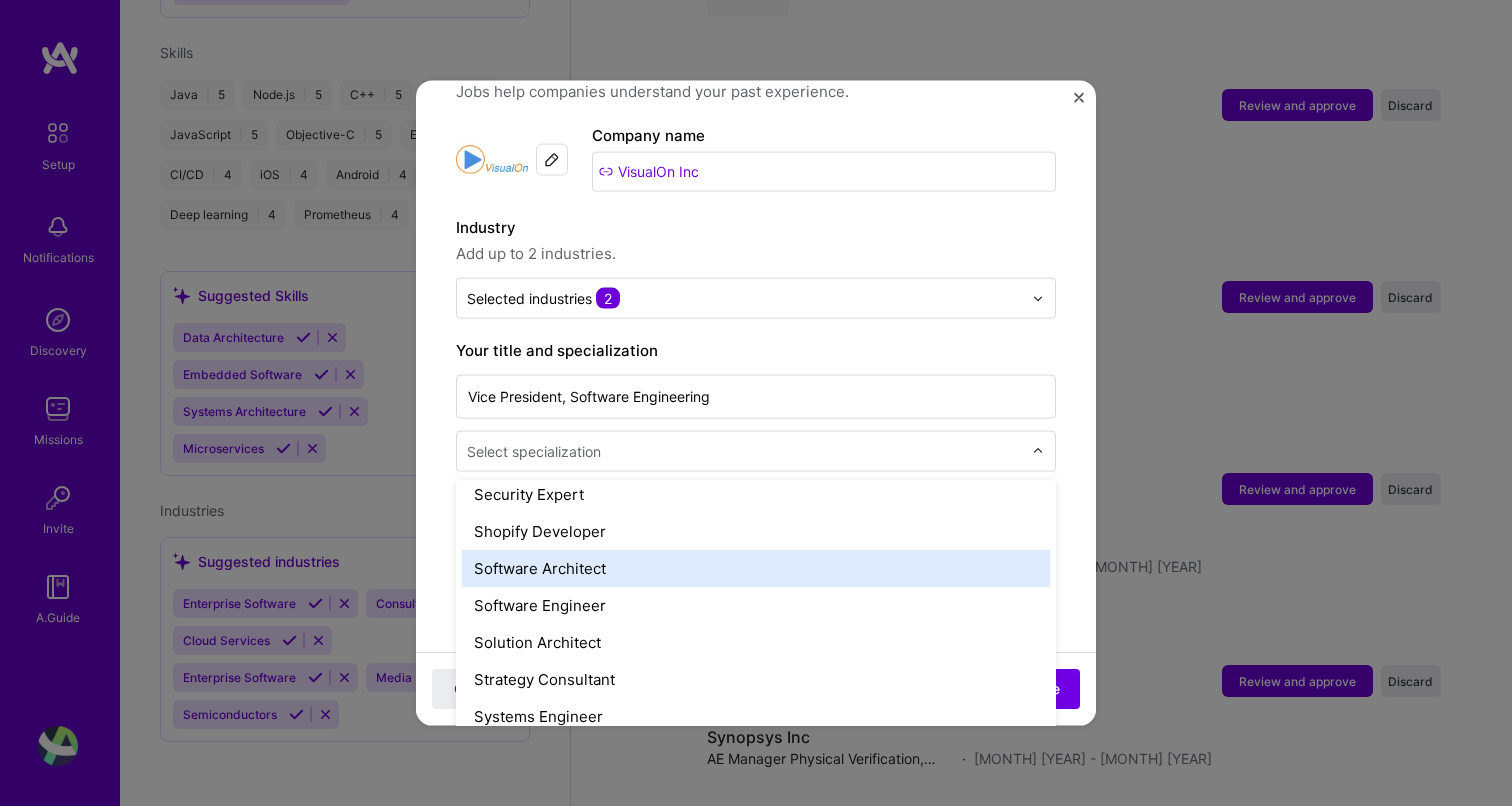 click on "Software Architect" at bounding box center (756, 568) 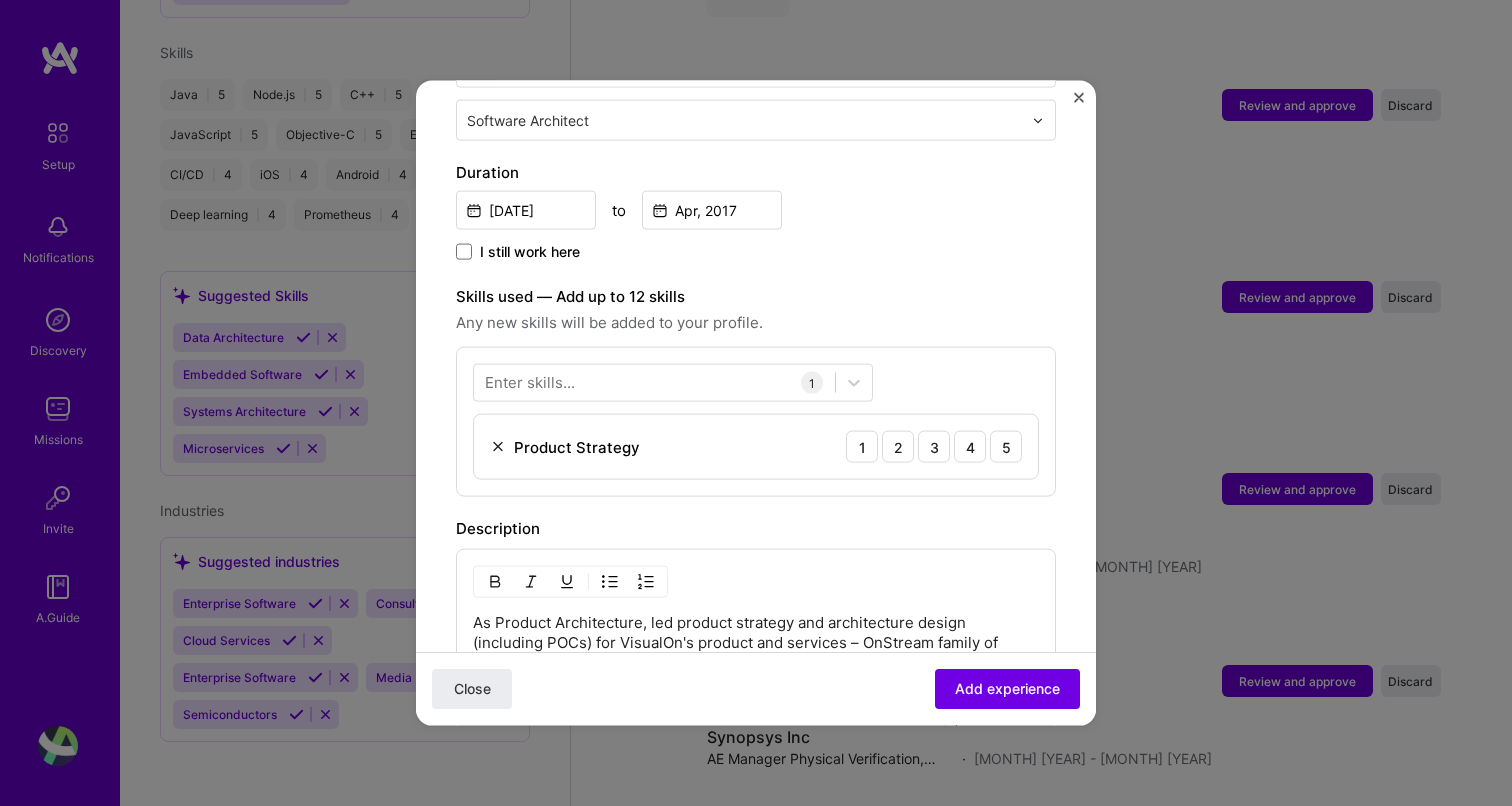 scroll, scrollTop: 537, scrollLeft: 0, axis: vertical 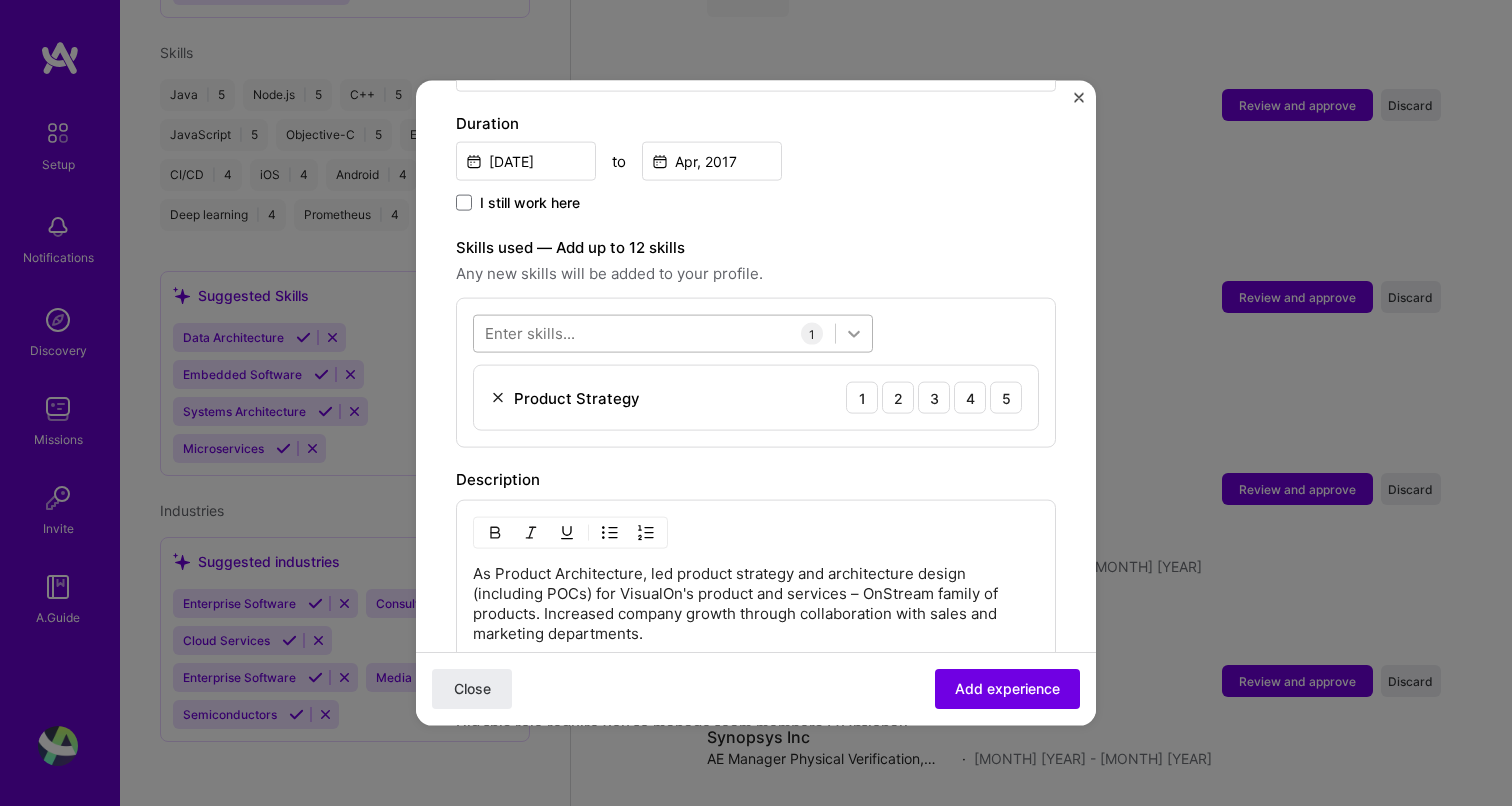 click 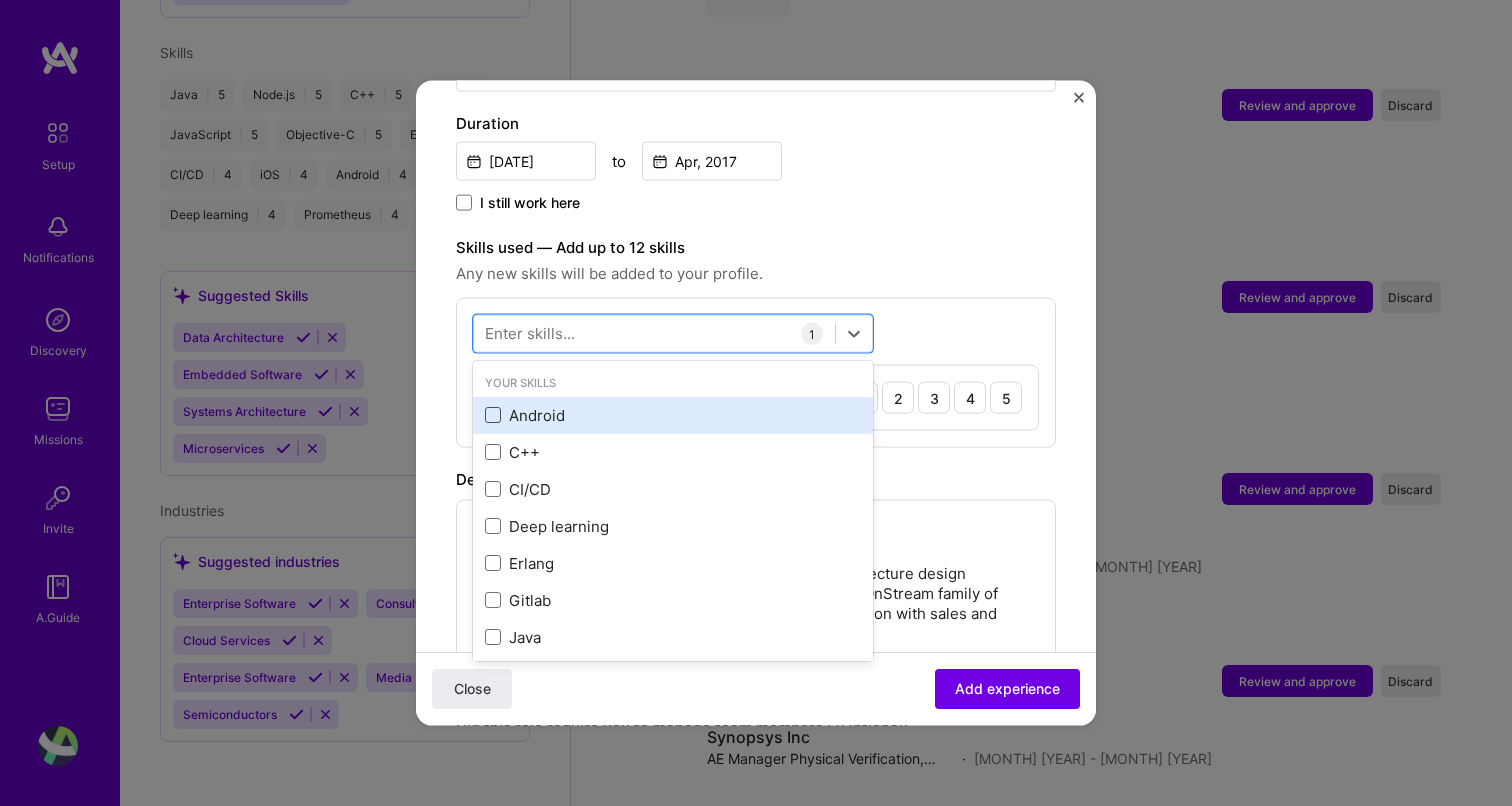click at bounding box center (493, 415) 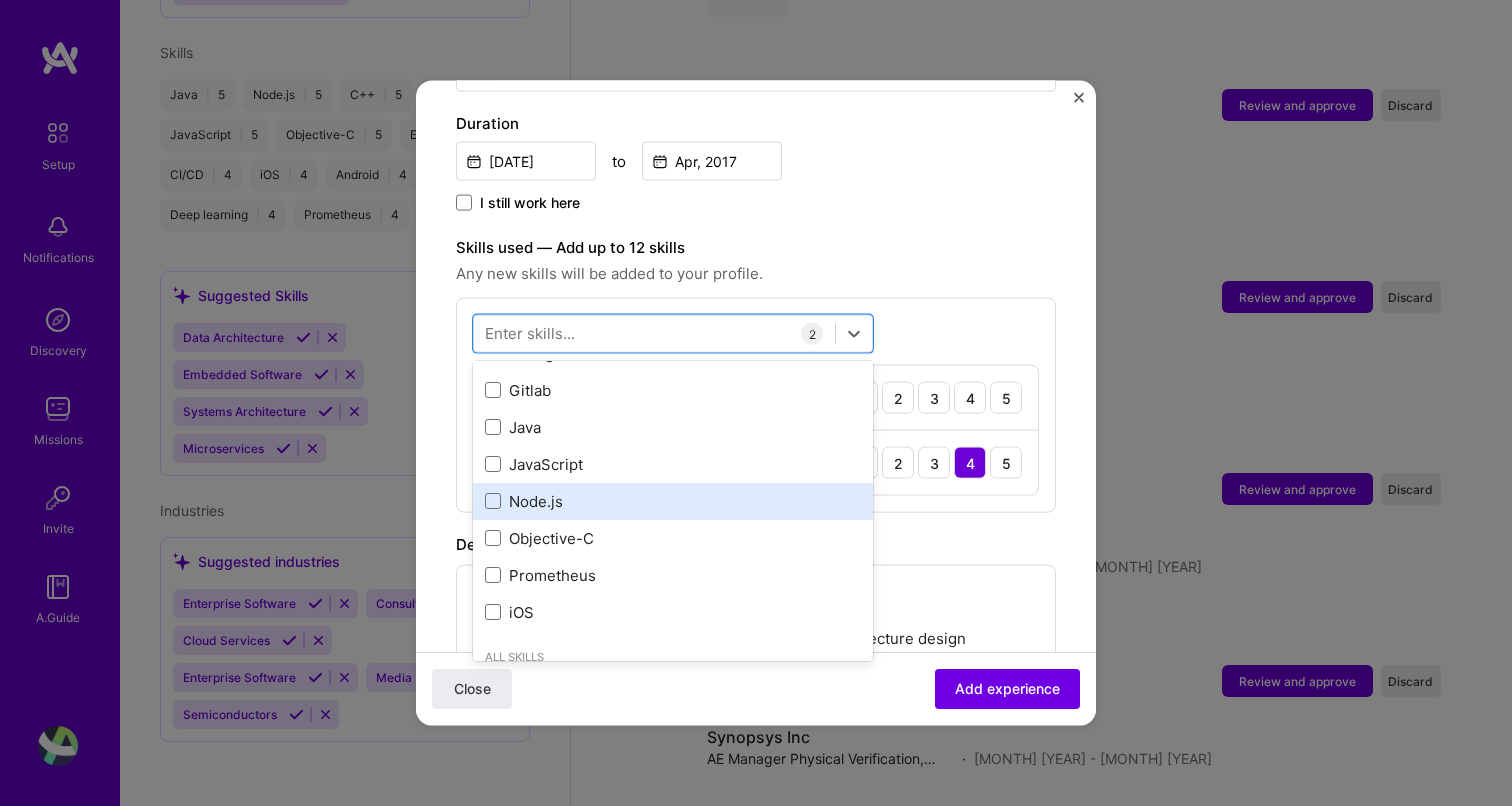 scroll, scrollTop: 213, scrollLeft: 0, axis: vertical 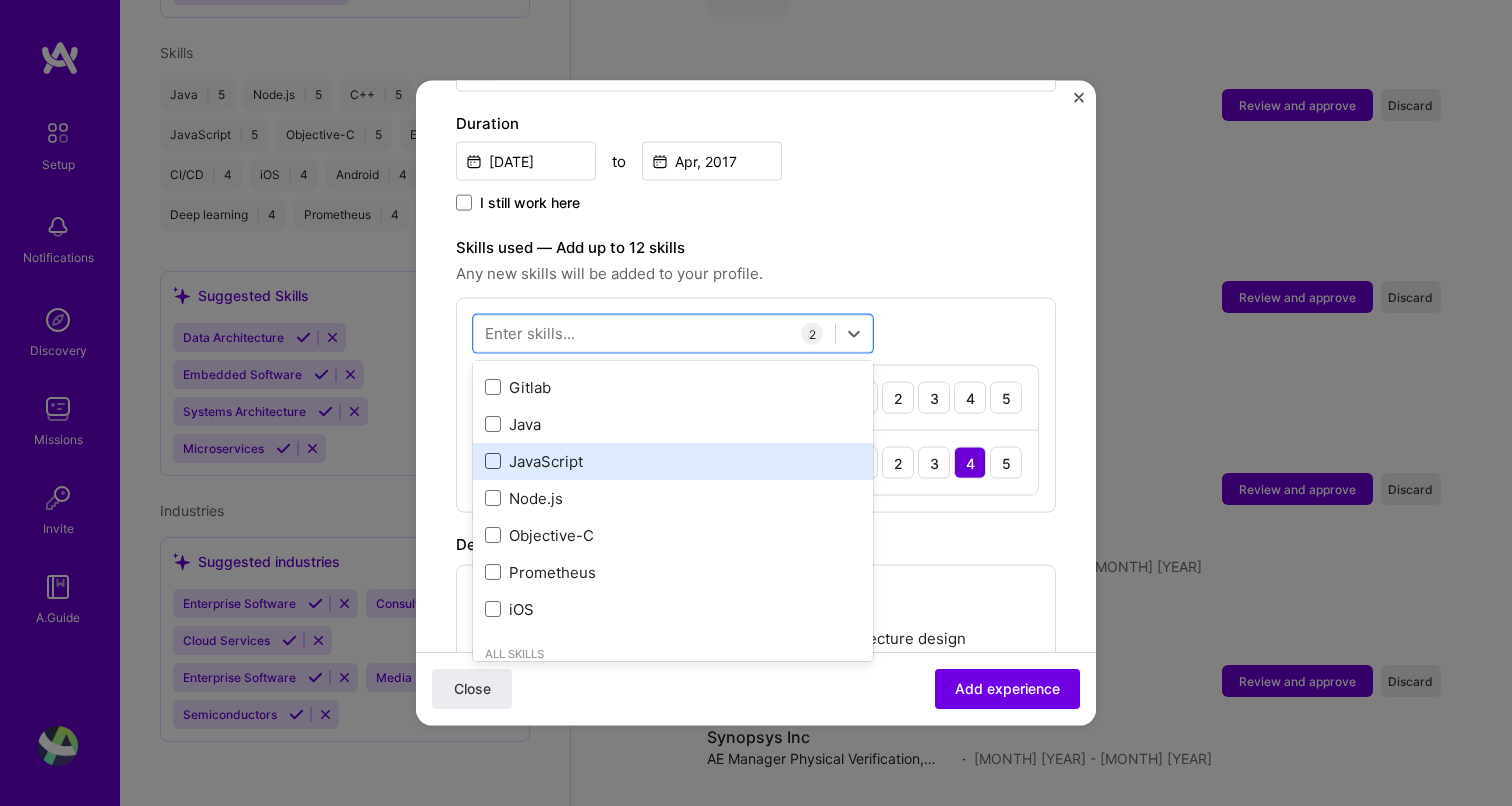 click at bounding box center [493, 461] 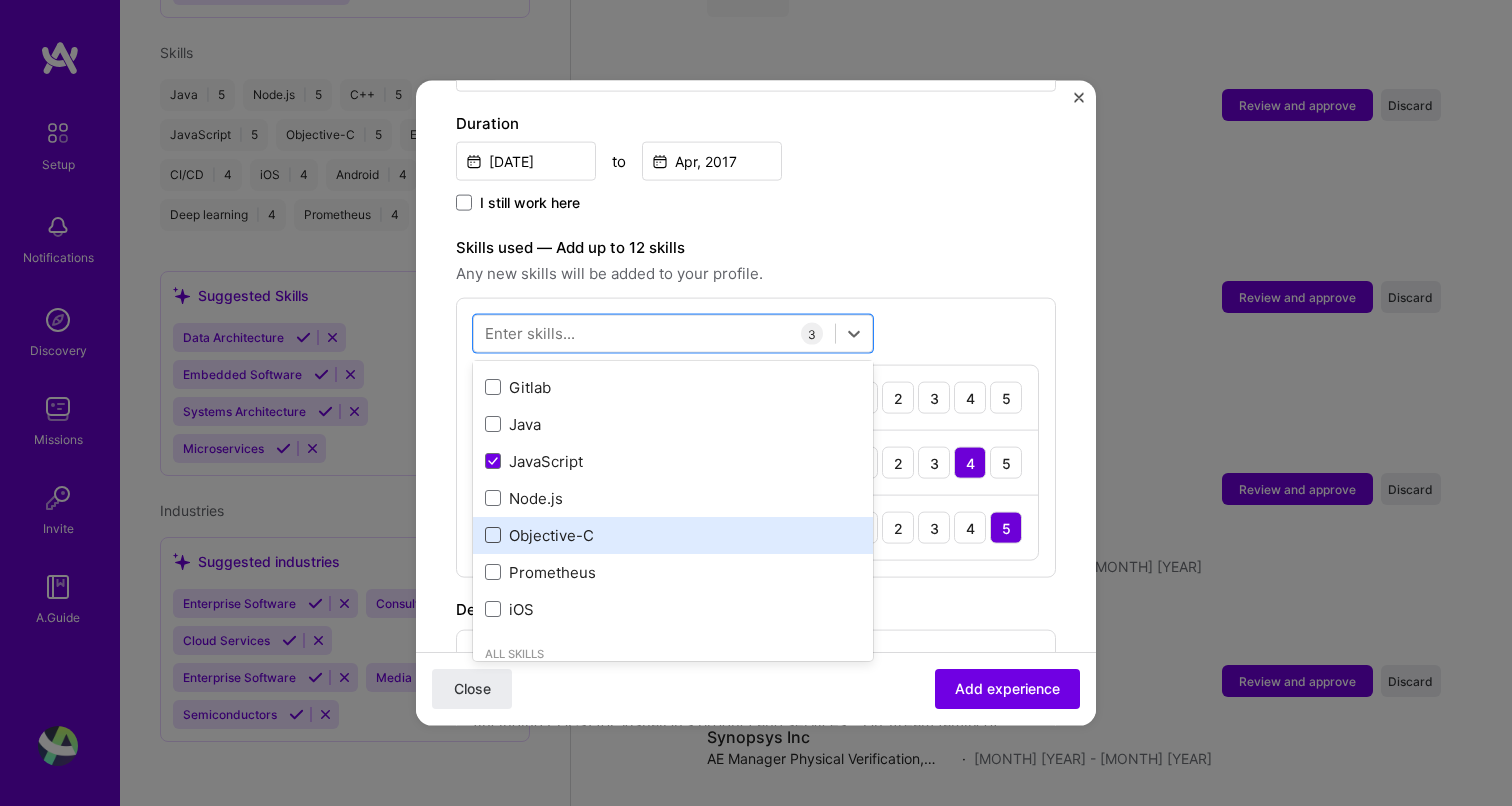 click at bounding box center [493, 535] 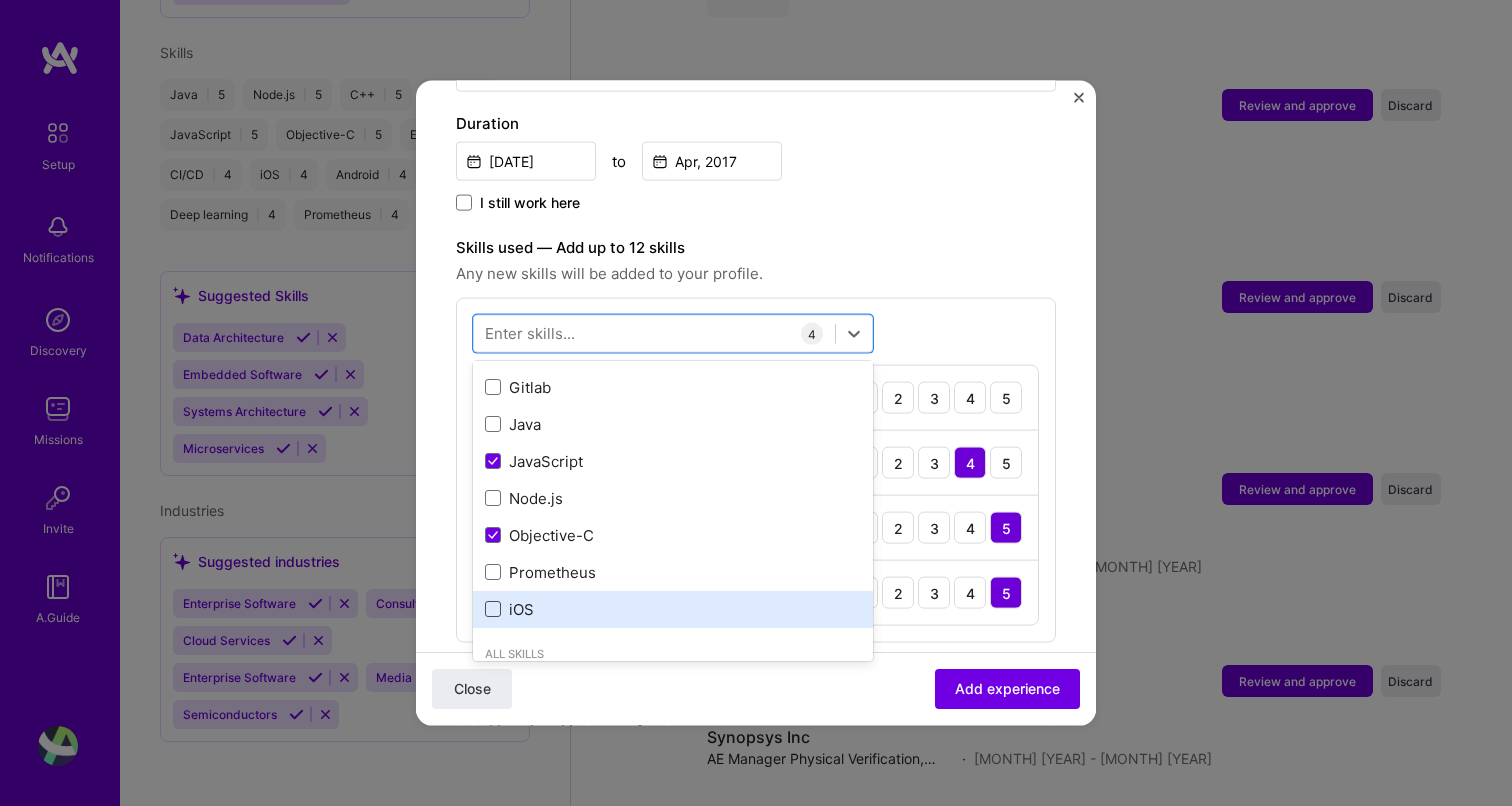 click at bounding box center [493, 609] 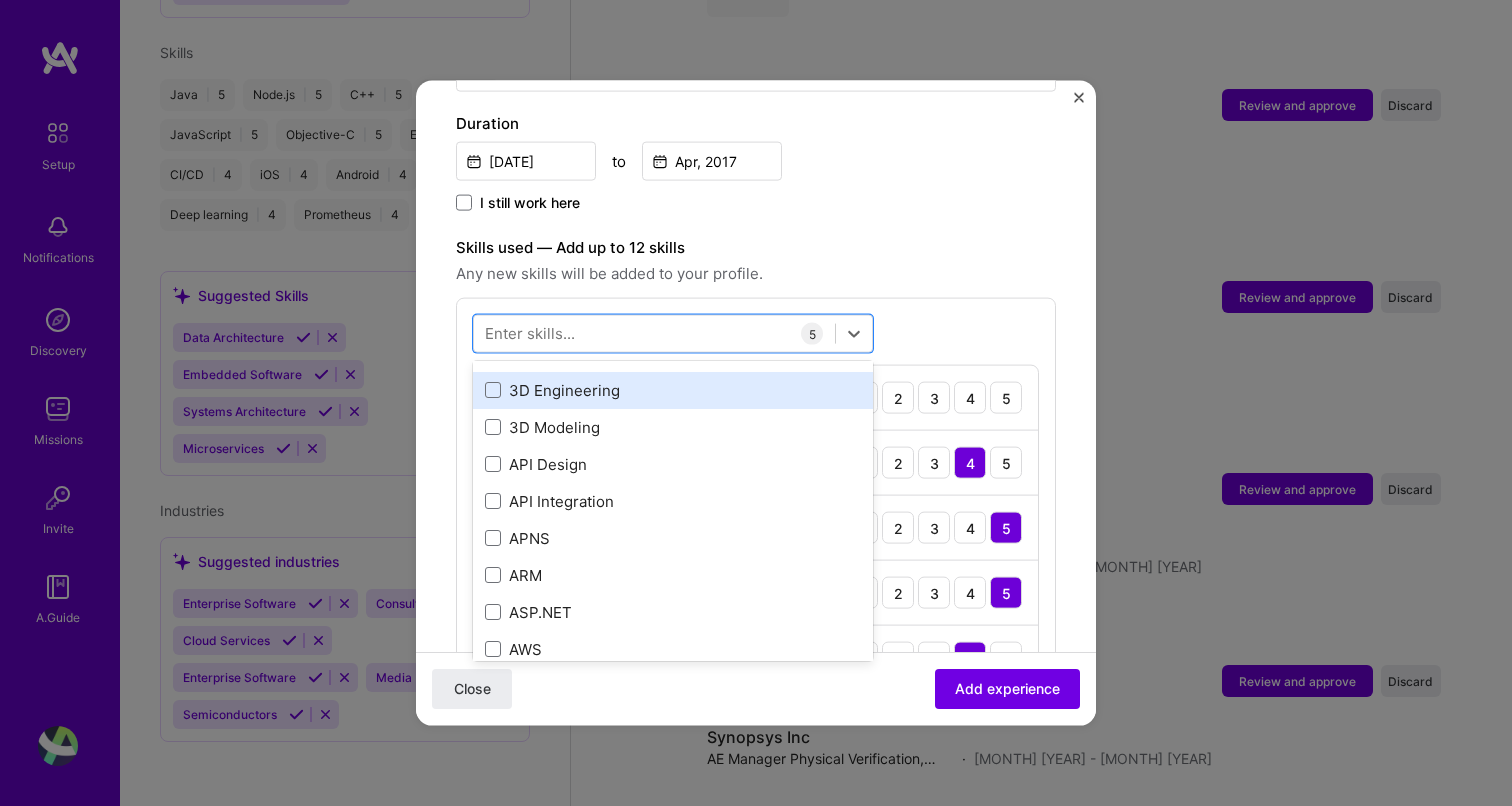 scroll, scrollTop: 517, scrollLeft: 0, axis: vertical 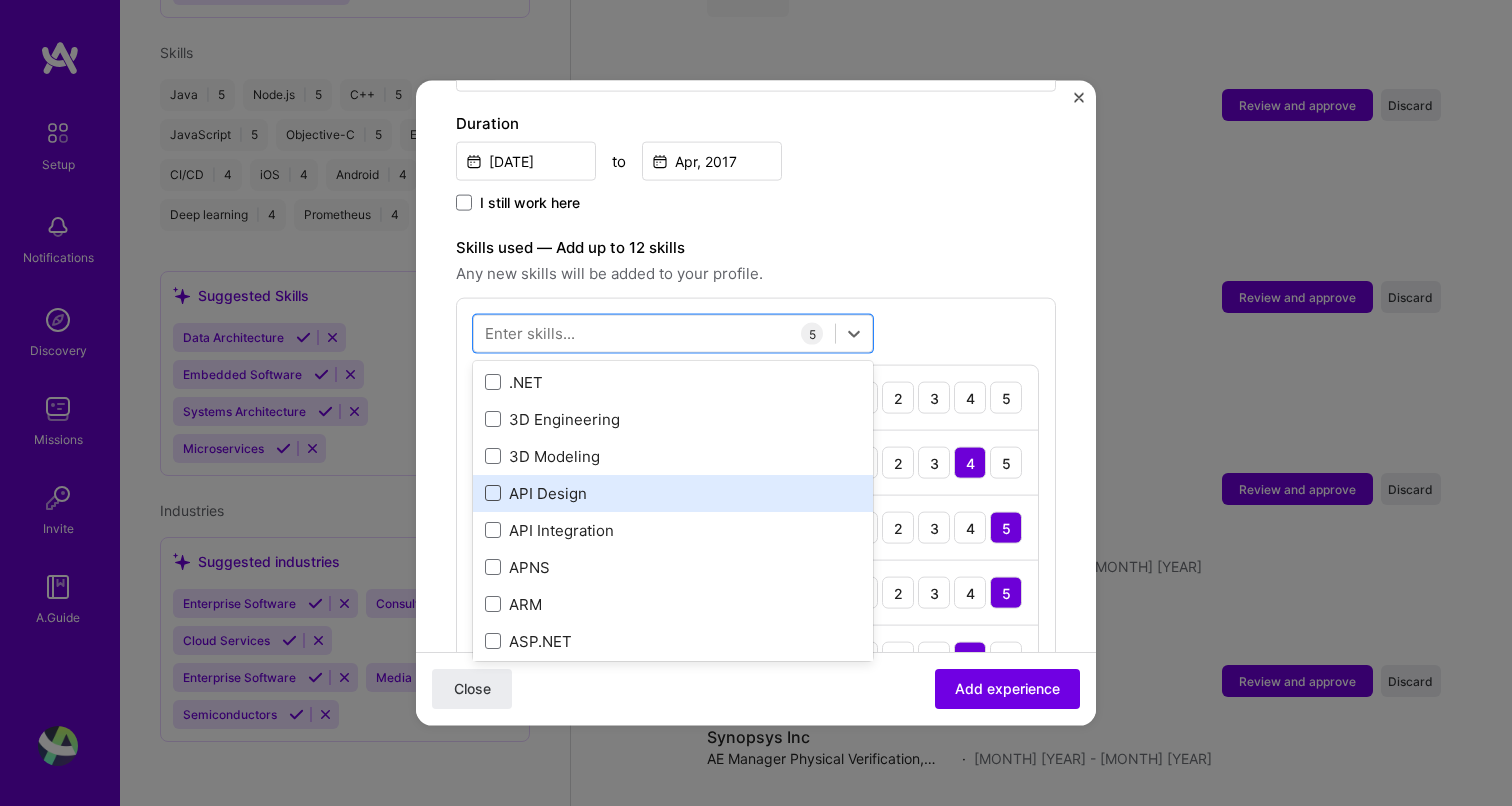 click at bounding box center (493, 493) 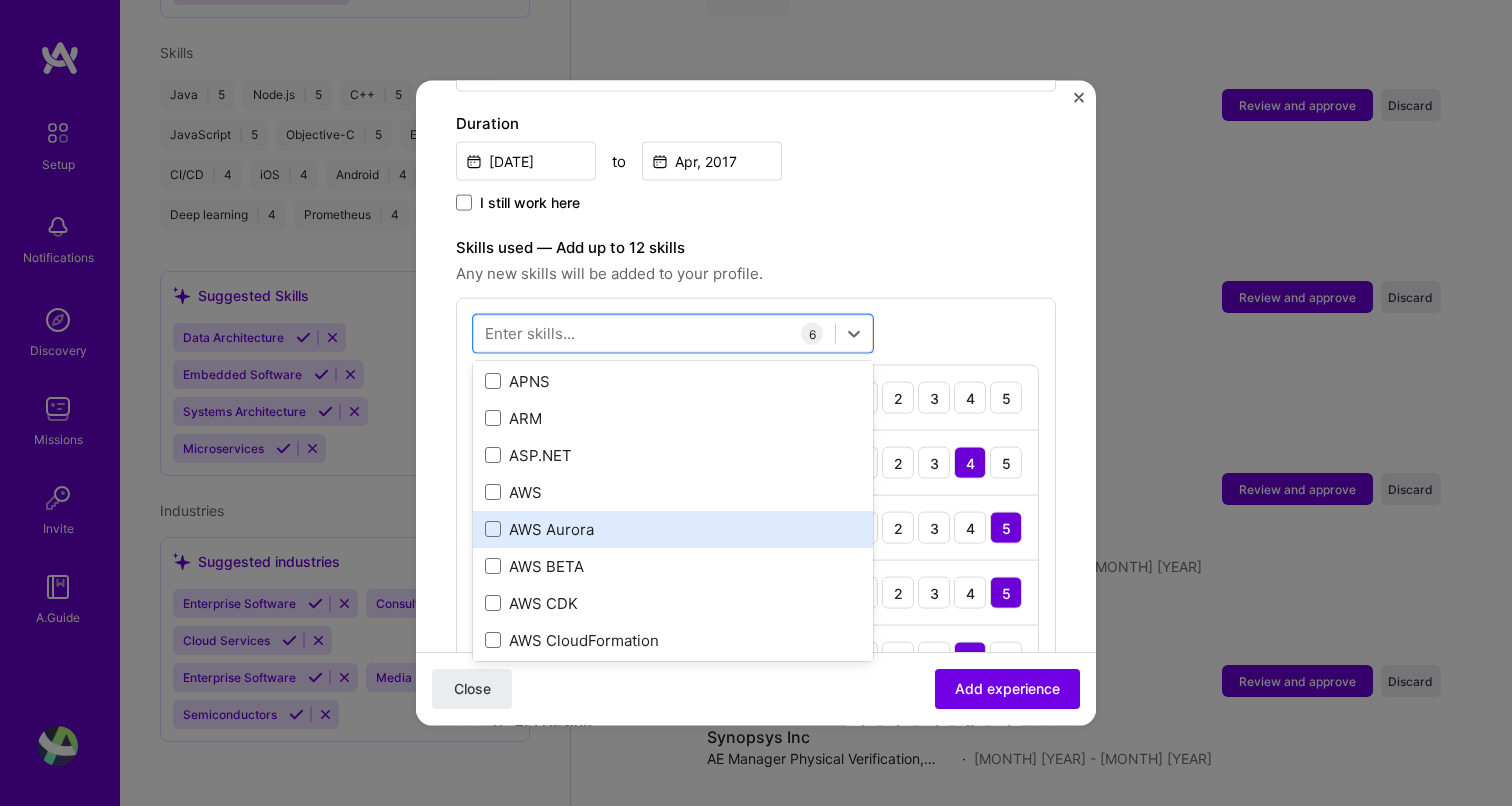scroll, scrollTop: 685, scrollLeft: 0, axis: vertical 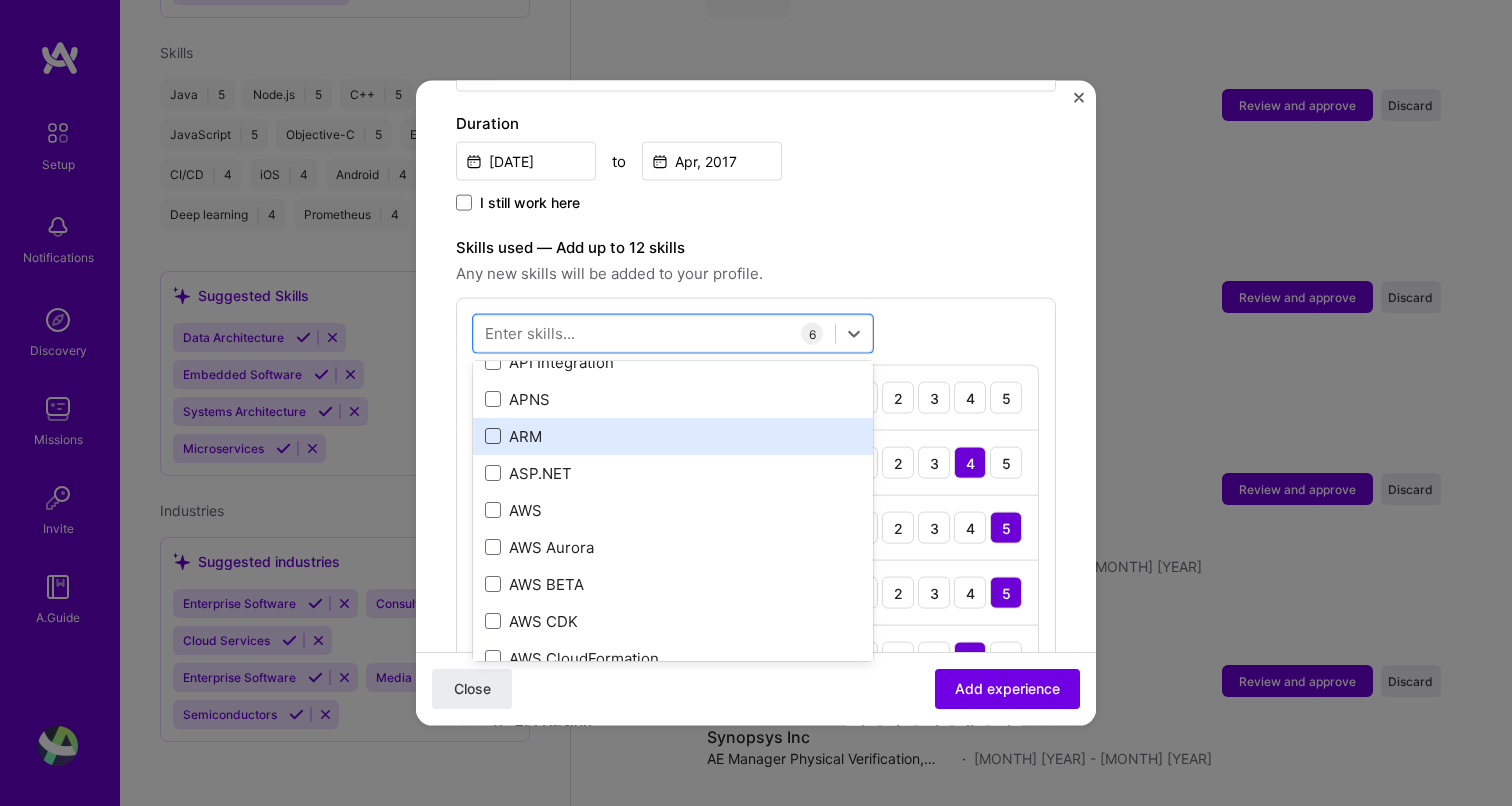 click at bounding box center (493, 436) 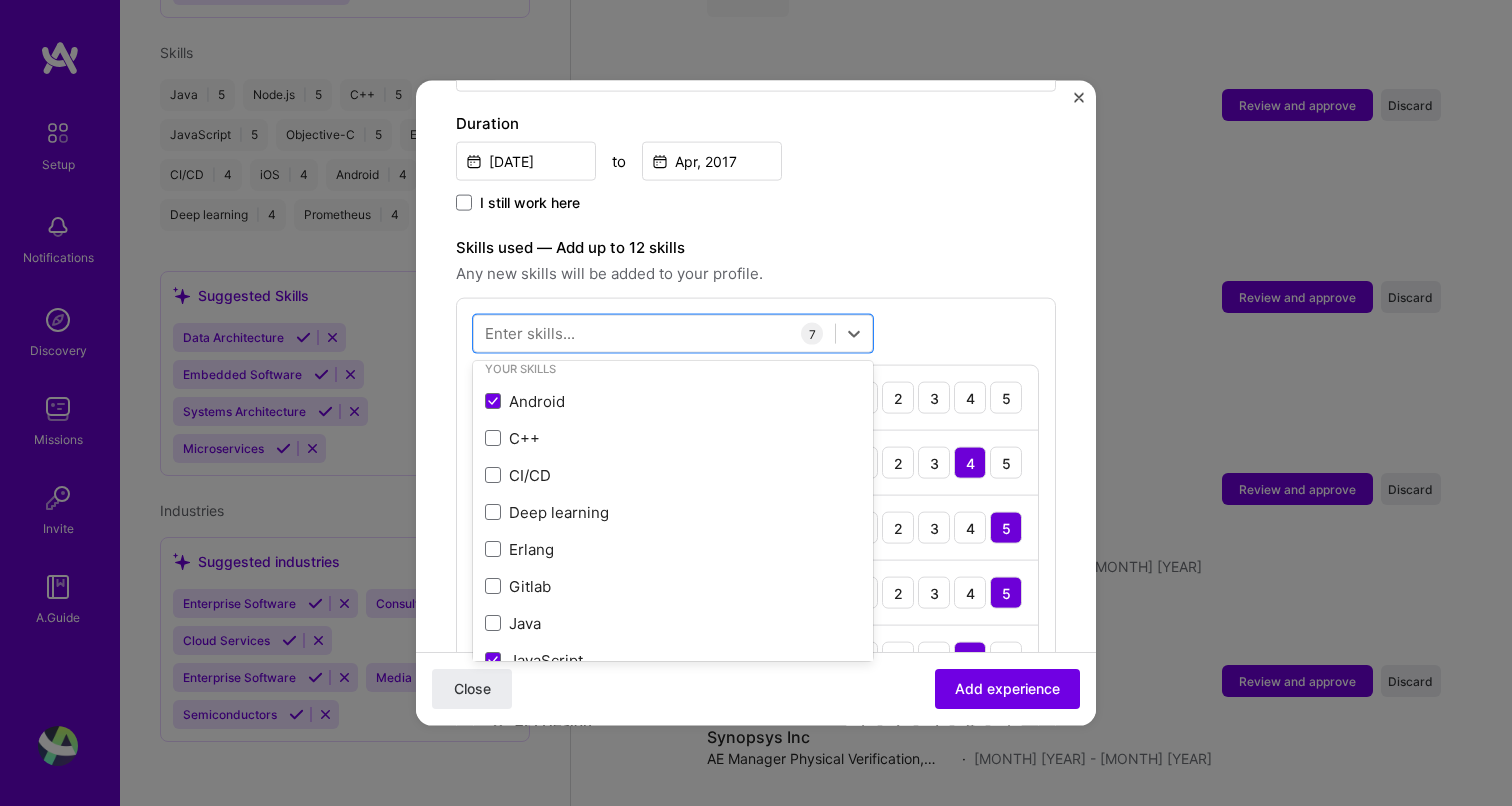 scroll, scrollTop: 0, scrollLeft: 0, axis: both 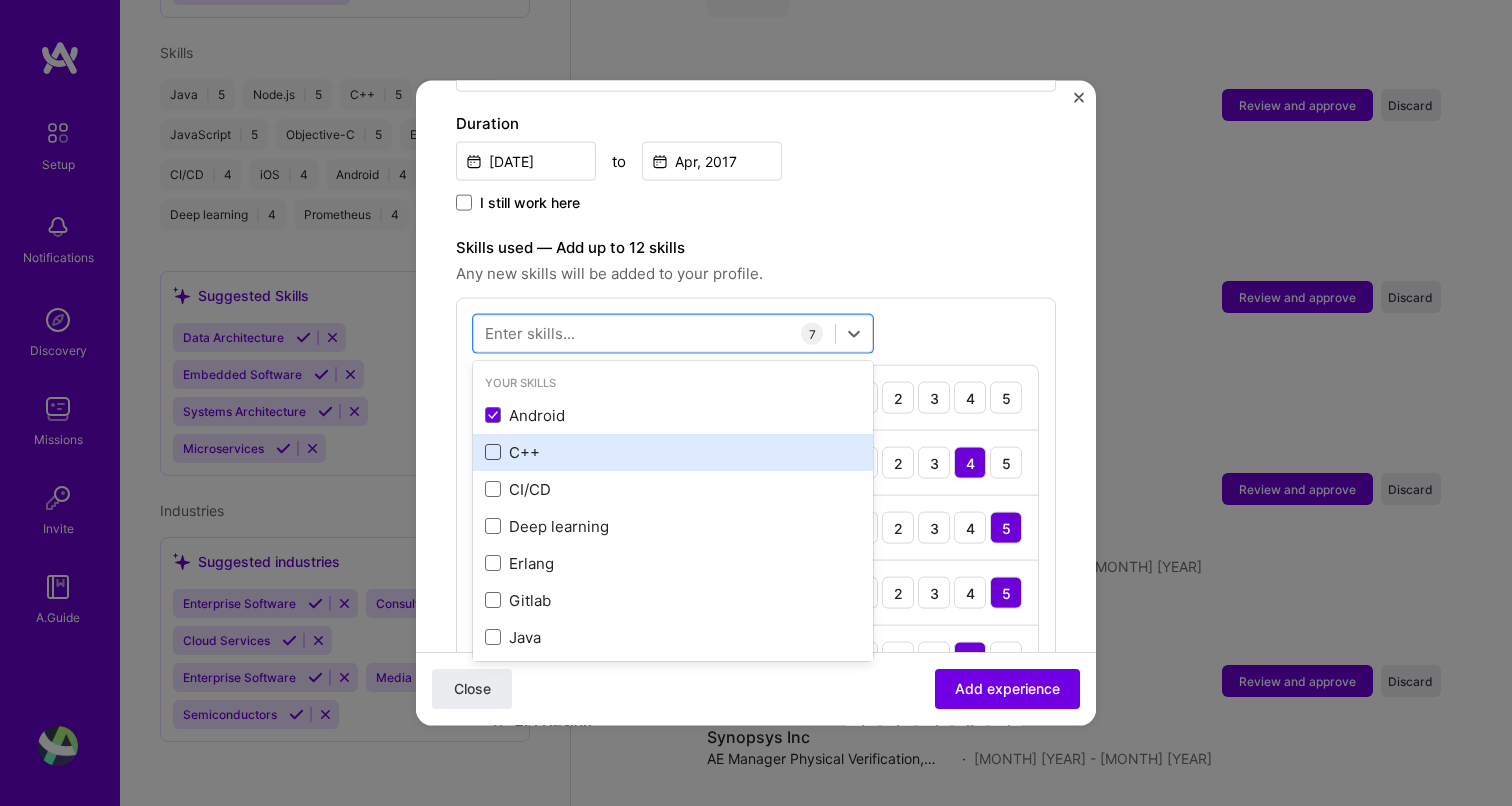 click at bounding box center (493, 452) 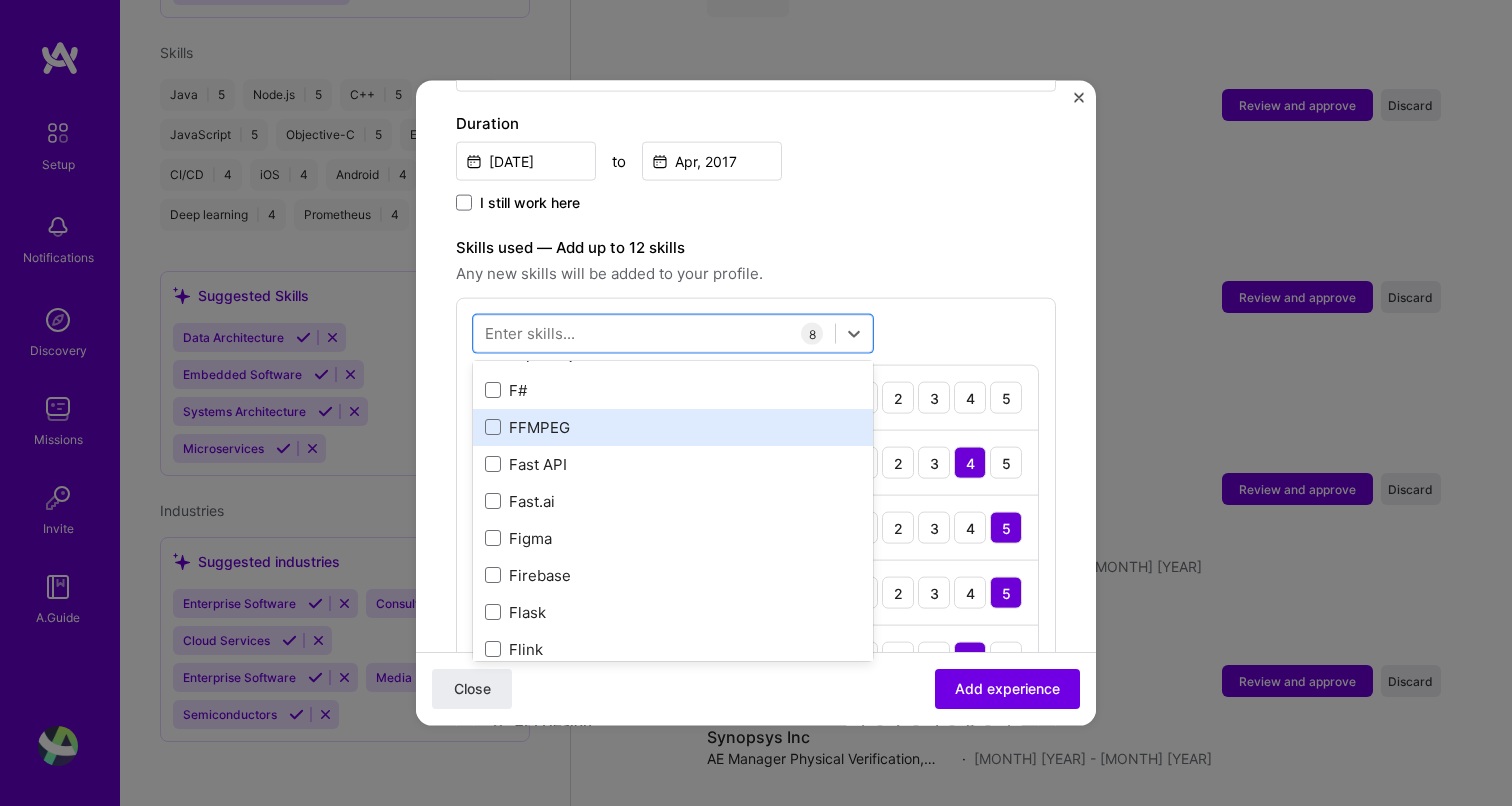 scroll, scrollTop: 5071, scrollLeft: 0, axis: vertical 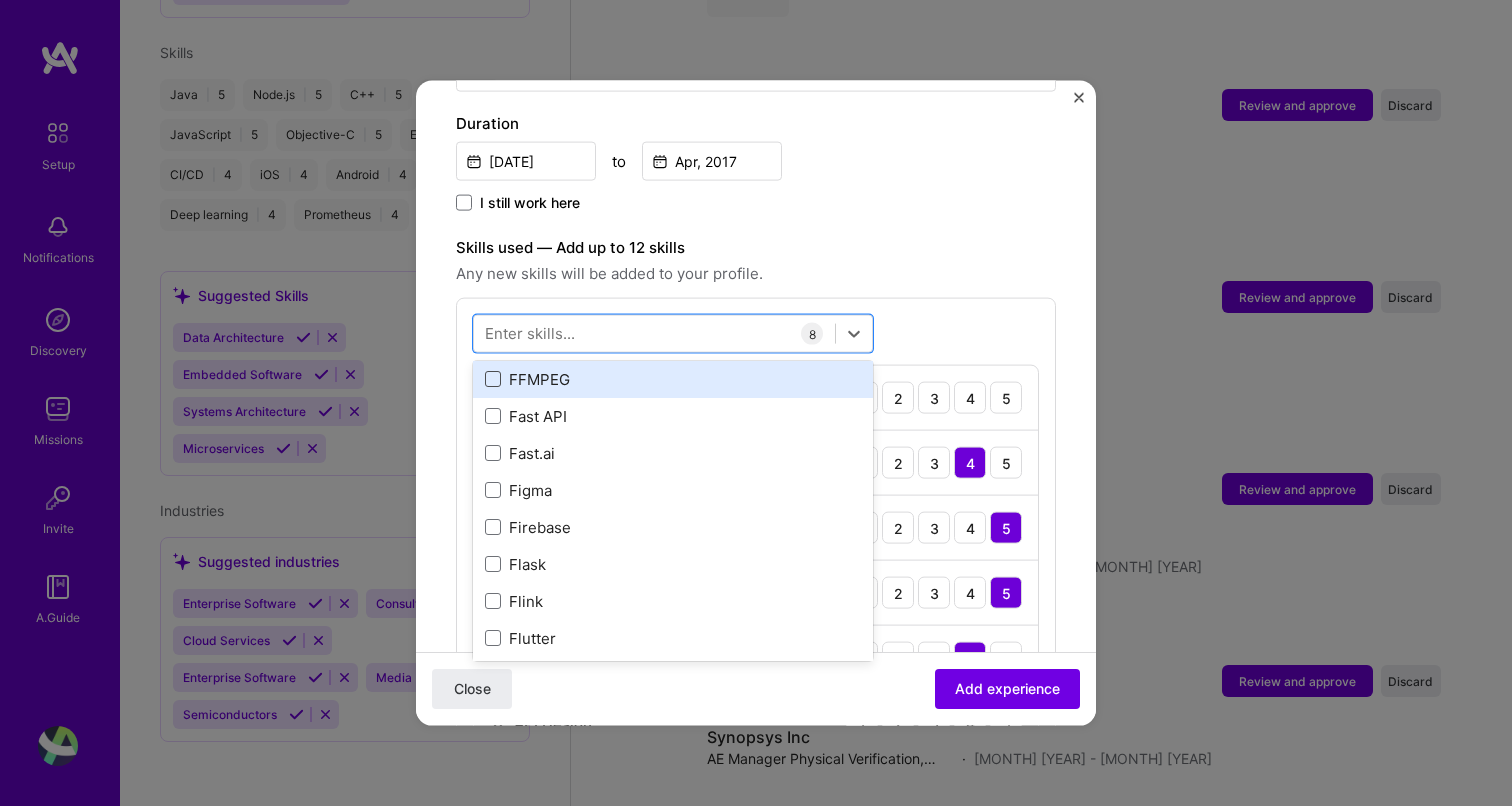 click at bounding box center (493, 379) 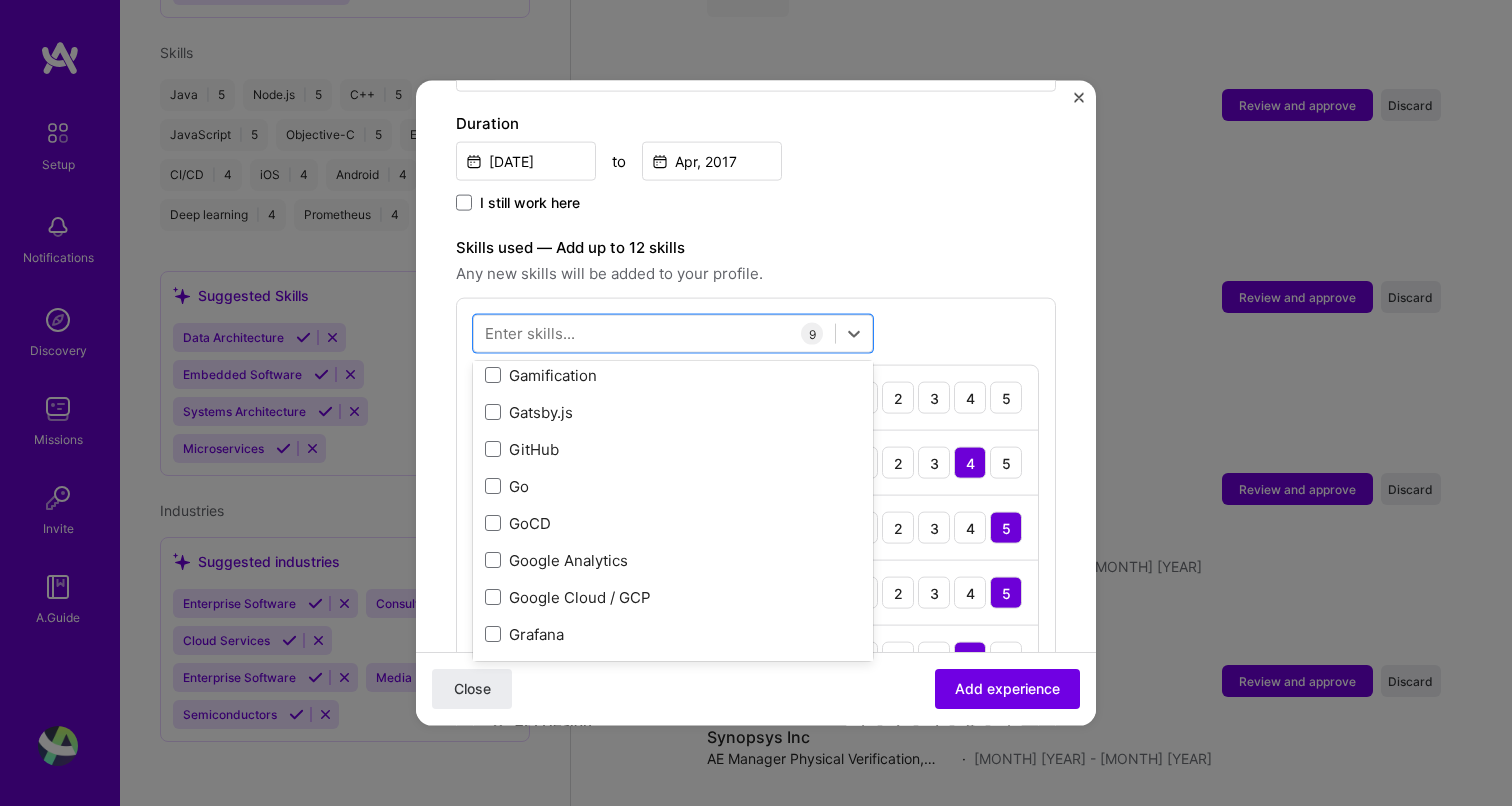 scroll, scrollTop: 5631, scrollLeft: 0, axis: vertical 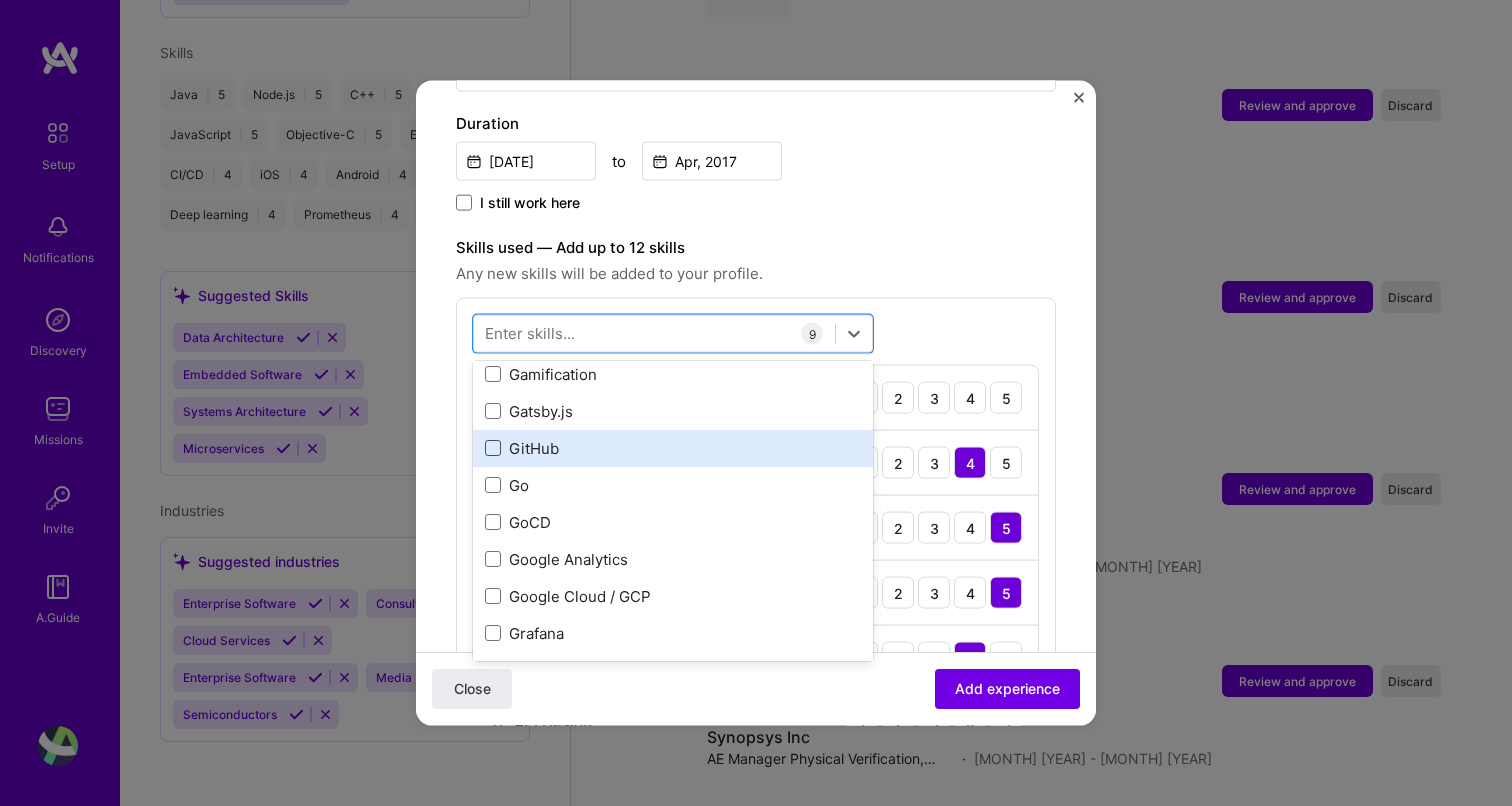 click at bounding box center (493, 448) 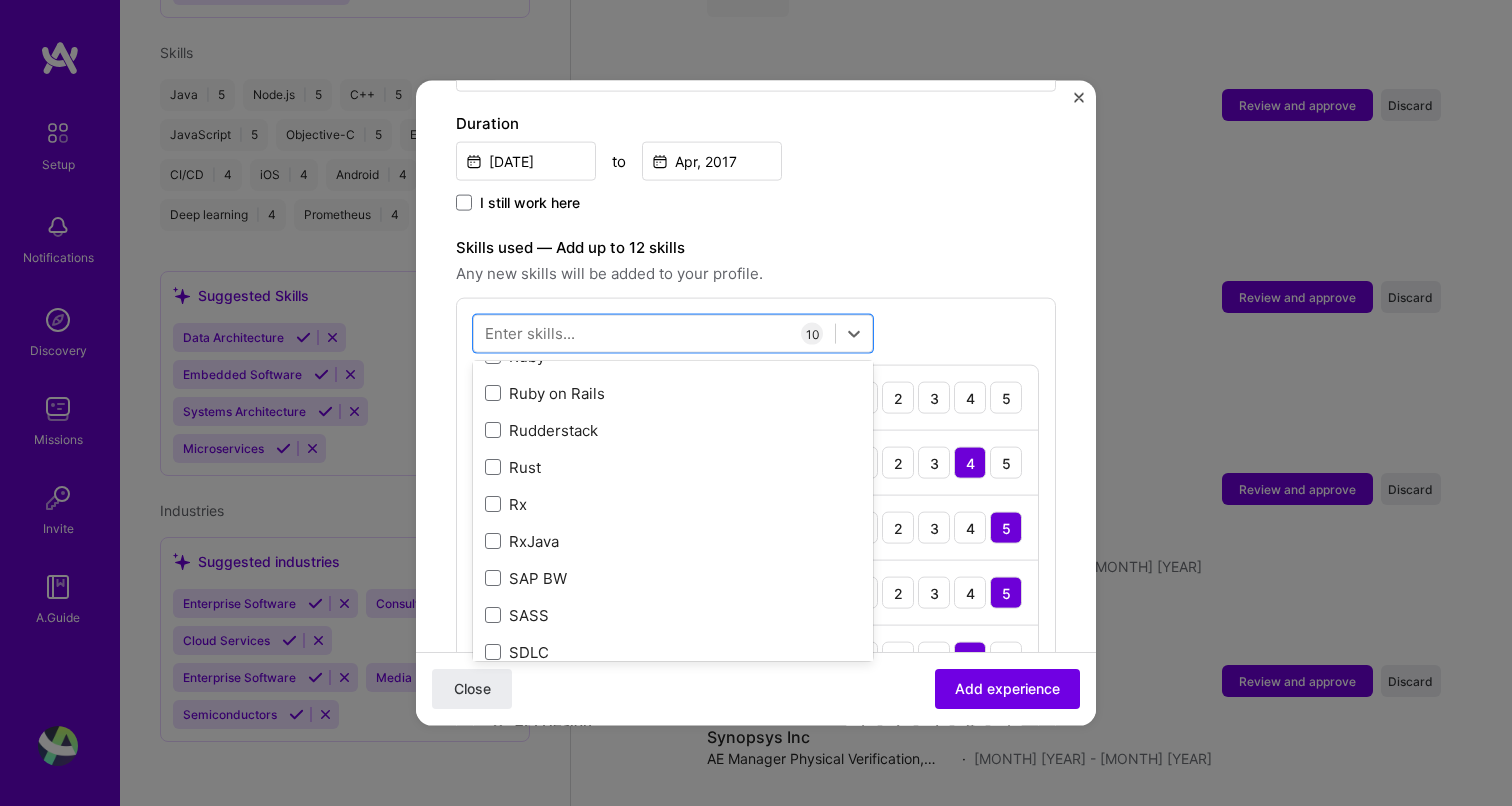 scroll, scrollTop: 10420, scrollLeft: 0, axis: vertical 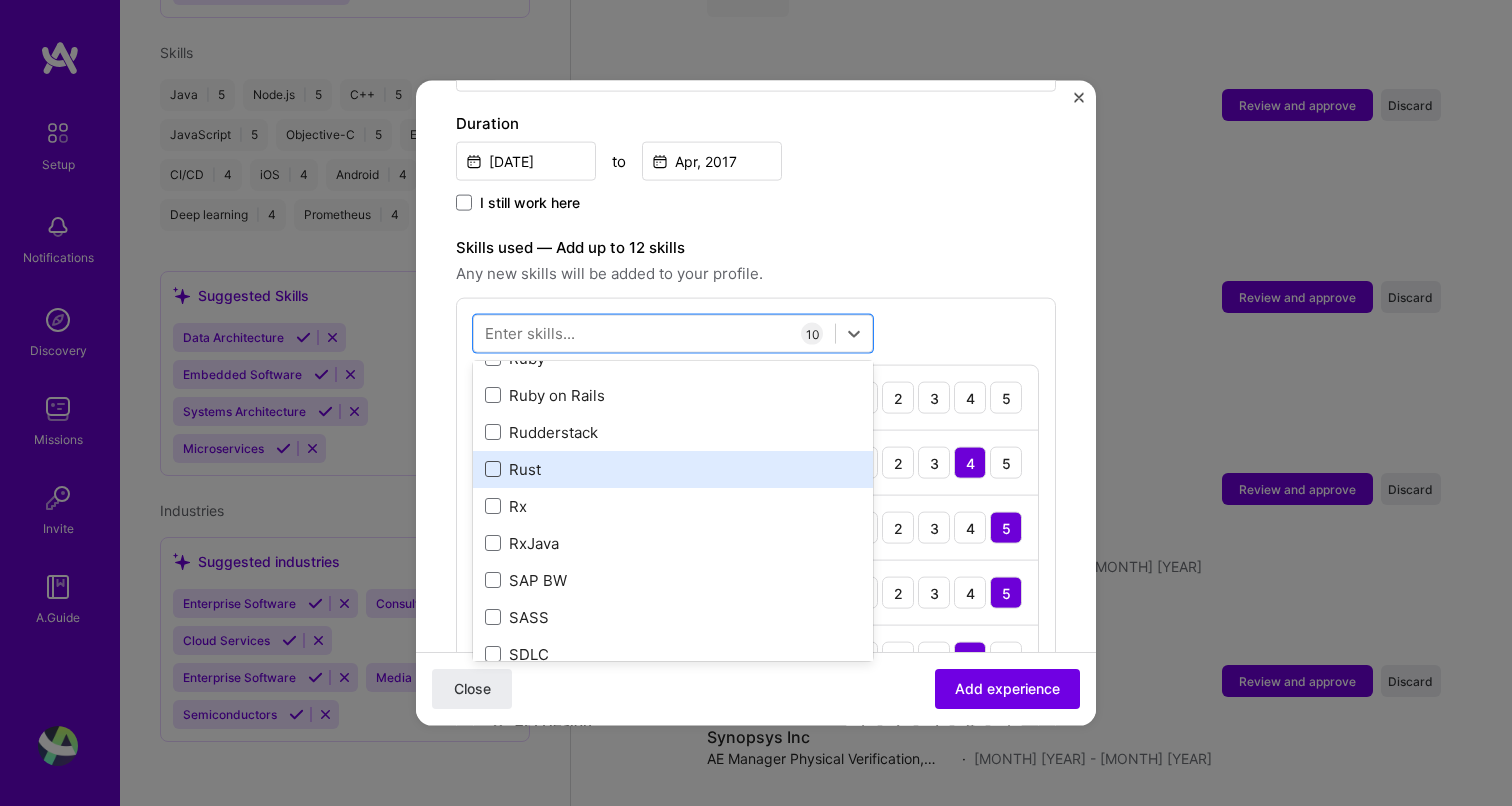 click at bounding box center [493, 469] 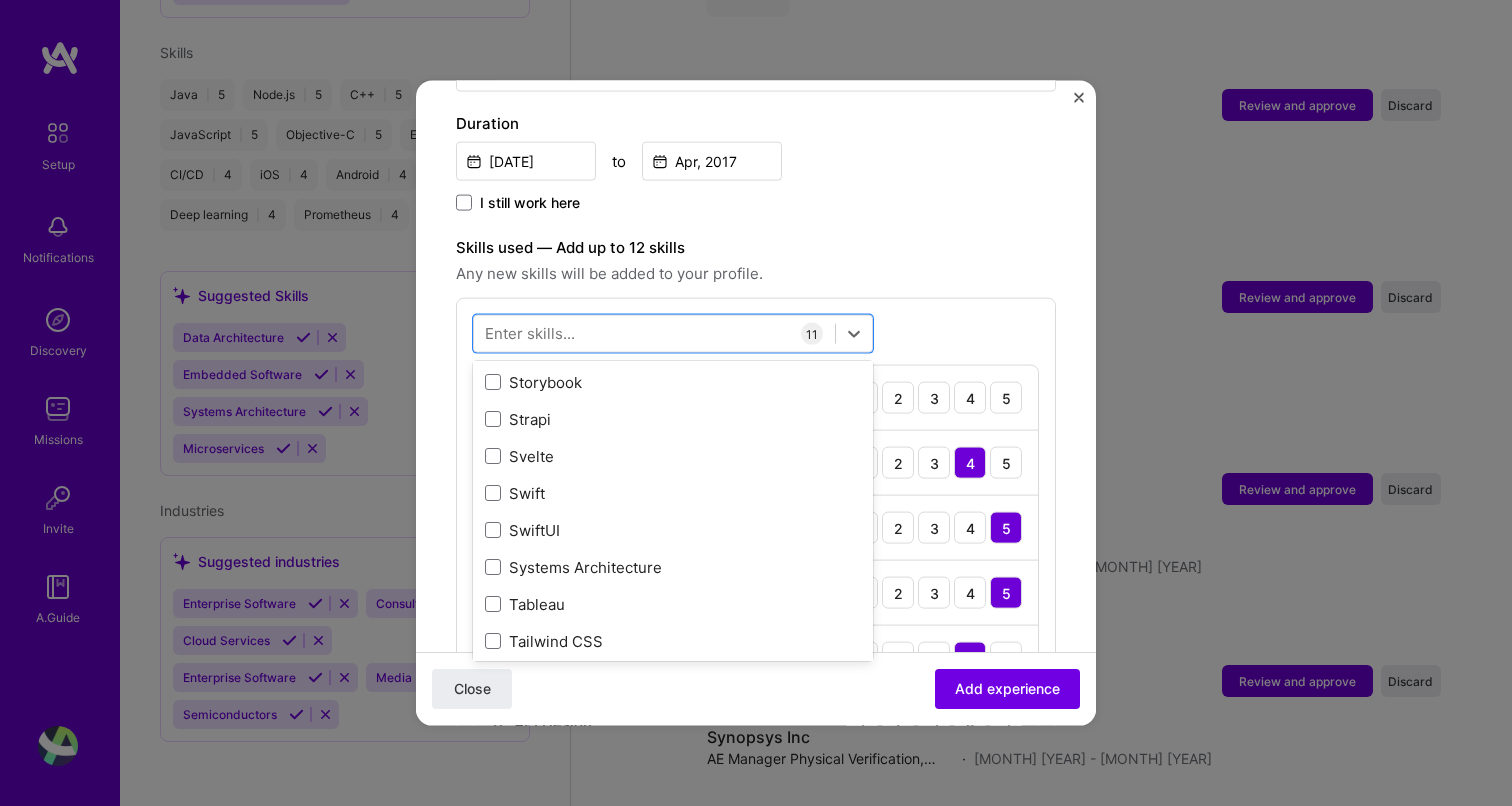 scroll, scrollTop: 11951, scrollLeft: 0, axis: vertical 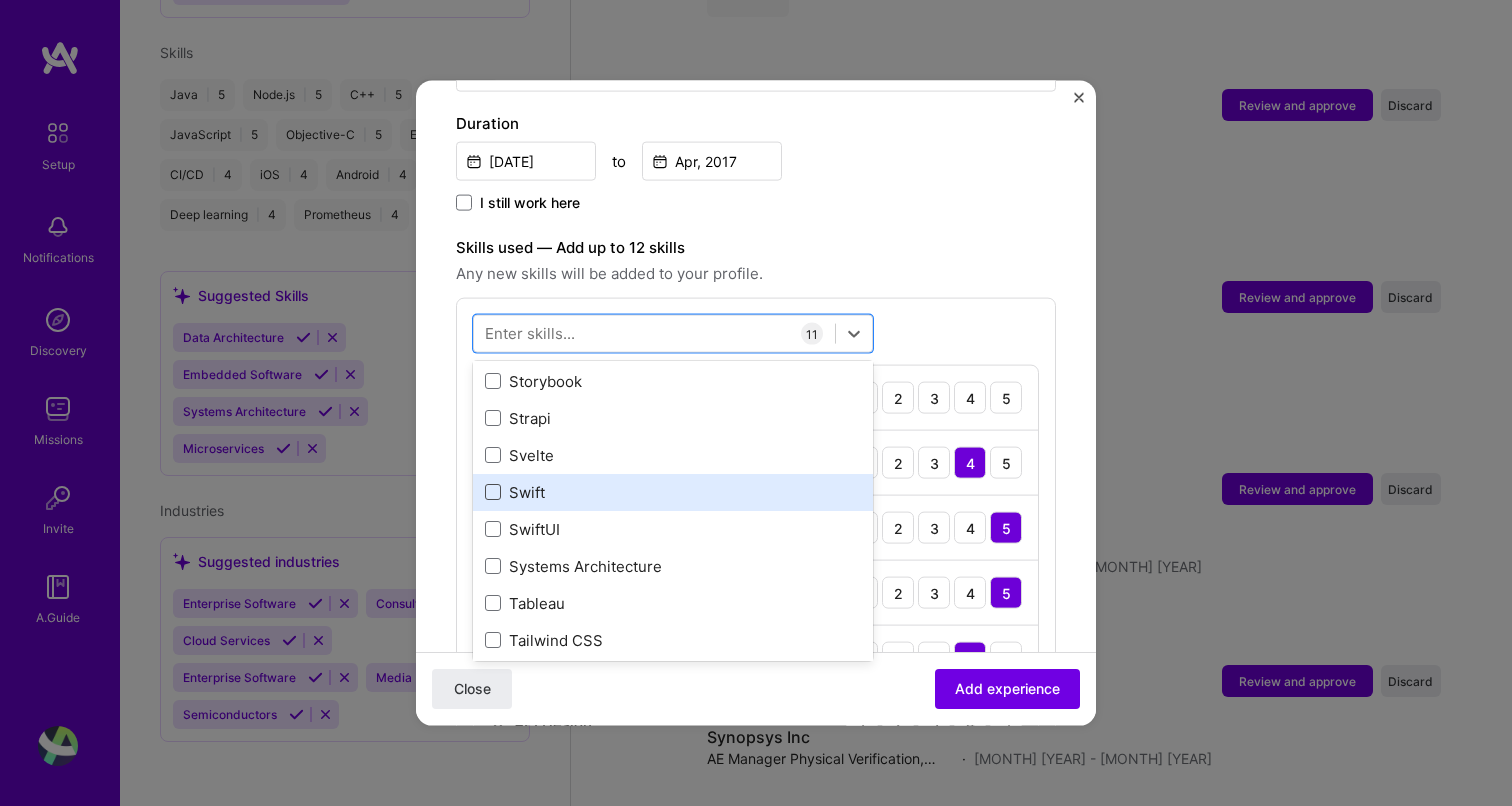 click at bounding box center [493, 492] 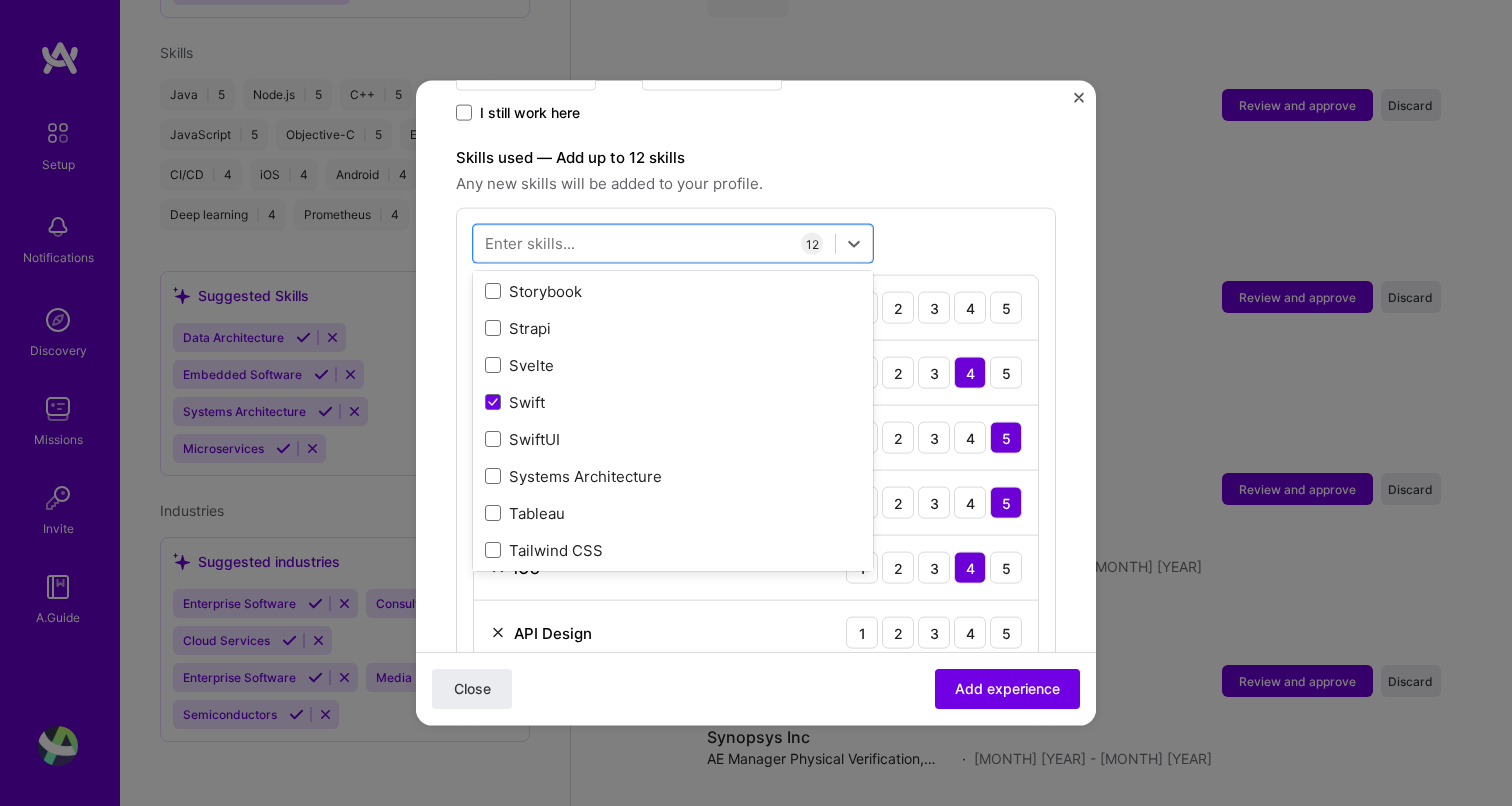 scroll, scrollTop: 660, scrollLeft: 0, axis: vertical 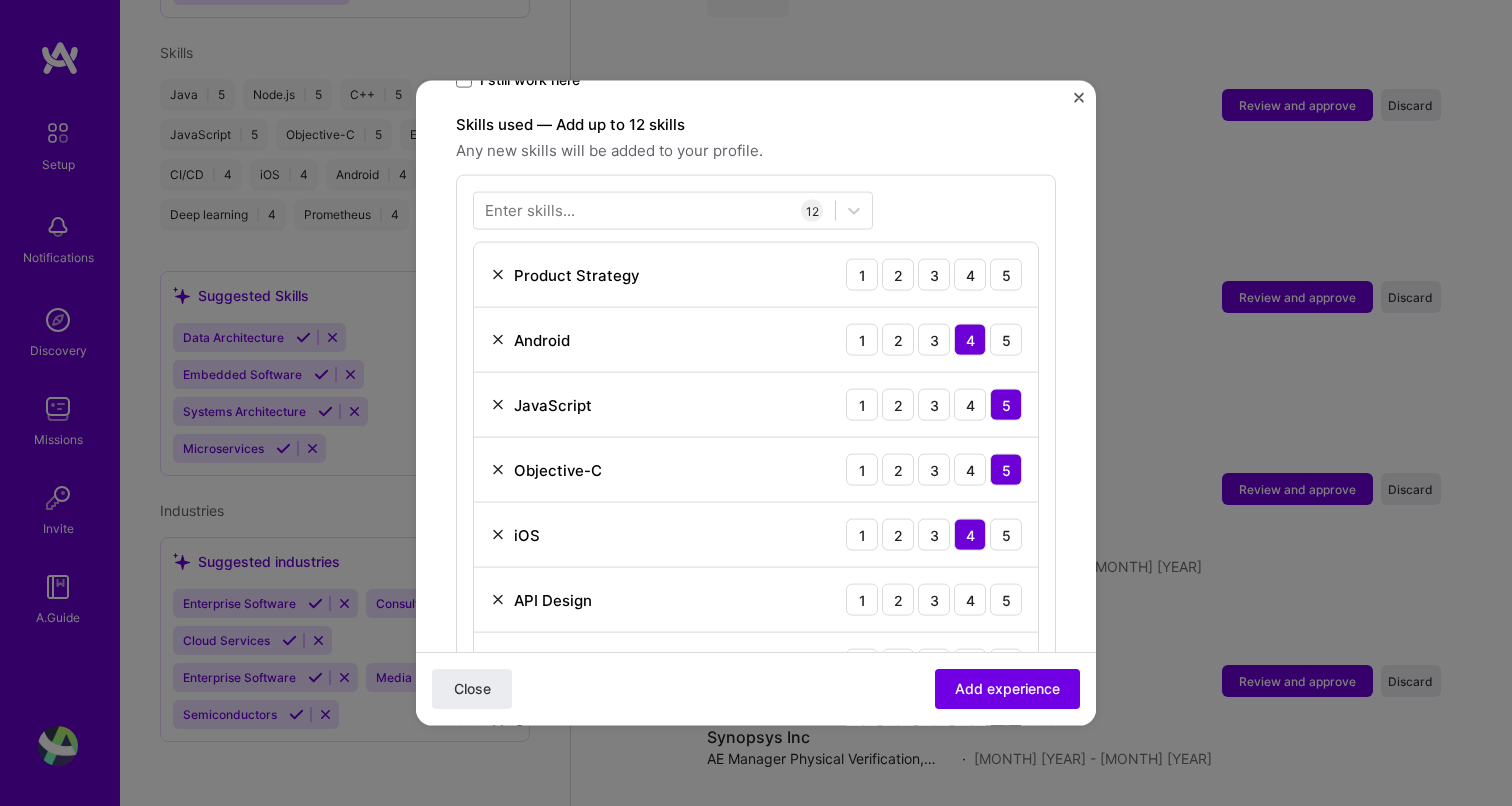 click on "Enter skills... 12 Product Strategy 1 2 3 4 5 Android 1 2 3 4 5 JavaScript 1 2 3 4 5 Objective-C 1 2 3 4 5 iOS 1 2 3 4 5 API Design 1 2 3 4 5 ARM 1 2 3 4 5 C++ 1 2 3 4 5 FFMPEG 1 2 3 4 5 GitHub 1 2 3 4 5 Rust 1 2 3 4 5 Swift 1 2 3 4 5" at bounding box center (756, 607) 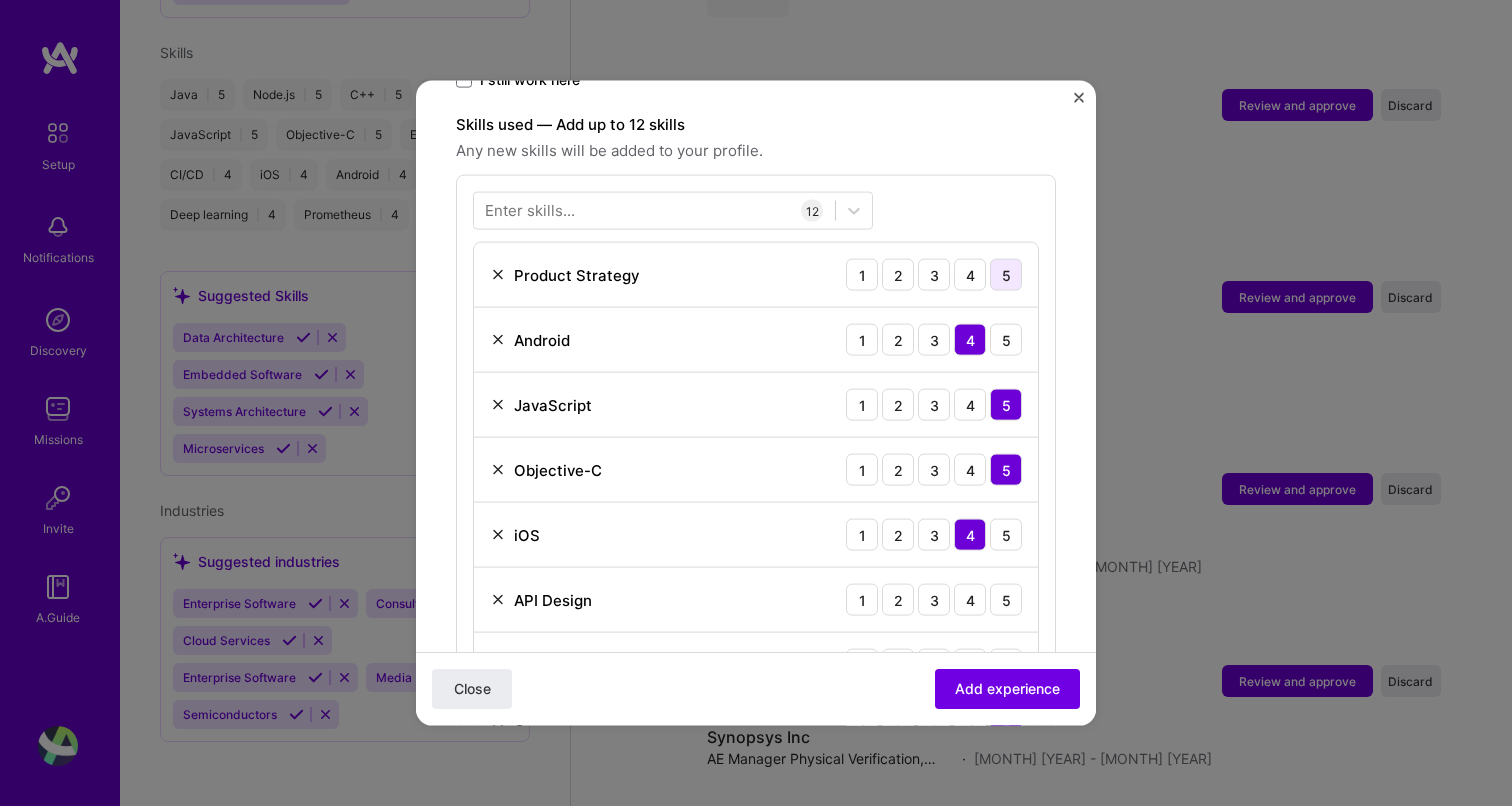 click on "5" at bounding box center (1006, 275) 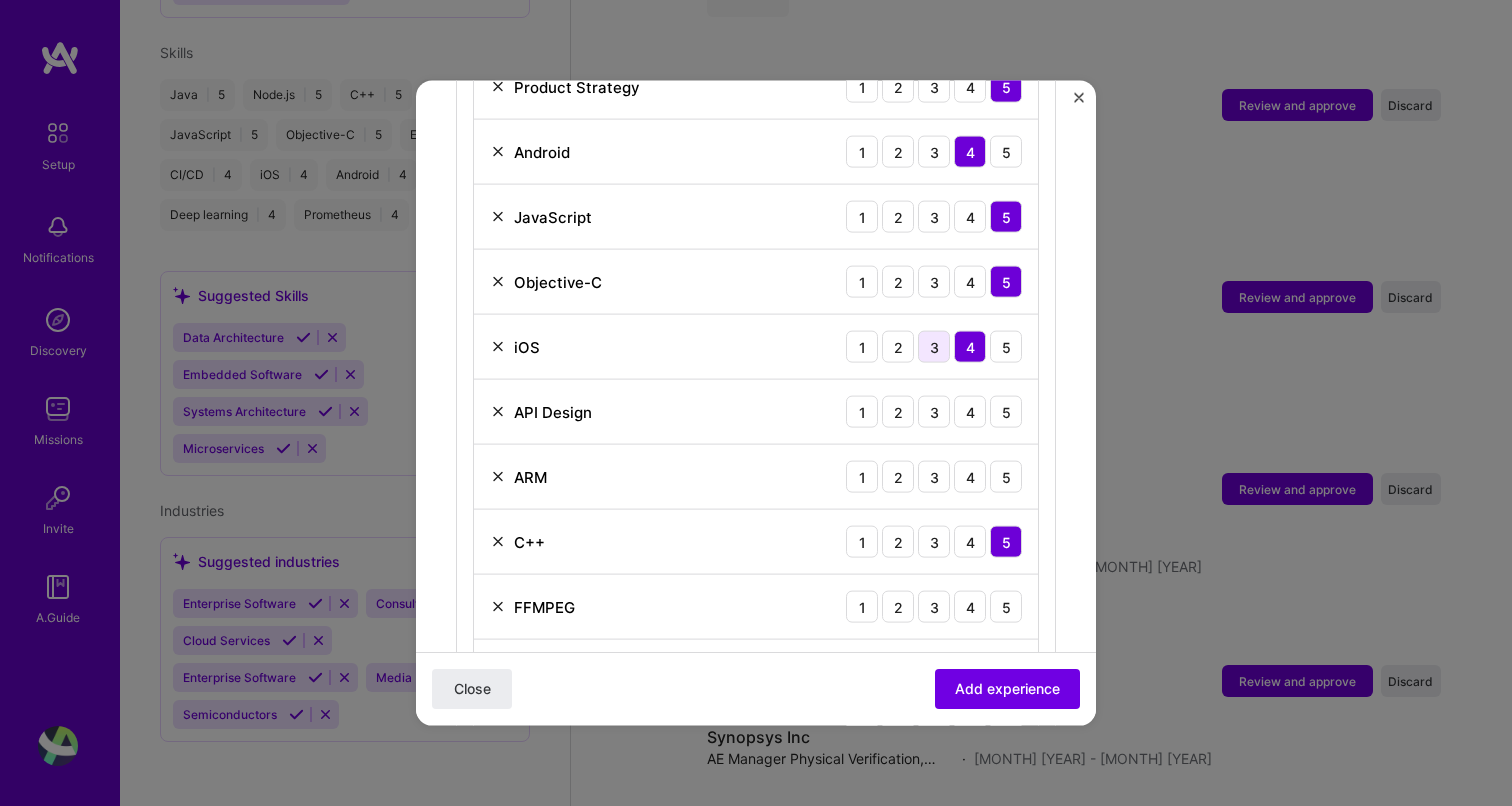 scroll, scrollTop: 873, scrollLeft: 0, axis: vertical 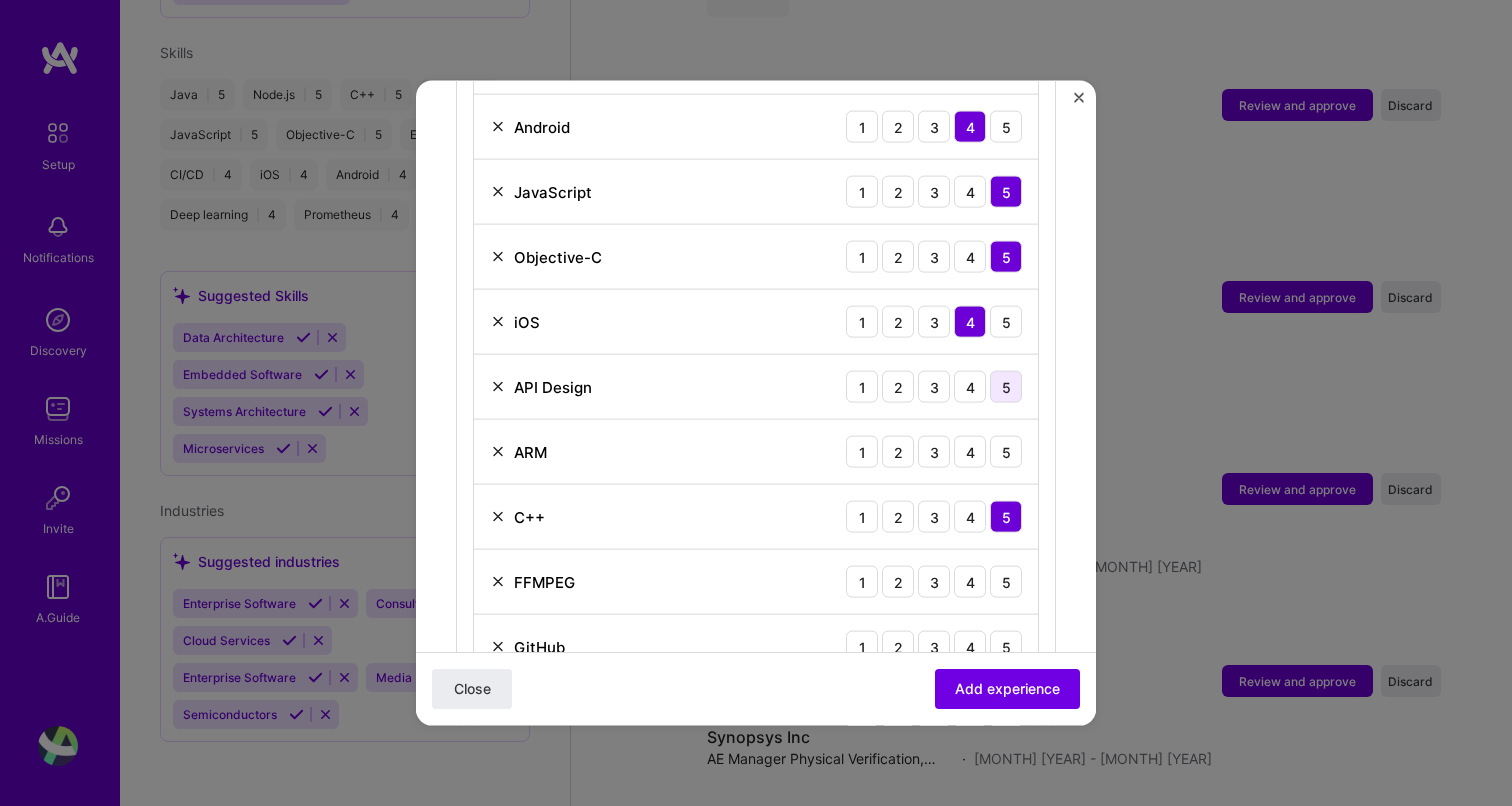click on "5" at bounding box center [1006, 387] 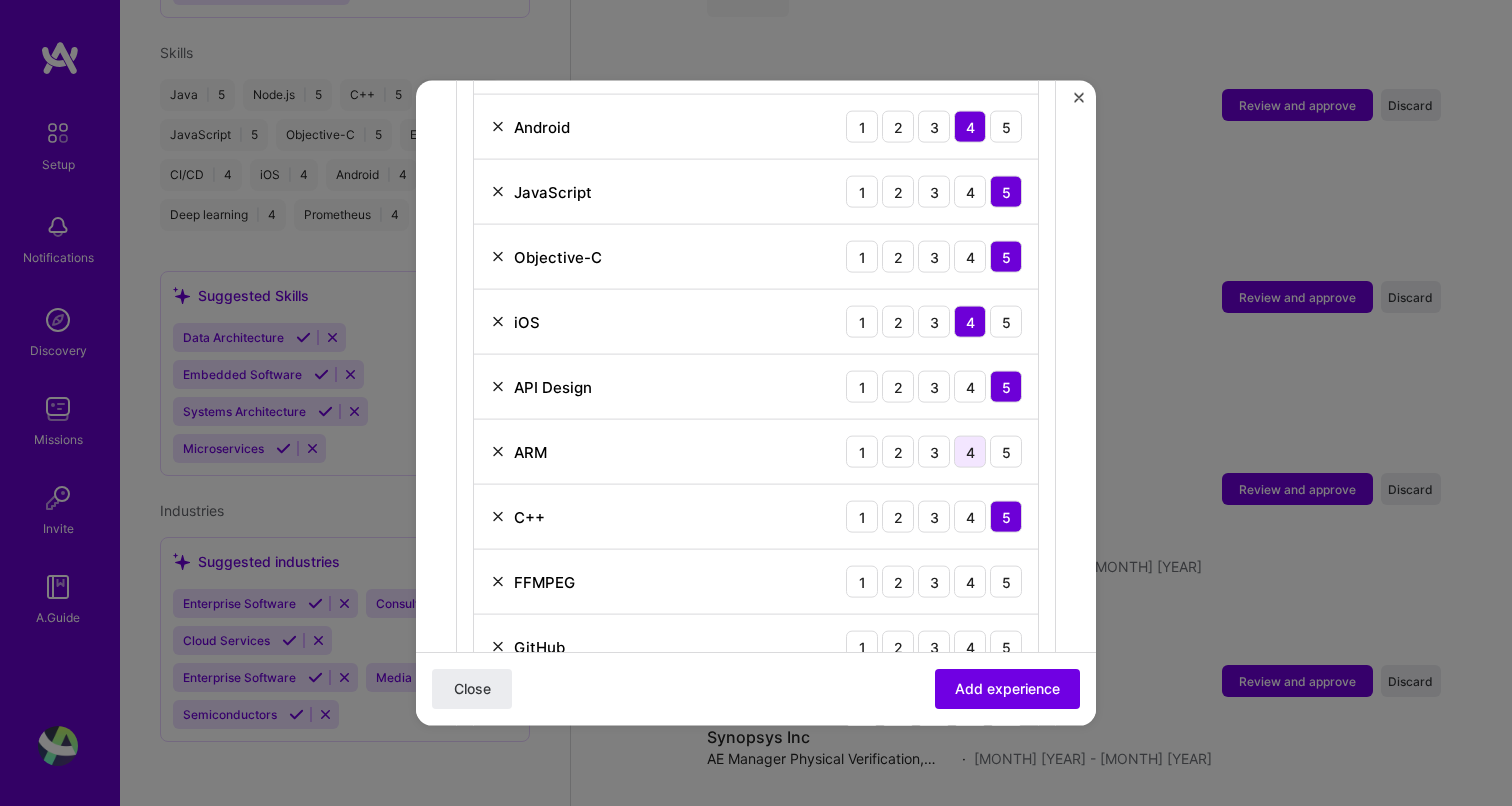 click on "4" at bounding box center (970, 452) 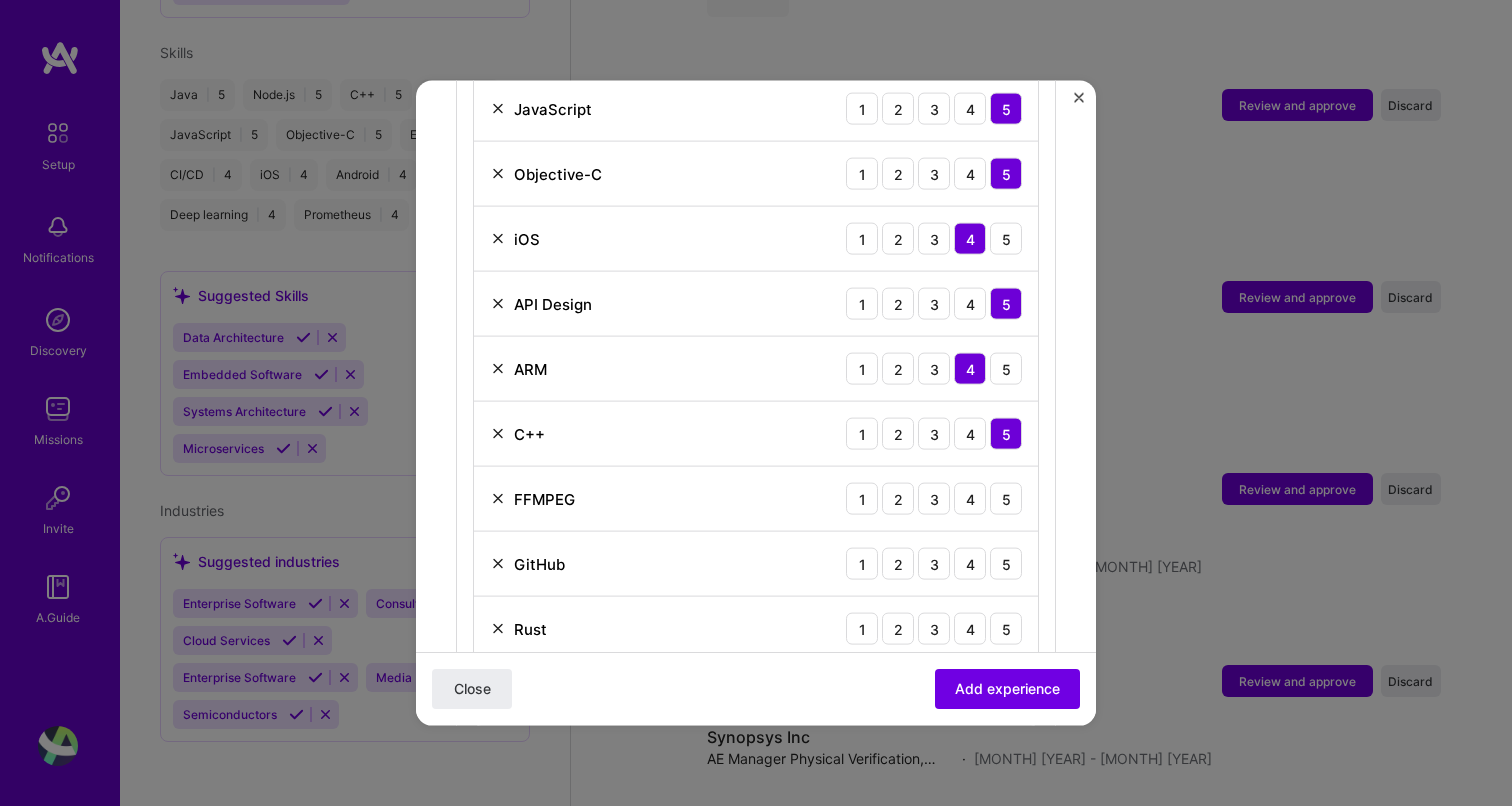 scroll, scrollTop: 965, scrollLeft: 0, axis: vertical 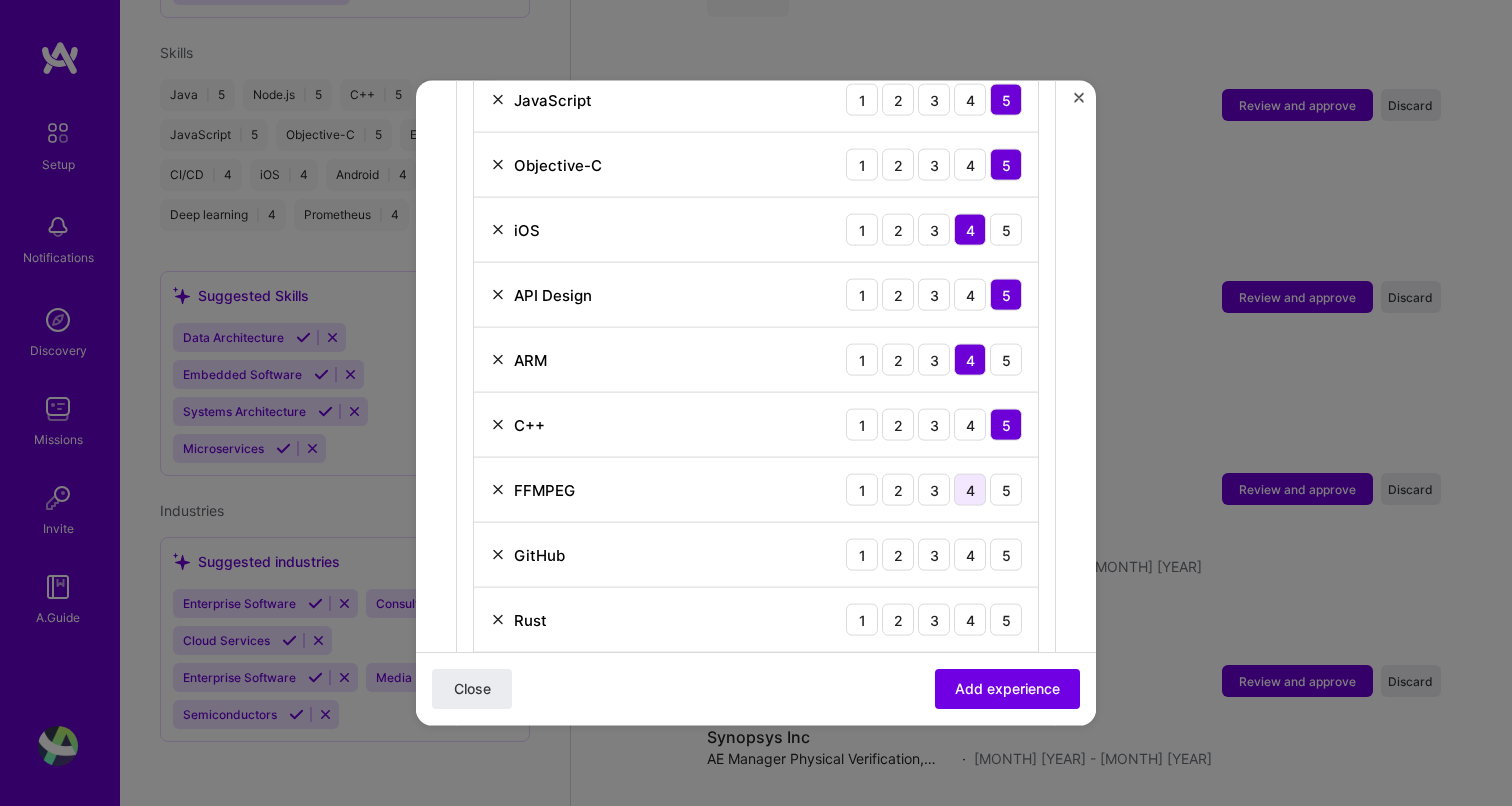 click on "4" at bounding box center [970, 490] 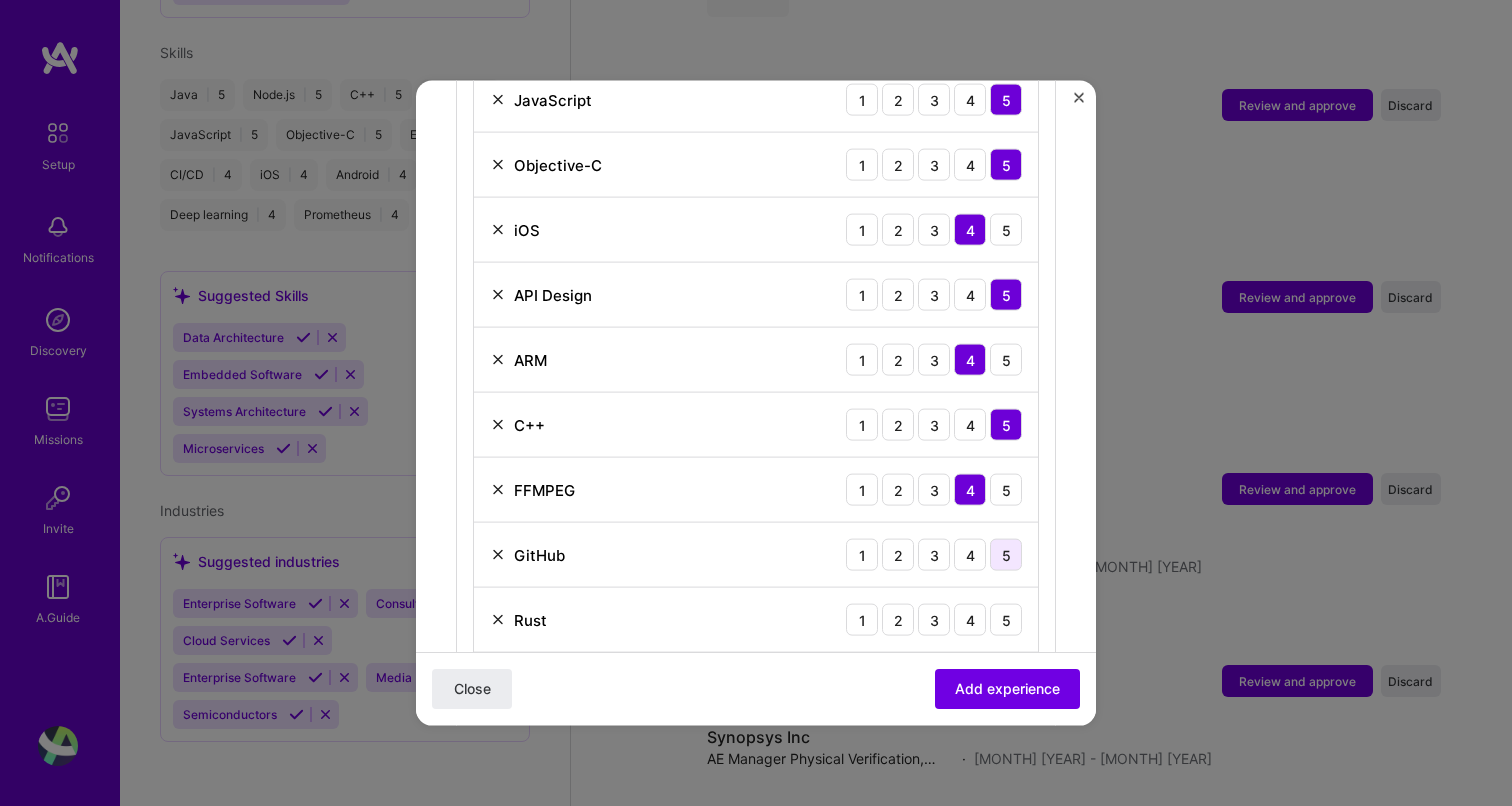 click on "5" at bounding box center [1006, 555] 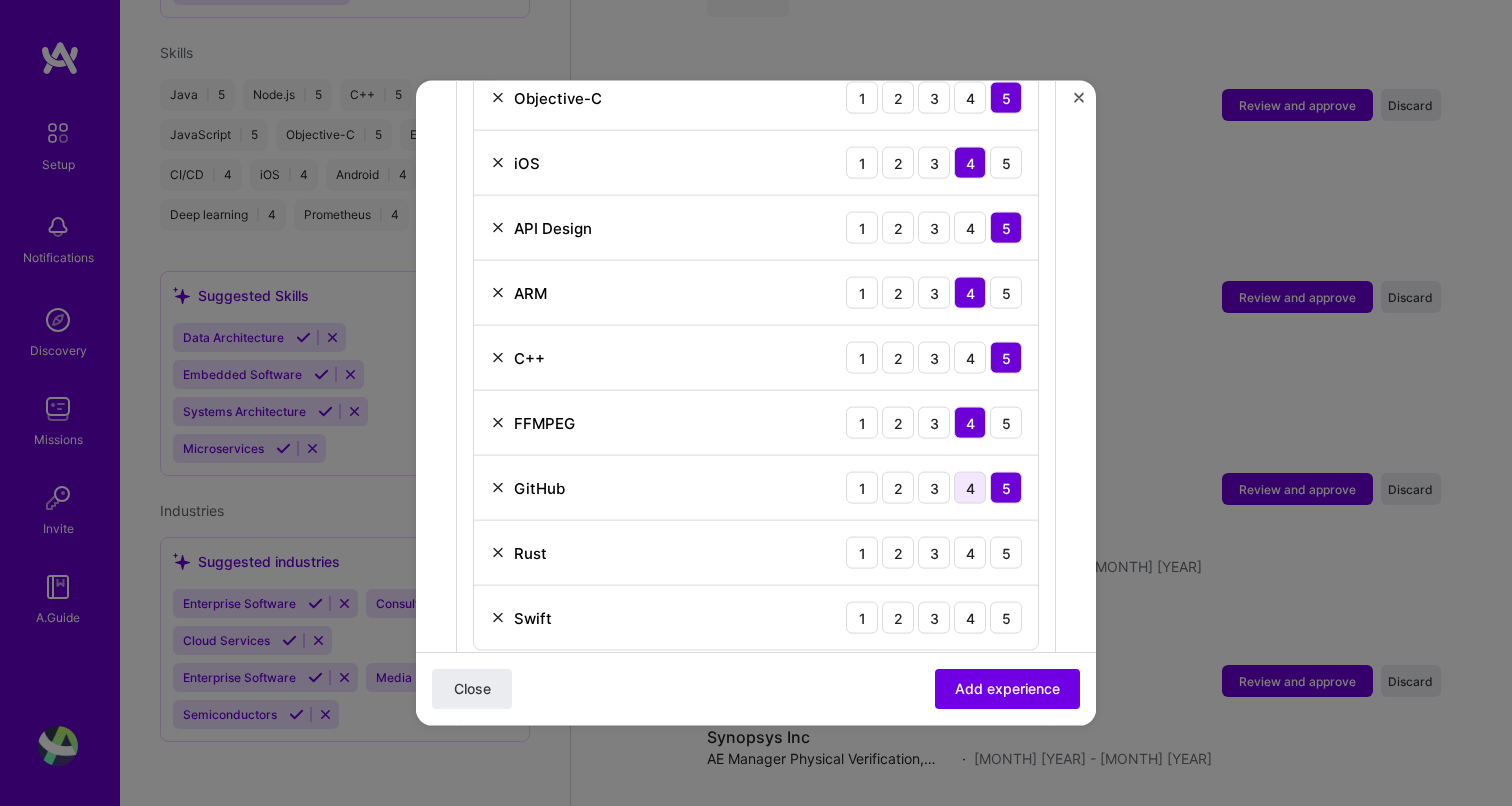 scroll, scrollTop: 1036, scrollLeft: 0, axis: vertical 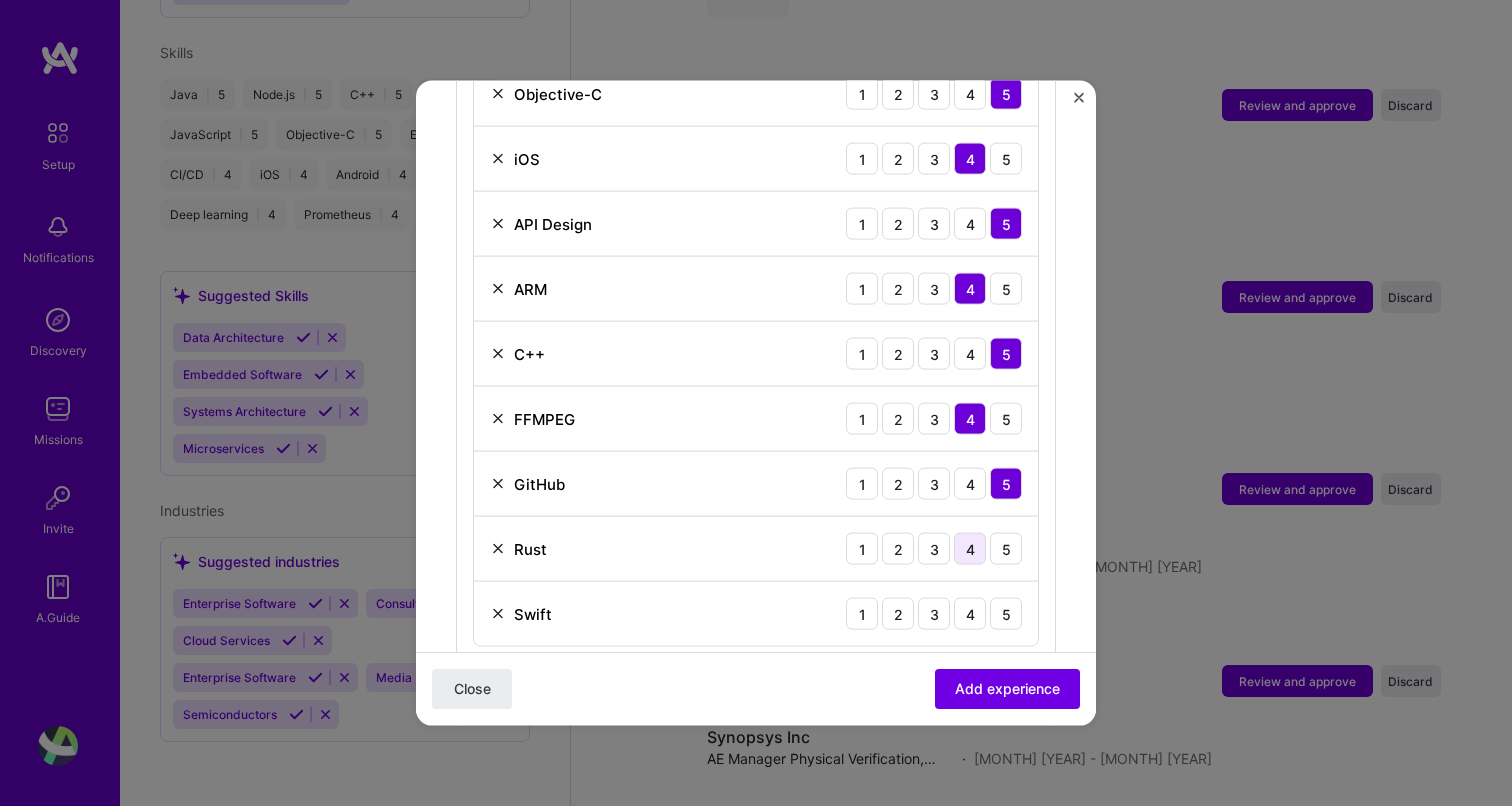 click on "4" at bounding box center [970, 549] 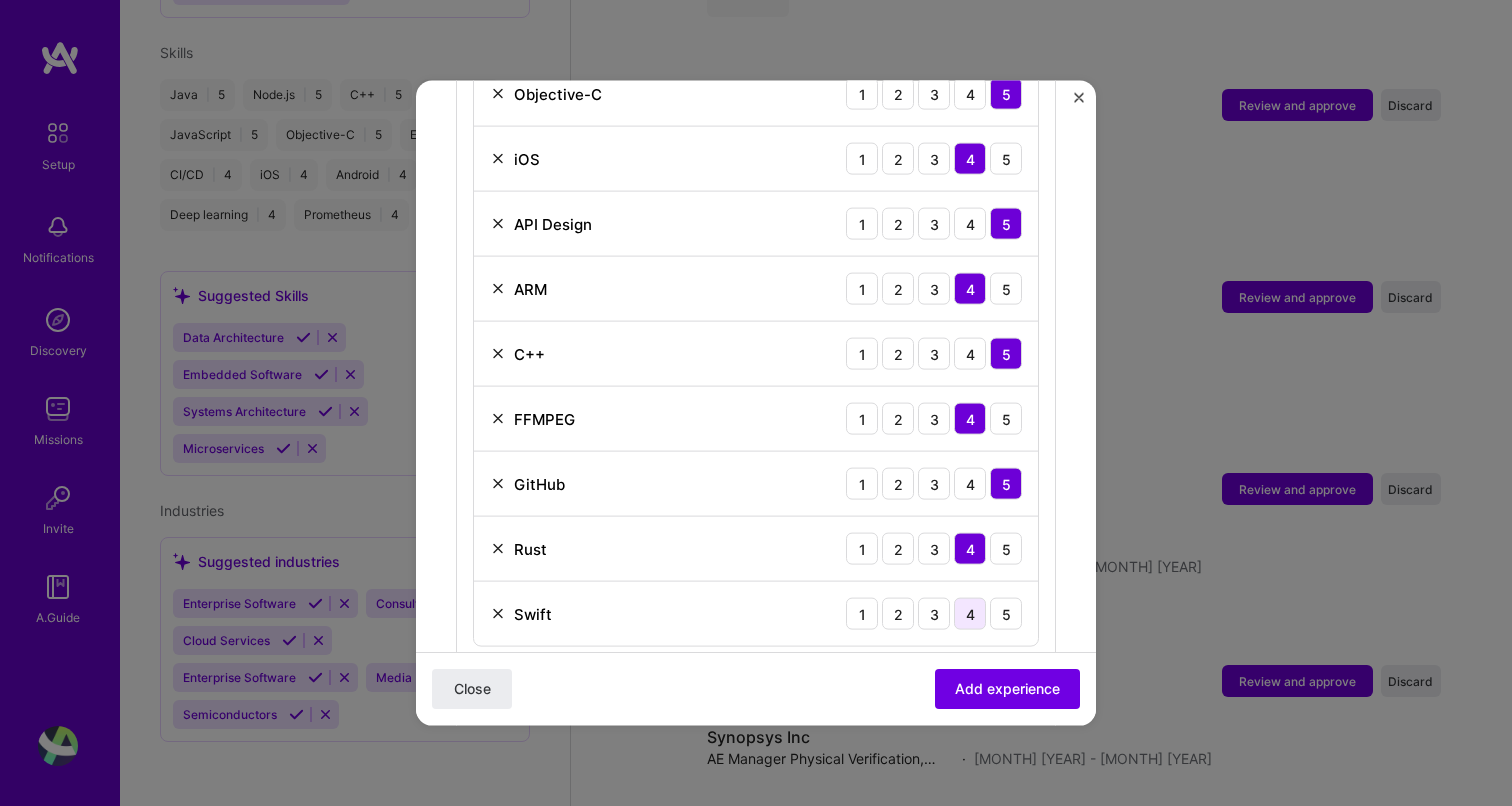 click on "4" at bounding box center (970, 614) 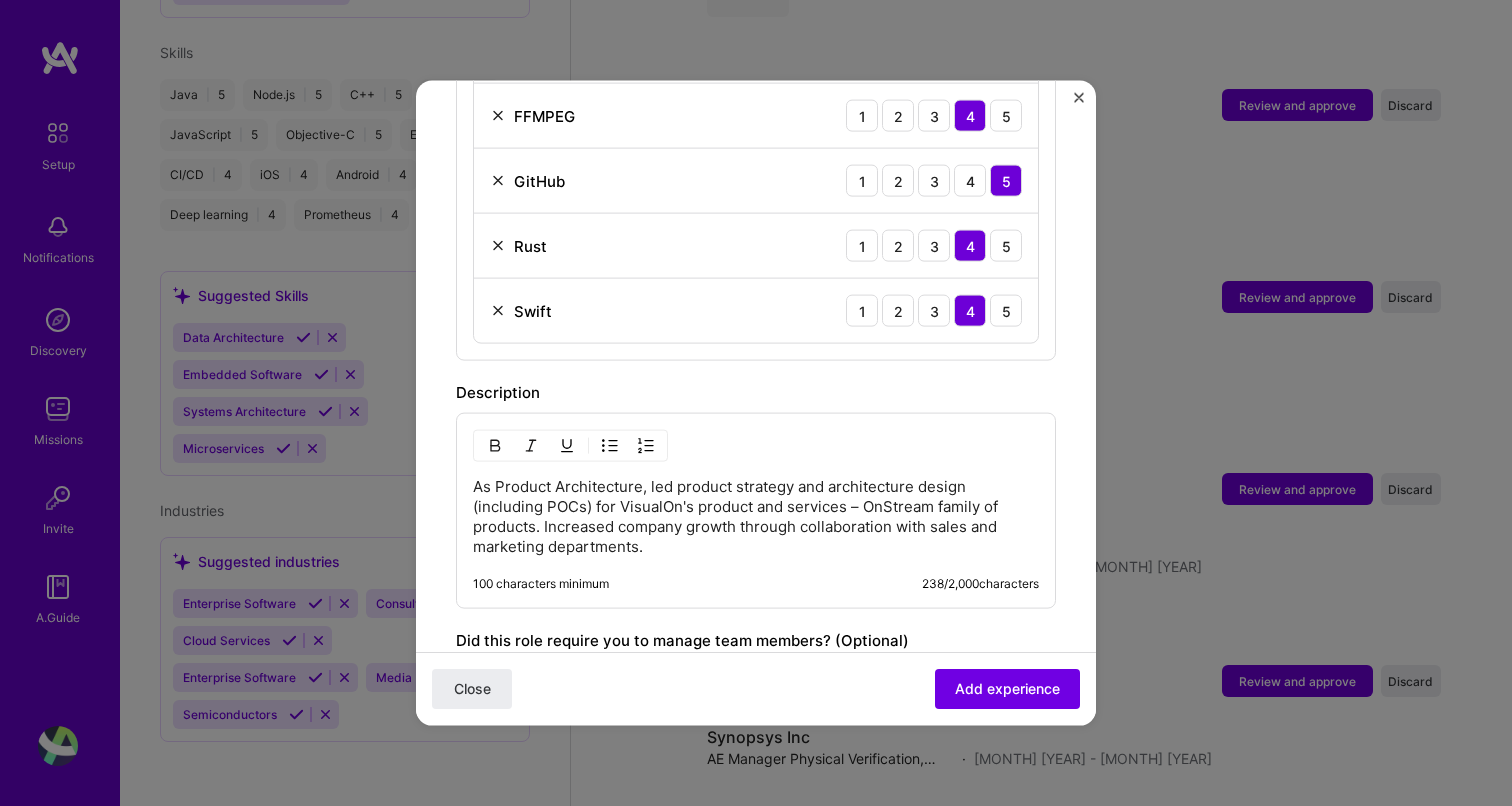 scroll, scrollTop: 1341, scrollLeft: 0, axis: vertical 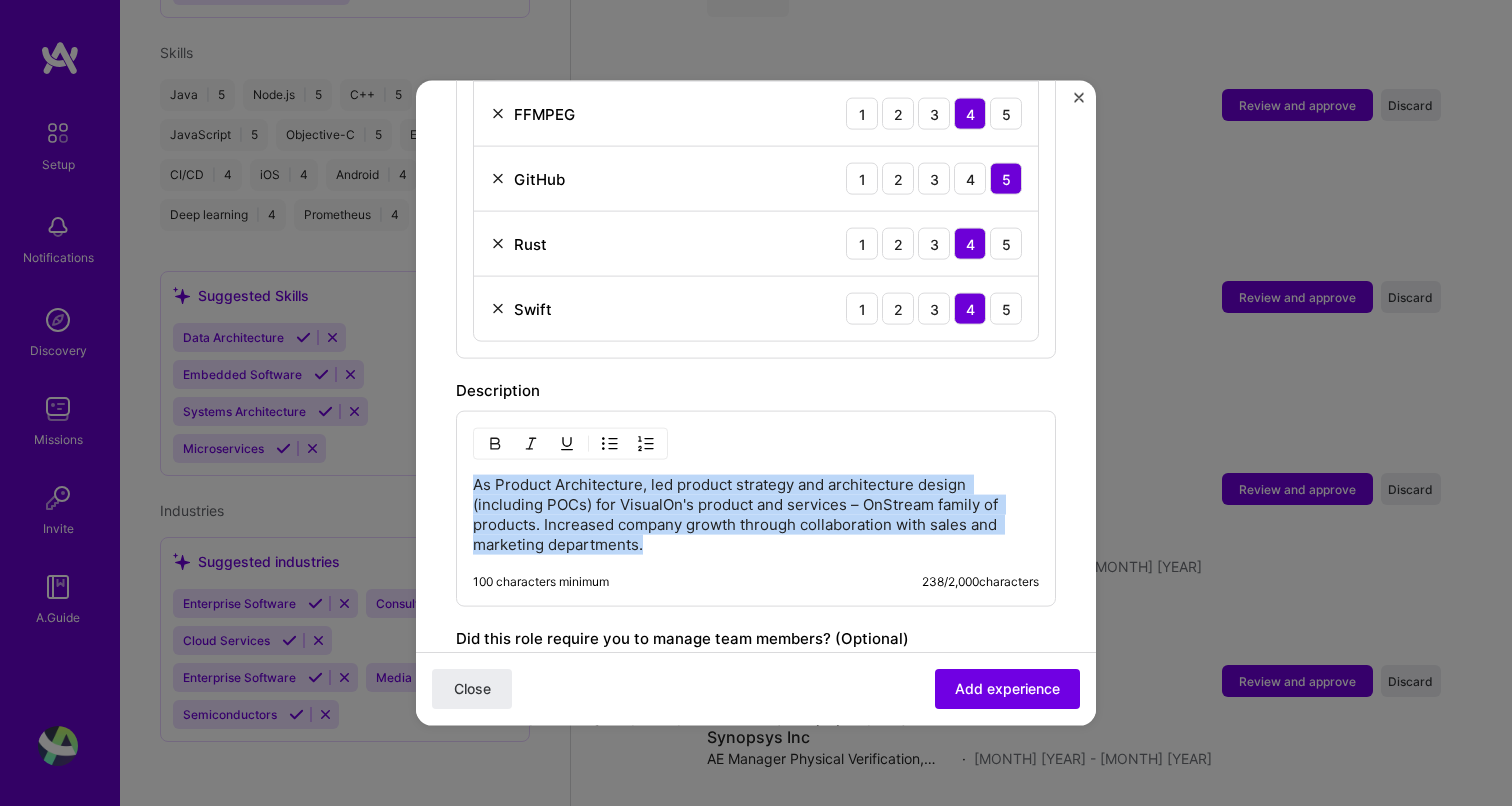 drag, startPoint x: 772, startPoint y: 546, endPoint x: 503, endPoint y: 466, distance: 280.6439 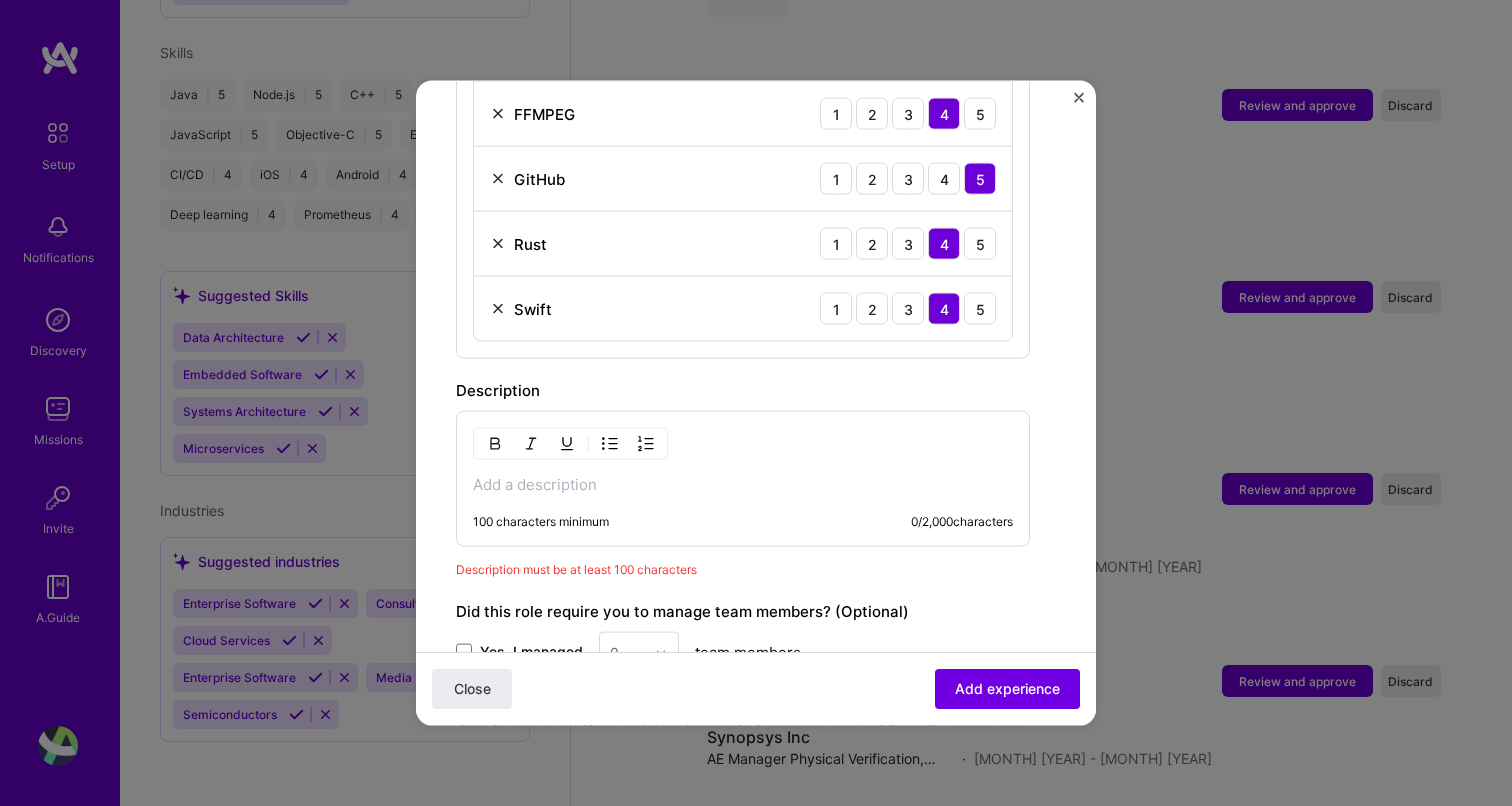 click at bounding box center [743, 485] 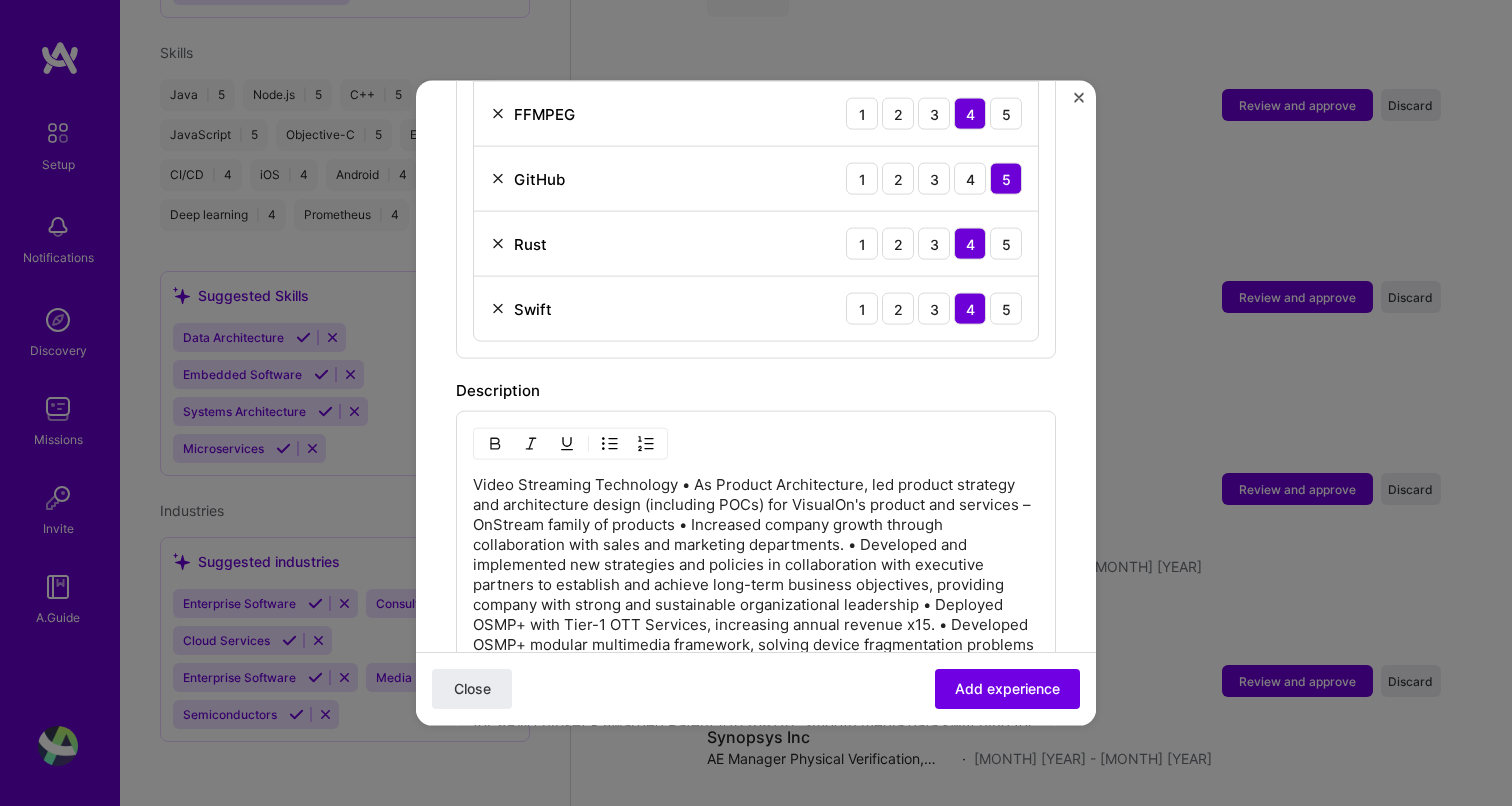 click on "Video Streaming Technology • As Product Architecture, led product strategy and architecture design (including POCs) for VisualOn's product and services – OnStream family of products • Increased company growth through collaboration with sales and marketing departments. • Developed and implemented new strategies and policies in collaboration with executive partners to establish and achieve long-term business objectives, providing company with strong and sustainable organizational leadership • Deployed OSMP+ with Tier-1 OTT Services, increasing annual revenue x15. • Developed OSMP+ modular multimedia framework, solving device fragmentation problems and enabling consistent behavior across platforms and DRMs • Led research for hybrid multithreaded video codec structure, incorporating security measures for secure software video pipelines, led H.264 codec optimizations for ARM chipset • Awarded Patent #10368110: Smooth media data switching for media players" at bounding box center [756, 615] 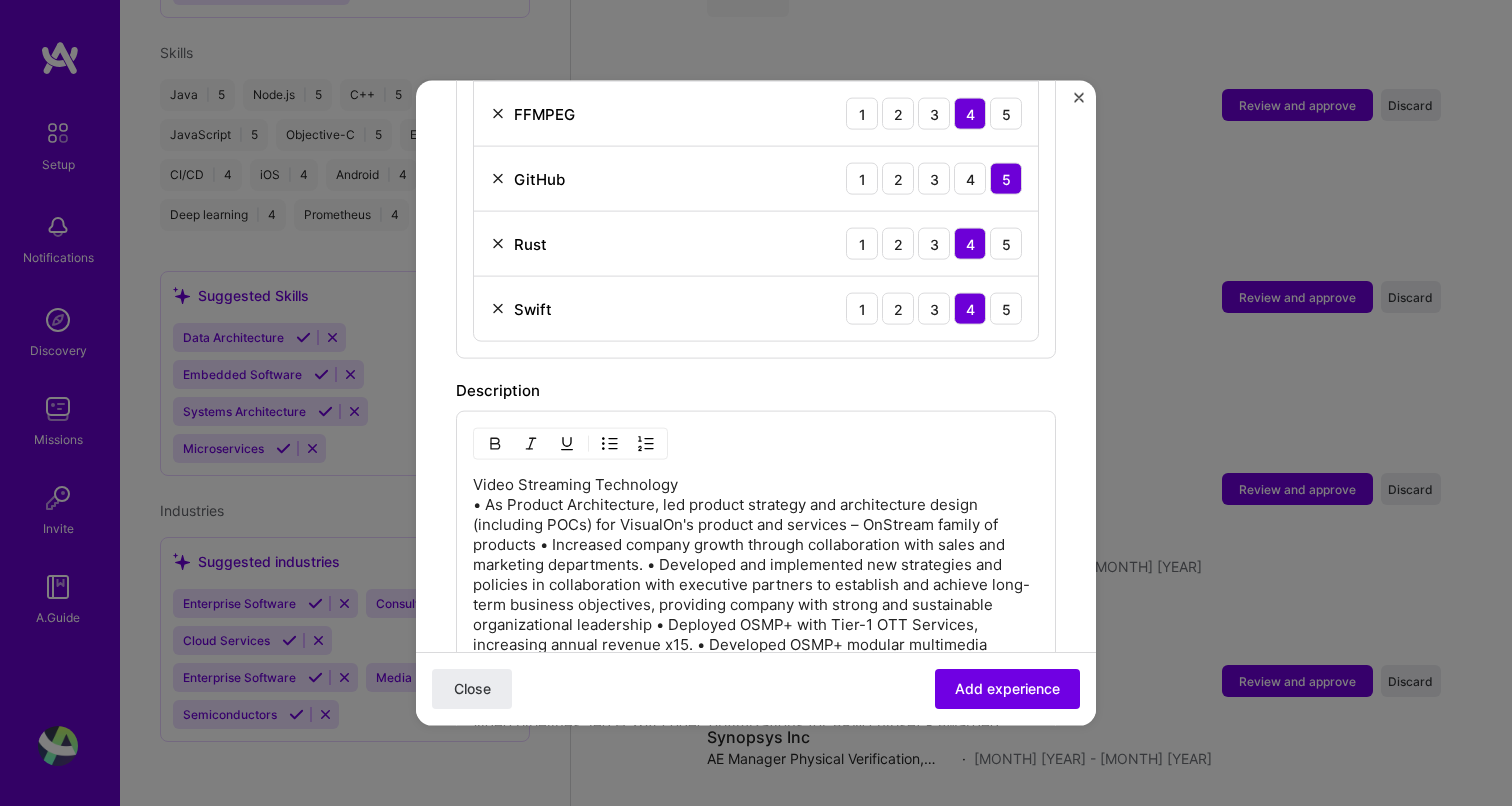click on "Video Streaming Technology  • As Product Architecture, led product strategy and architecture design (including POCs) for VisualOn's product and services – OnStream family of products • Increased company growth through collaboration with sales and marketing departments. • Developed and implemented new strategies and policies in collaboration with executive partners to establish and achieve long-term business objectives, providing company with strong and sustainable organizational leadership • Deployed OSMP+ with Tier-1 OTT Services, increasing annual revenue x15. • Developed OSMP+ modular multimedia framework, solving device fragmentation problems and enabling consistent behavior across platforms and DRMs • Led research for hybrid multithreaded video codec structure, incorporating security measures for secure software video pipelines, led H.264 codec optimizations for ARM chipset • Awarded Patent #[NUMBER]: [TEXT]" at bounding box center (756, 615) 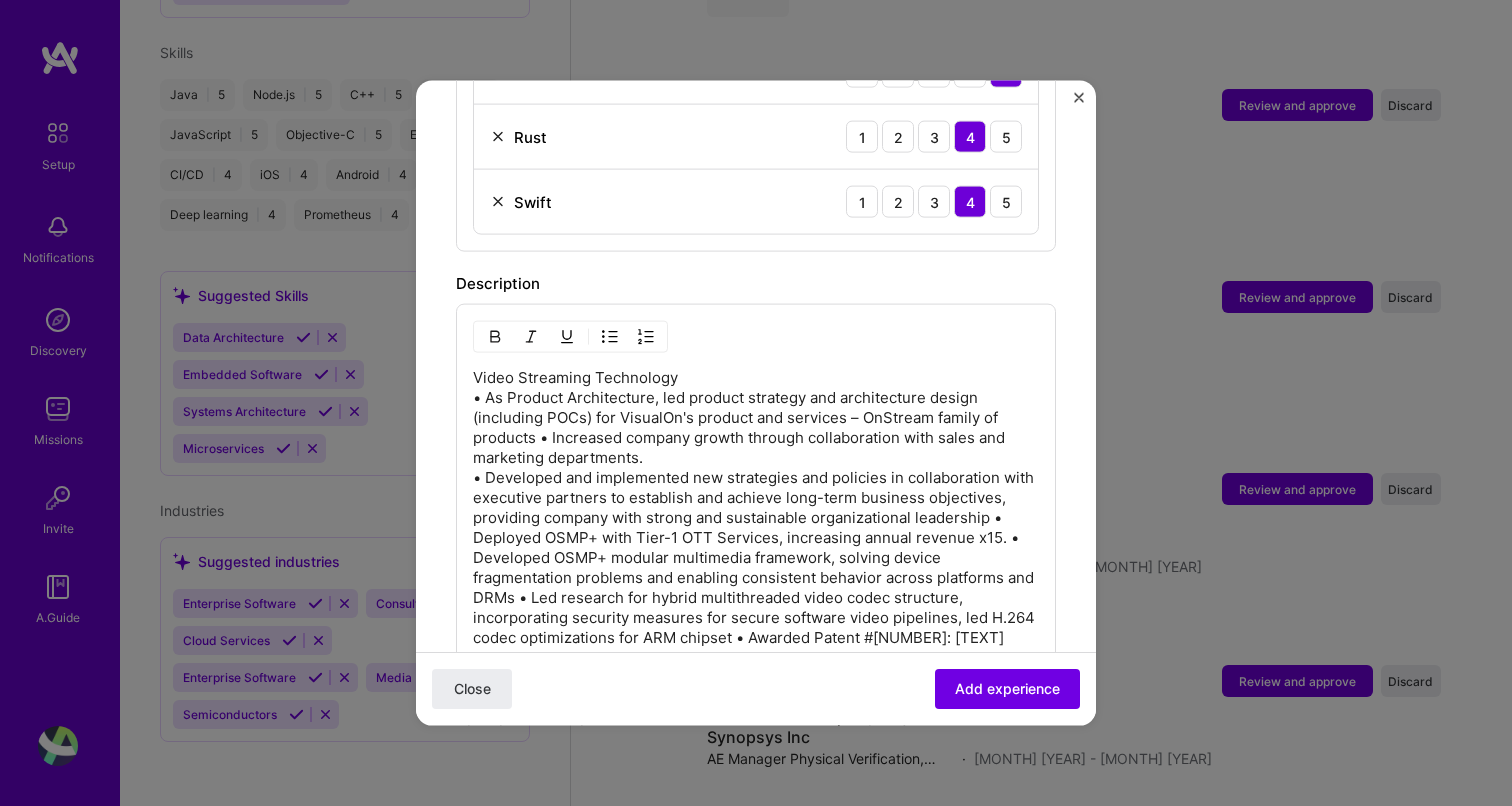 scroll, scrollTop: 1449, scrollLeft: 0, axis: vertical 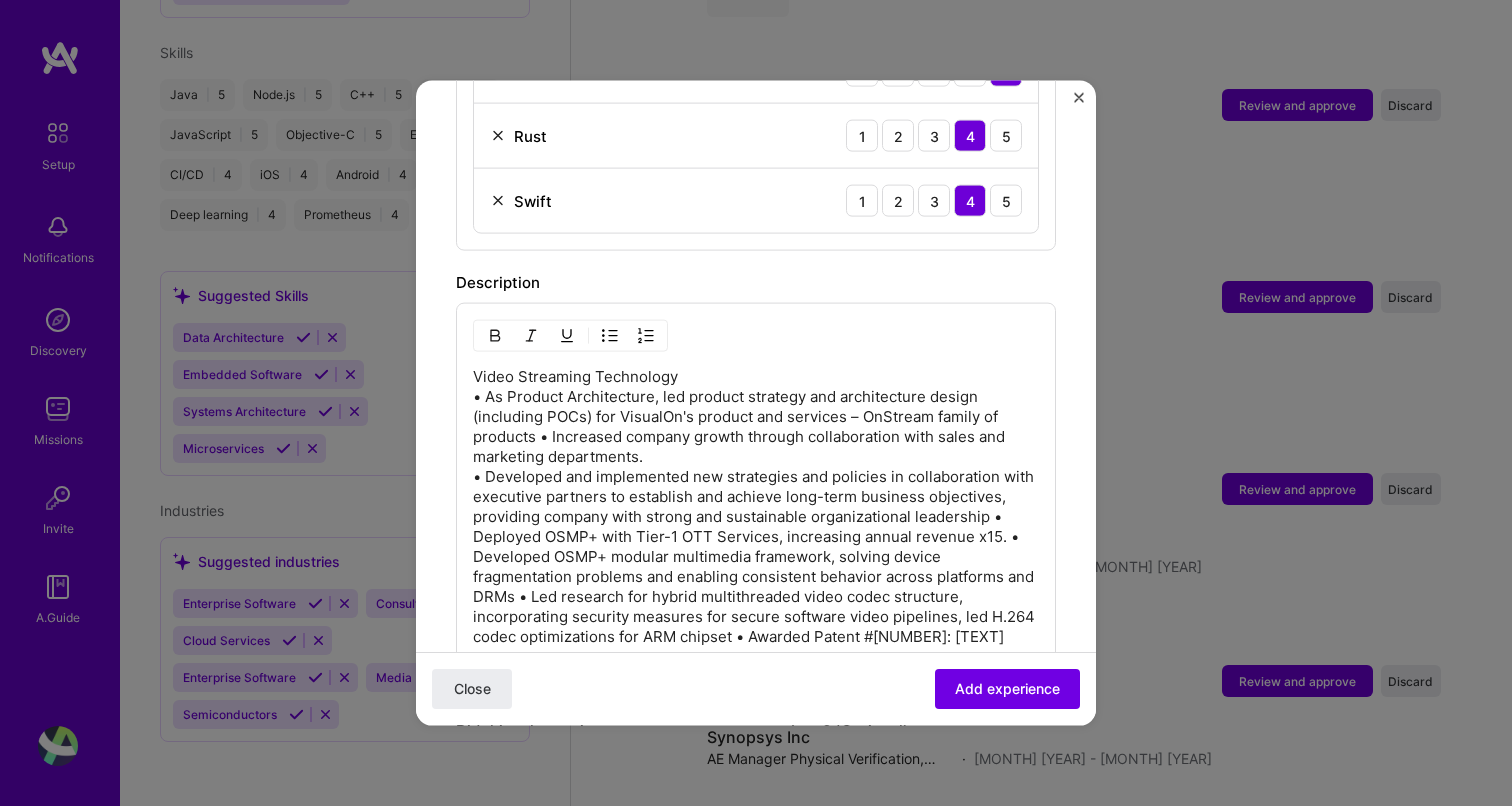 click on "Video Streaming Technology  • As Product Architecture, led product strategy and architecture design (including POCs) for VisualOn's product and services – OnStream family of products • Increased company growth through collaboration with sales and marketing departments.  • Developed and implemented new strategies and policies in collaboration with executive partners to establish and achieve long-term business objectives, providing company with strong and sustainable organizational leadership • Deployed OSMP+ with Tier-1 OTT Services, increasing annual revenue x15. • Developed OSMP+ modular multimedia framework, solving device fragmentation problems and enabling consistent behavior across platforms and DRMs • Led research for hybrid multithreaded video codec structure, incorporating security measures for secure software video pipelines, led H.264 codec optimizations for ARM chipset • Awarded Patent #[NUMBER]: [TEXT]" at bounding box center (756, 507) 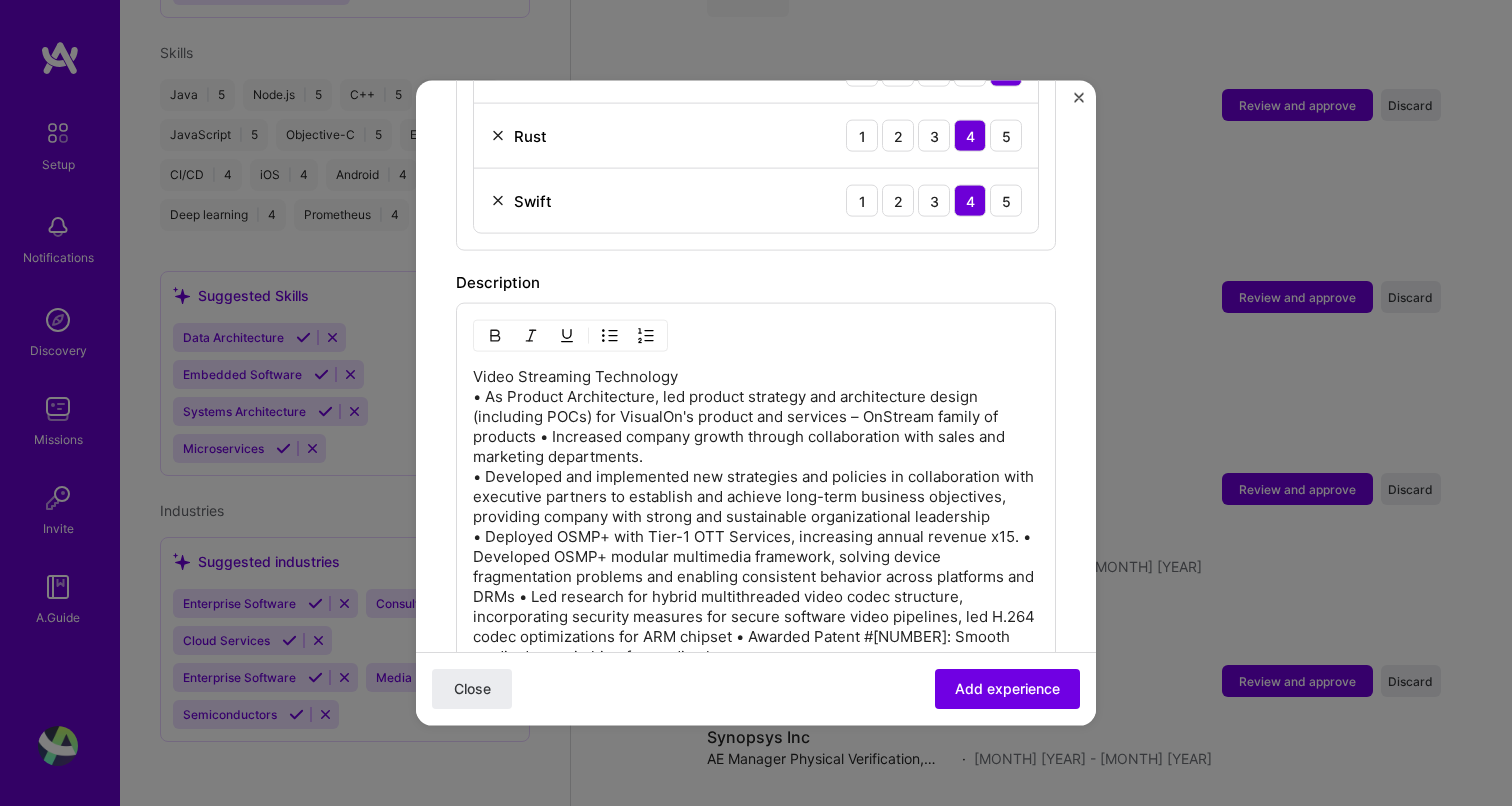 click on "Video Streaming Technology  • As Product Architecture, led product strategy and architecture design (including POCs) for VisualOn's product and services – OnStream family of products • Increased company growth through collaboration with sales and marketing departments.  • Developed and implemented new strategies and policies in collaboration with executive partners to establish and achieve long-term business objectives, providing company with strong and sustainable organizational leadership  • Deployed OSMP+ with Tier-1 OTT Services, increasing annual revenue x15. • Developed OSMP+ modular multimedia framework, solving device fragmentation problems and enabling consistent behavior across platforms and DRMs • Led research for hybrid multithreaded video codec structure, incorporating security measures for secure software video pipelines, led H.264 codec optimizations for ARM chipset • Awarded Patent #[NUMBER]: Smooth media data switching for media players" at bounding box center [756, 517] 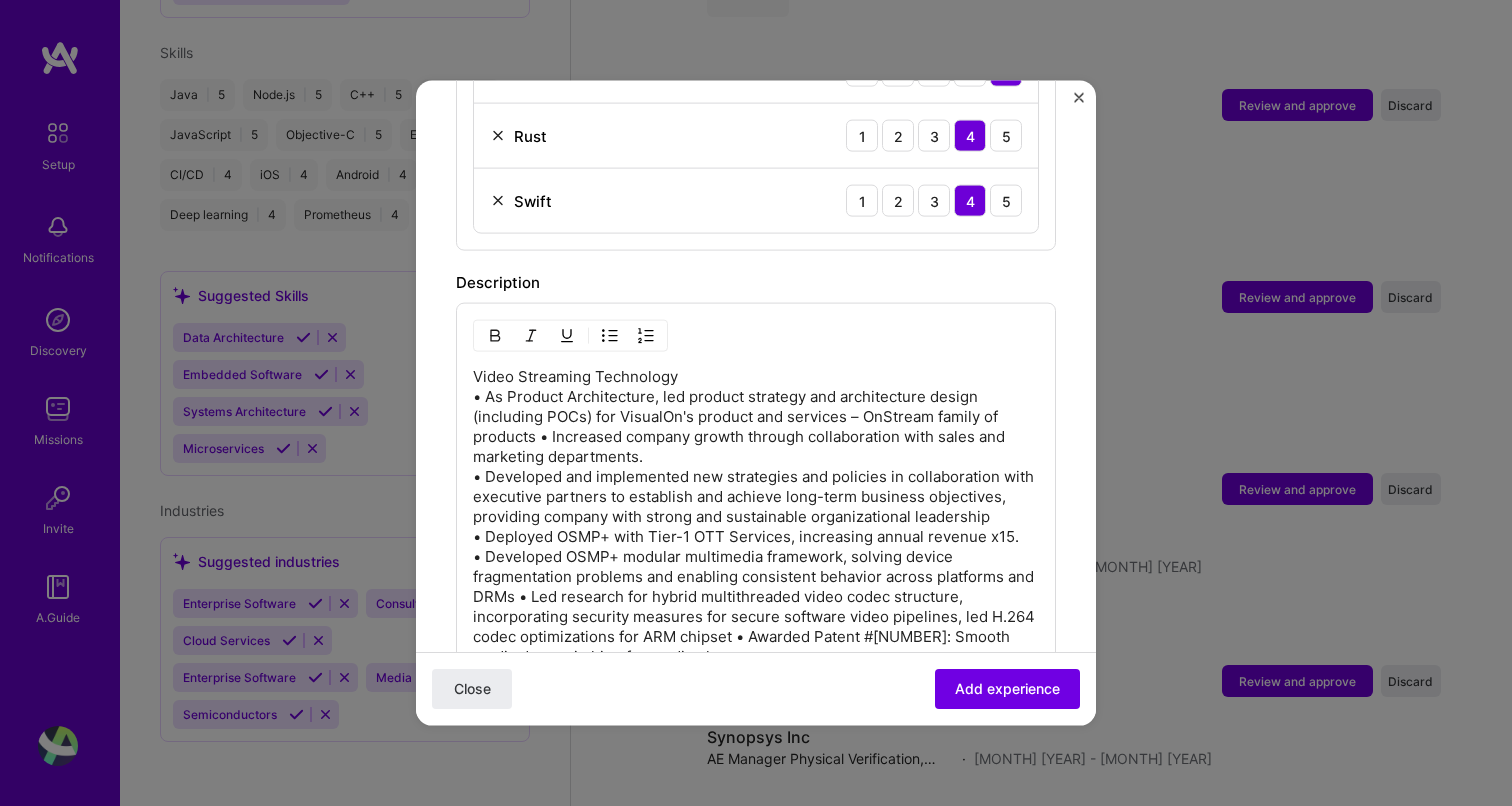 click on "Video Streaming Technology  • As Product Architecture, led product strategy and architecture design (including POCs) for VisualOn's product and services – OnStream family of products • Increased company growth through collaboration with sales and marketing departments.  • Developed and implemented new strategies and policies in collaboration with executive partners to establish and achieve long-term business objectives, providing company with strong and sustainable organizational leadership  • Deployed OSMP+ with Tier-1 OTT Services, increasing annual revenue x15.  • Developed OSMP+ modular multimedia framework, solving device fragmentation problems and enabling consistent behavior across platforms and DRMs • Led research for hybrid multithreaded video codec structure, incorporating security measures for secure software video pipelines, led H.264 codec optimizations for ARM chipset • Awarded Patent #10368110: Smooth media data switching for media players" at bounding box center [756, 517] 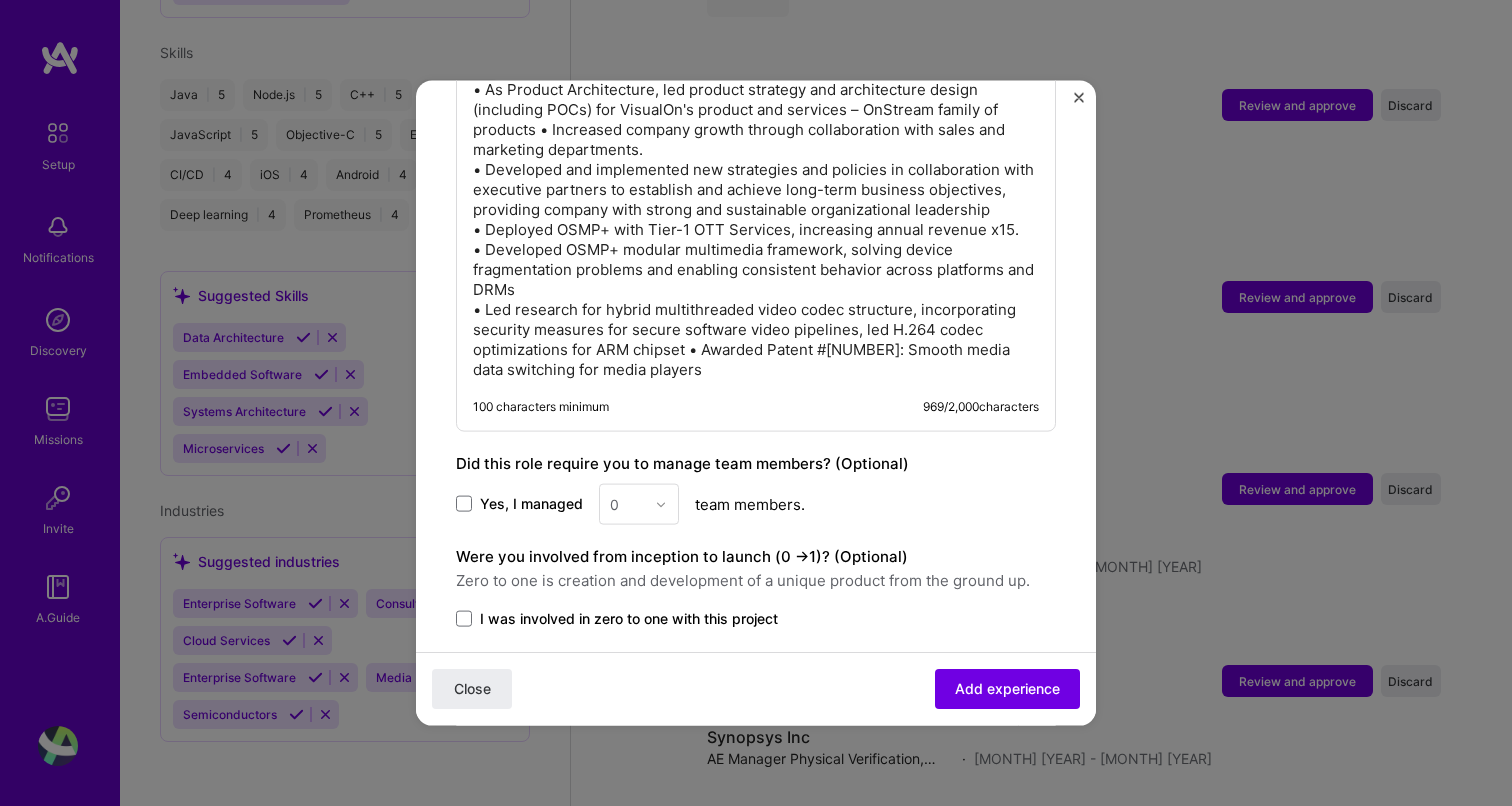 scroll, scrollTop: 1745, scrollLeft: 0, axis: vertical 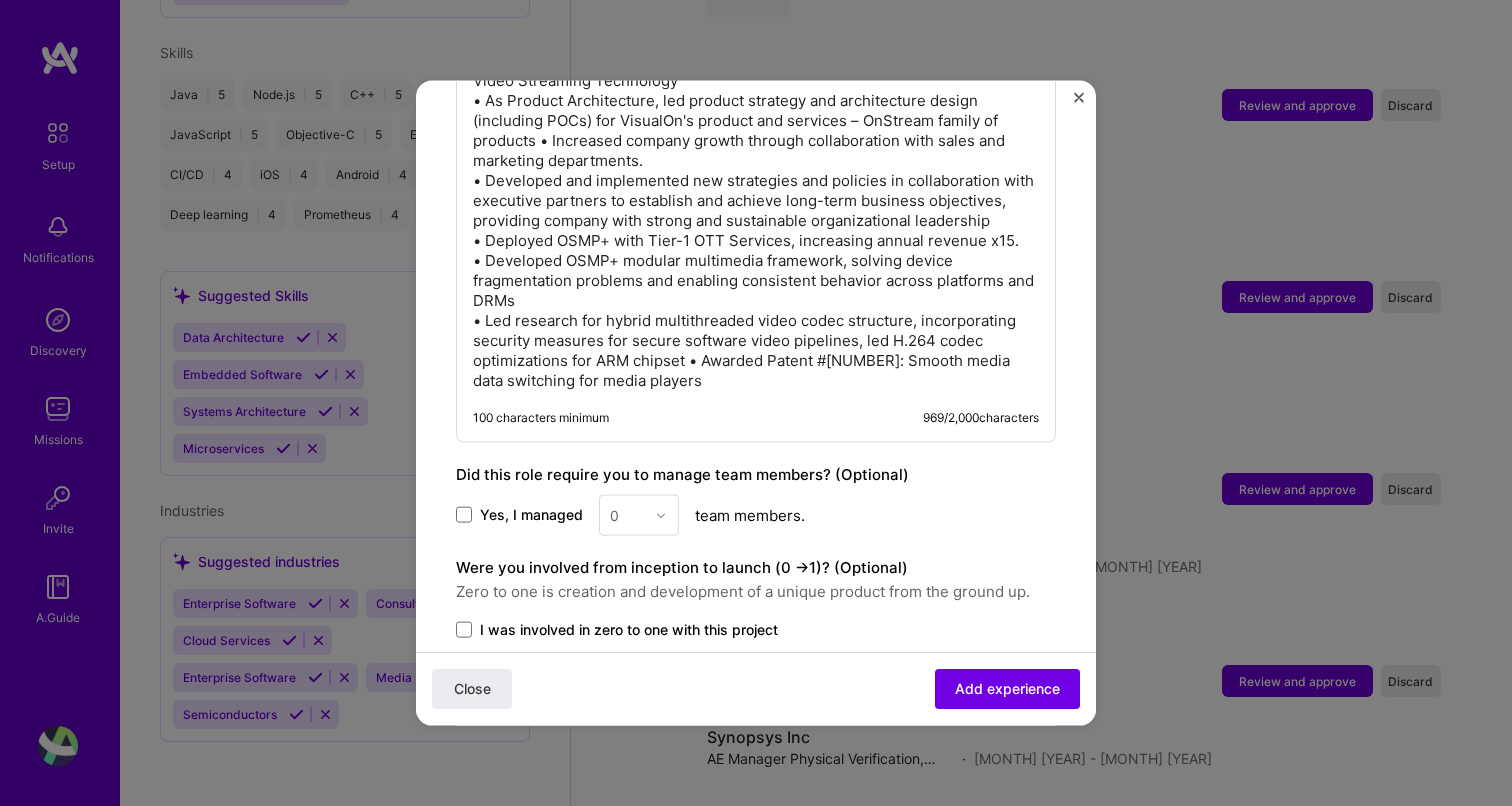 click on "Video Streaming Technology  • As Product Architecture, led product strategy and architecture design (including POCs) for VisualOn's product and services – OnStream family of products • Increased company growth through collaboration with sales and marketing departments.  • Developed and implemented new strategies and policies in collaboration with executive partners to establish and achieve long-term business objectives, providing company with strong and sustainable organizational leadership  • Deployed OSMP+ with Tier-1 OTT Services, increasing annual revenue x15.  • Developed OSMP+ modular multimedia framework, solving device fragmentation problems and enabling consistent behavior across platforms and DRMs  • Led research for hybrid multithreaded video codec structure, incorporating security measures for secure software video pipelines, led H.264 codec optimizations for ARM chipset • Awarded Patent #10368110: Smooth media data switching for media players" at bounding box center (756, 231) 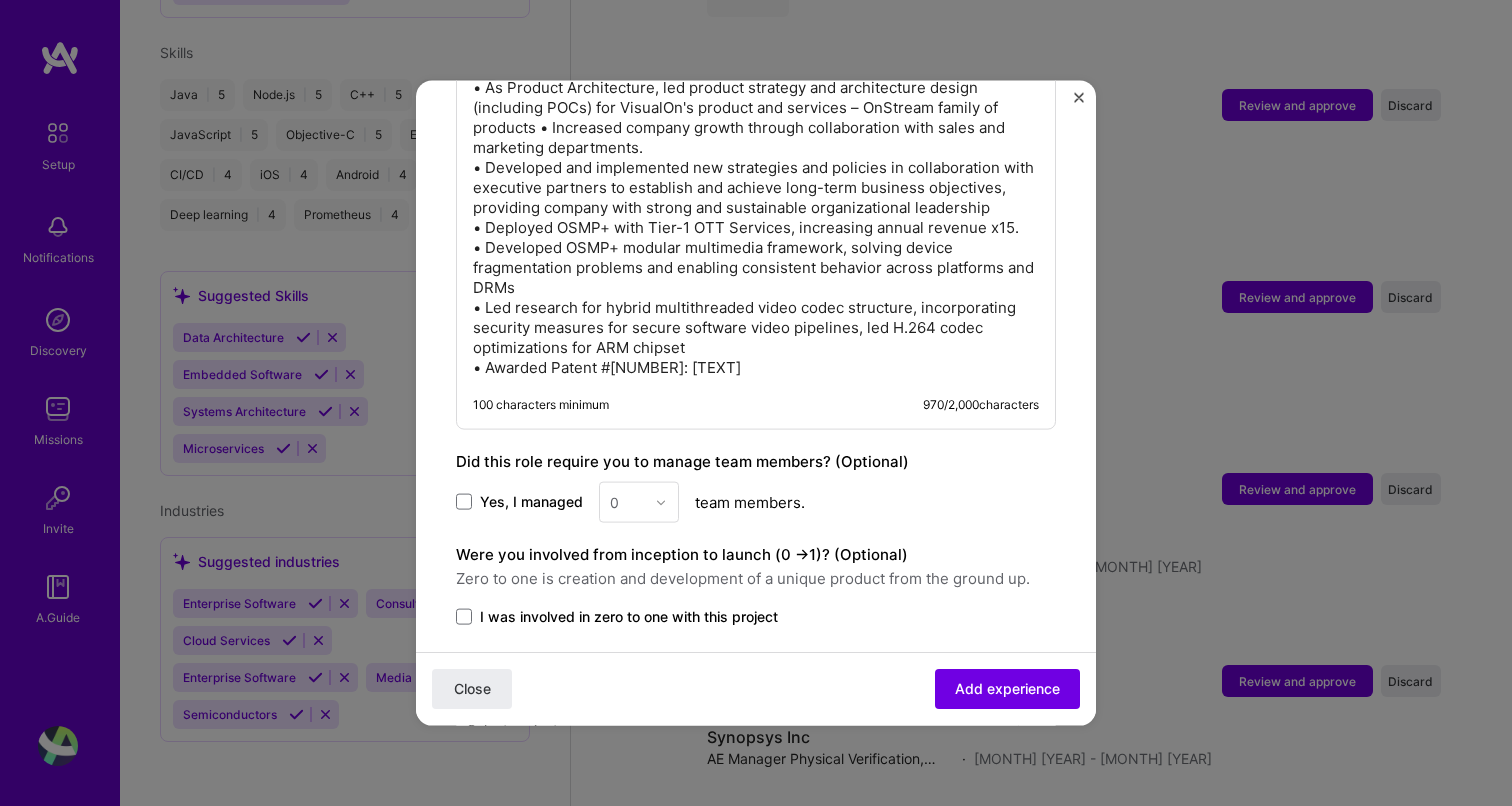 scroll, scrollTop: 1815, scrollLeft: 0, axis: vertical 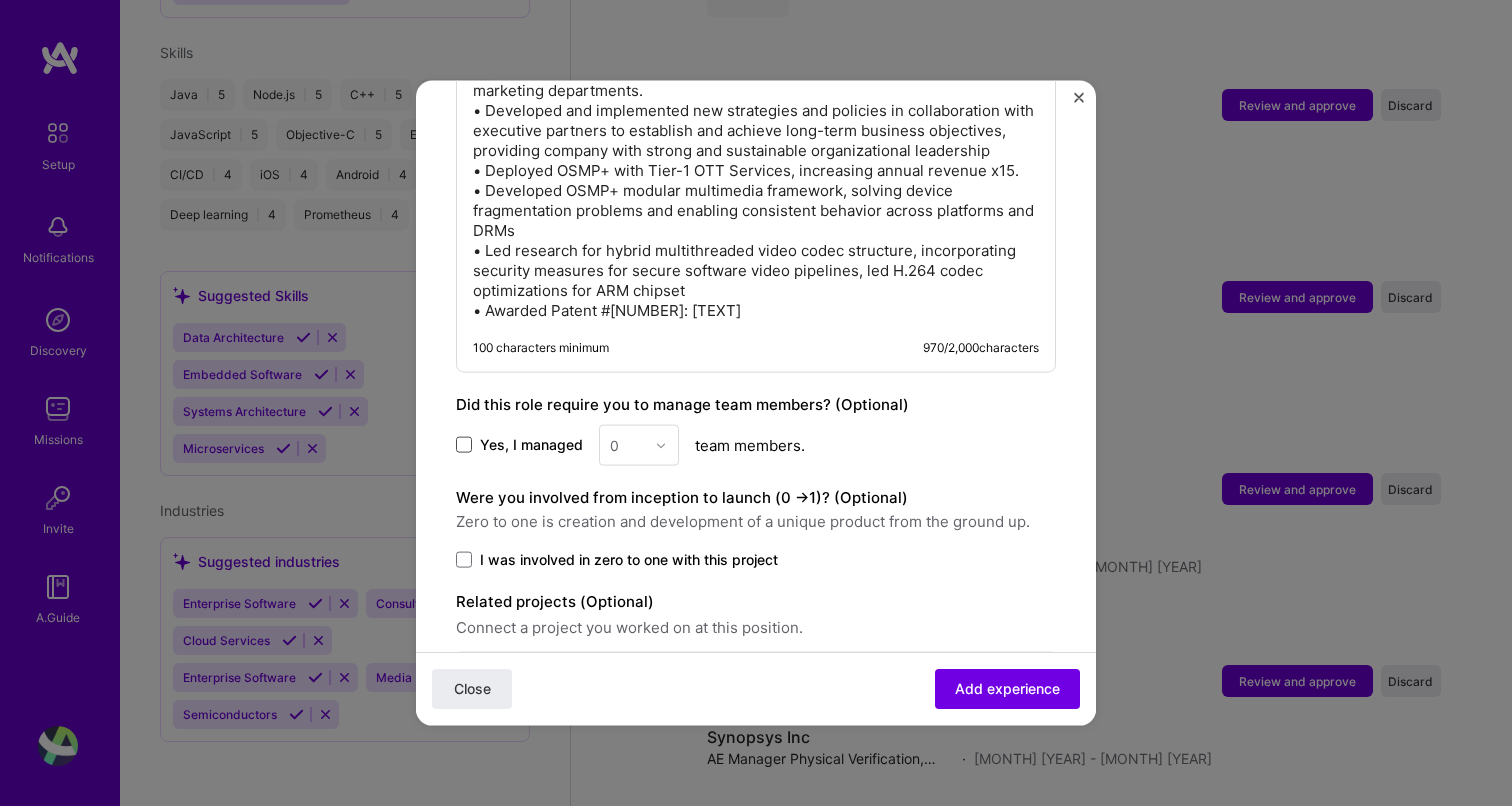 click at bounding box center (464, 445) 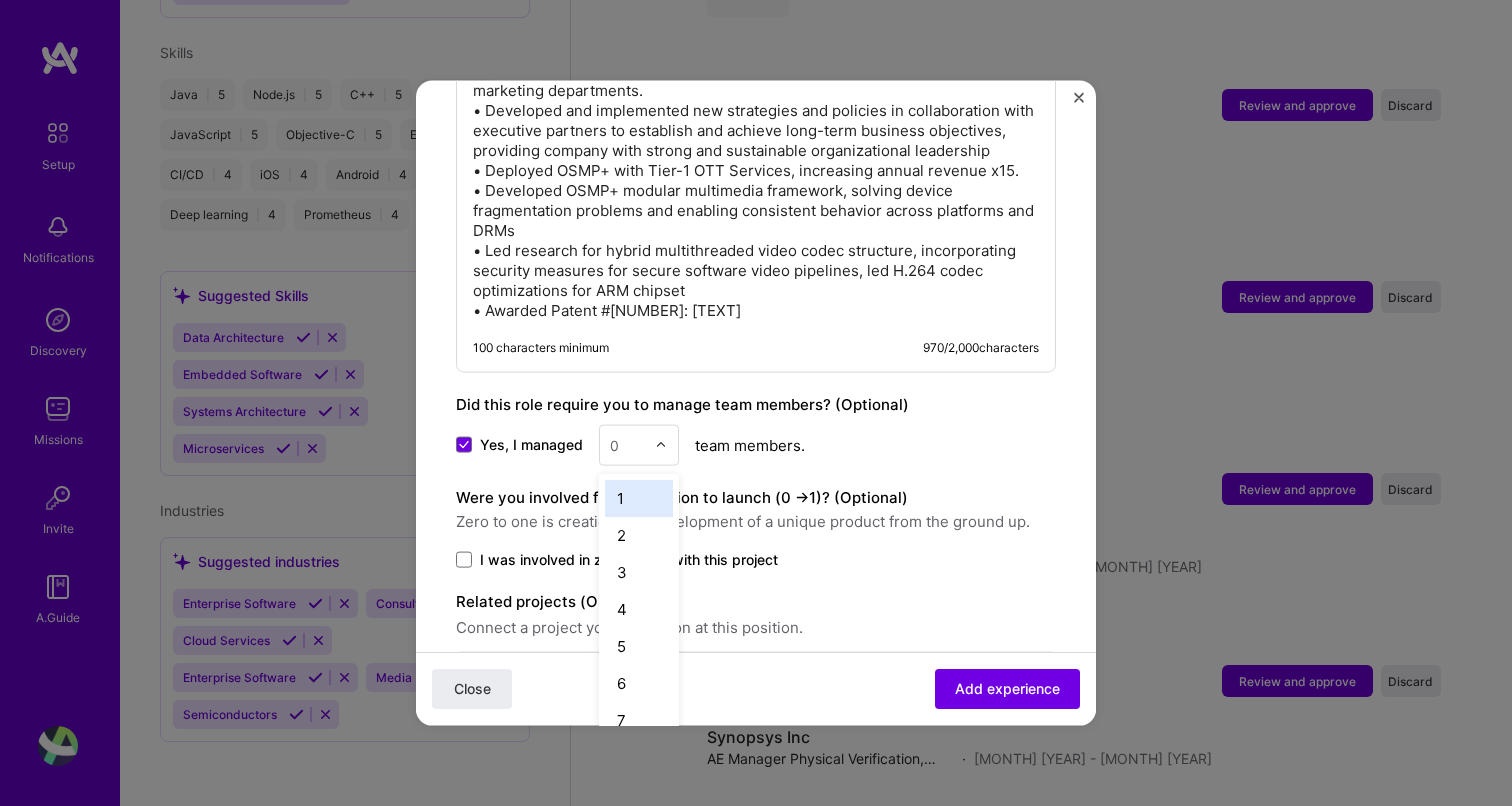 click at bounding box center [661, 445] 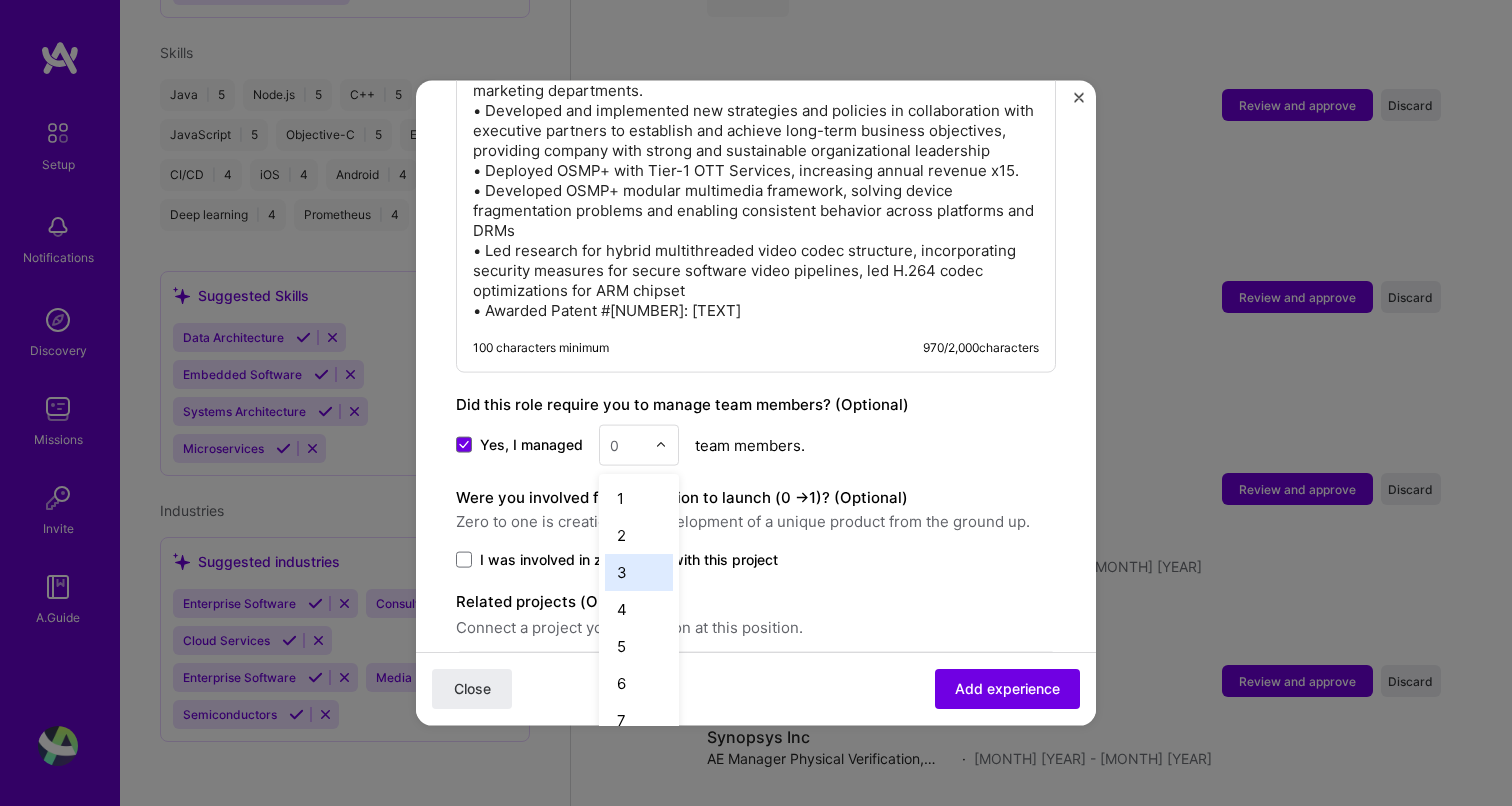 click on "3" at bounding box center (639, 572) 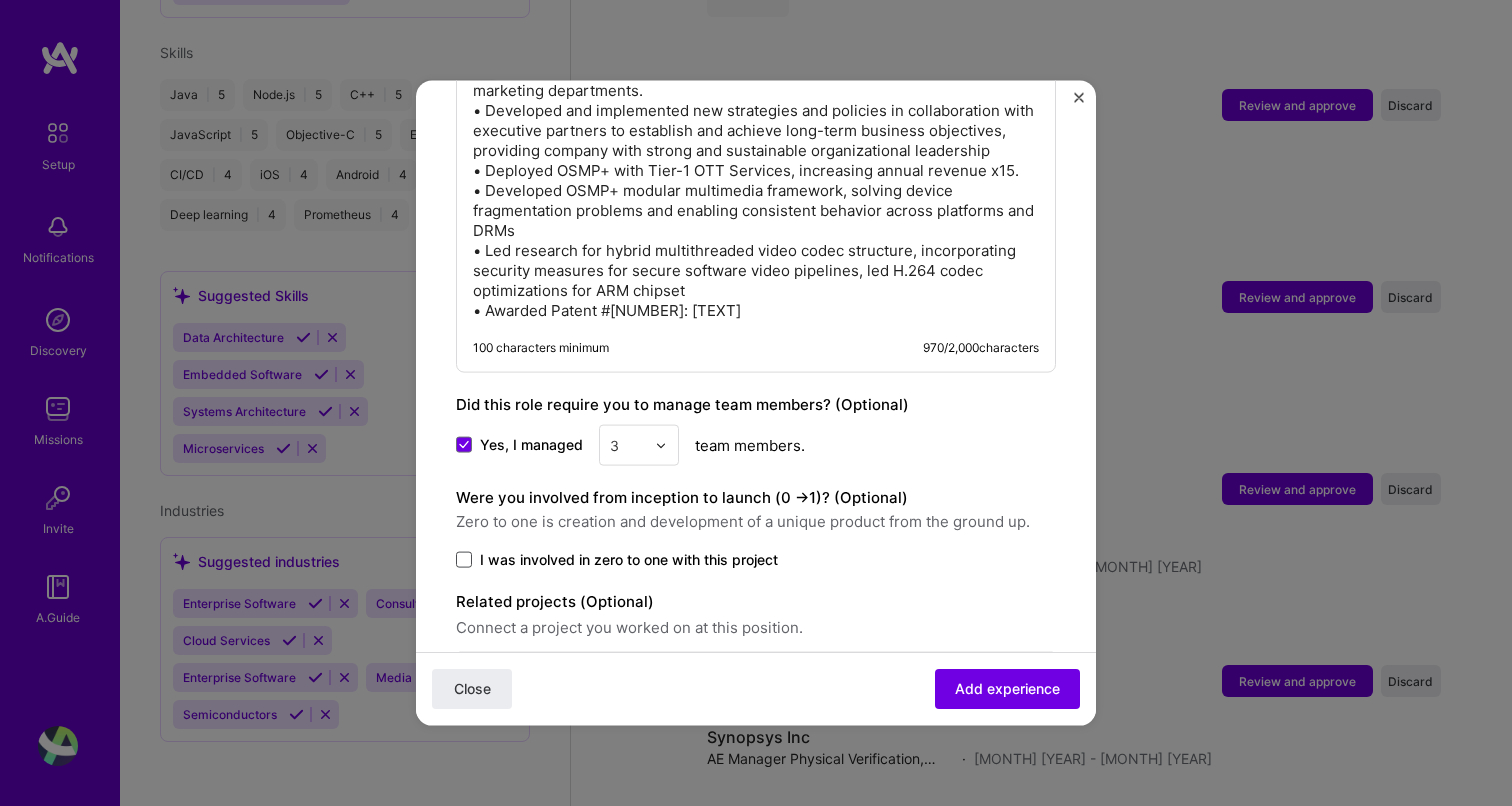 click at bounding box center (464, 560) 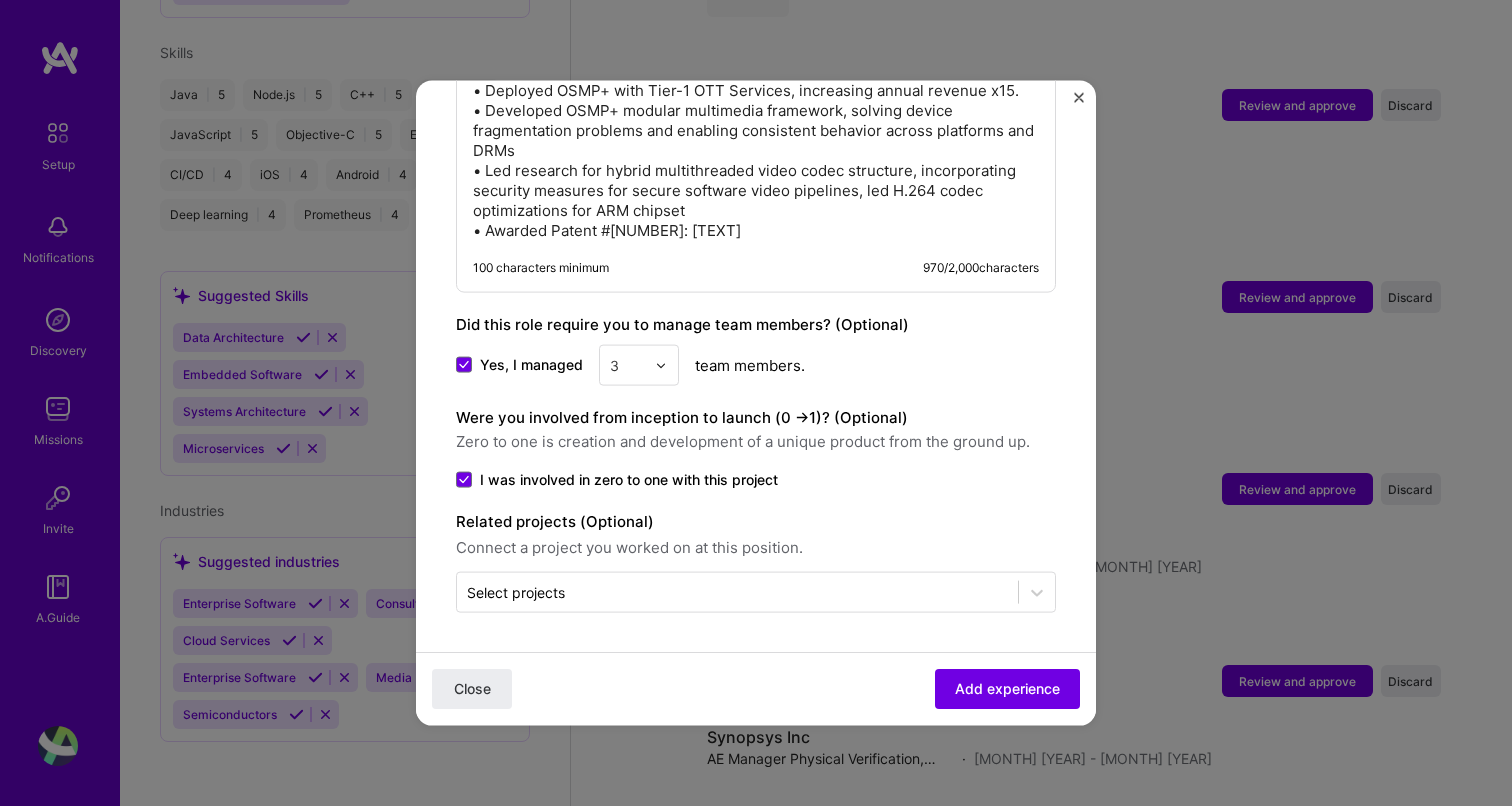 scroll, scrollTop: 1895, scrollLeft: 0, axis: vertical 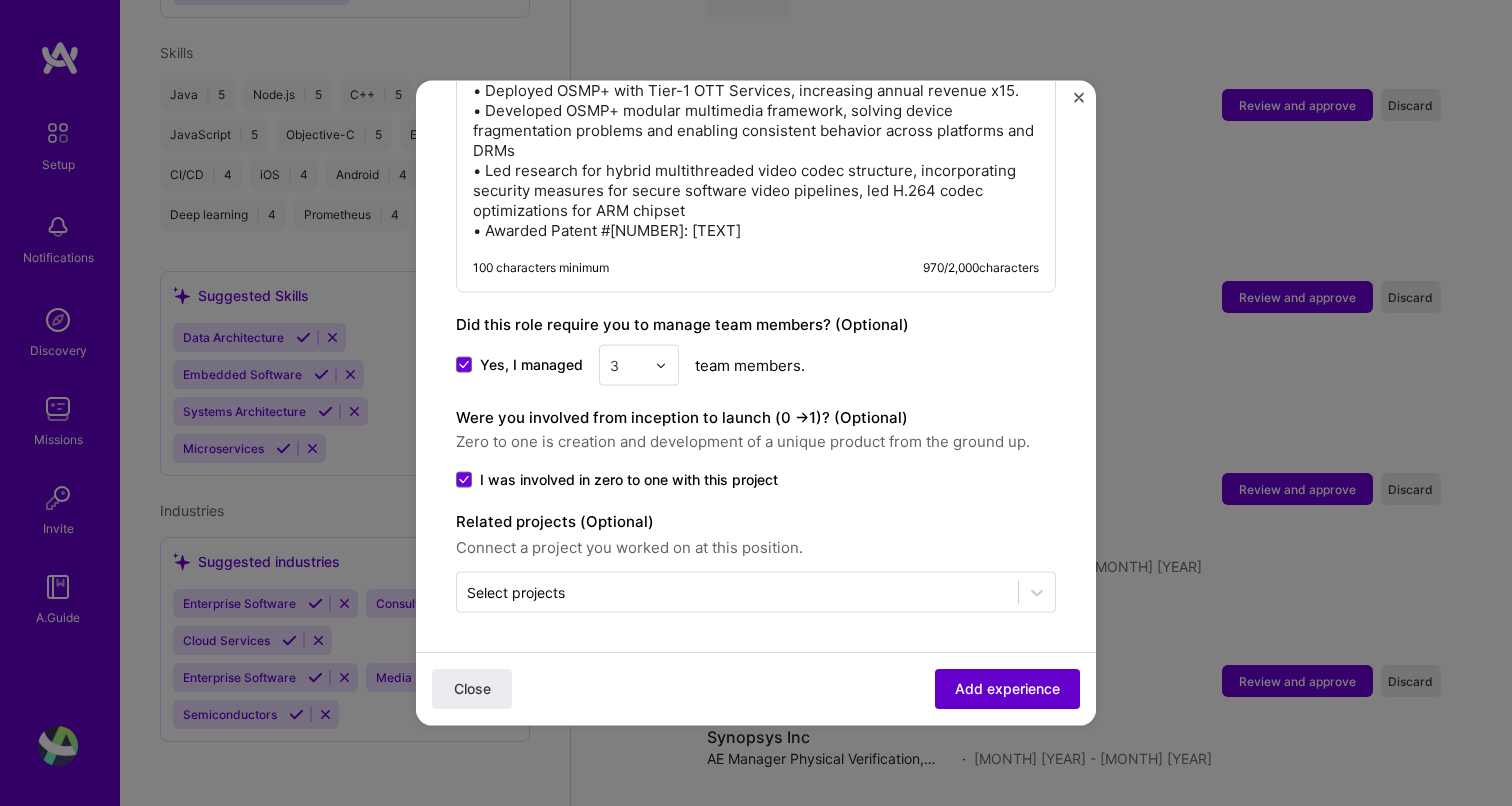 click on "Add experience" at bounding box center [1007, 689] 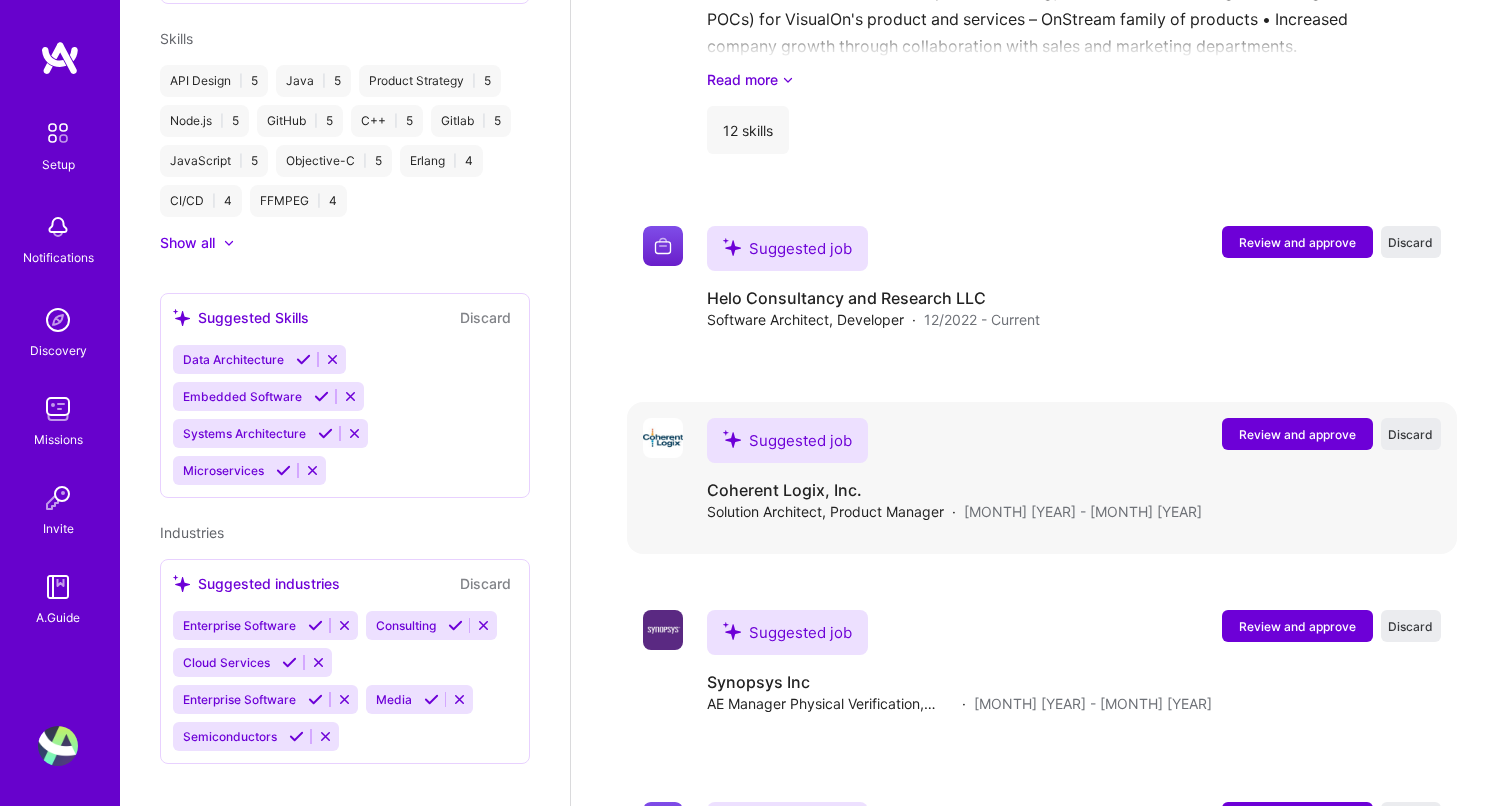 scroll, scrollTop: 3027, scrollLeft: 0, axis: vertical 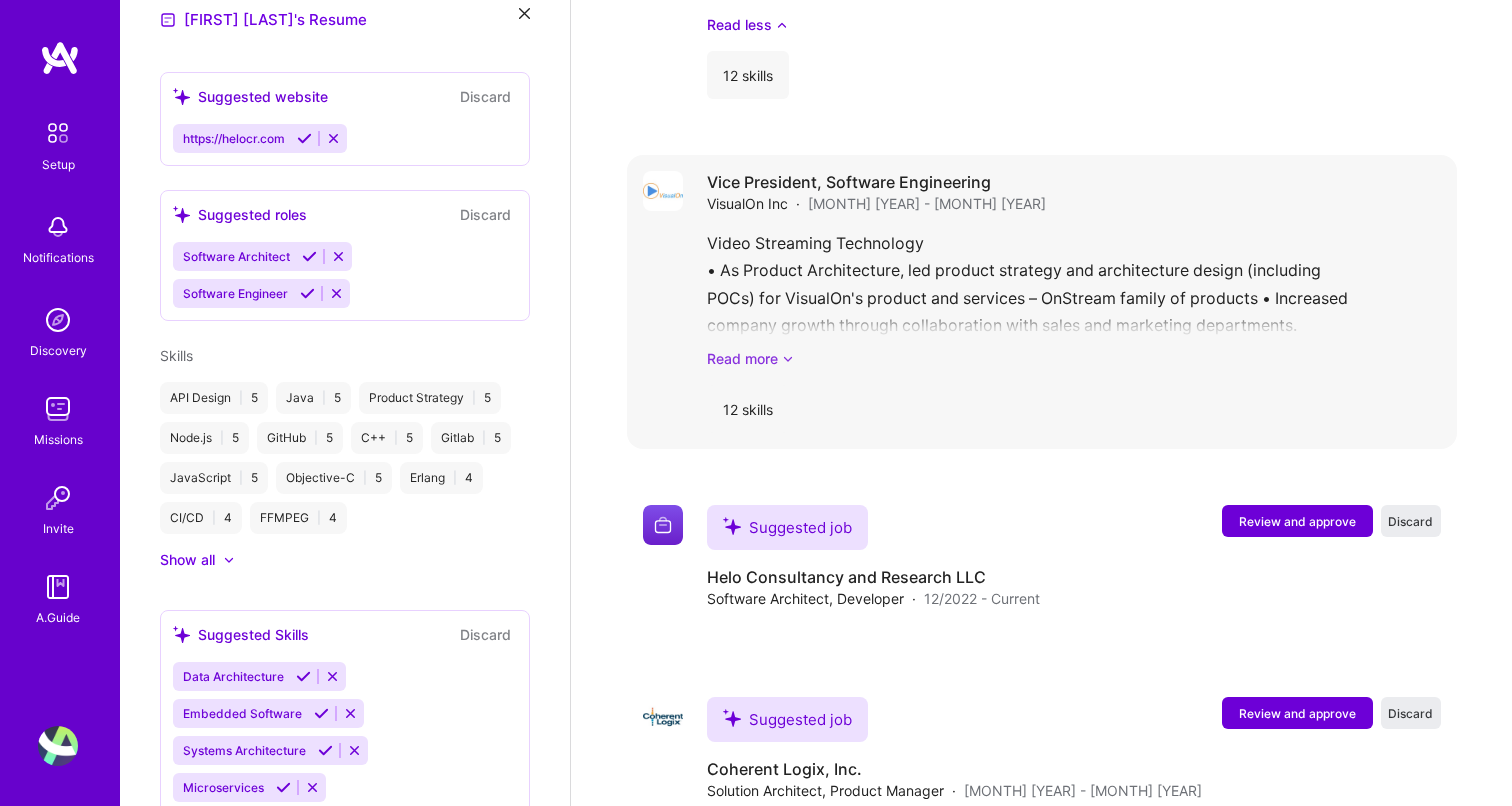 click on "Read more" at bounding box center [1074, 358] 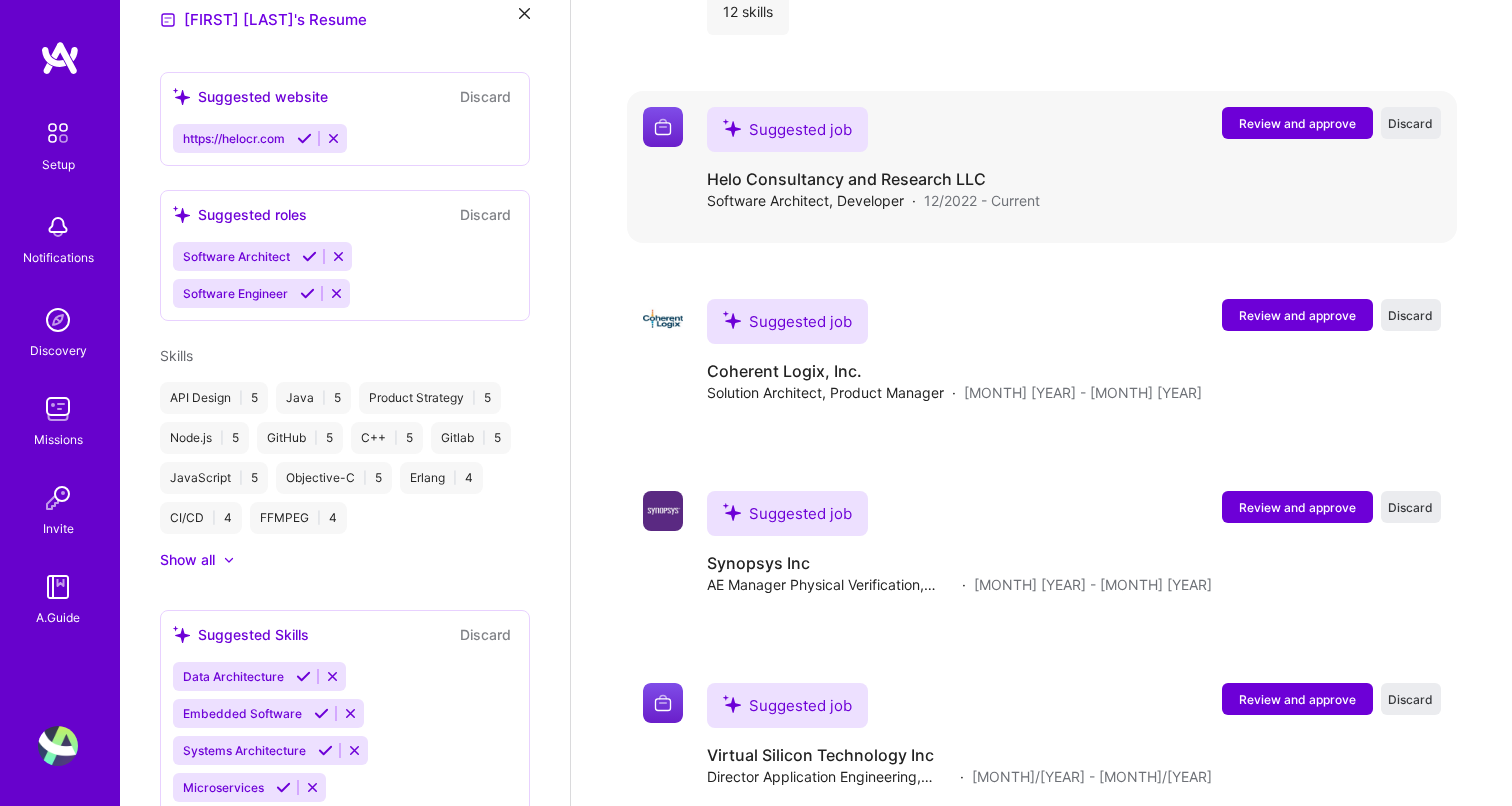 scroll, scrollTop: 3448, scrollLeft: 0, axis: vertical 